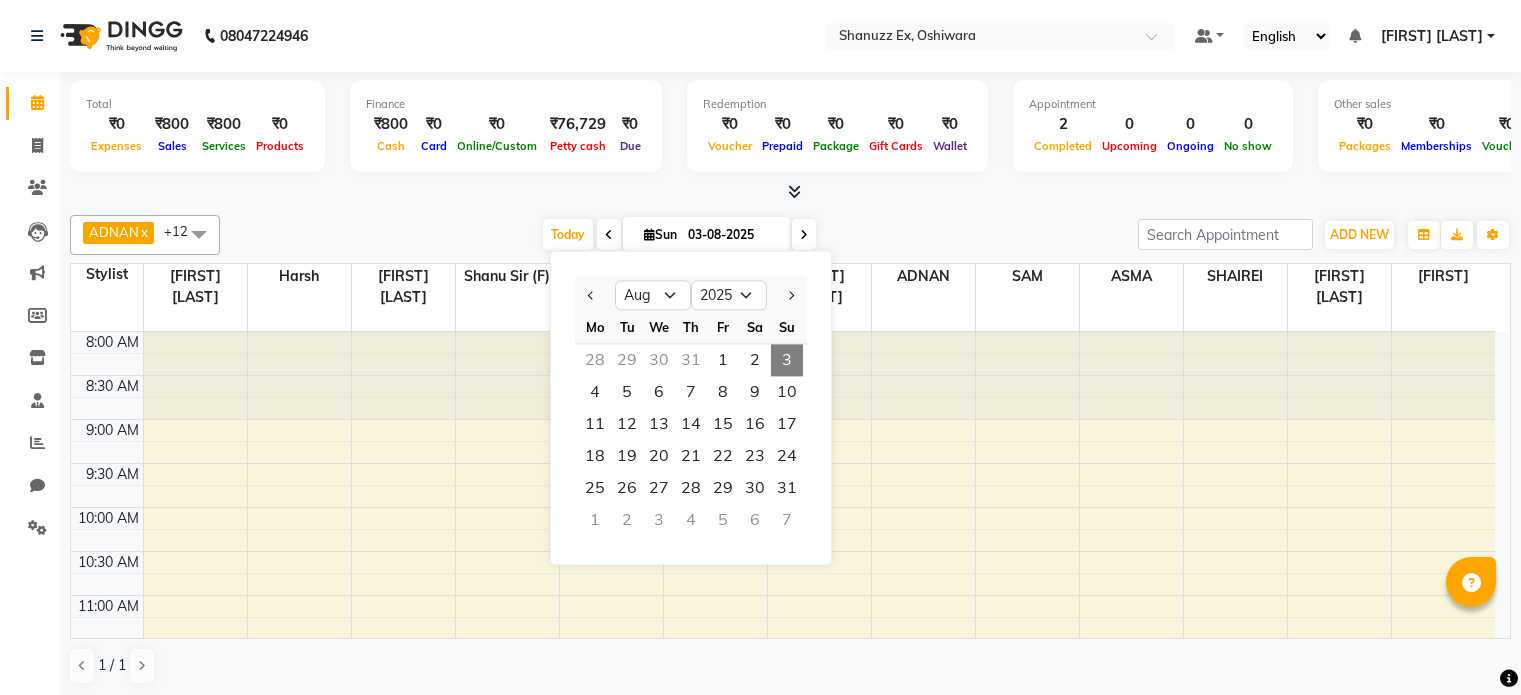 select on "8" 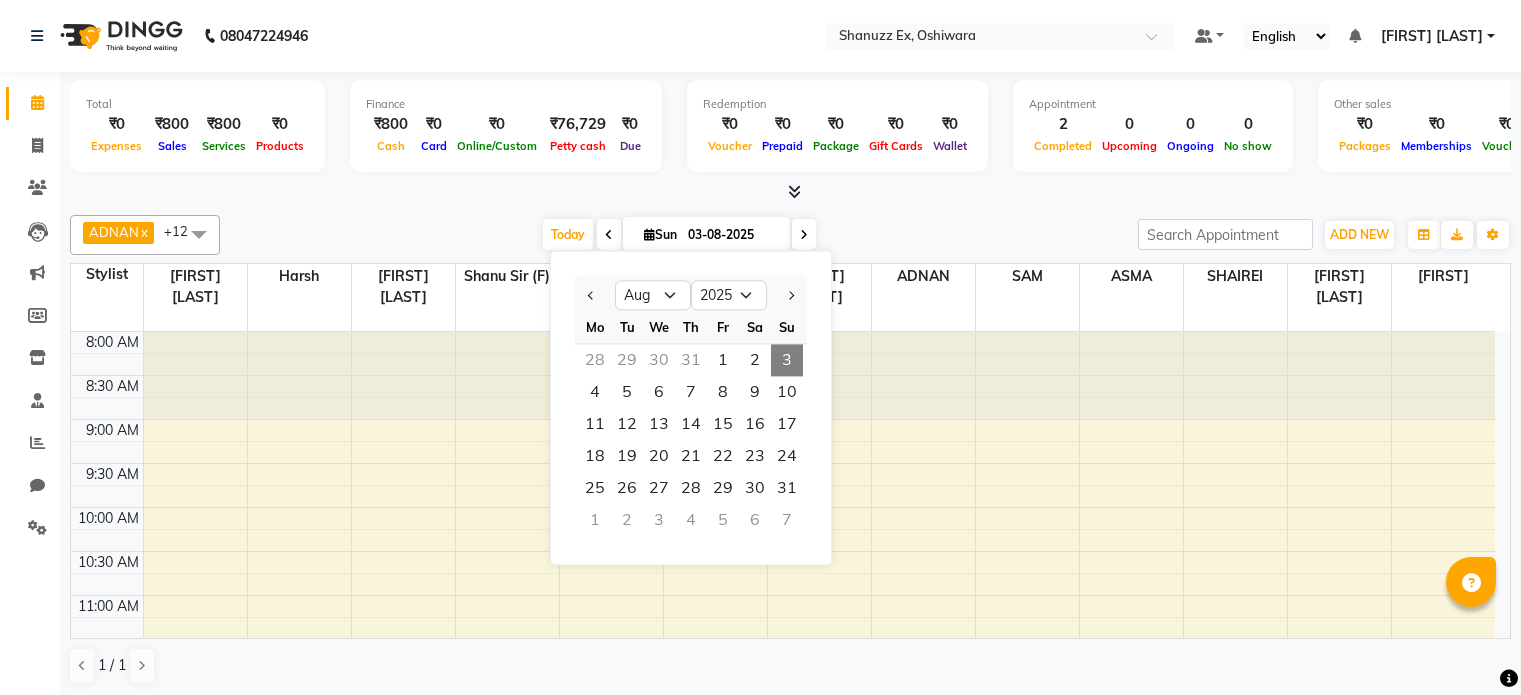 scroll, scrollTop: 0, scrollLeft: 0, axis: both 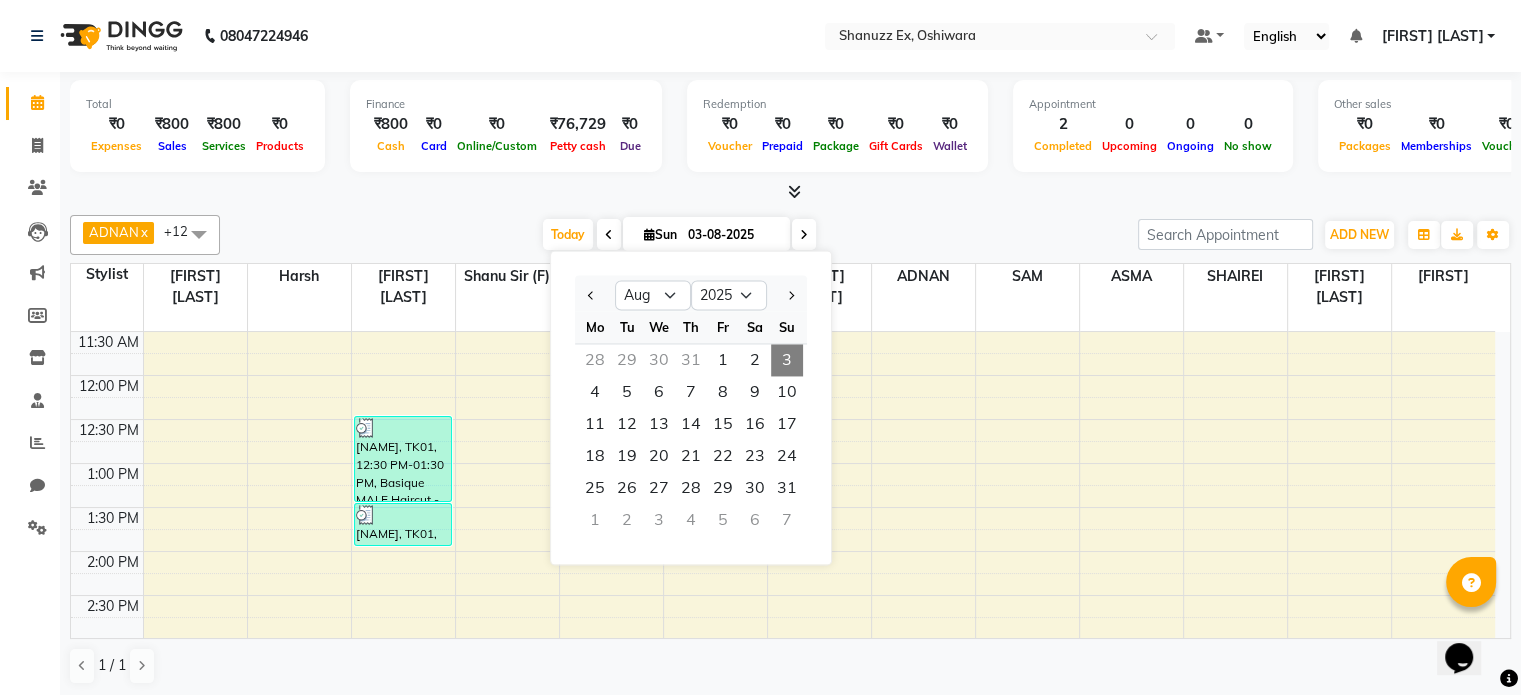 click on "ADNAN  x ASMA  x Gufran Mansuri  x Harsh  x SAM  x SHAIREI  x Shanu Sir (F)  x Shanuzz Salon, Andheri  x Siddhi  x YASH SANANSE  x Arshad   x VARSHADA JUVALE  x Mohd Imran  x +12 Select All ADNAN afzan ASMA DIVESH Francis  Gufran Mansuri Harsh Mohd Faizan Mohd Imran Omkar Osama Patel Rohan Salvana Motha SAM Shahbaz (D) Shahne Alam SHAIREI Shanu Sir (F) Shanuzz (Oshiwara) Shanuzz Salon, Andheri Siddhi SUBHASH Tanishka Panchal VARSHADA JUVALE YASH SANANSE Today  Sun 03-08-2025 Jan Feb Mar Apr May Jun Jul Aug Sep Oct Nov Dec 2015 2016 2017 2018 2019 2020 2021 2022 2023 2024 2025 2026 2027 2028 2029 2030 2031 2032 2033 2034 2035 Mo Tu We Th Fr Sa Su  28   29   30   31   1   2   3   4   5   6   7   8   9   10   11   12   13   14   15   16   17   18   19   20   21   22   23   24   25   26   27   28   29   30   31   1   2   3   4   5   6   7  Toggle Dropdown Add Appointment Add Invoice Add Expense Add Attendance Add Client Add Transaction Toggle Dropdown Add Appointment Add Invoice Add Expense ADD NEW x" 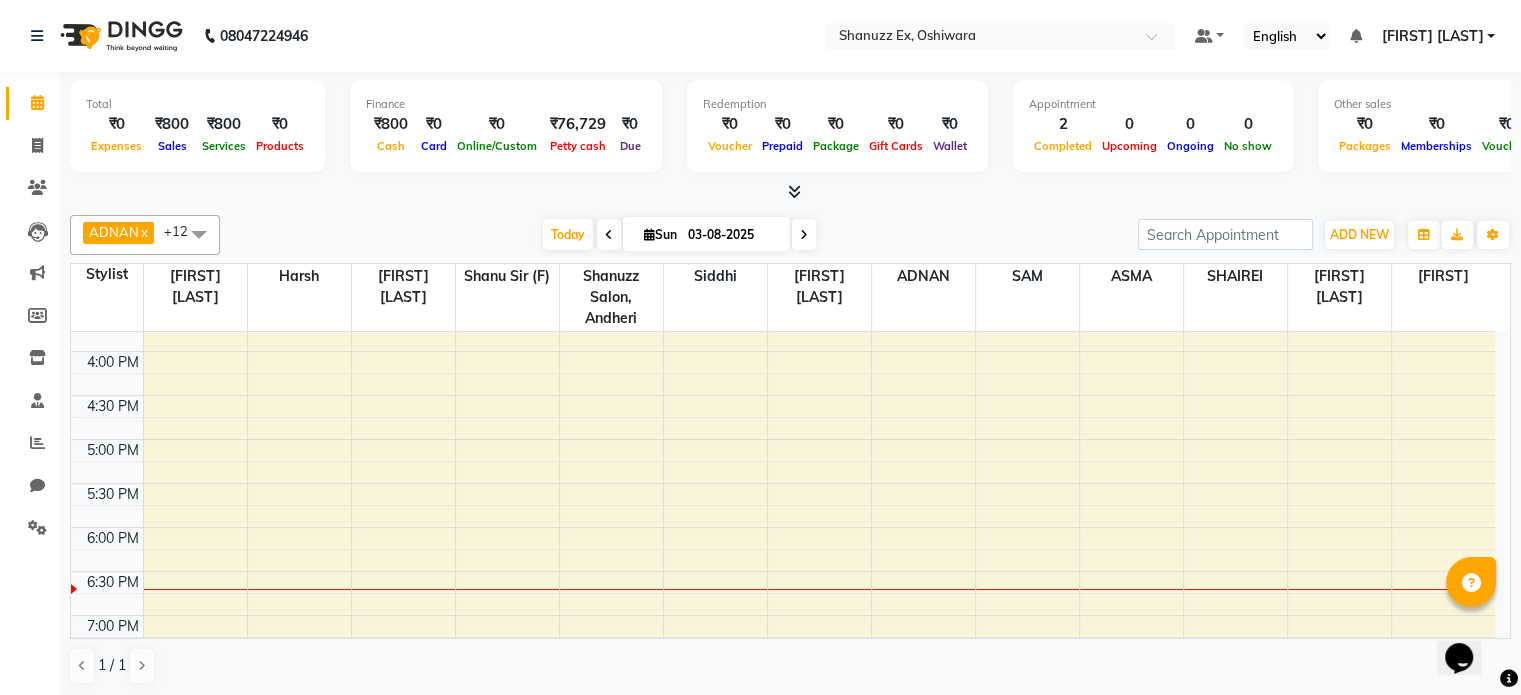 scroll, scrollTop: 682, scrollLeft: 0, axis: vertical 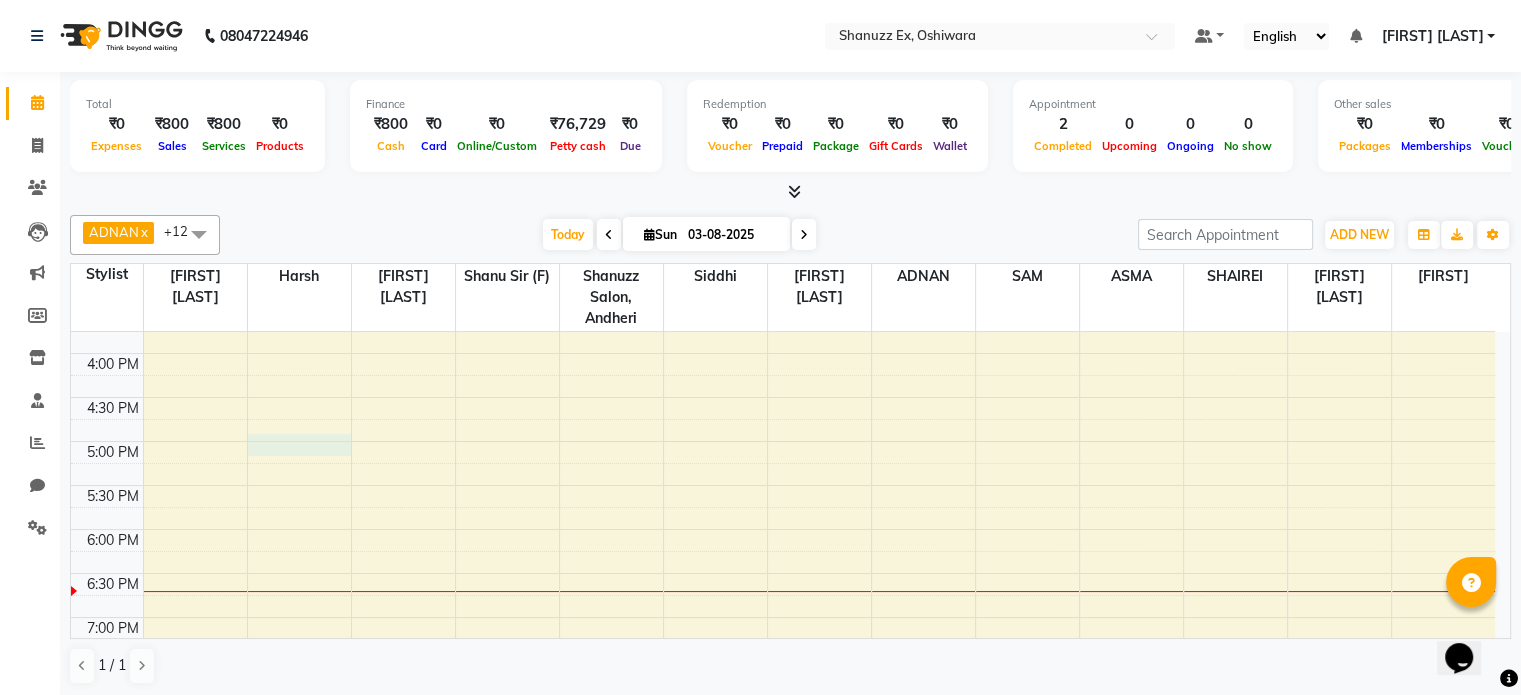 click on "8:00 AM 8:30 AM 9:00 AM 9:30 AM 10:00 AM 10:30 AM 11:00 AM 11:30 AM 12:00 PM 12:30 PM 1:00 PM 1:30 PM 2:00 PM 2:30 PM 3:00 PM 3:30 PM 4:00 PM 4:30 PM 5:00 PM 5:30 PM 6:00 PM 6:30 PM 7:00 PM 7:30 PM 8:00 PM 8:30 PM     Nilesh, TK01, 12:30 PM-01:30 PM, Basique MALE Haircut - By Experienced Hairdresser (3+ Years of Experience)     Nilesh, TK01, 01:30 PM-02:00 PM, SHAVE / BEARD TRIM - By Experienced Hairdresser (3+ Years of Experience)" at bounding box center [783, 221] 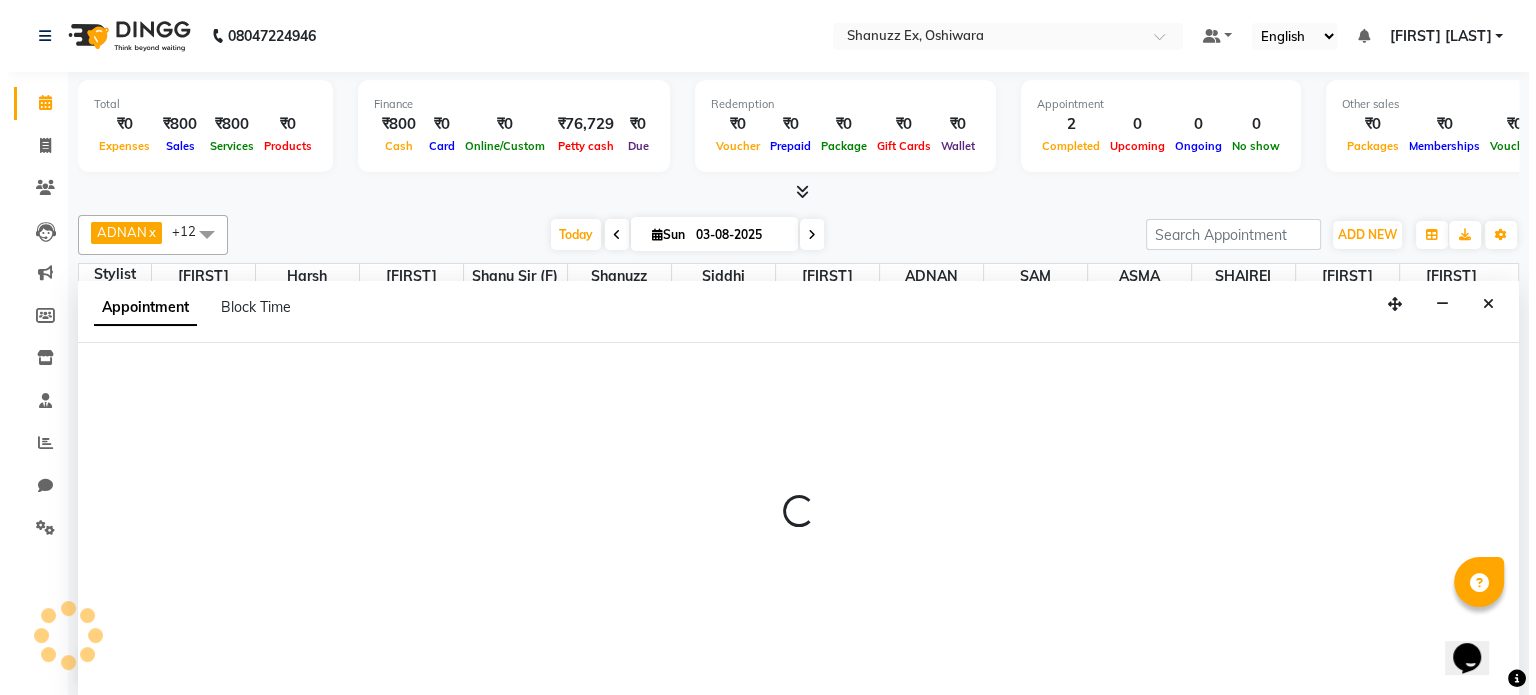 scroll, scrollTop: 0, scrollLeft: 0, axis: both 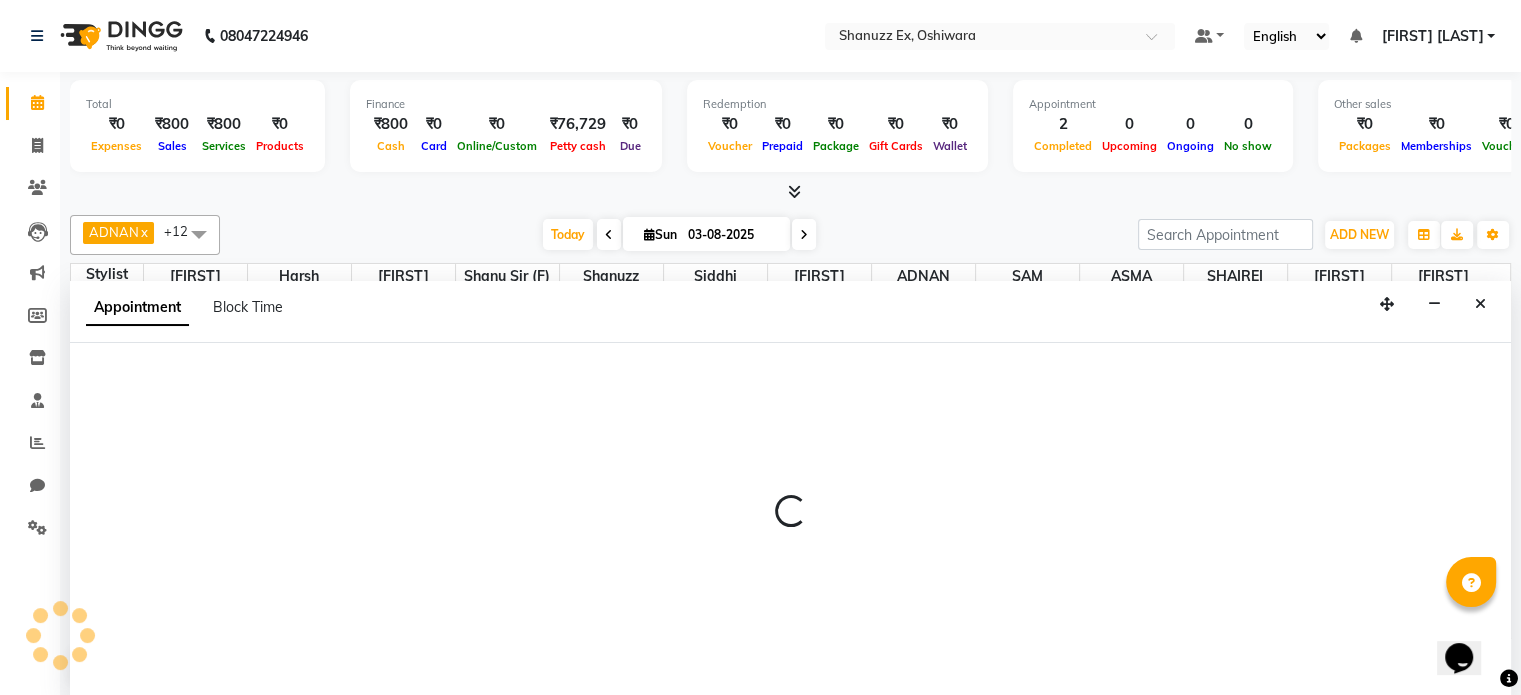 select on "77946" 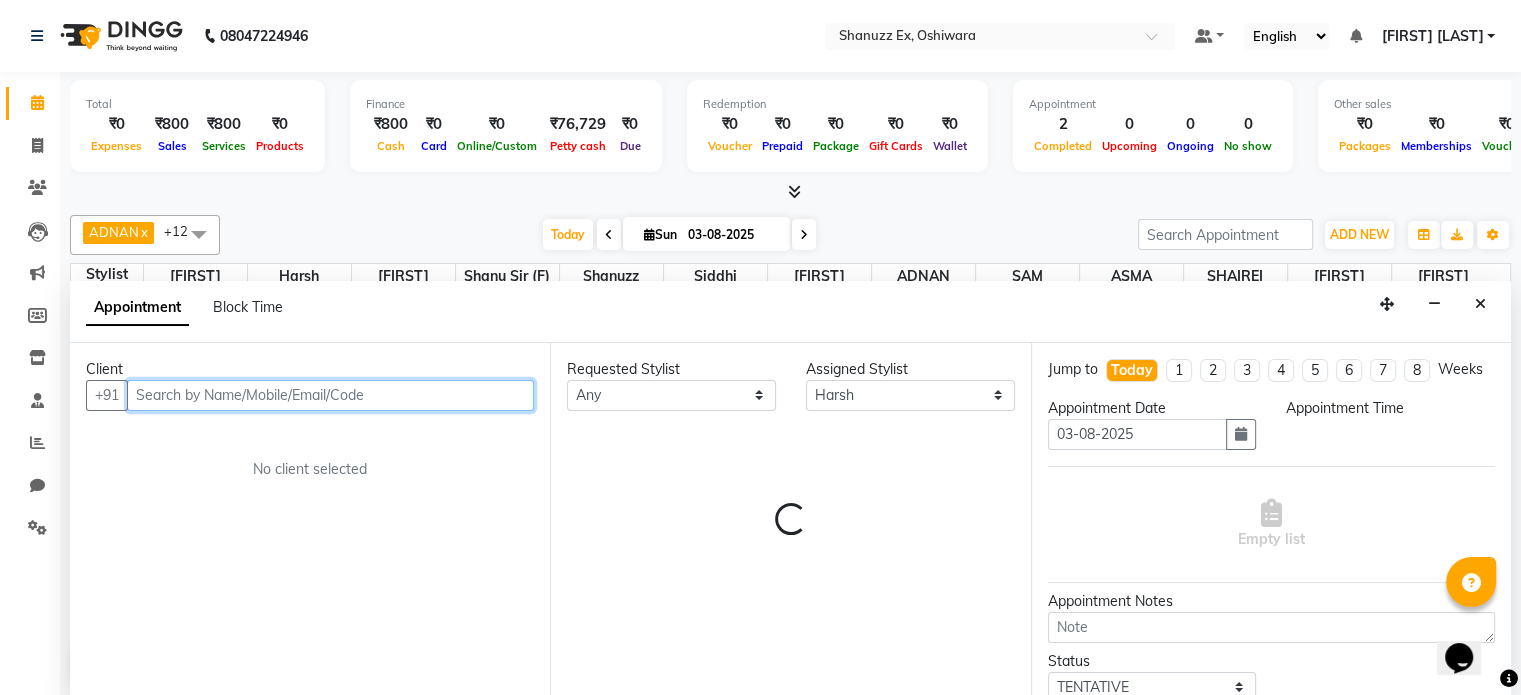 select on "1020" 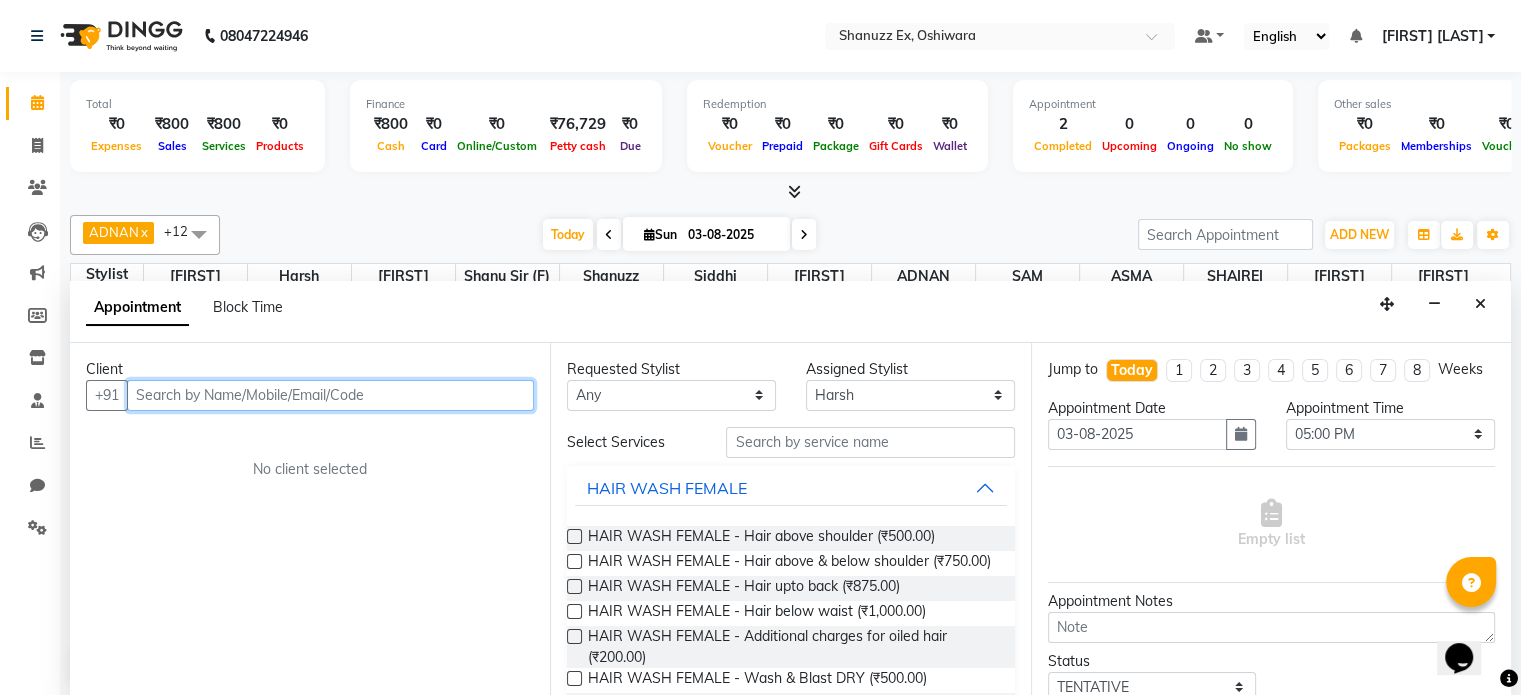 click at bounding box center [330, 395] 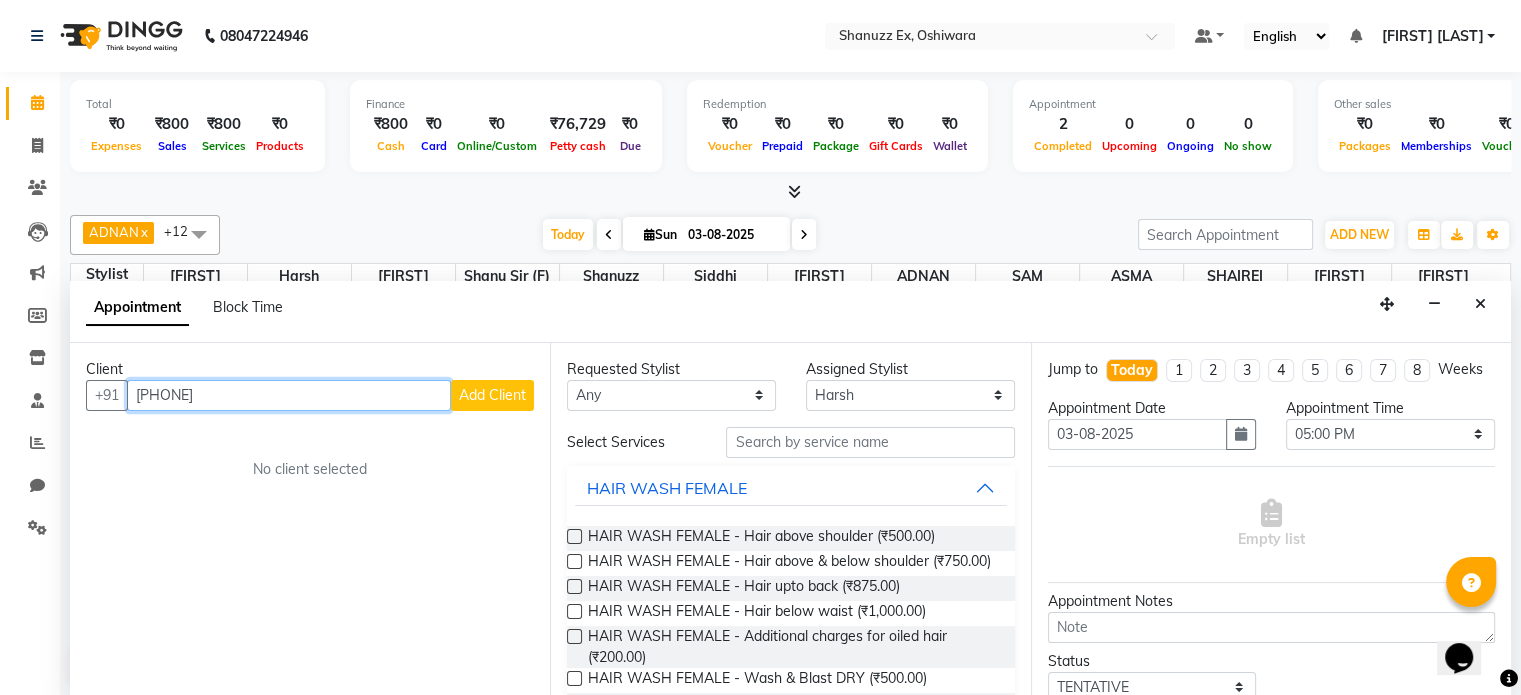 type on "[PHONE]" 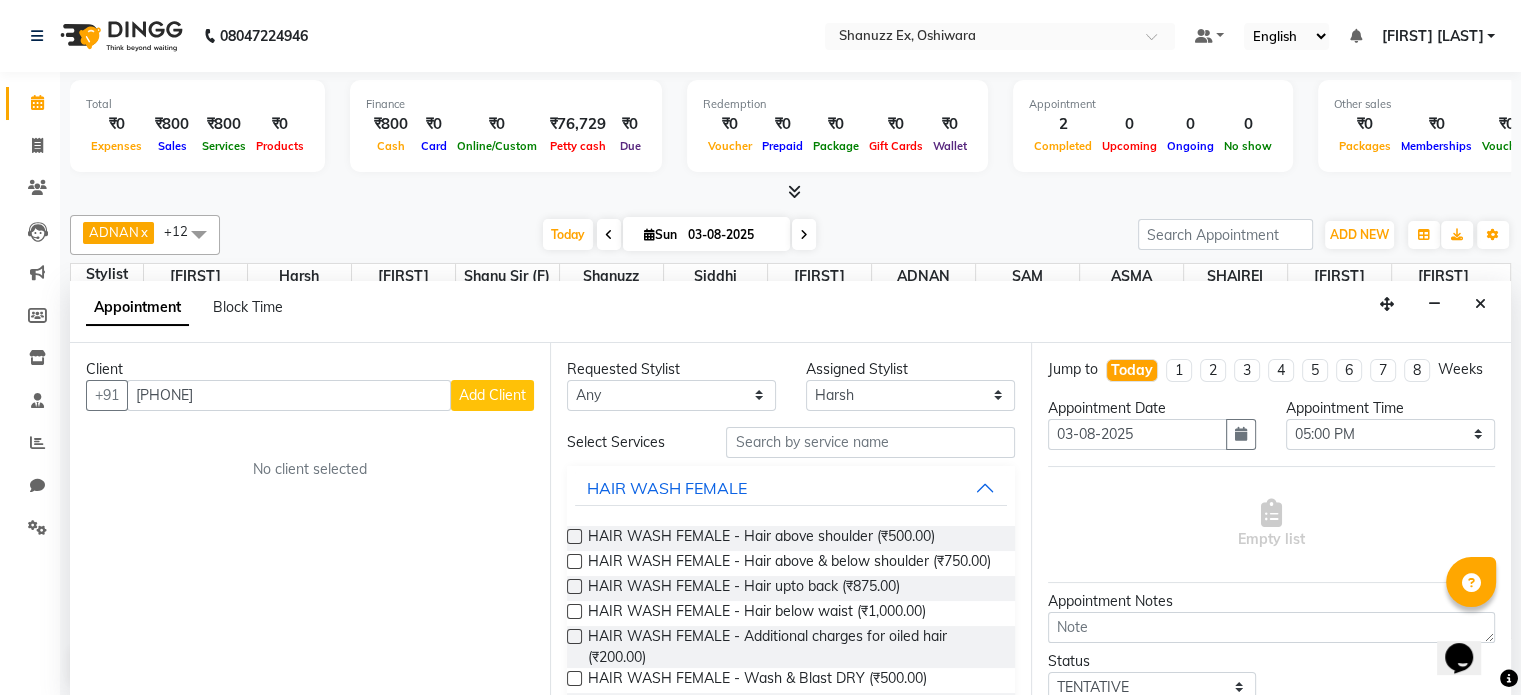 click on "Add Client" at bounding box center (492, 395) 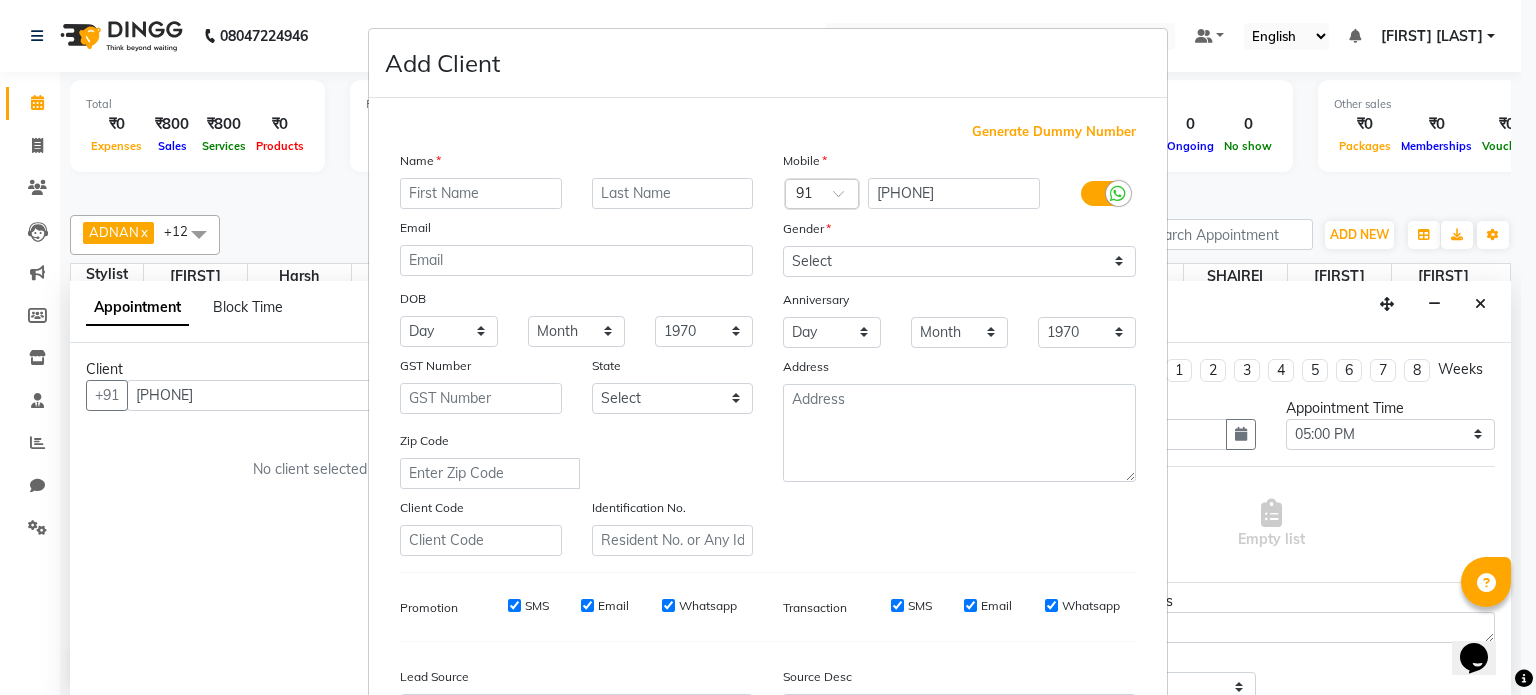 click at bounding box center [481, 193] 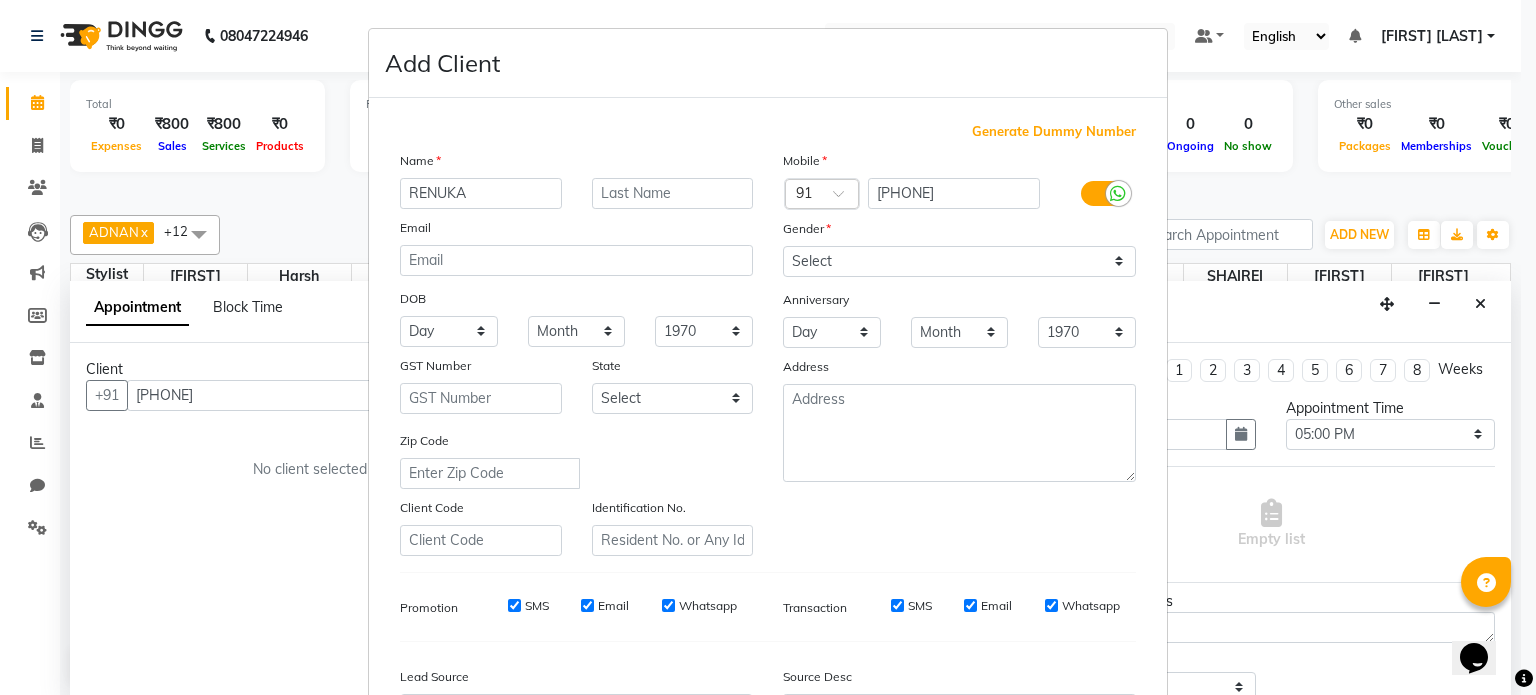 type on "RENUKA" 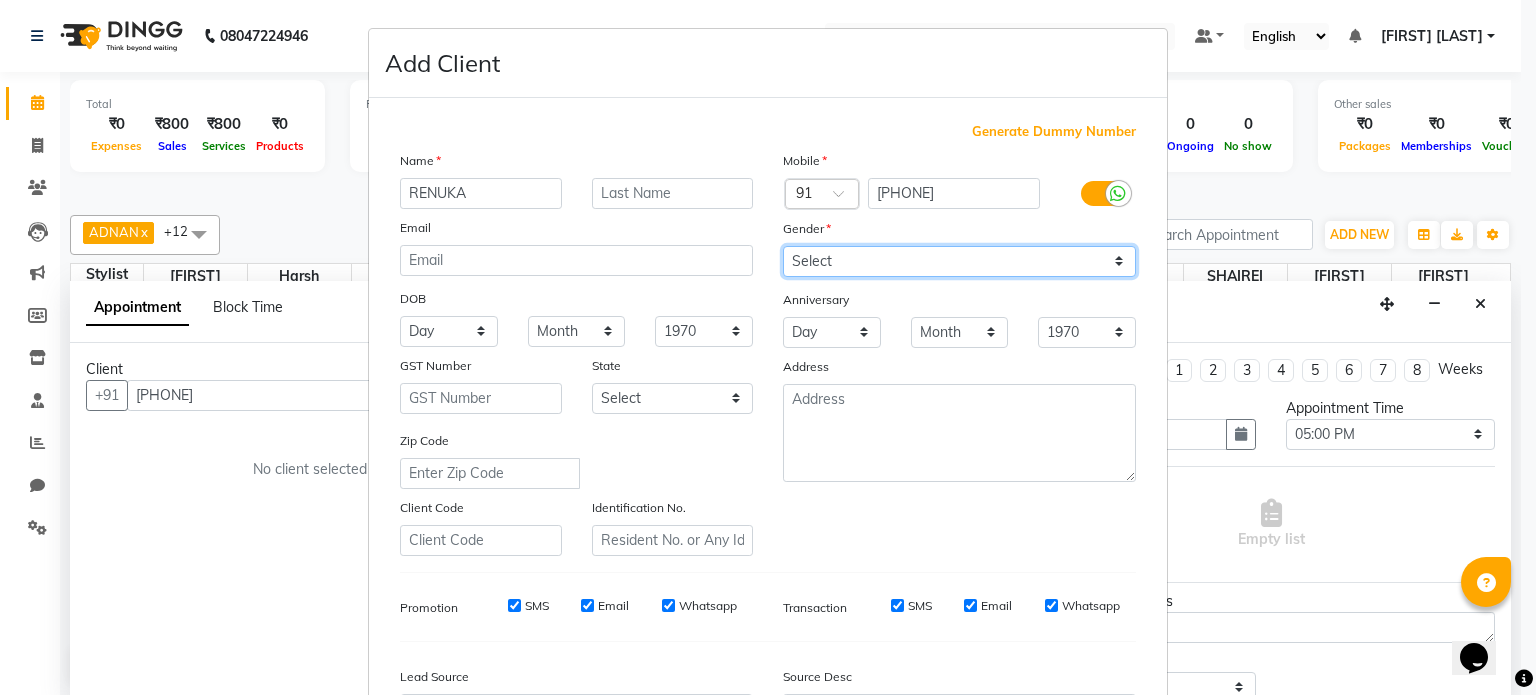 drag, startPoint x: 881, startPoint y: 268, endPoint x: 801, endPoint y: 333, distance: 103.077644 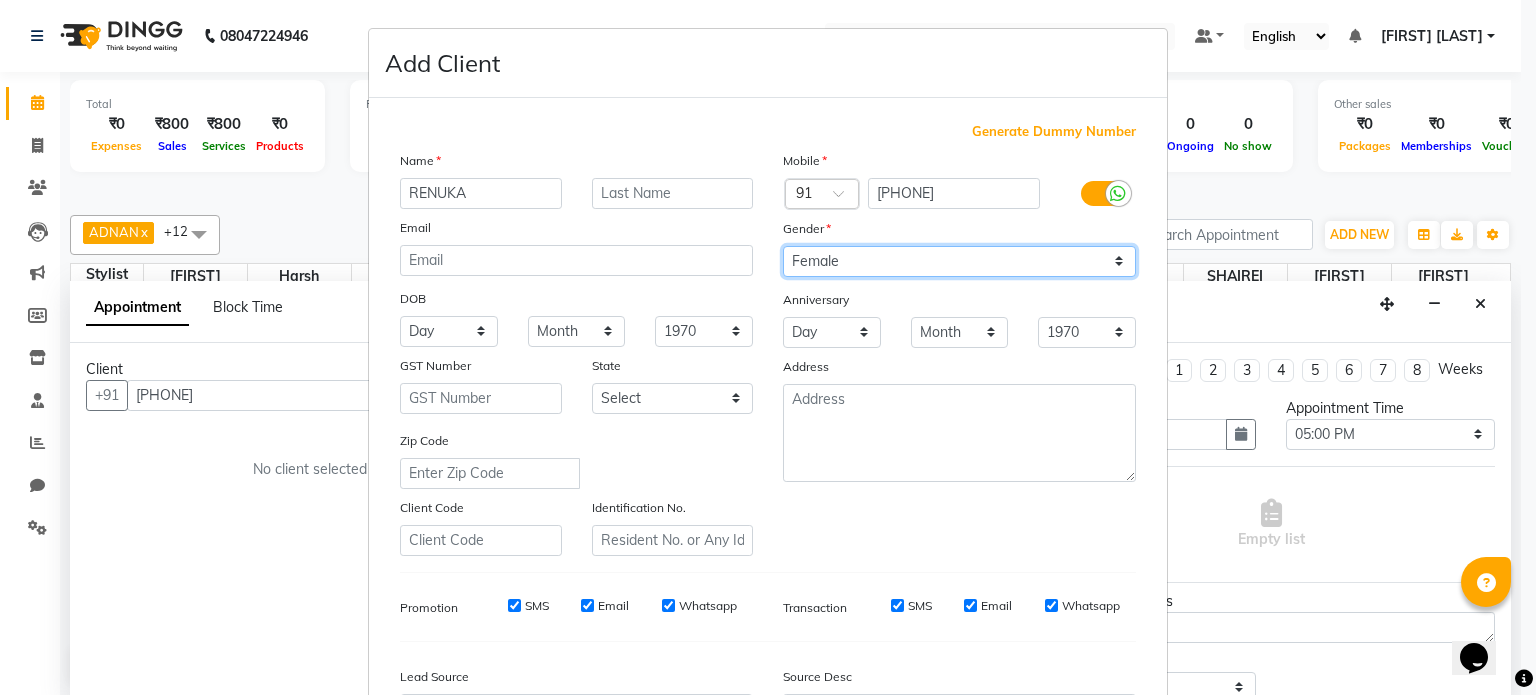 click on "Select Male Female Other Prefer Not To Say" at bounding box center [959, 261] 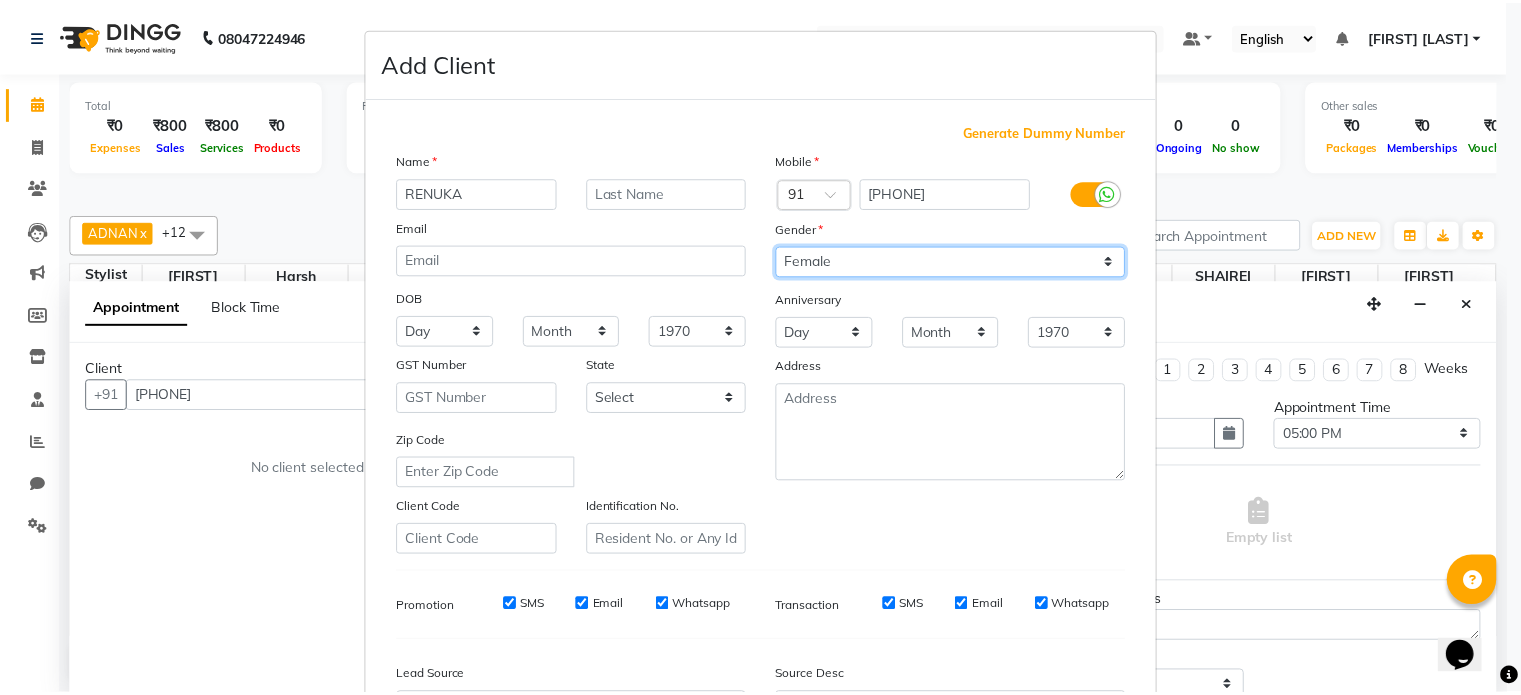 scroll, scrollTop: 237, scrollLeft: 0, axis: vertical 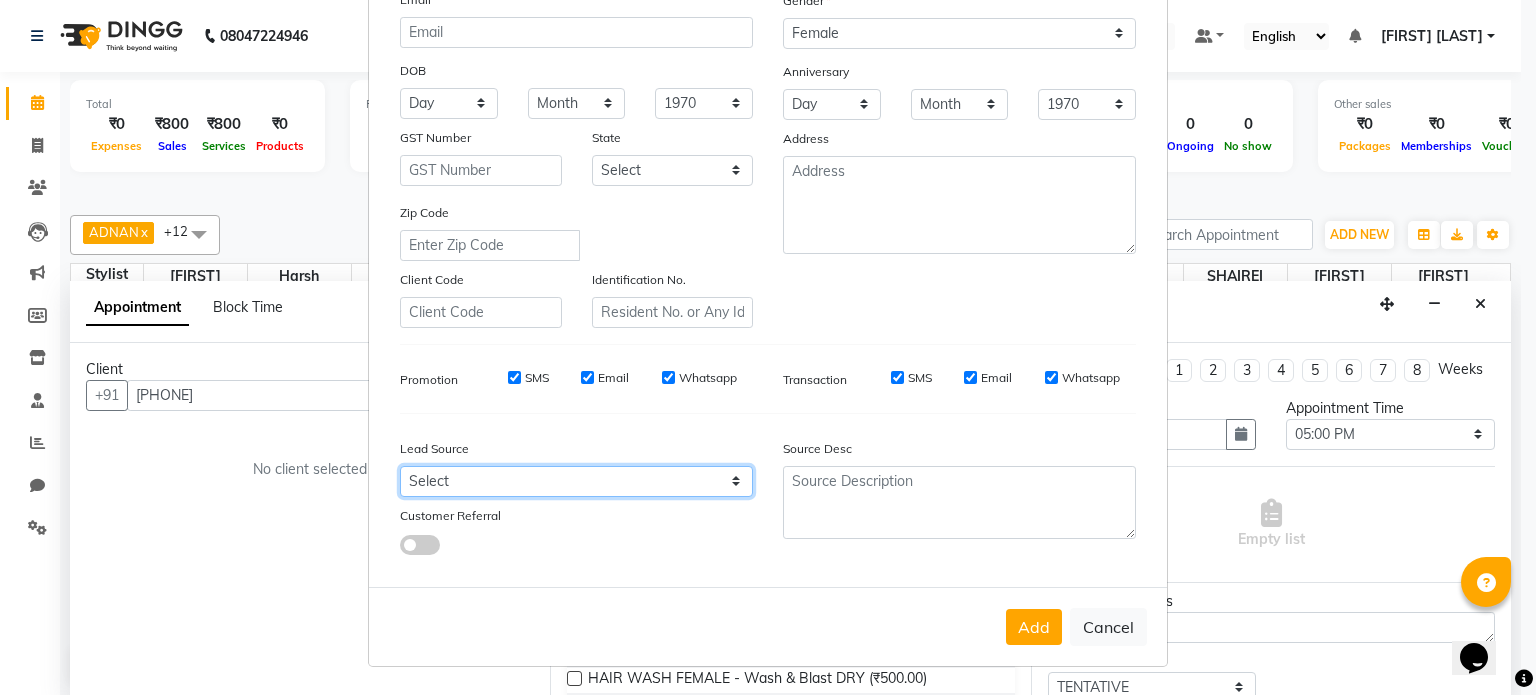 click on "Select Walk-in Referral Internet Friend Word of Mouth Advertisement Facebook JustDial Google Other" at bounding box center [576, 481] 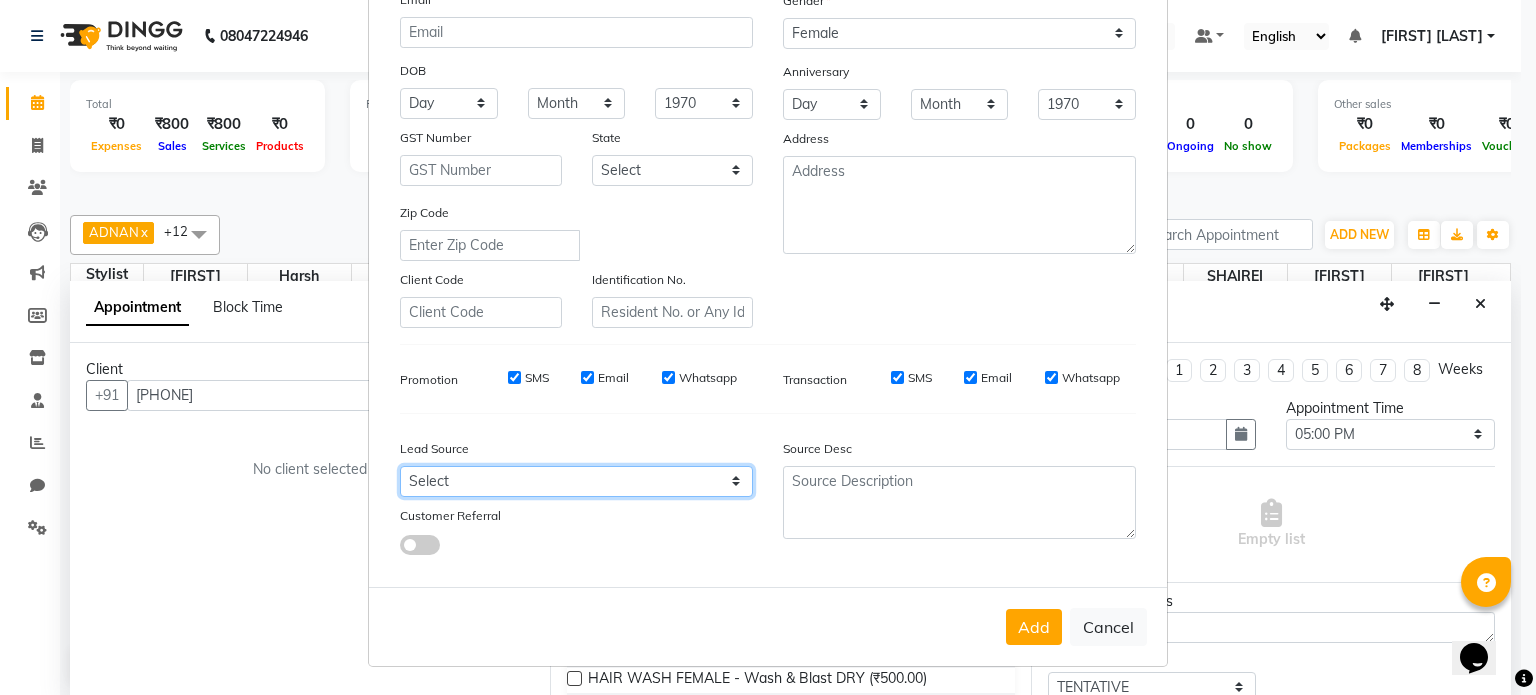 select on "54359" 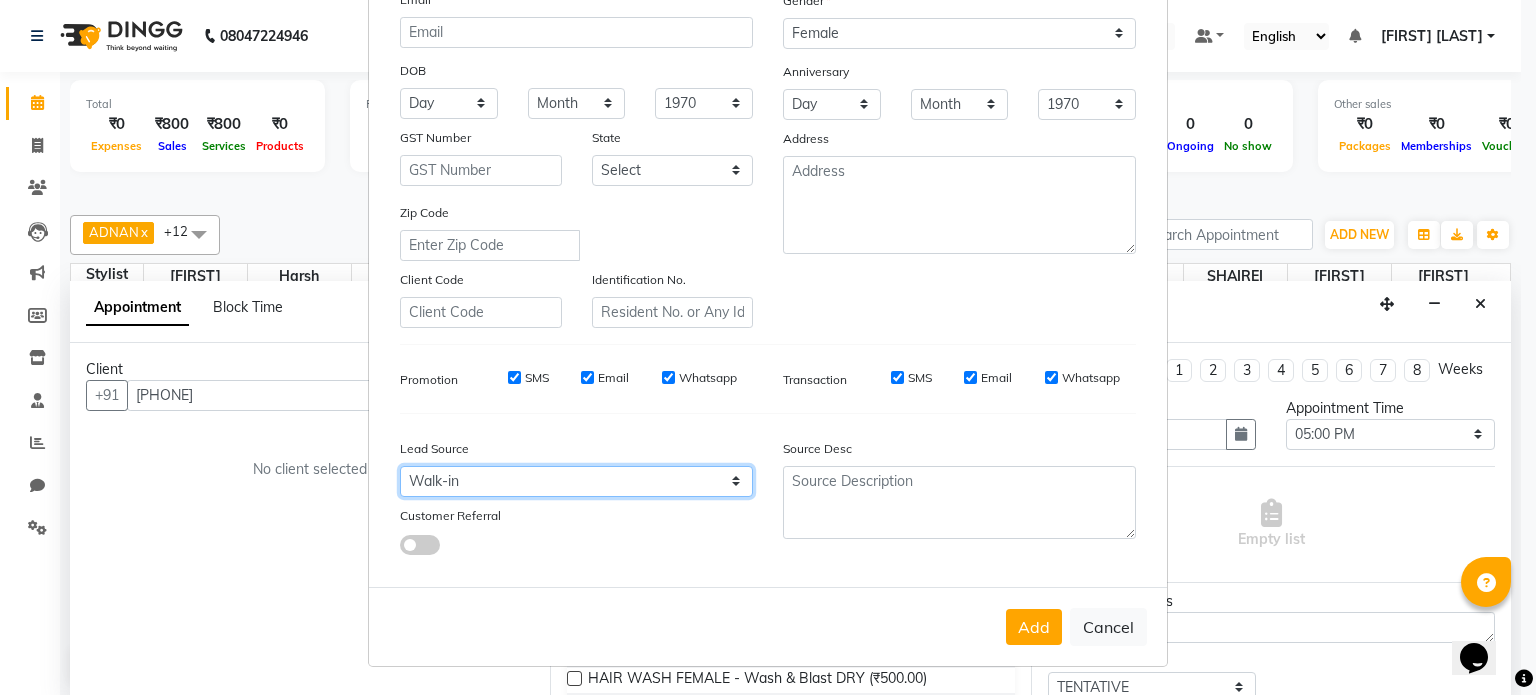 click on "Select Walk-in Referral Internet Friend Word of Mouth Advertisement Facebook JustDial Google Other" at bounding box center [576, 481] 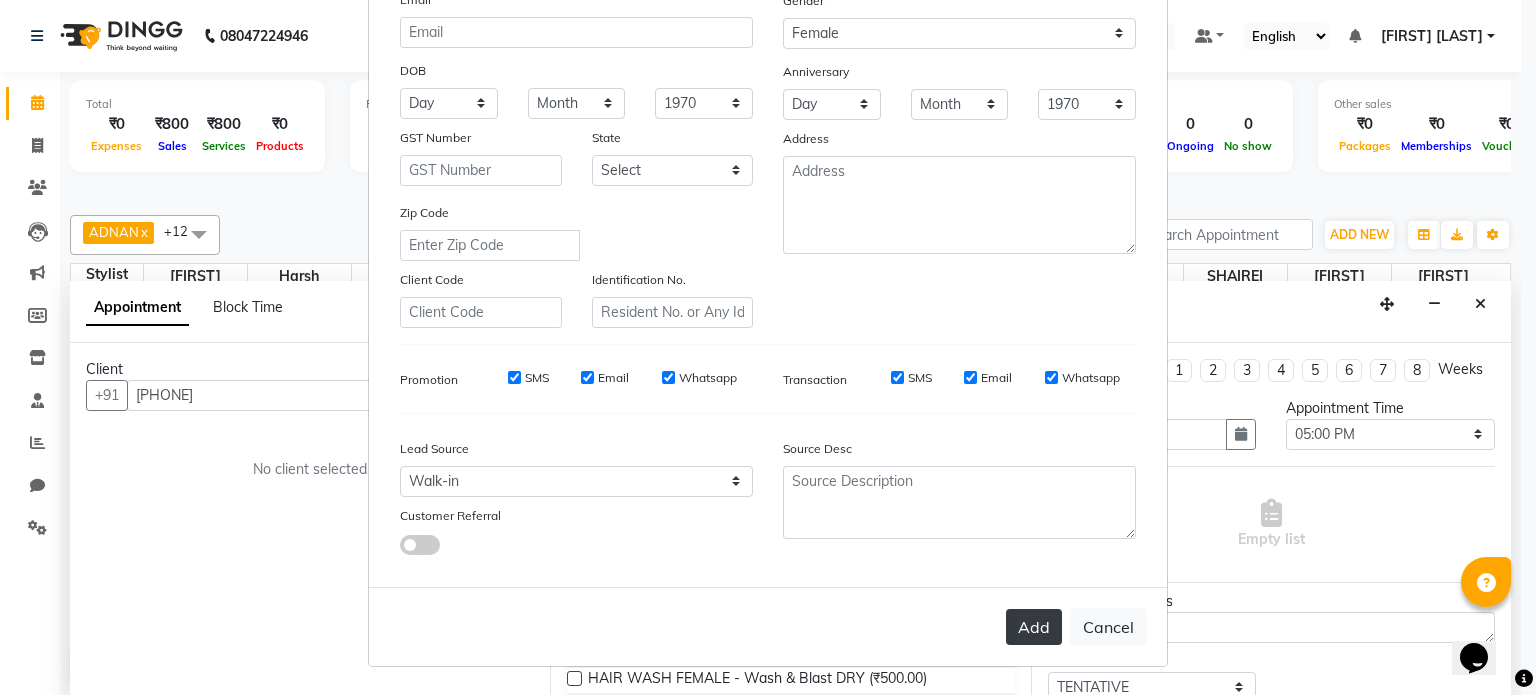 click on "Add" at bounding box center [1034, 627] 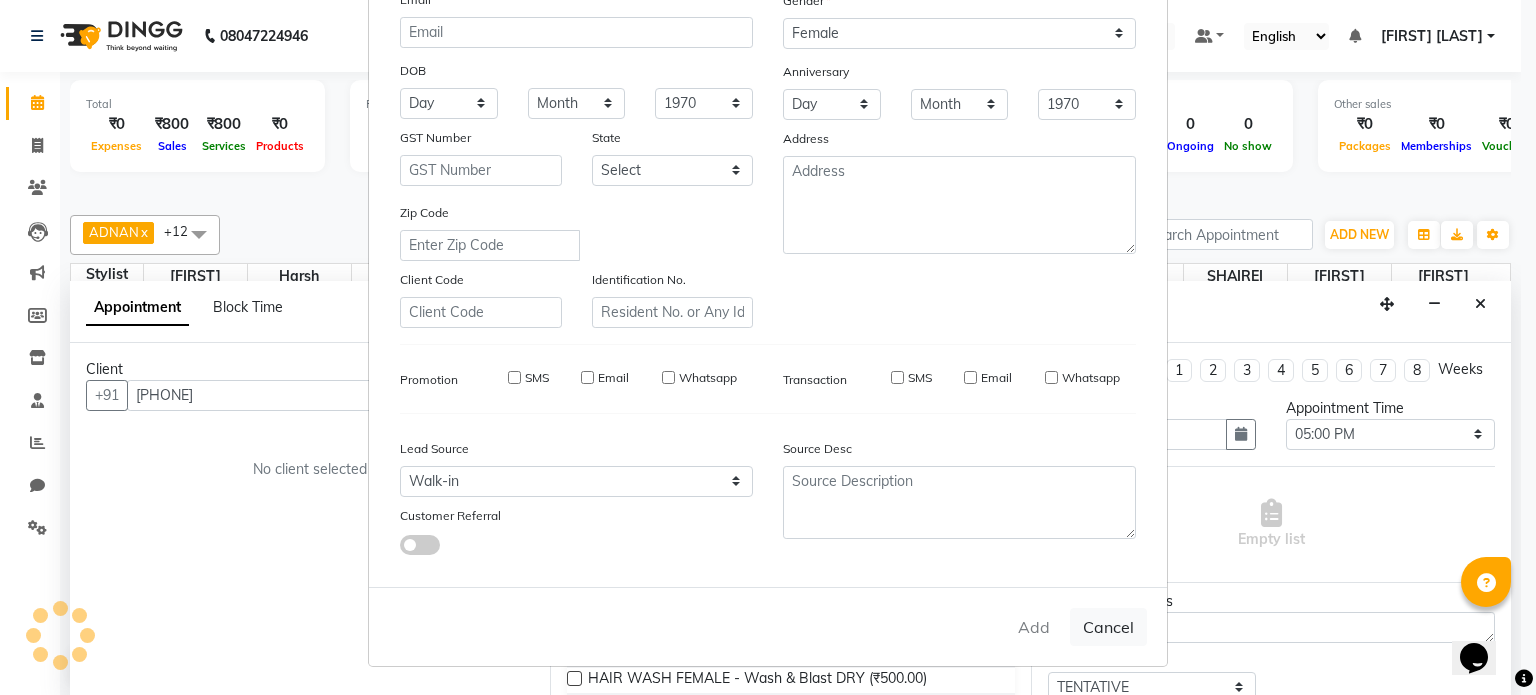 type 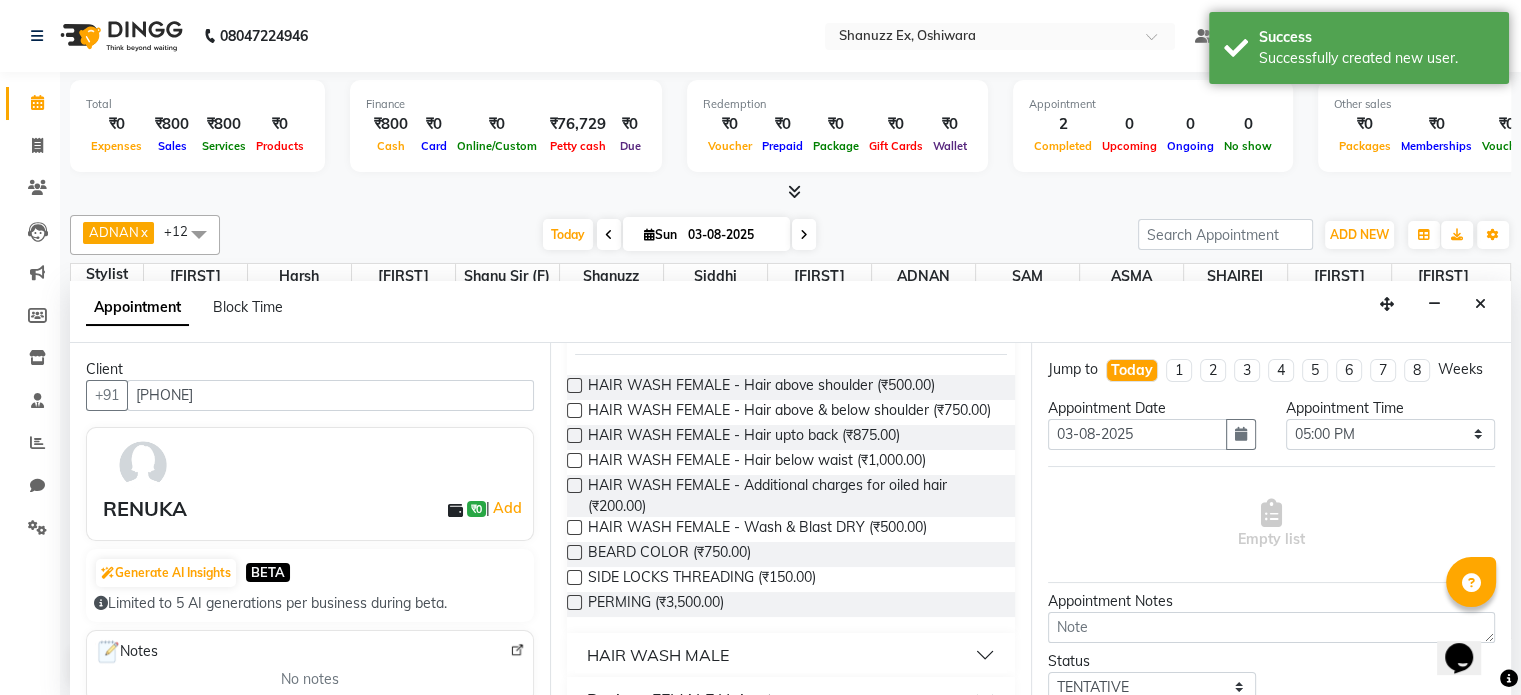 scroll, scrollTop: 0, scrollLeft: 0, axis: both 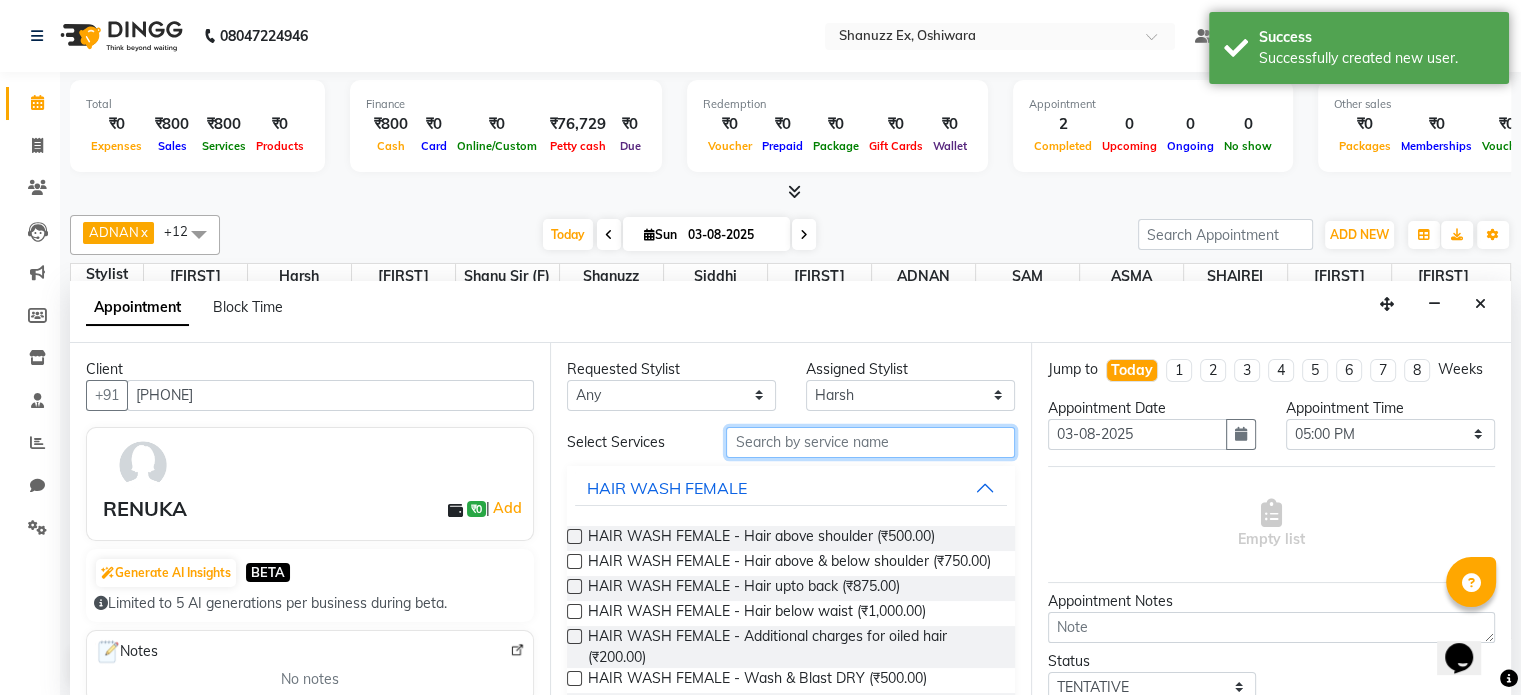 click at bounding box center [870, 442] 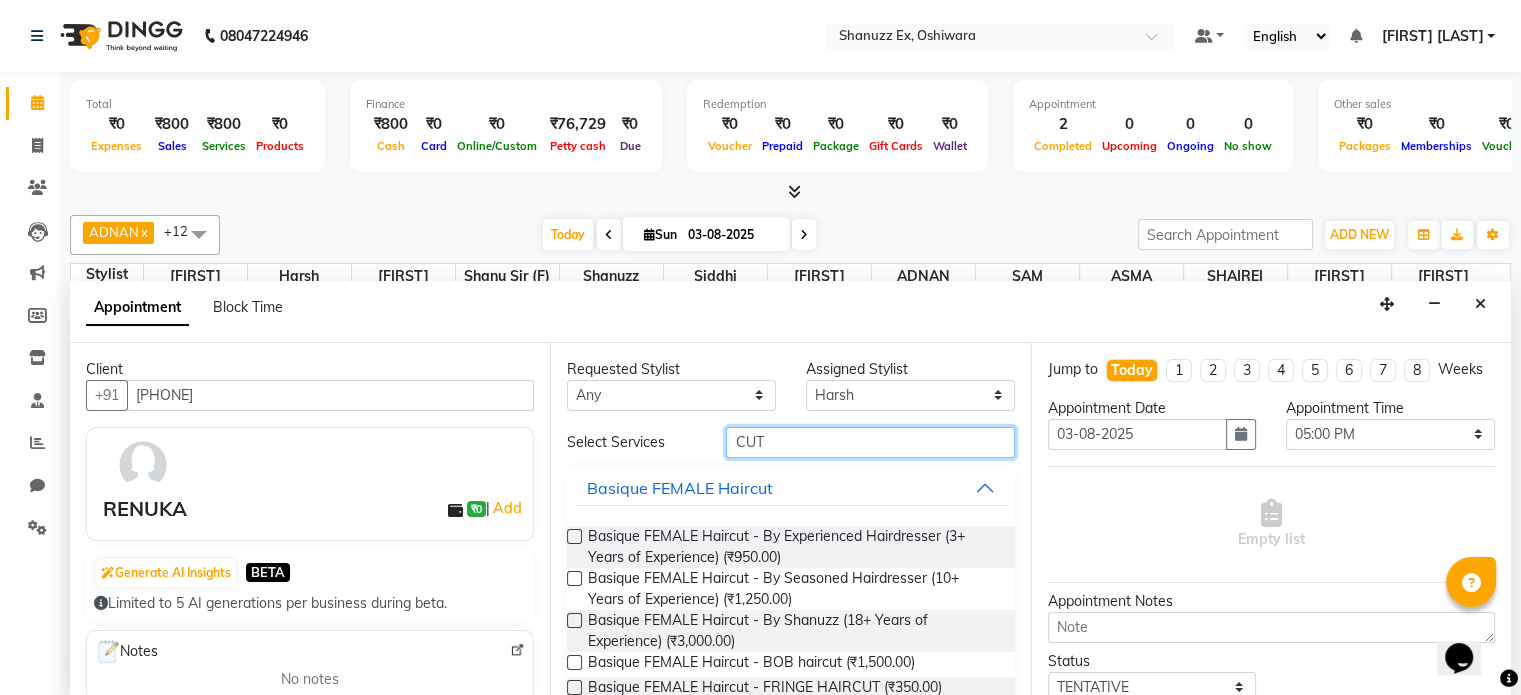 type on "CUT" 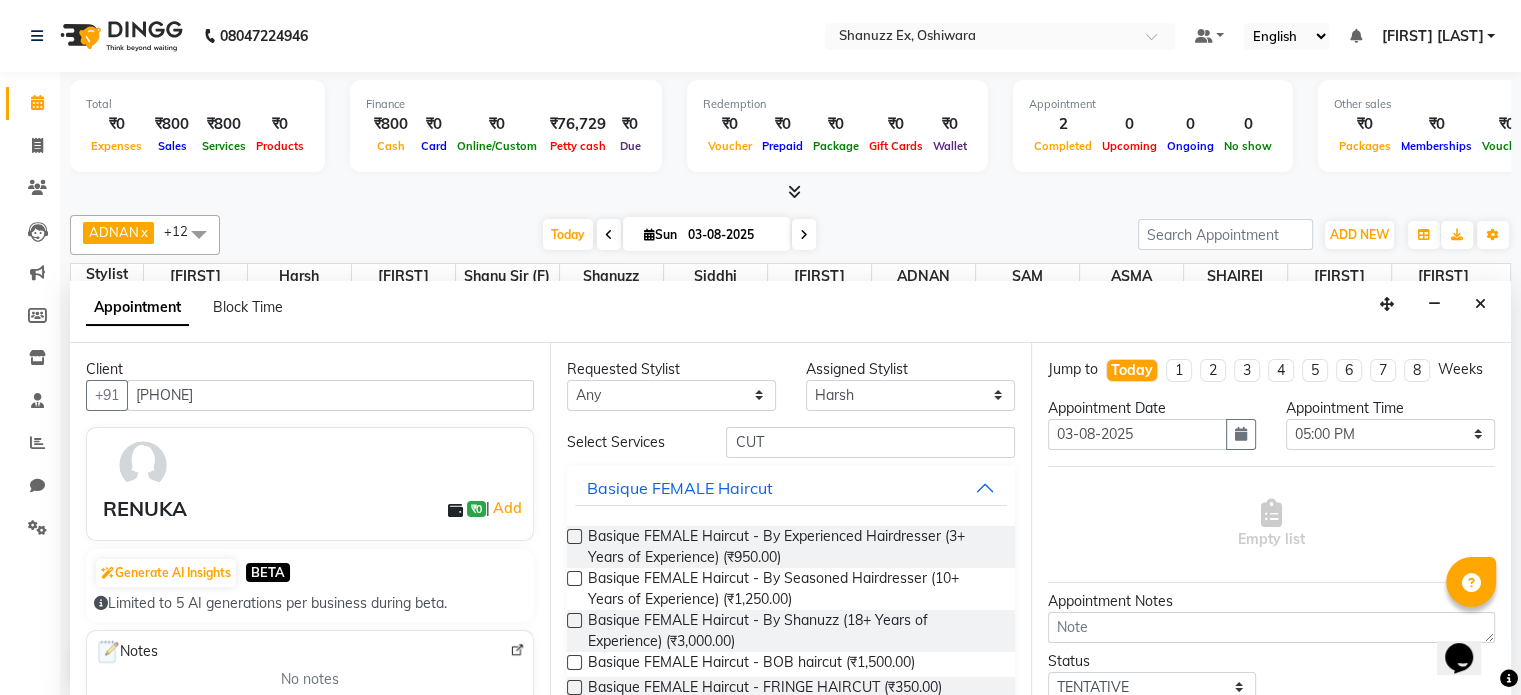 click at bounding box center (574, 536) 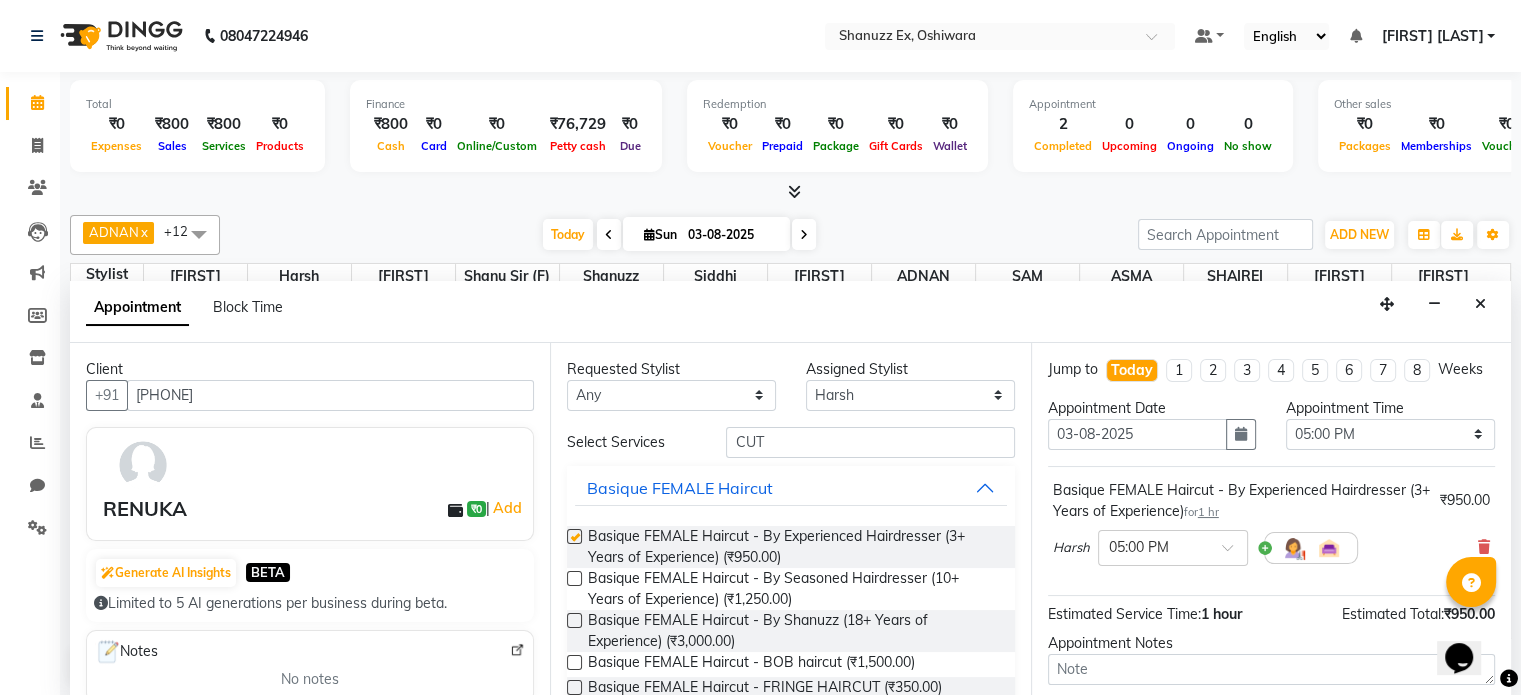 checkbox on "false" 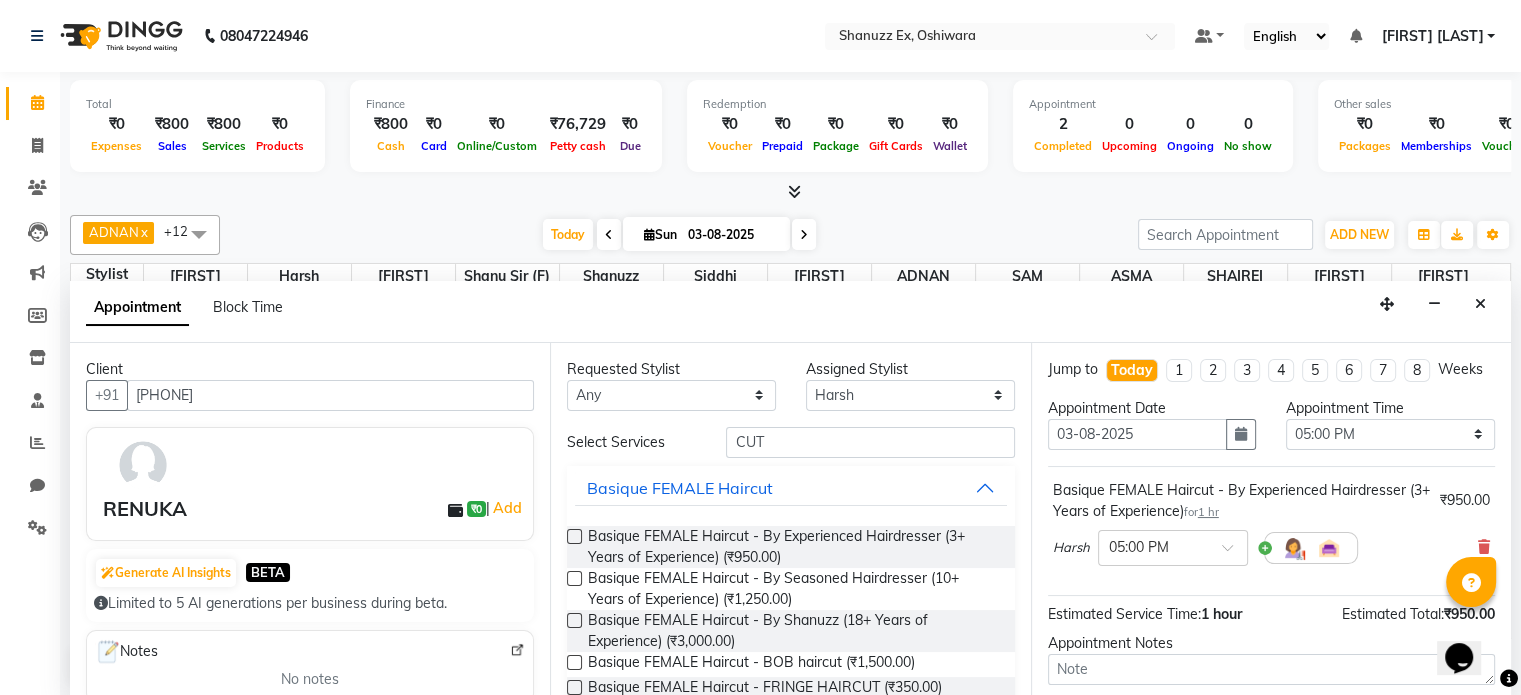 scroll, scrollTop: 191, scrollLeft: 0, axis: vertical 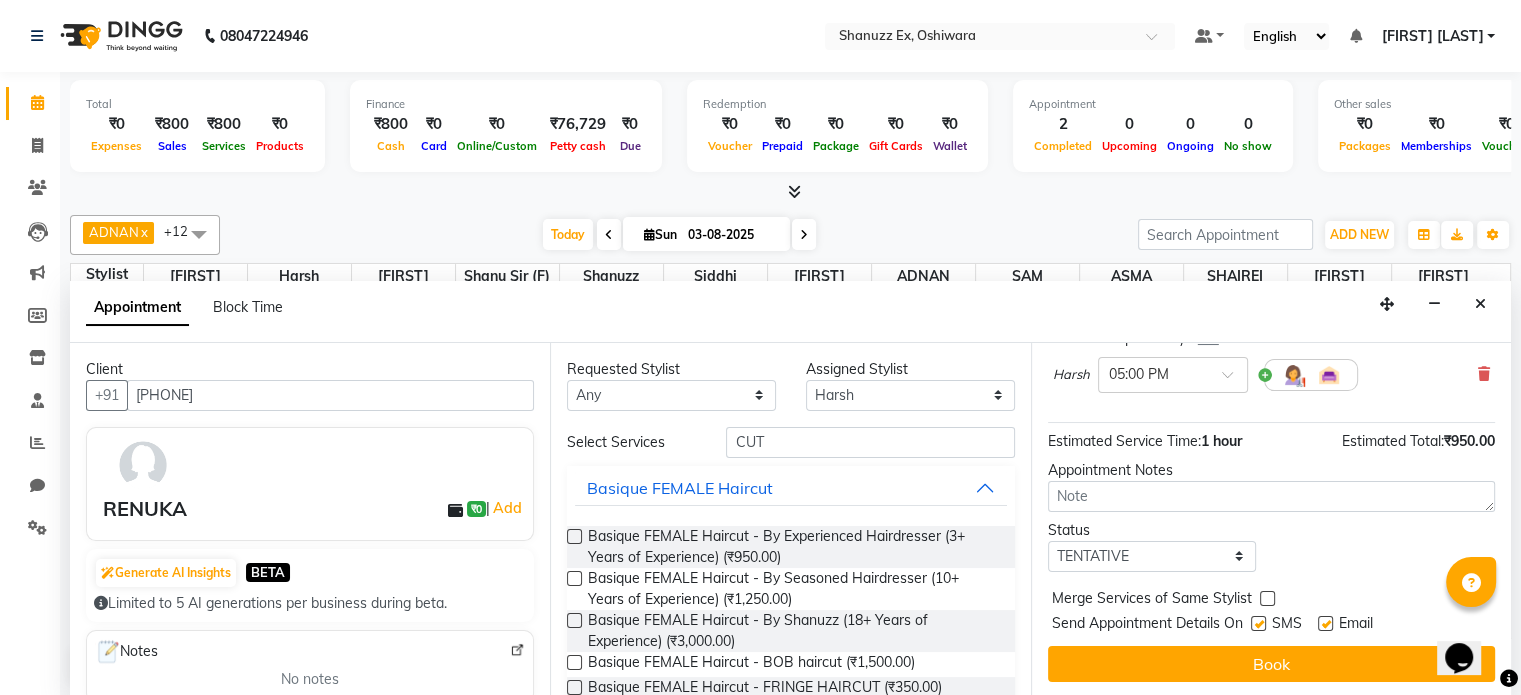 click at bounding box center [1258, 623] 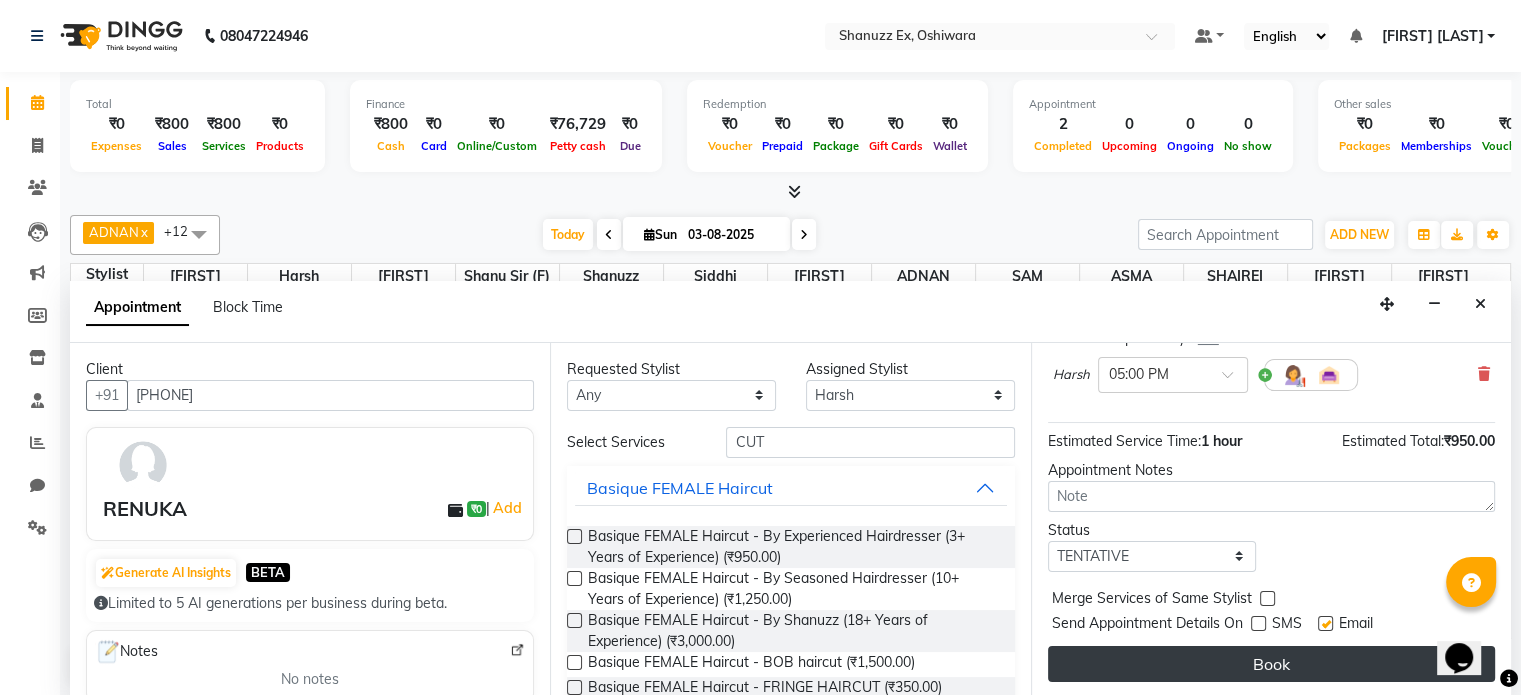 click on "Book" at bounding box center [1271, 664] 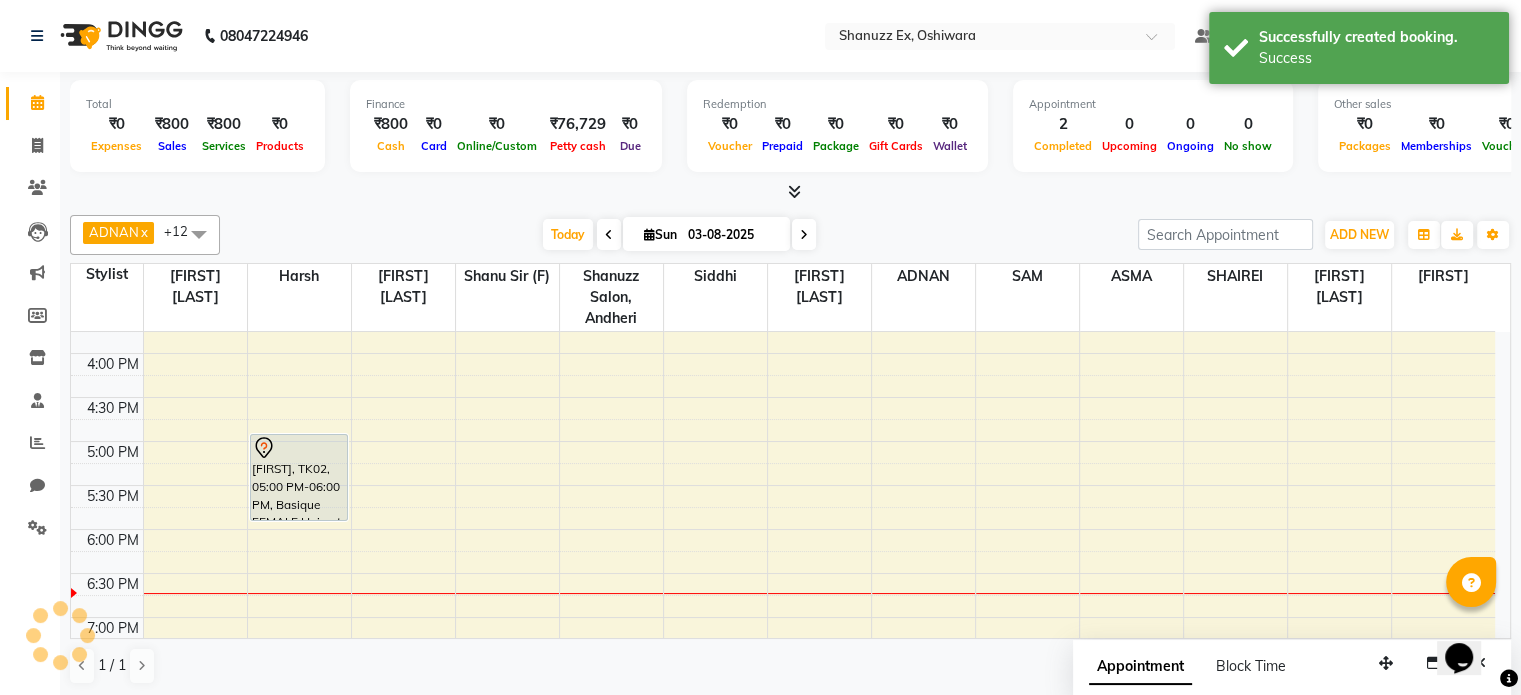 scroll, scrollTop: 0, scrollLeft: 0, axis: both 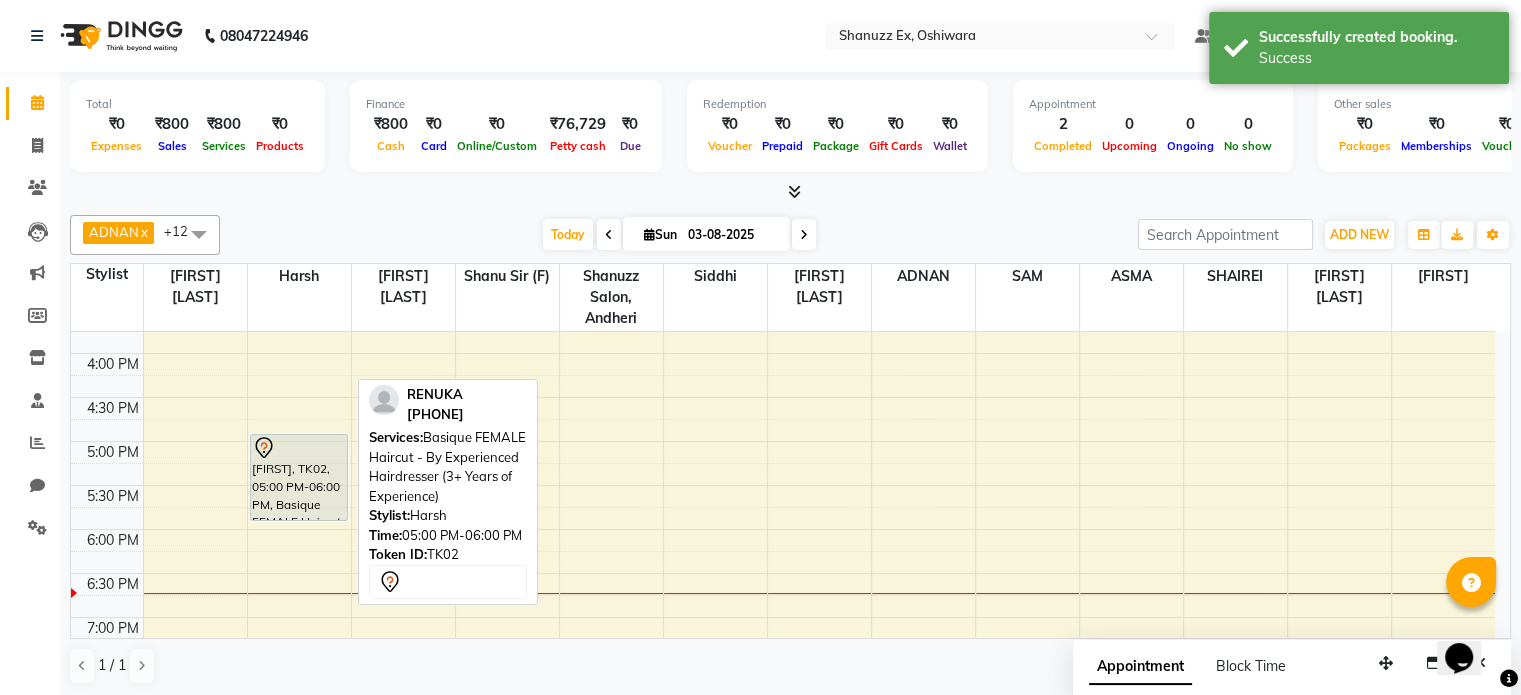 click on "[FIRST], [LOCATION], [TIME]-[TIME], [SERVICE] - By [TITLE] ([EXPERIENCE])" at bounding box center [299, 477] 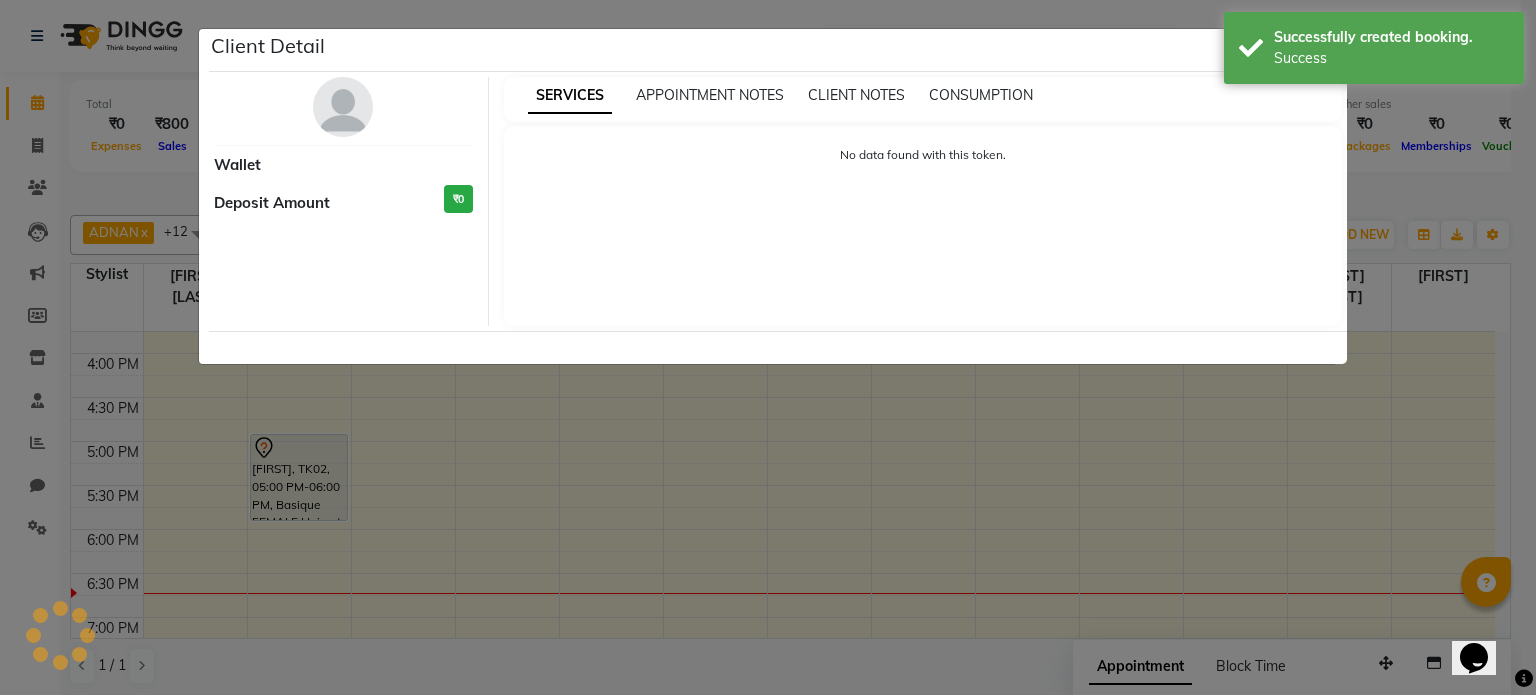 select on "7" 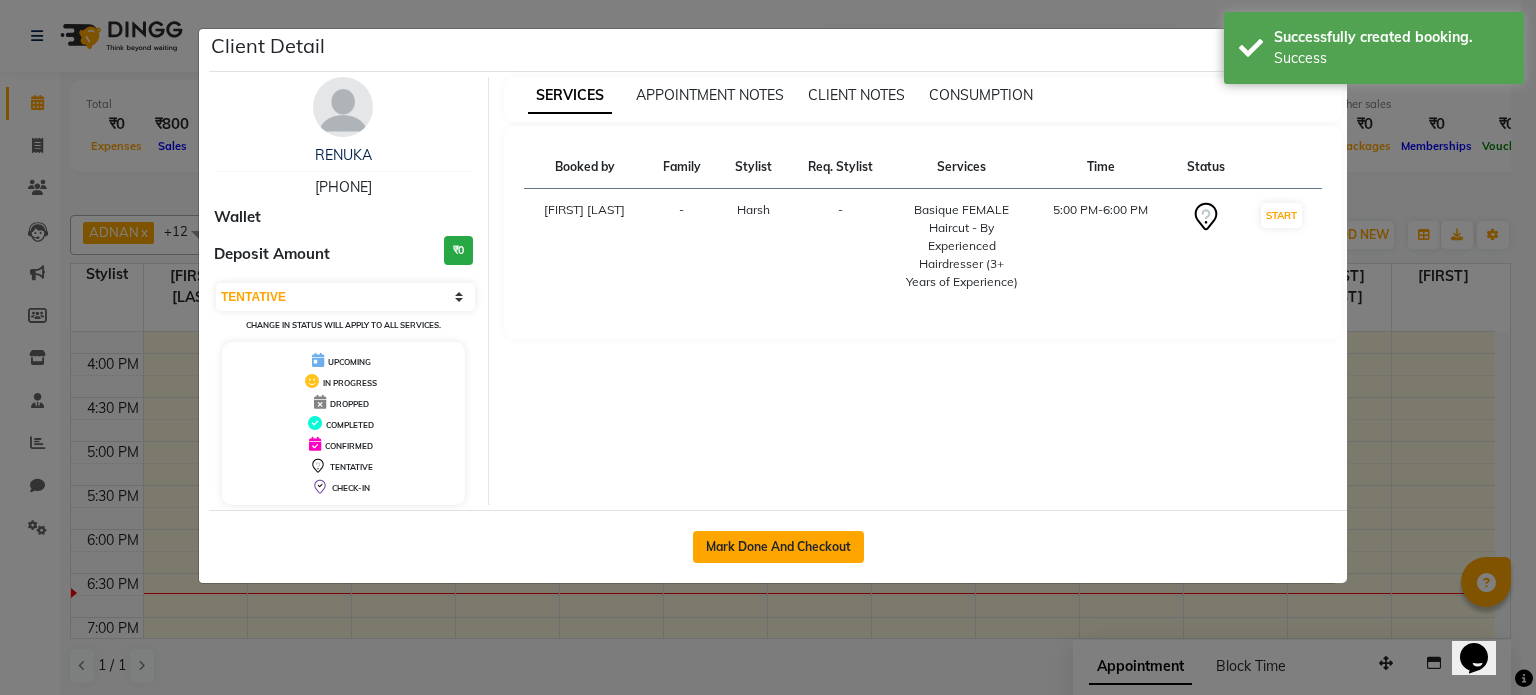 click on "Mark Done And Checkout" 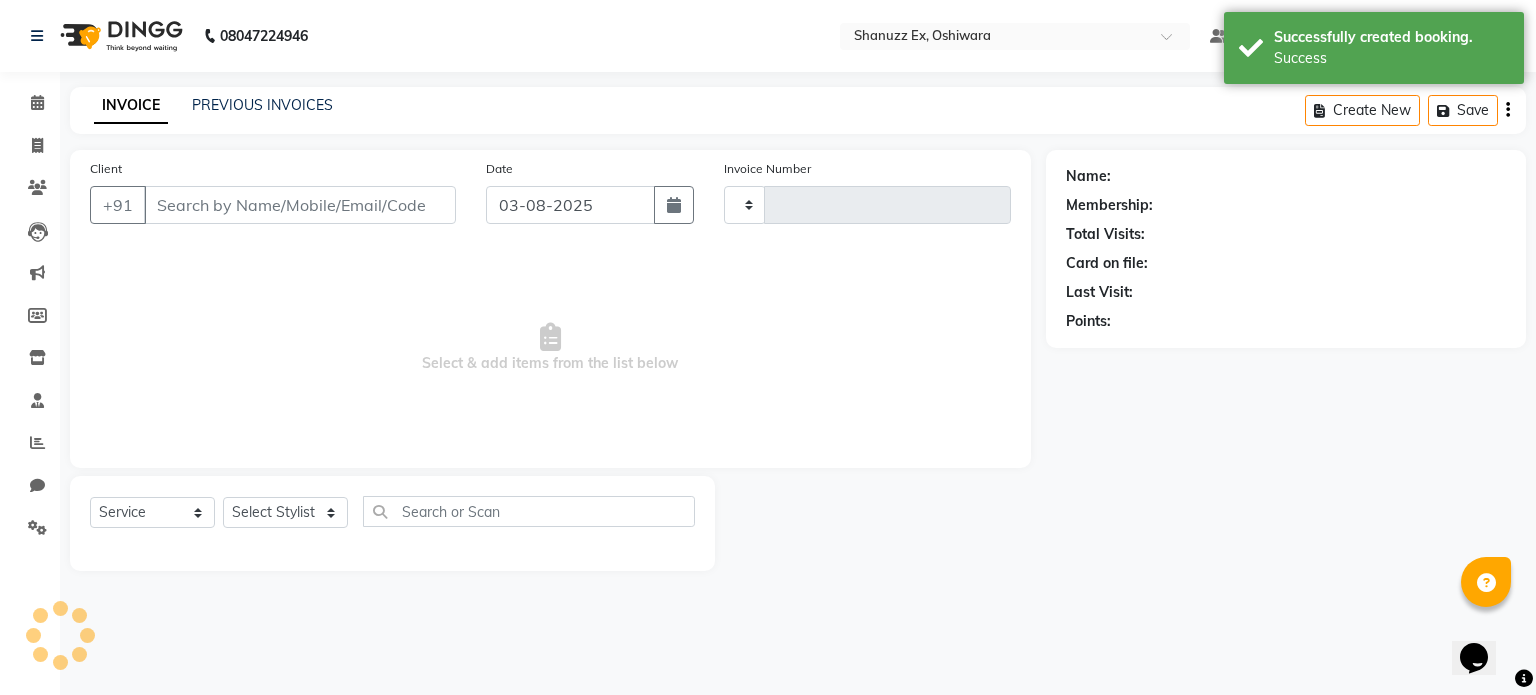 type on "0255" 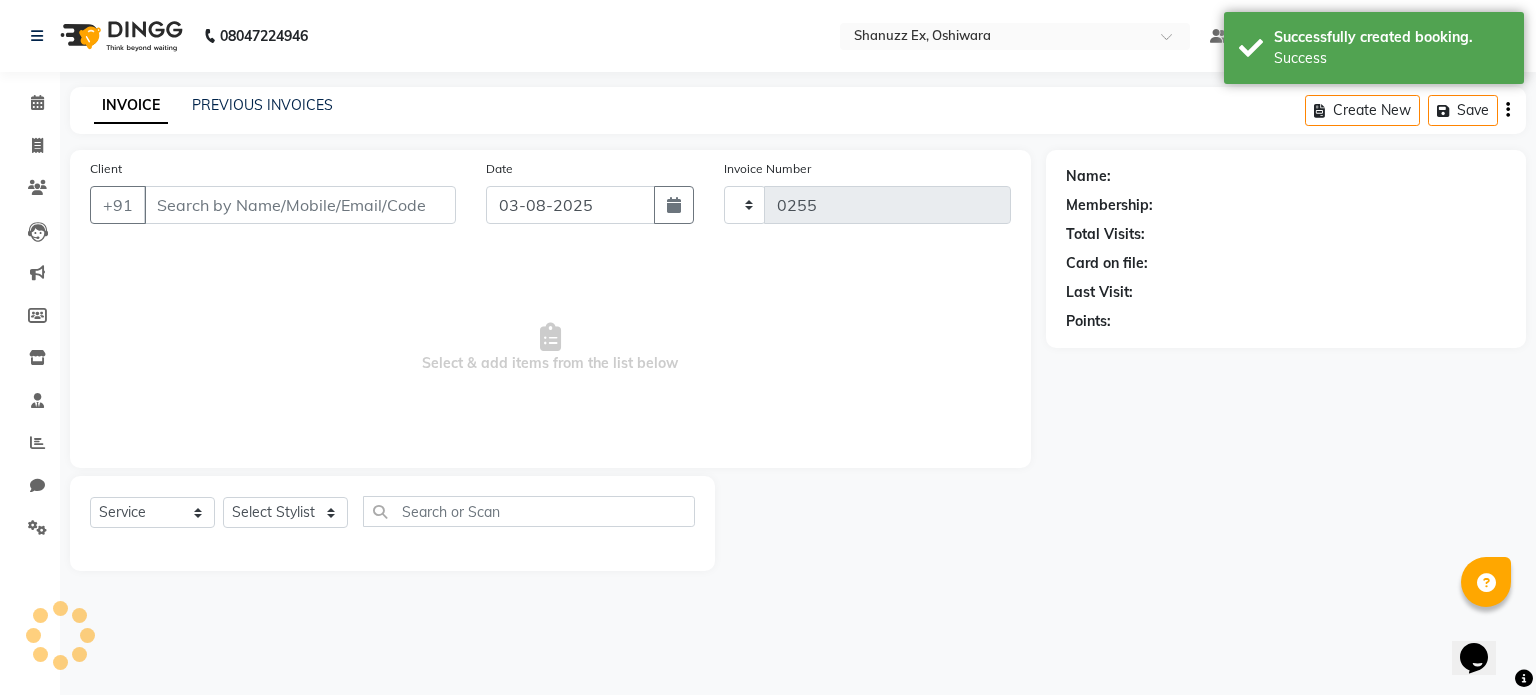 select on "8229" 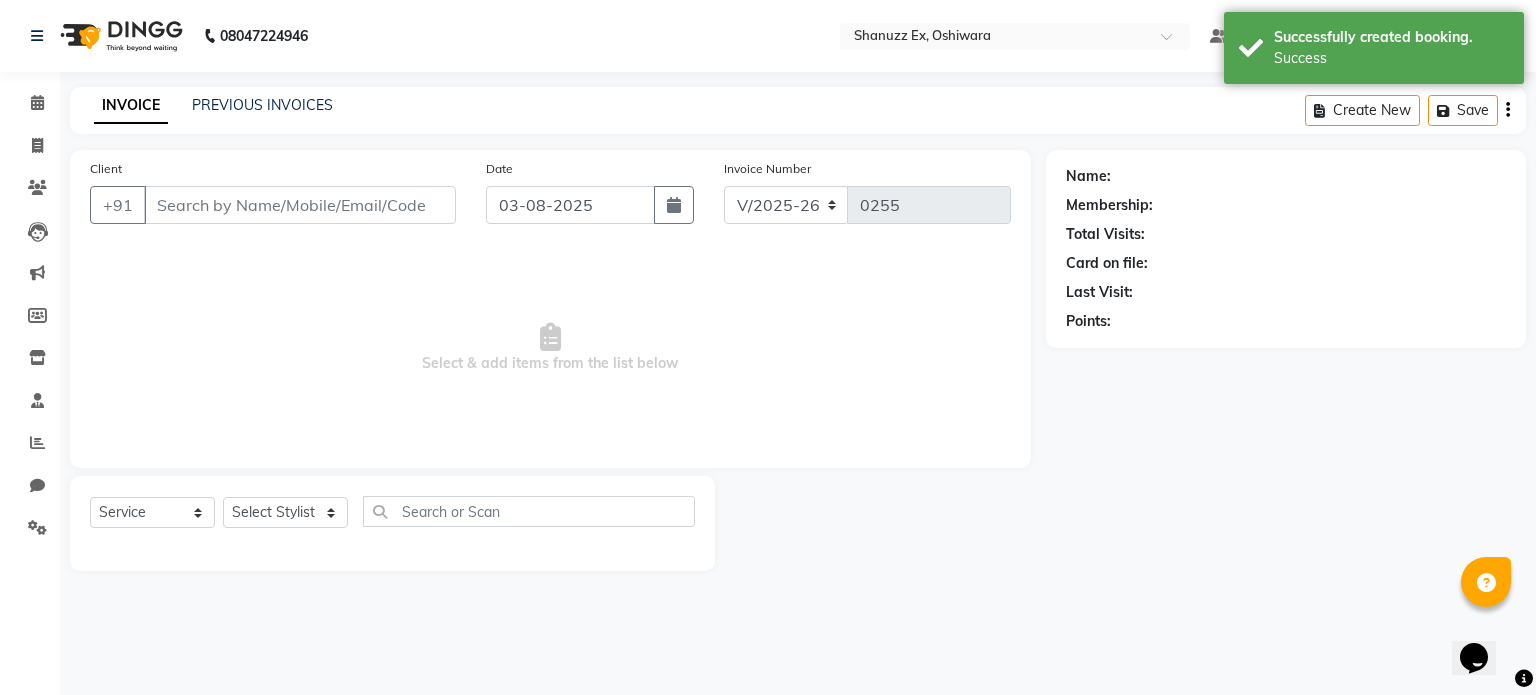 type on "[PHONE]" 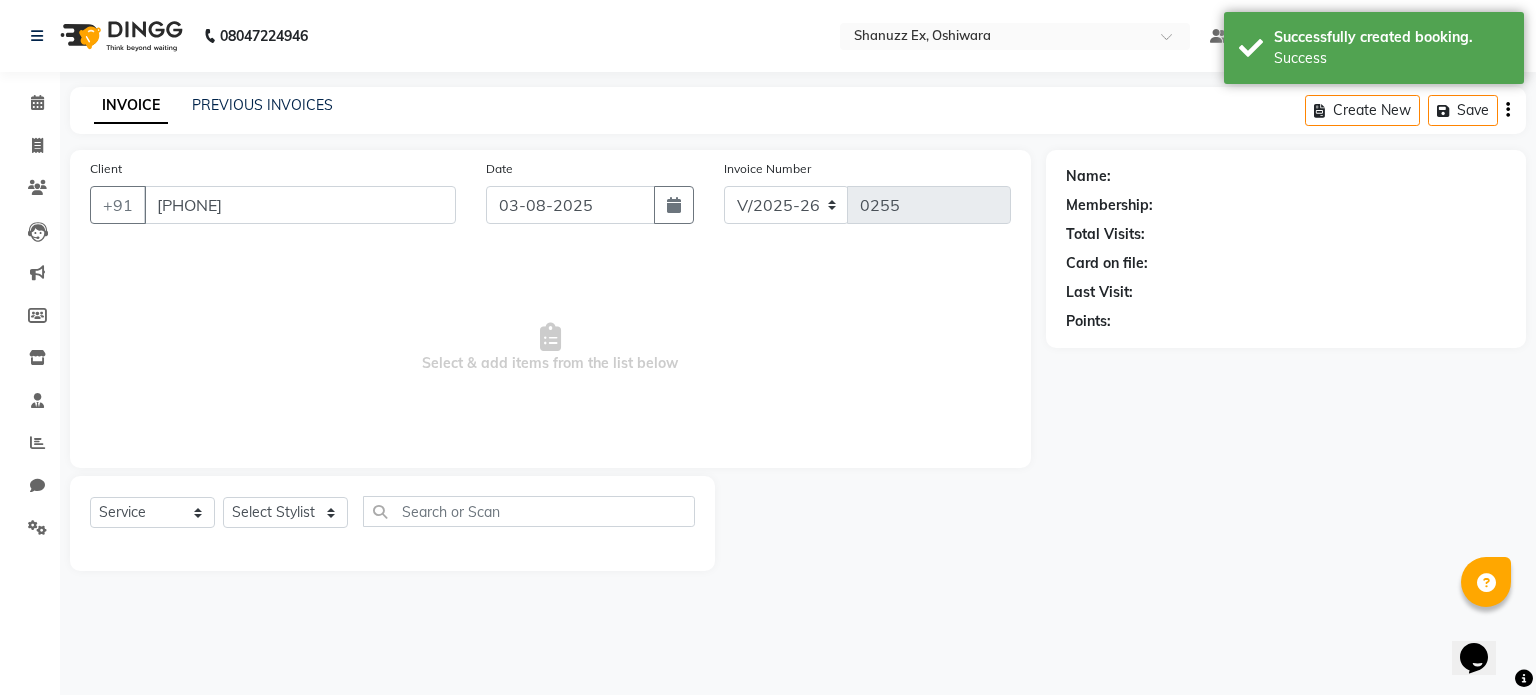 select on "77946" 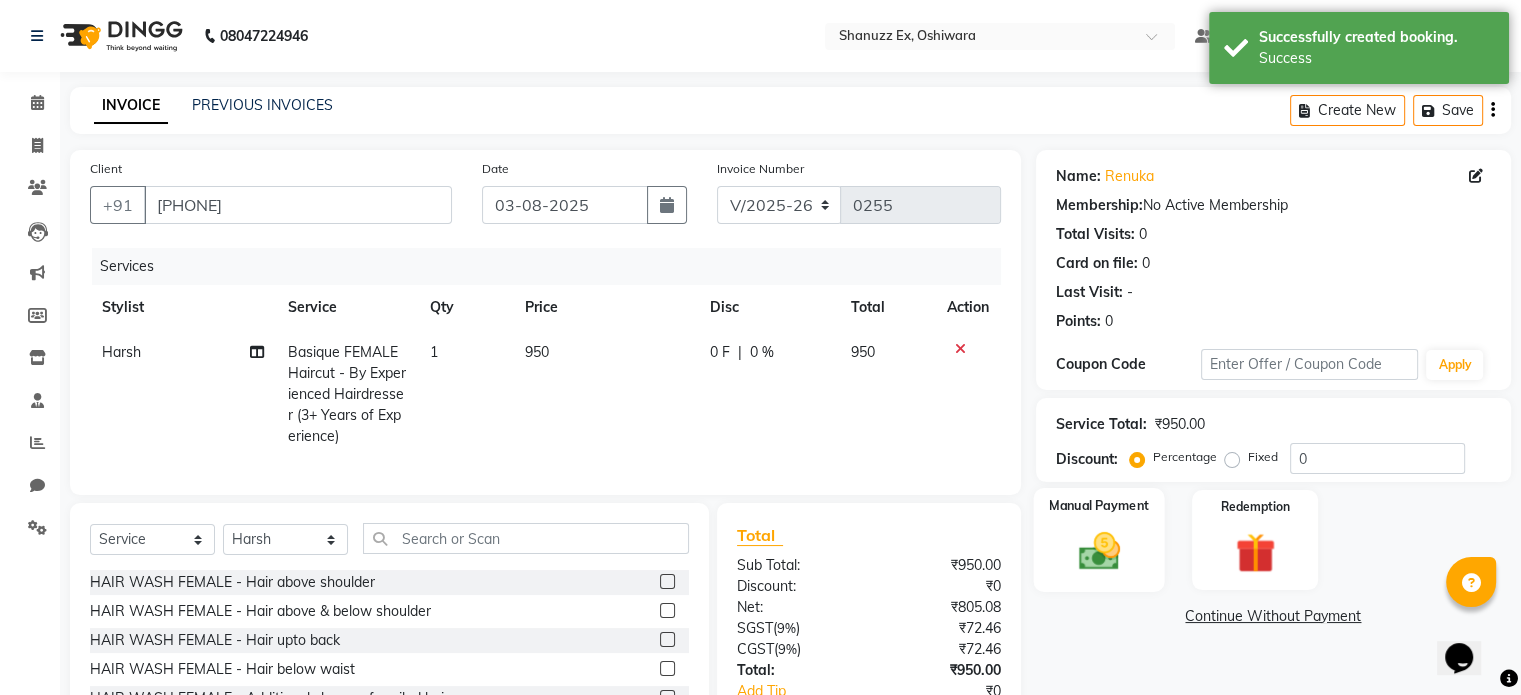 click on "Manual Payment" 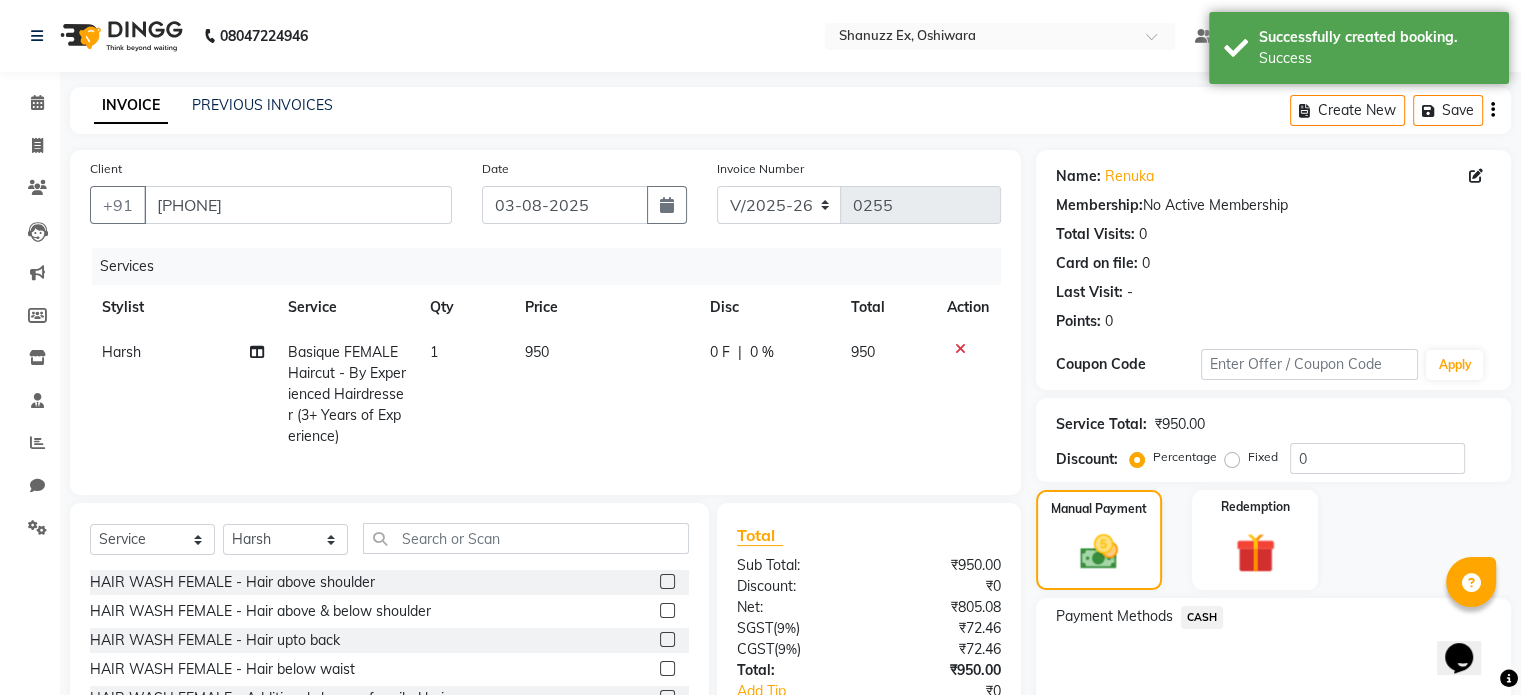click on "CASH" 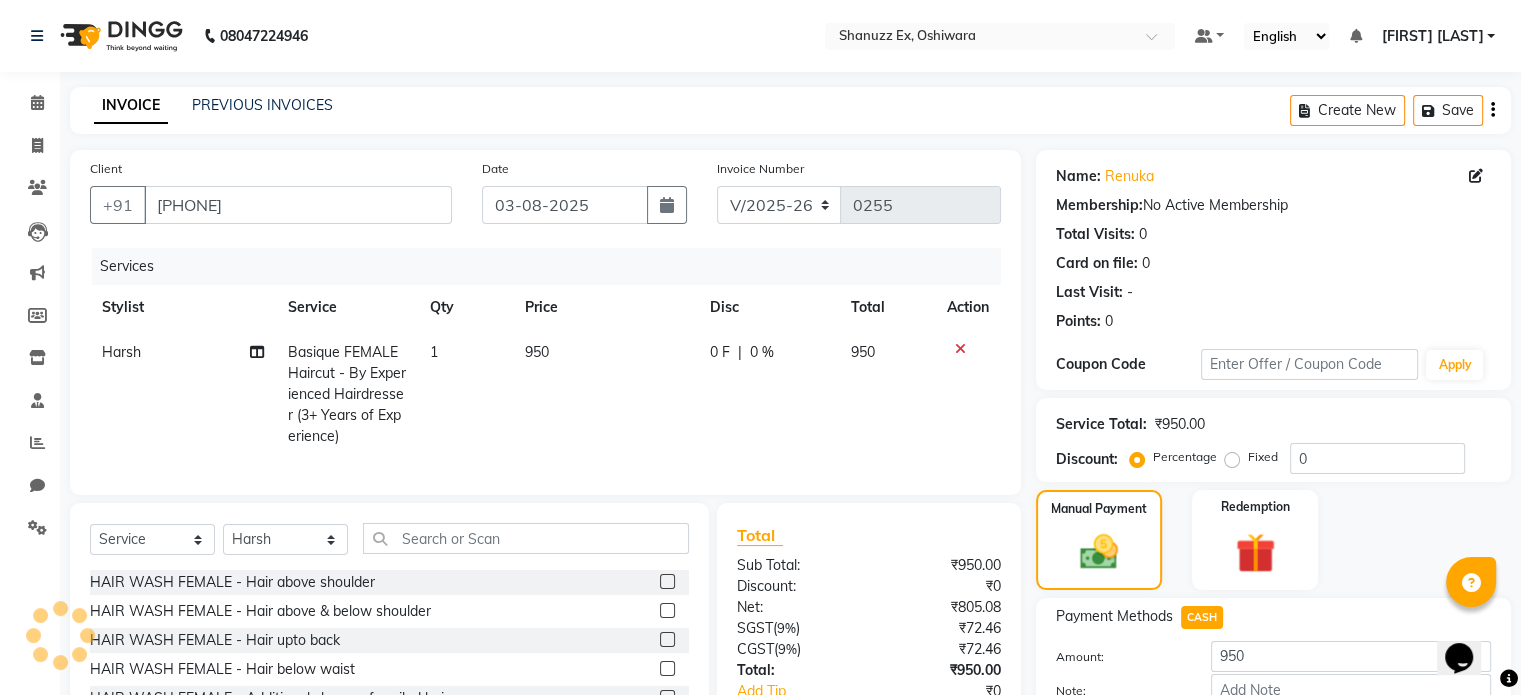 scroll, scrollTop: 148, scrollLeft: 0, axis: vertical 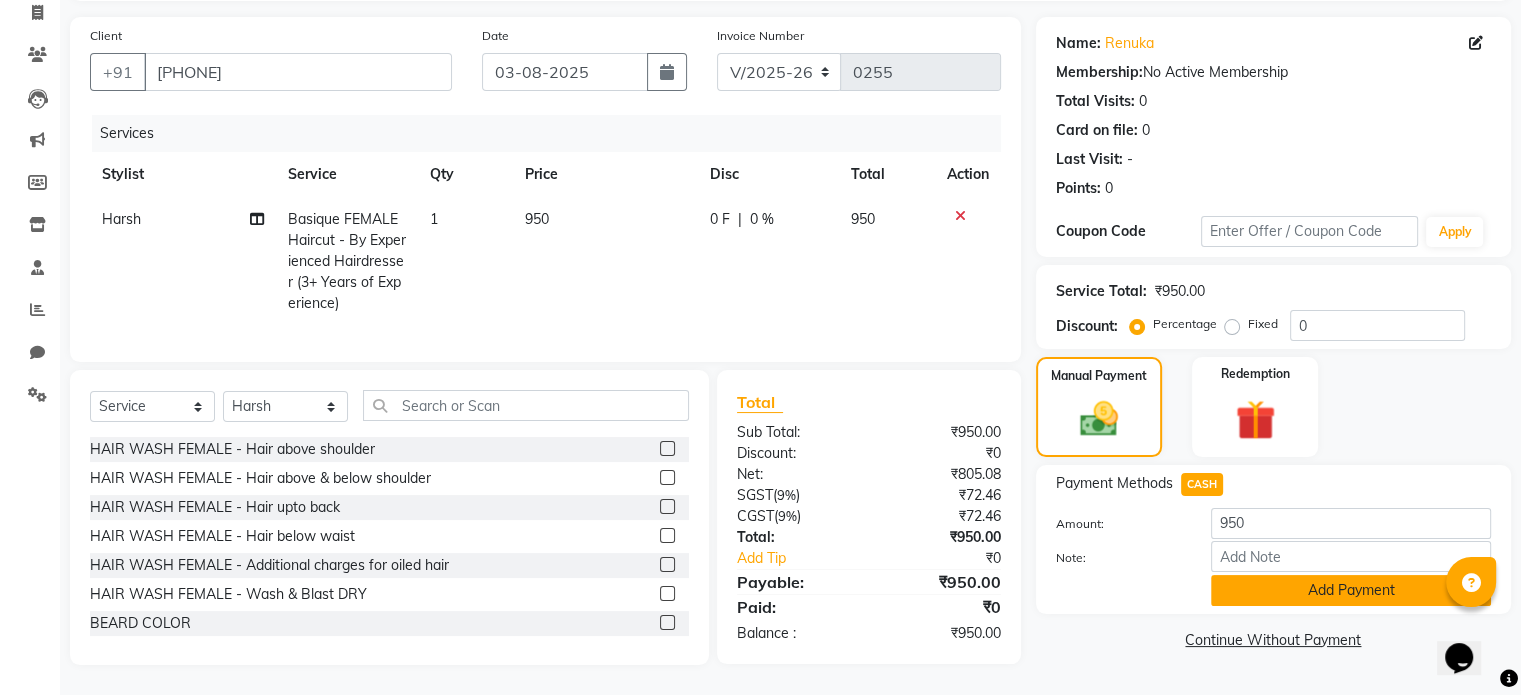 click on "Add Payment" 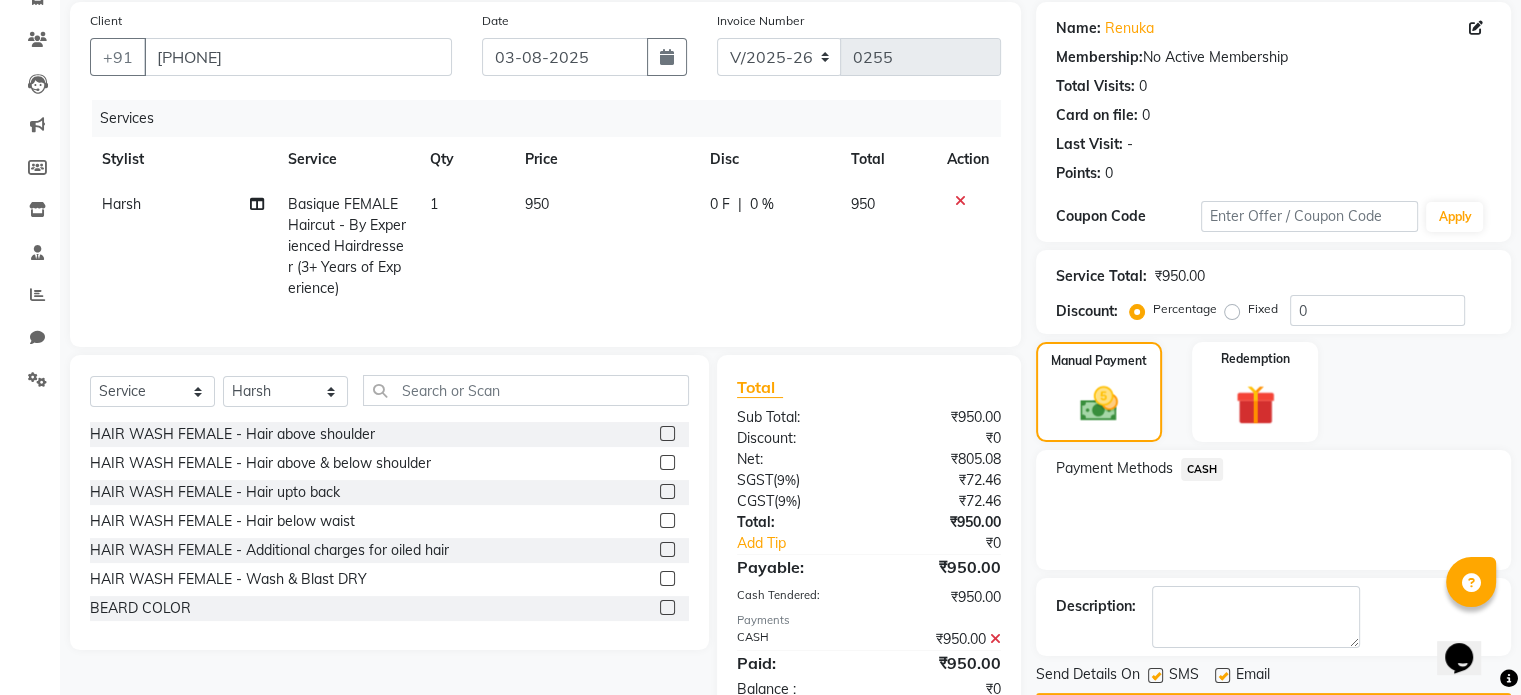 scroll, scrollTop: 218, scrollLeft: 0, axis: vertical 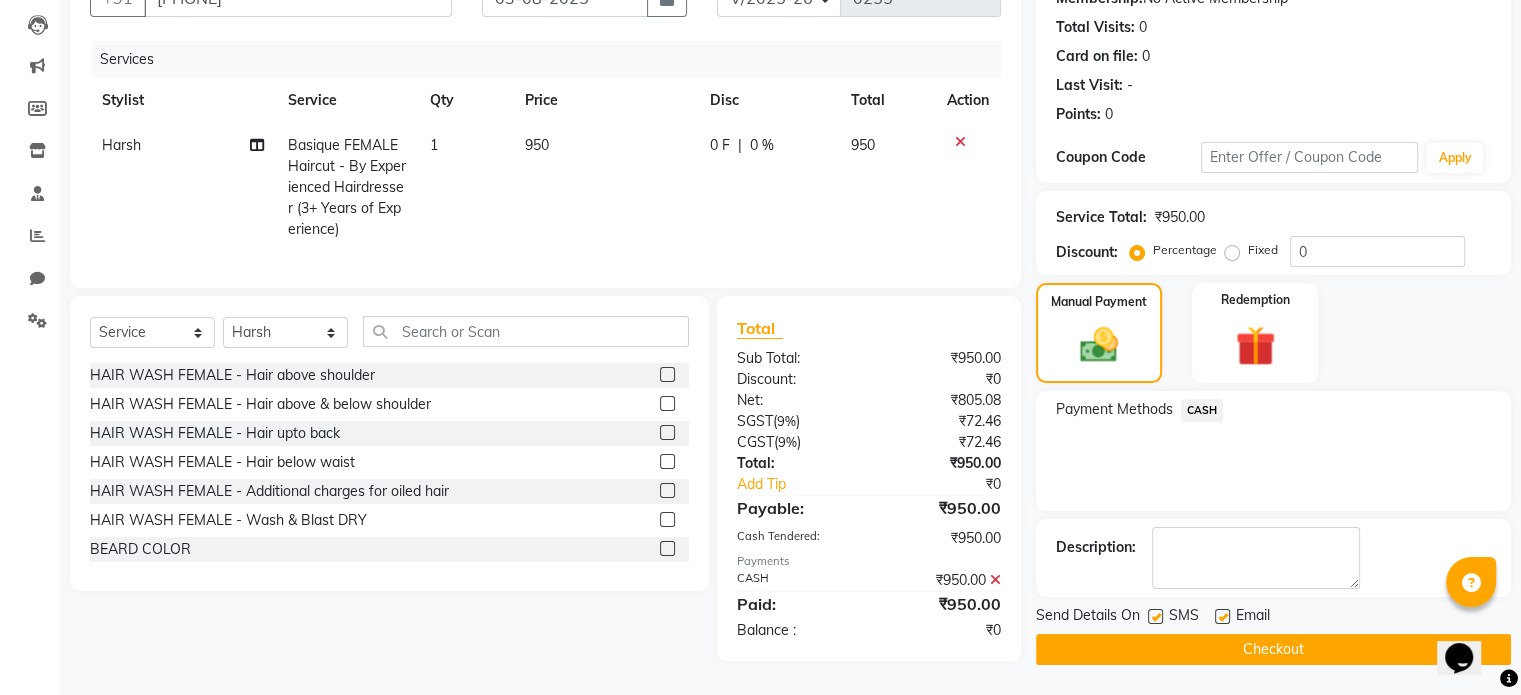 click 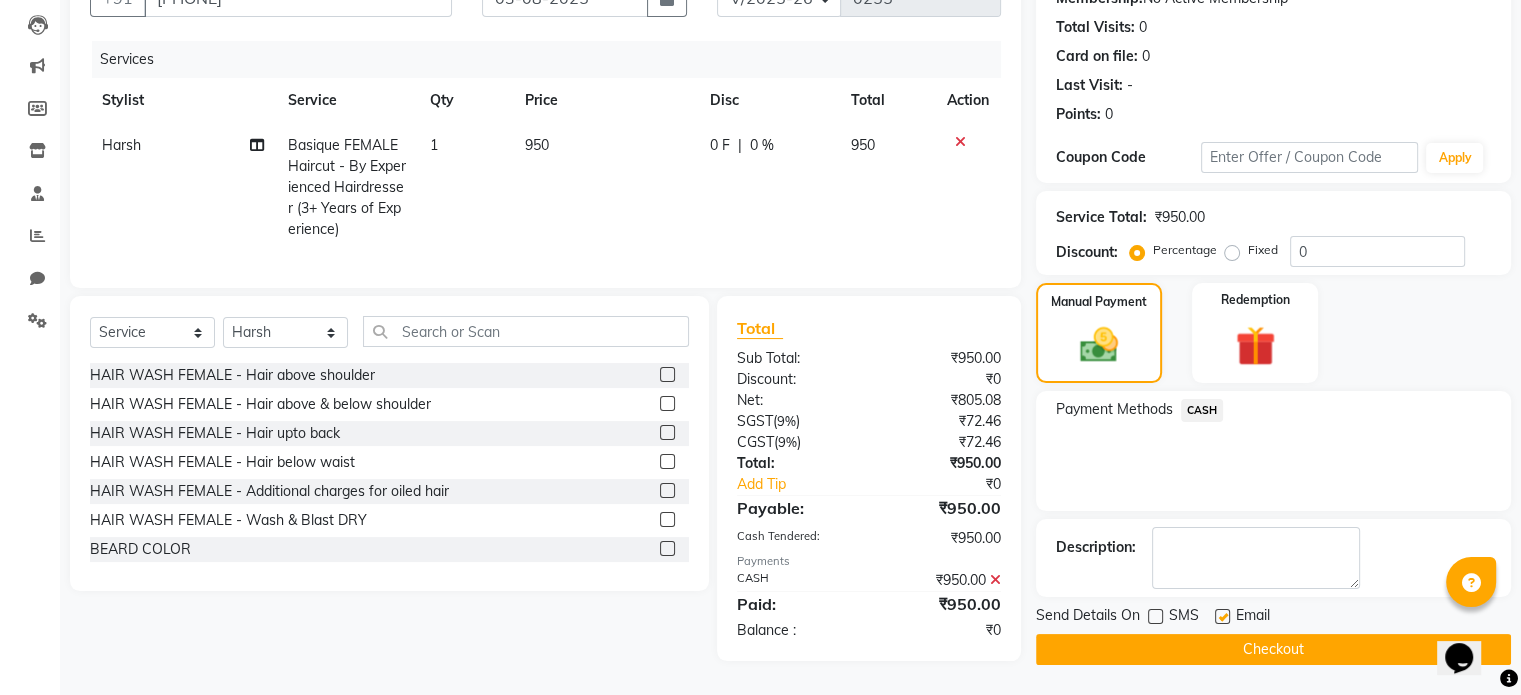 click on "Checkout" 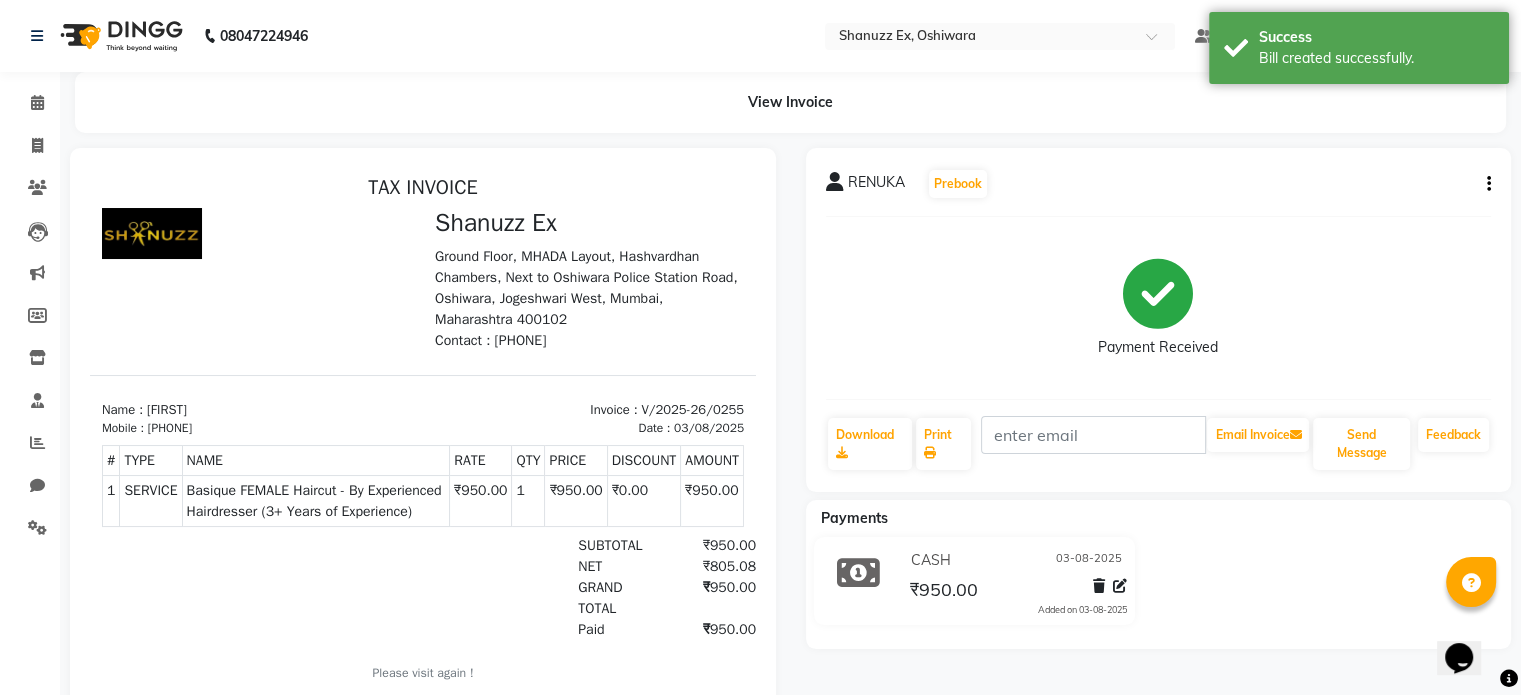 scroll, scrollTop: 0, scrollLeft: 0, axis: both 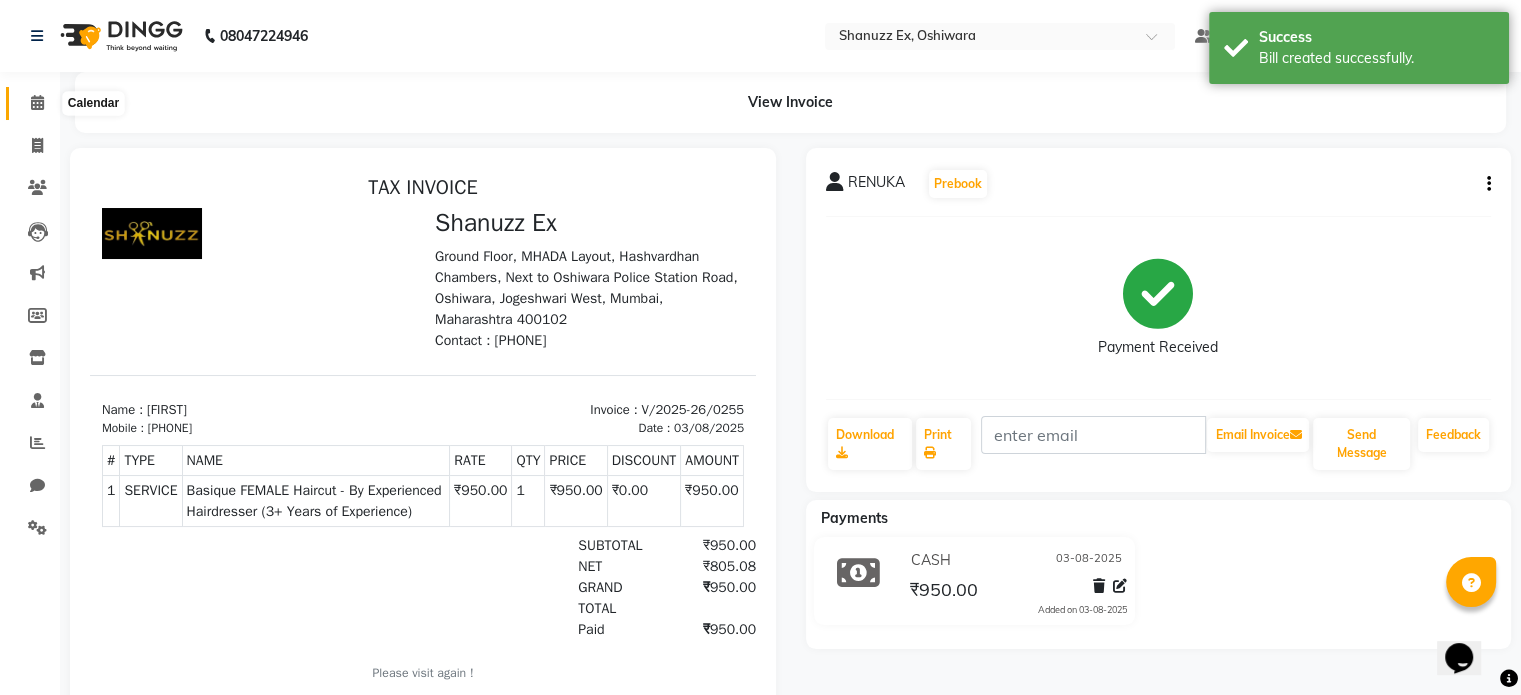 click 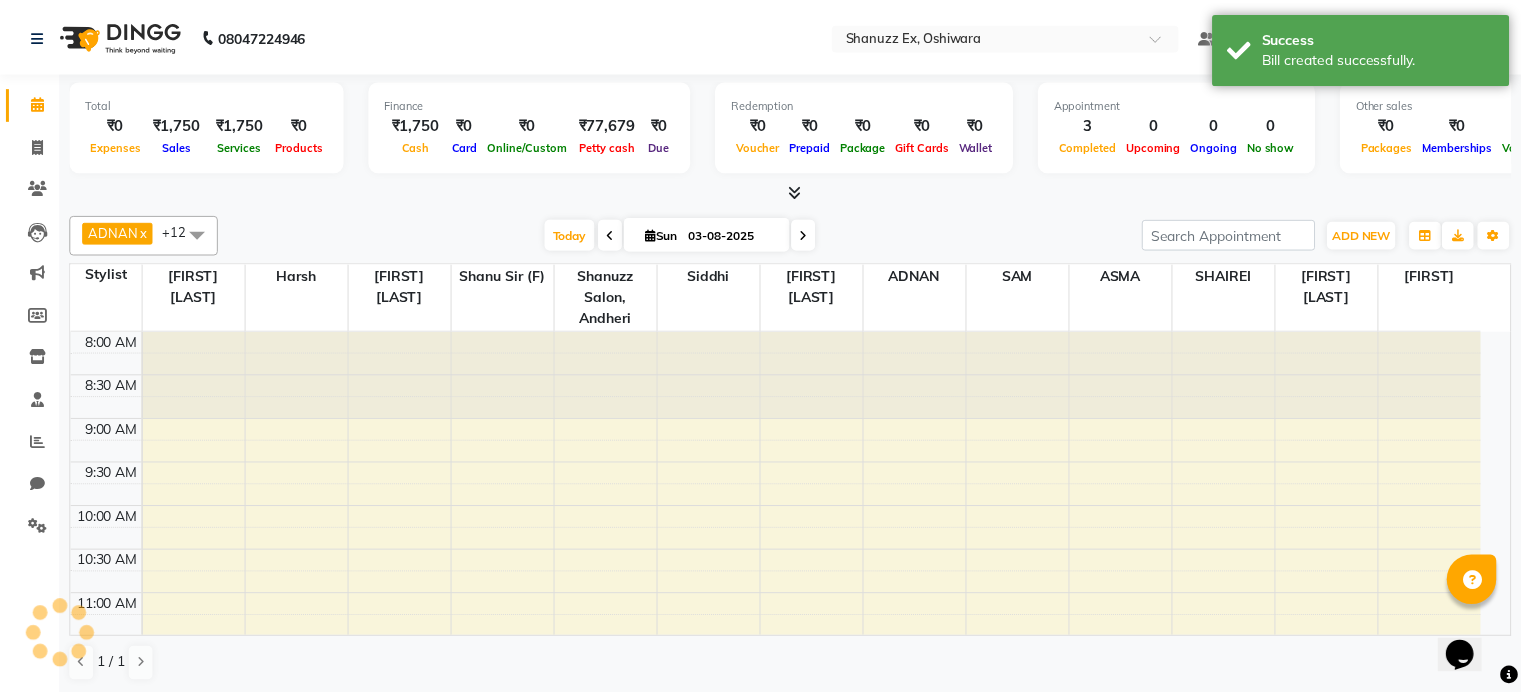 scroll, scrollTop: 0, scrollLeft: 0, axis: both 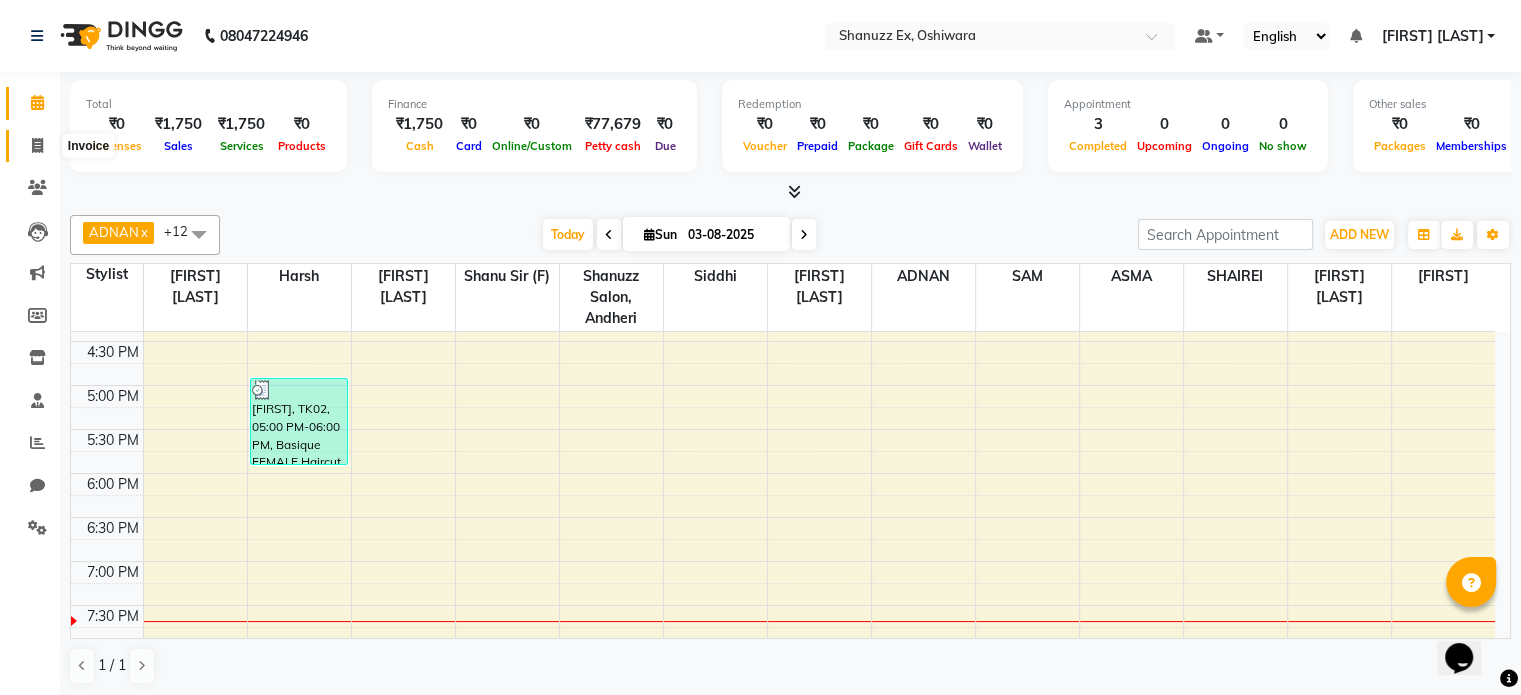 click 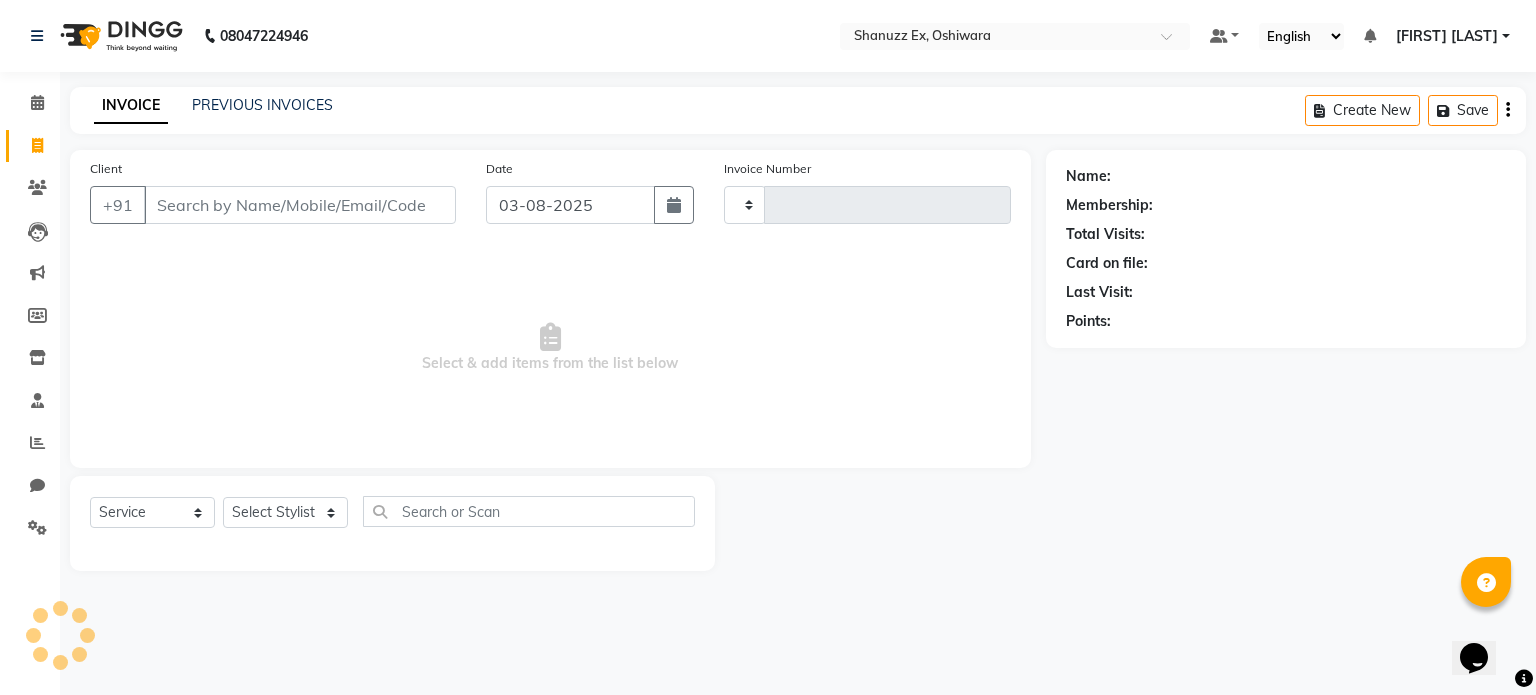 type on "0256" 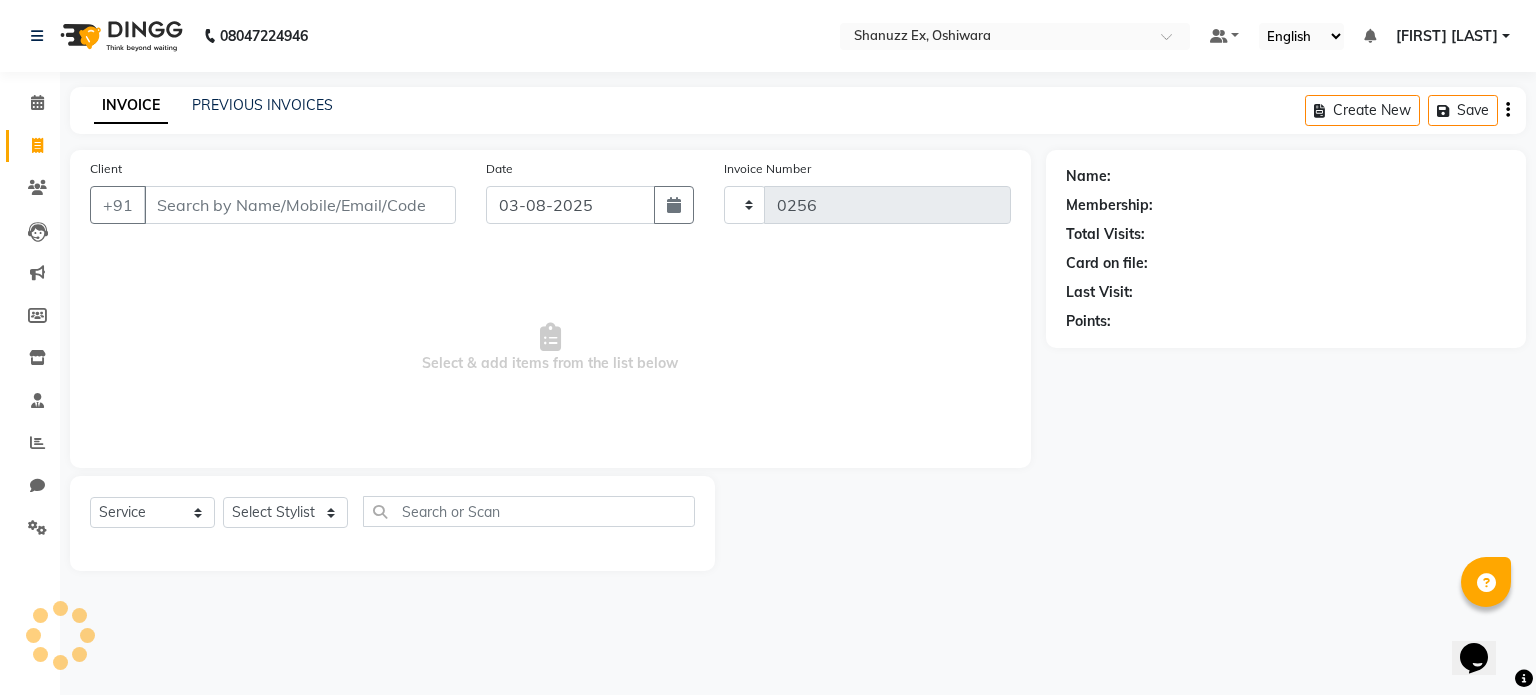 select on "8229" 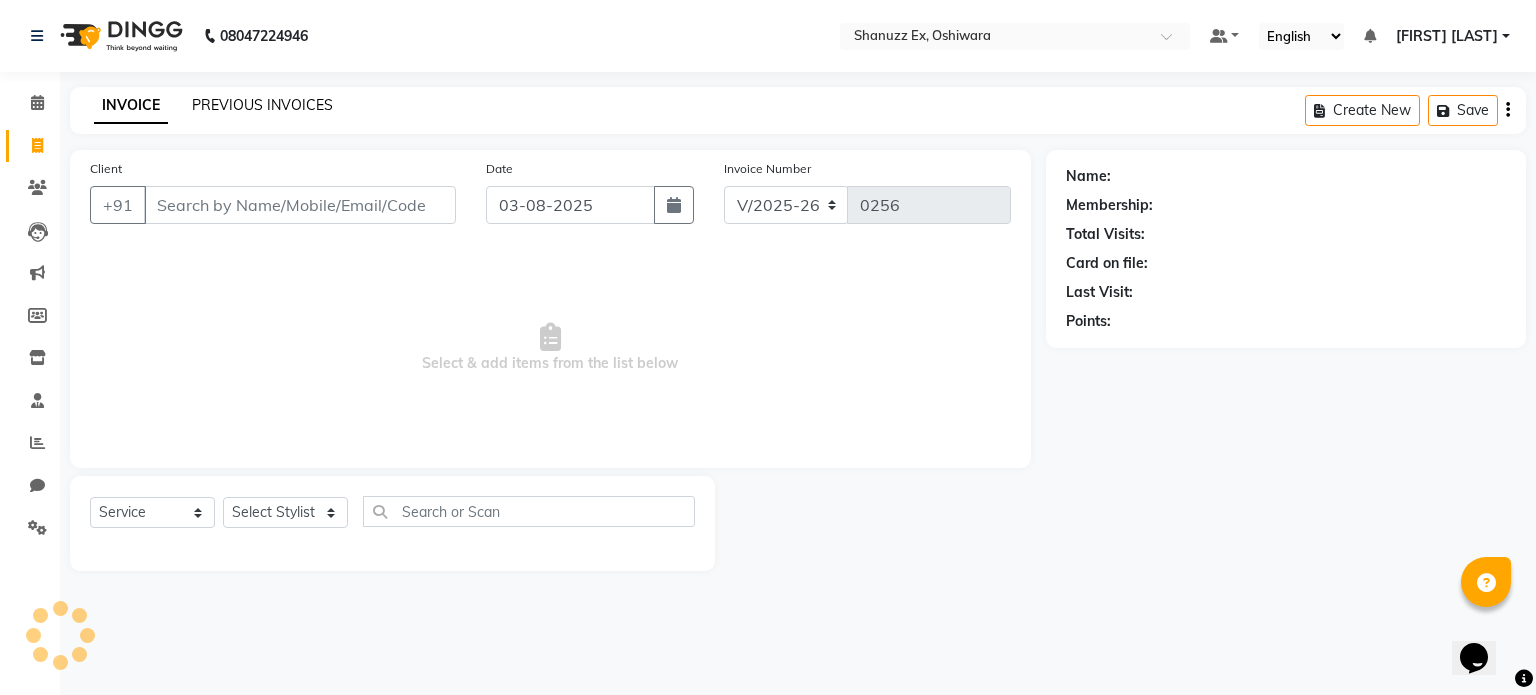 click on "PREVIOUS INVOICES" 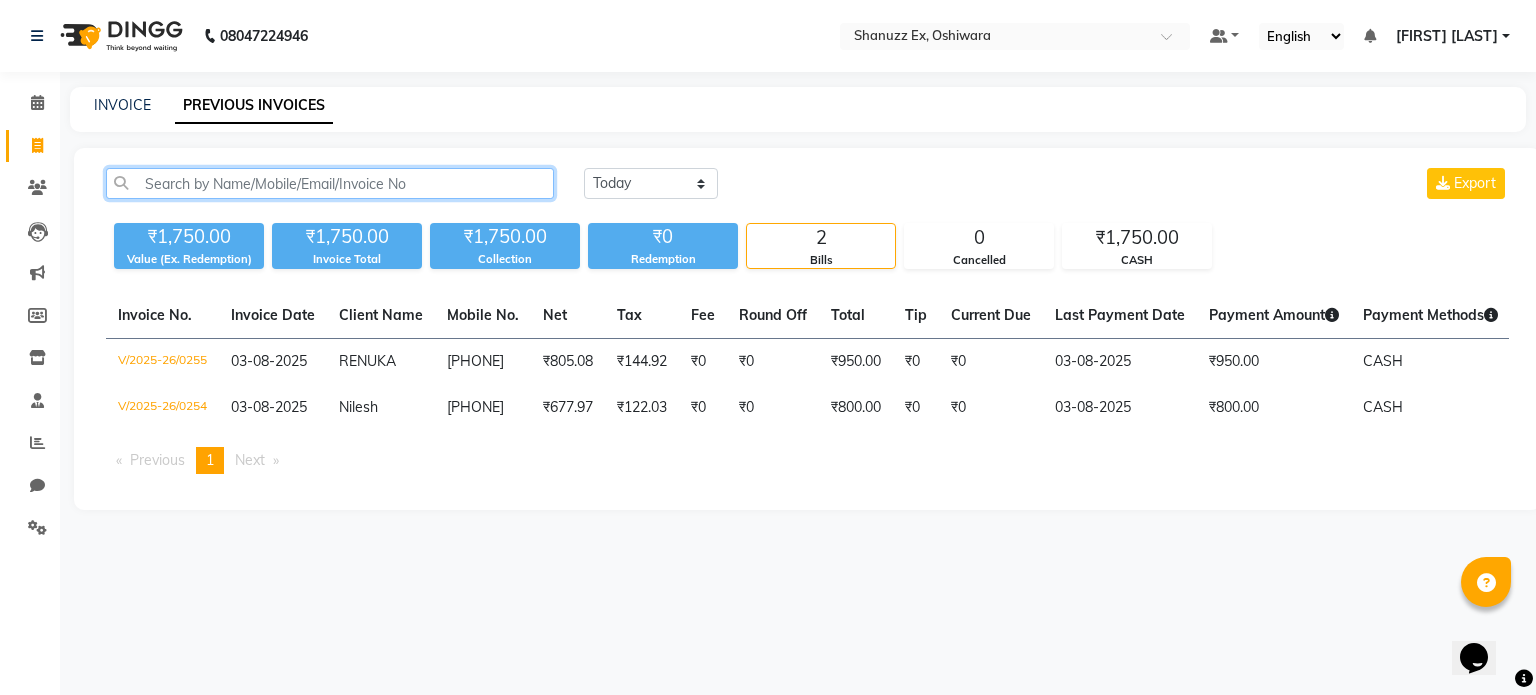 click 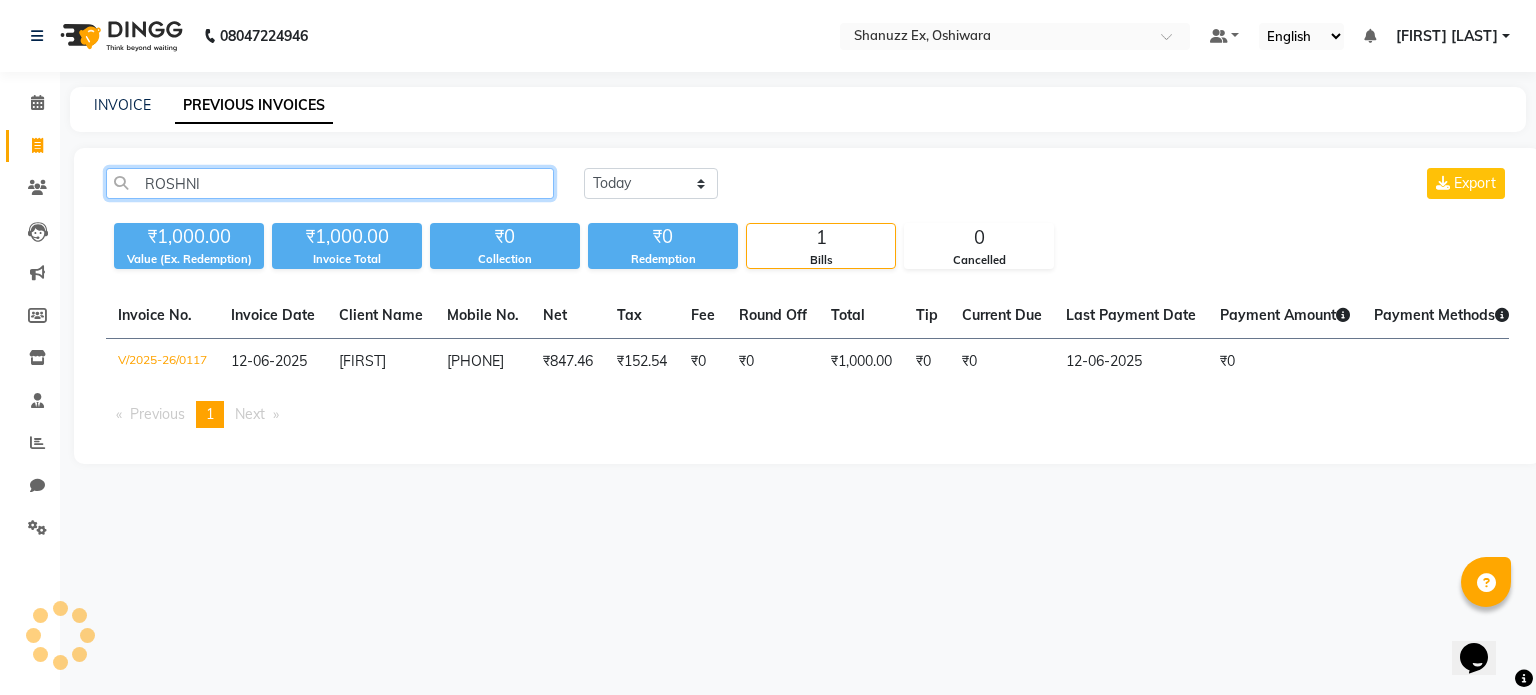 type on "ROSHNI" 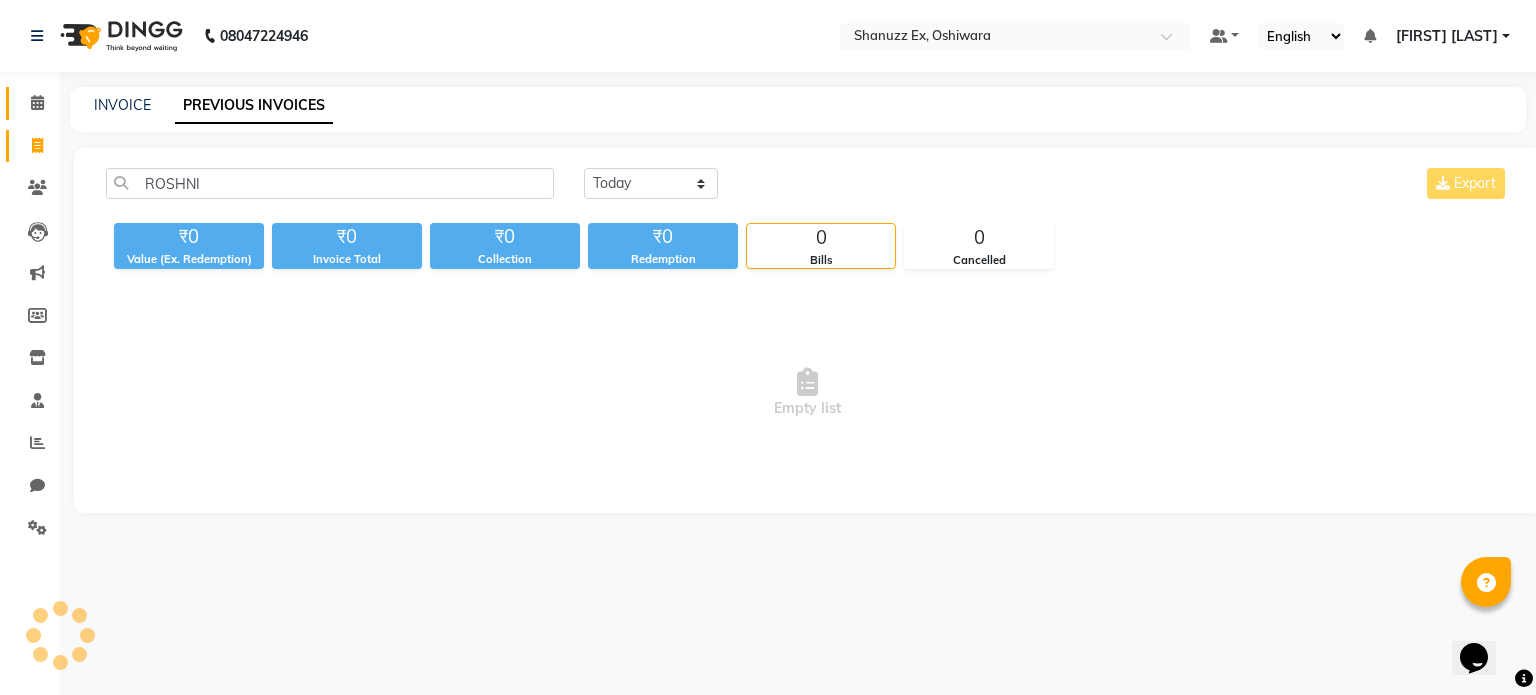 click on "Calendar" 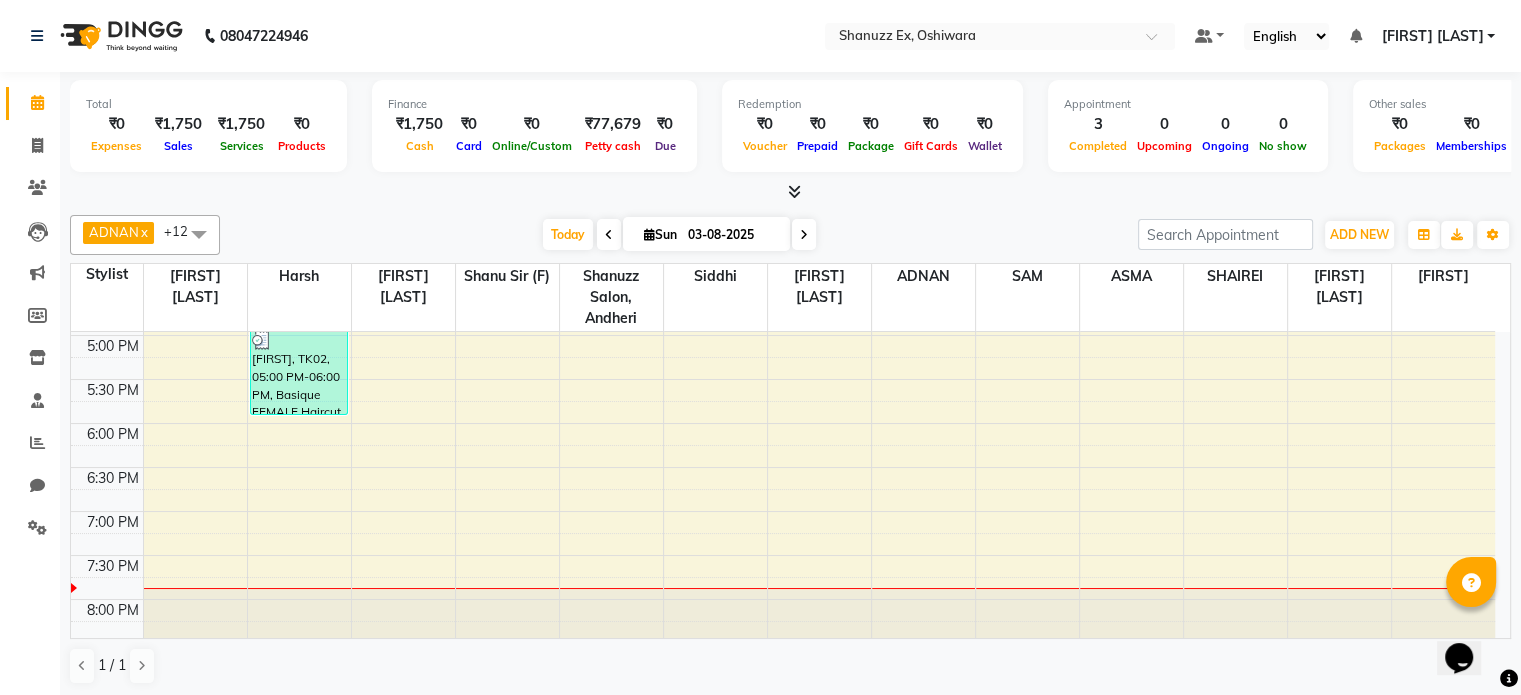 scroll, scrollTop: 826, scrollLeft: 0, axis: vertical 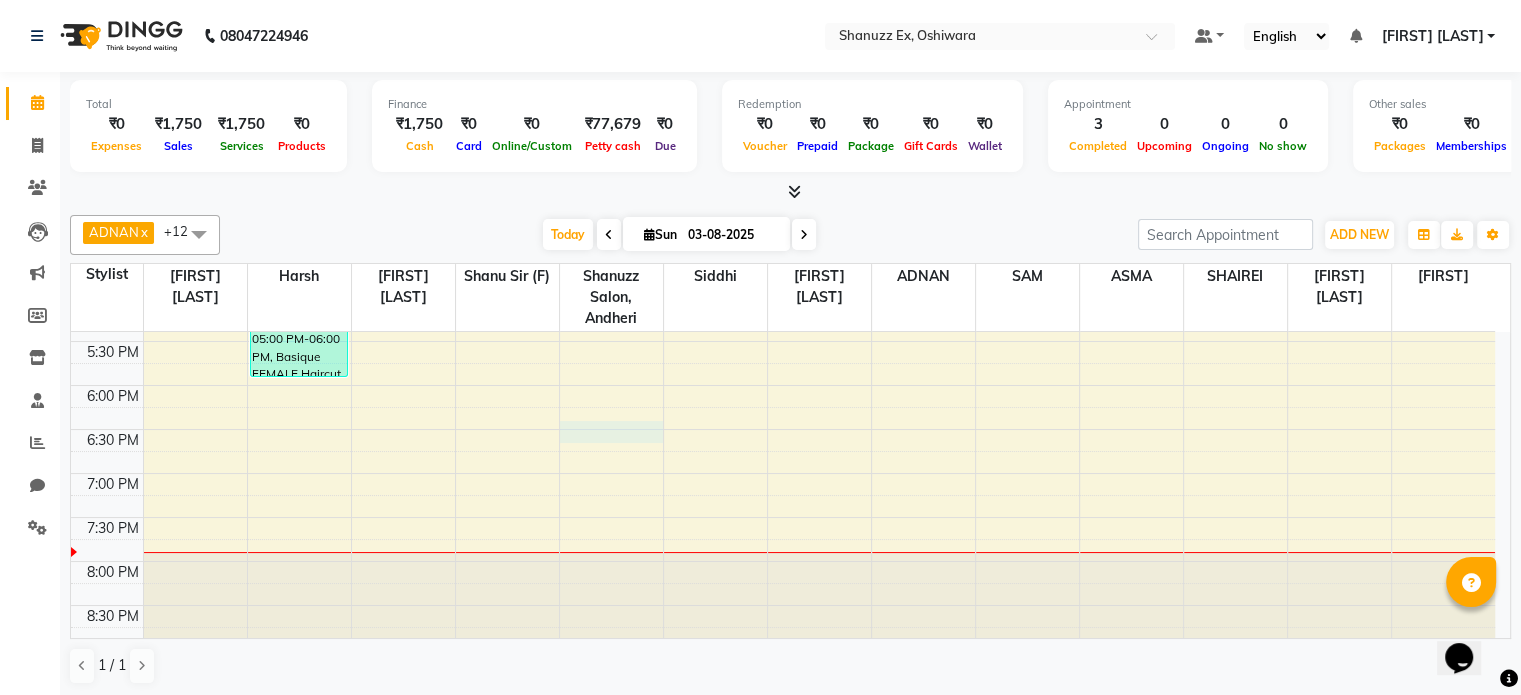 click on "[TIME] [TIME] [TIME] [TIME] [TIME] [TIME] [TIME] [TIME] [TIME] [TIME] [TIME] [TIME] [TIME] [TIME] [TIME] [TIME] [TIME] [TIME] [TIME] [TIME] [TIME] [TIME] [TIME] [TIME] [TIME] [TIME]     [FIRST], [LOCATION], [TIME]-[TIME], [SERVICE] - By [TITLE] ([EXPERIENCE])     [FIRST], [LOCATION], [TIME]-[TIME], [SERVICE] - By [TITLE] ([EXPERIENCE])     [FIRST], [LOCATION], [TIME]-[TIME], [SERVICE] - By [TITLE] ([EXPERIENCE])" at bounding box center (783, 77) 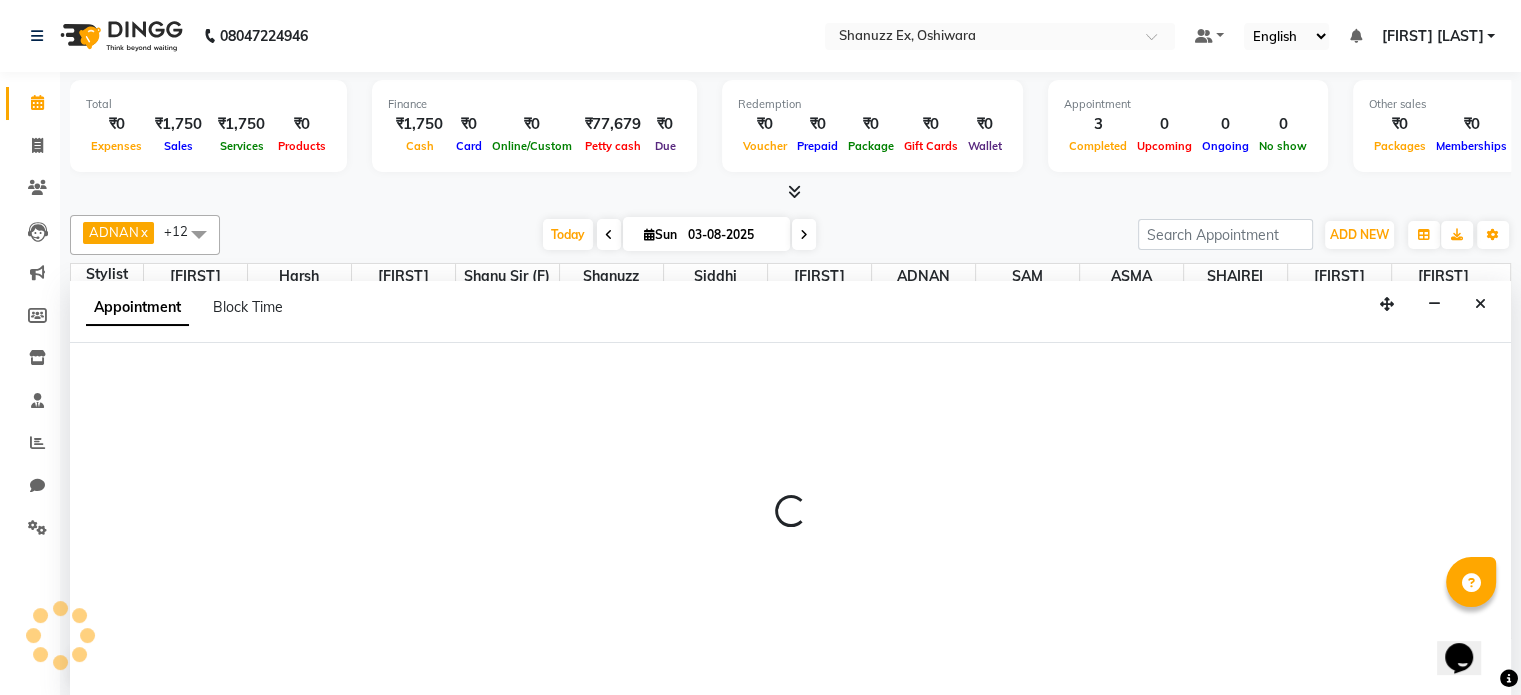 select on "77958" 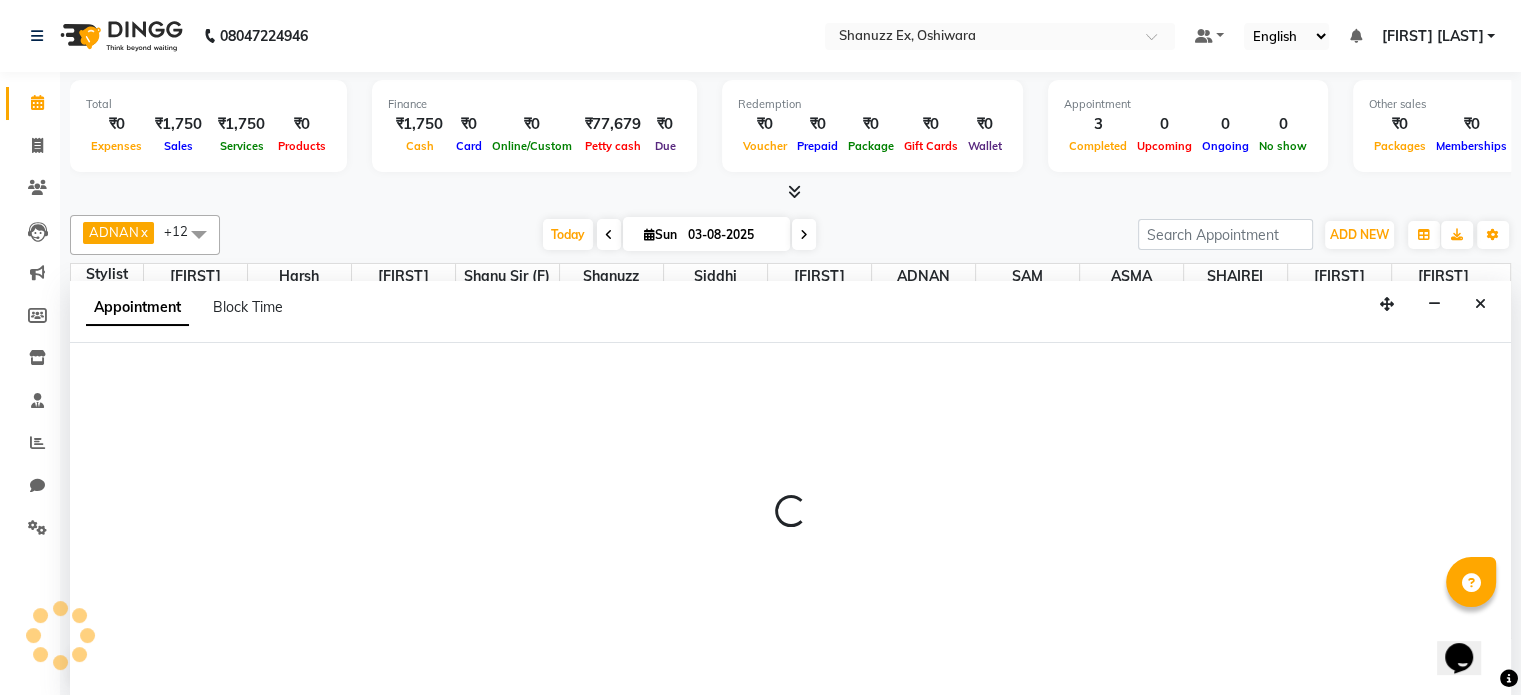 select on "1110" 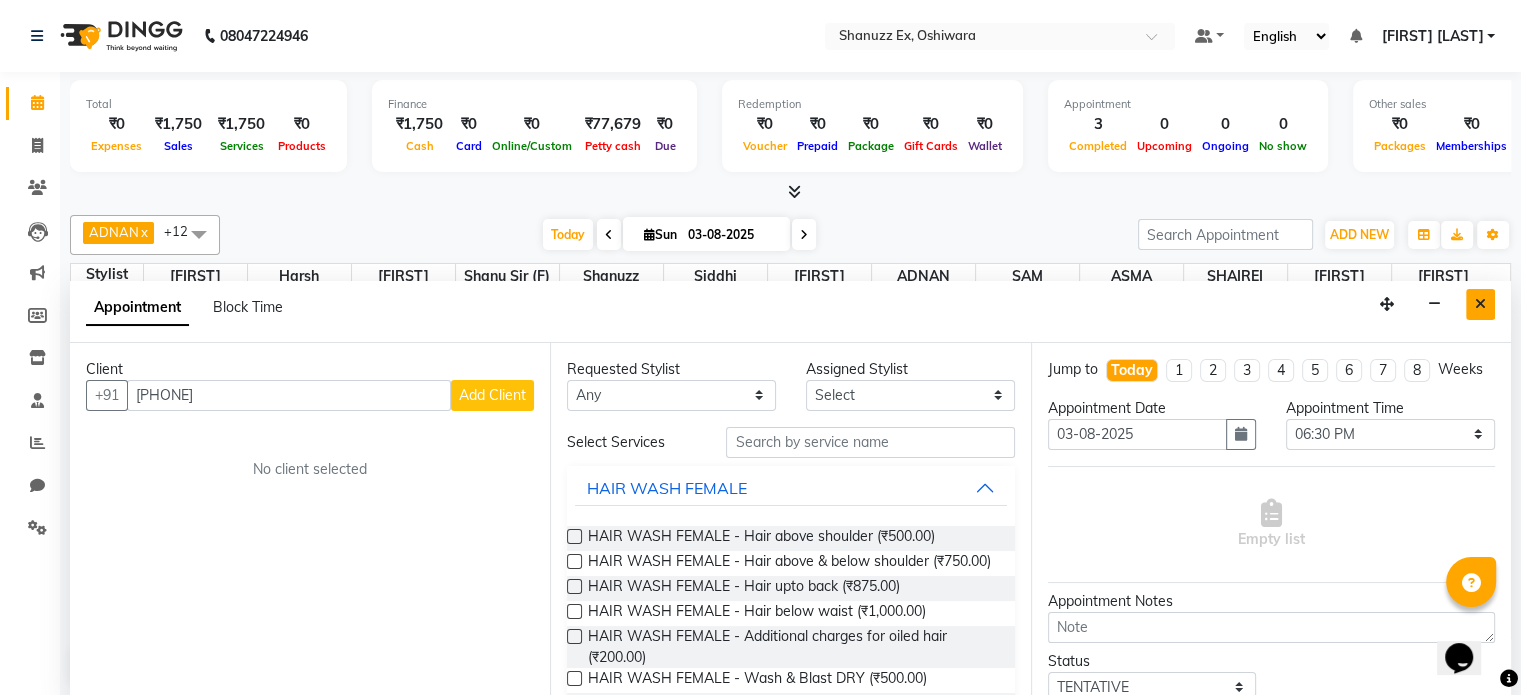 type on "[PHONE]" 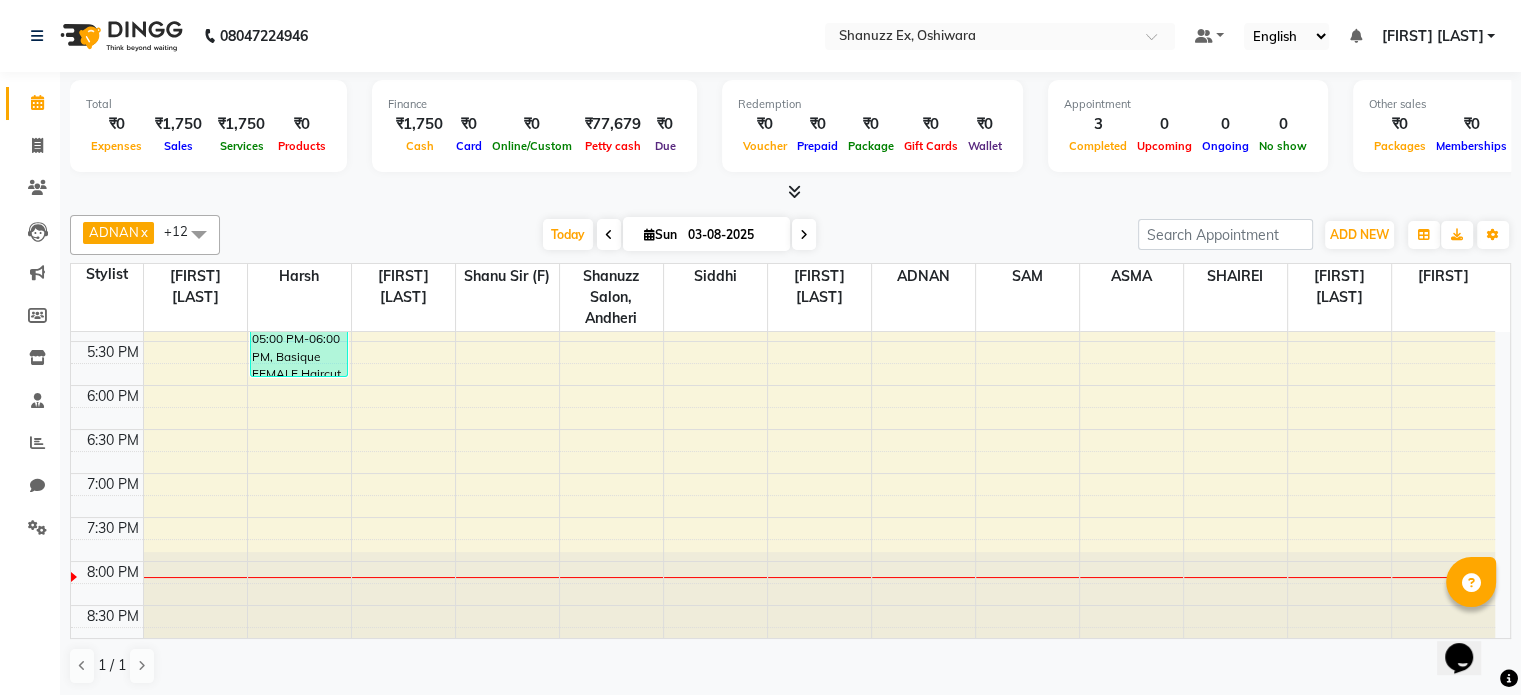 scroll, scrollTop: 0, scrollLeft: 0, axis: both 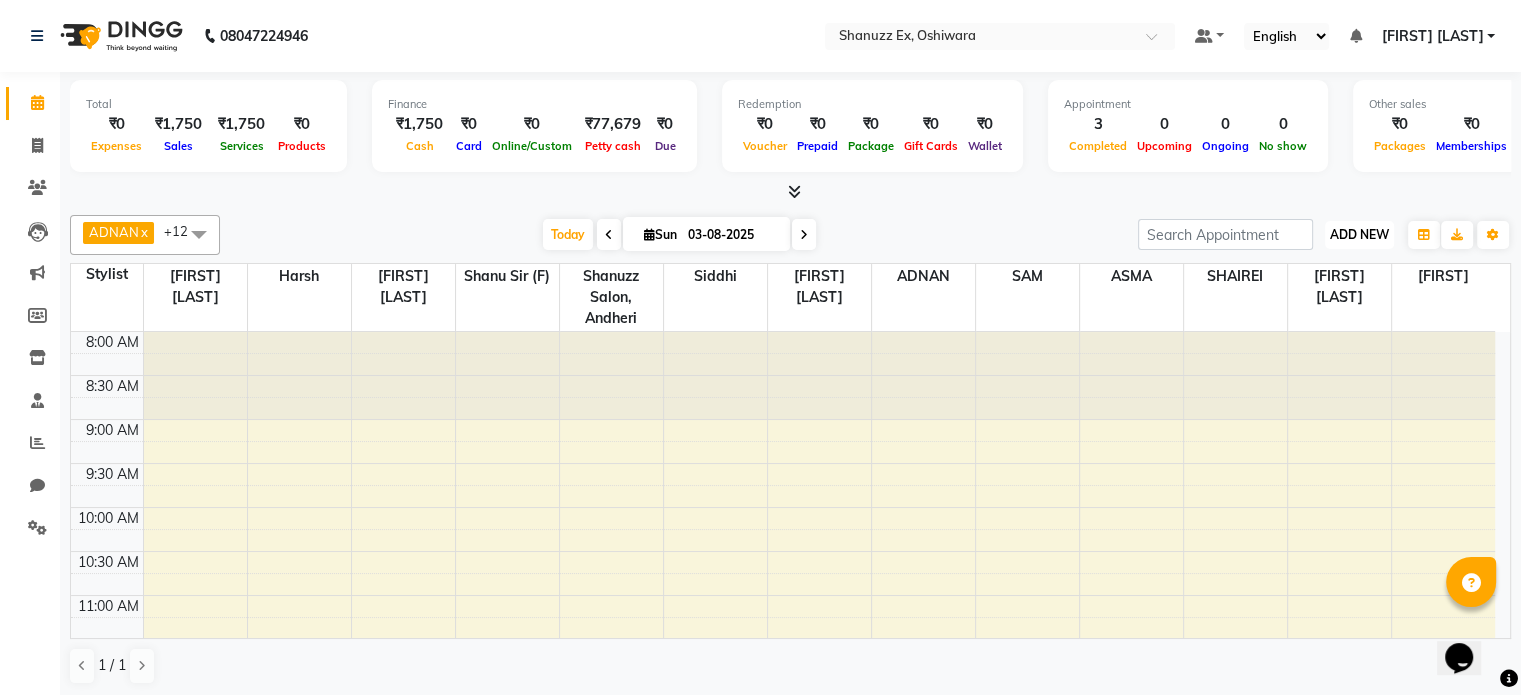 click on "ADD NEW" at bounding box center (1359, 234) 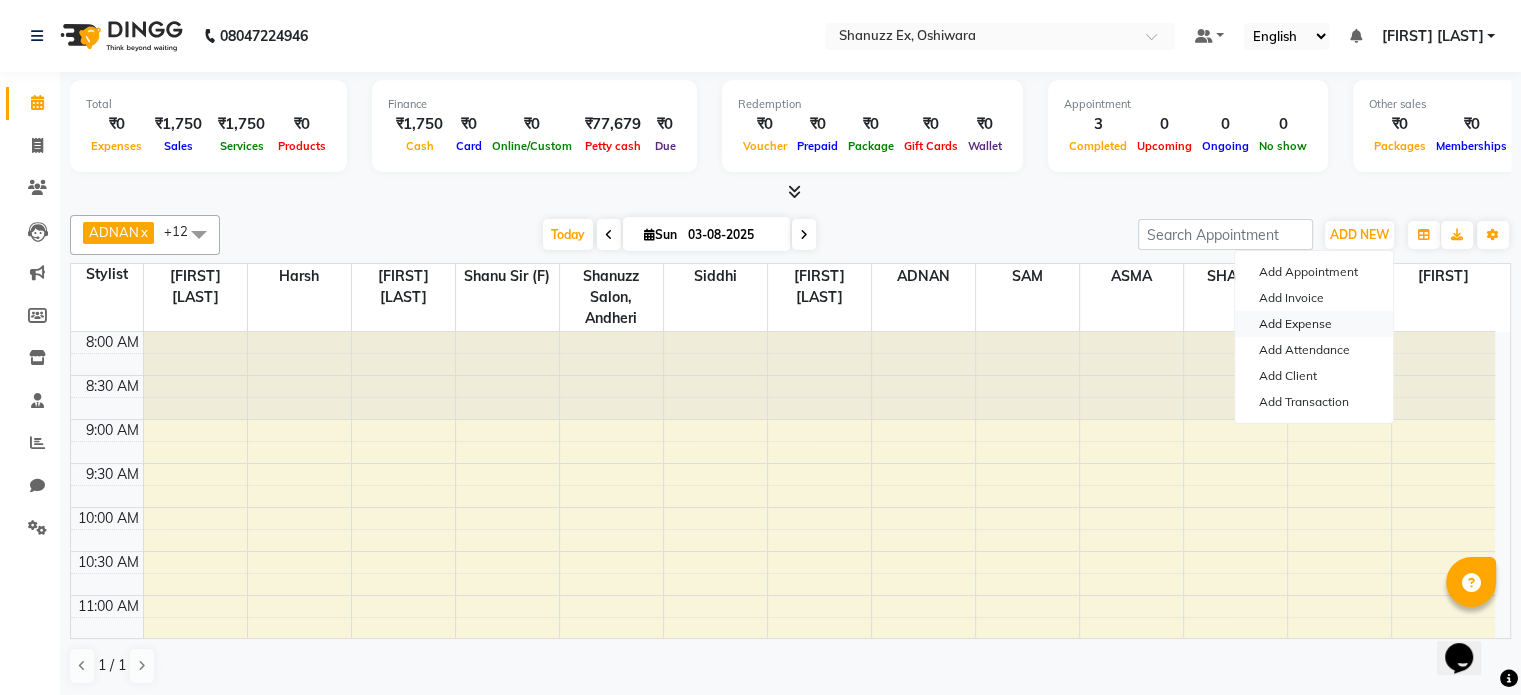 click on "Add Expense" at bounding box center (1314, 324) 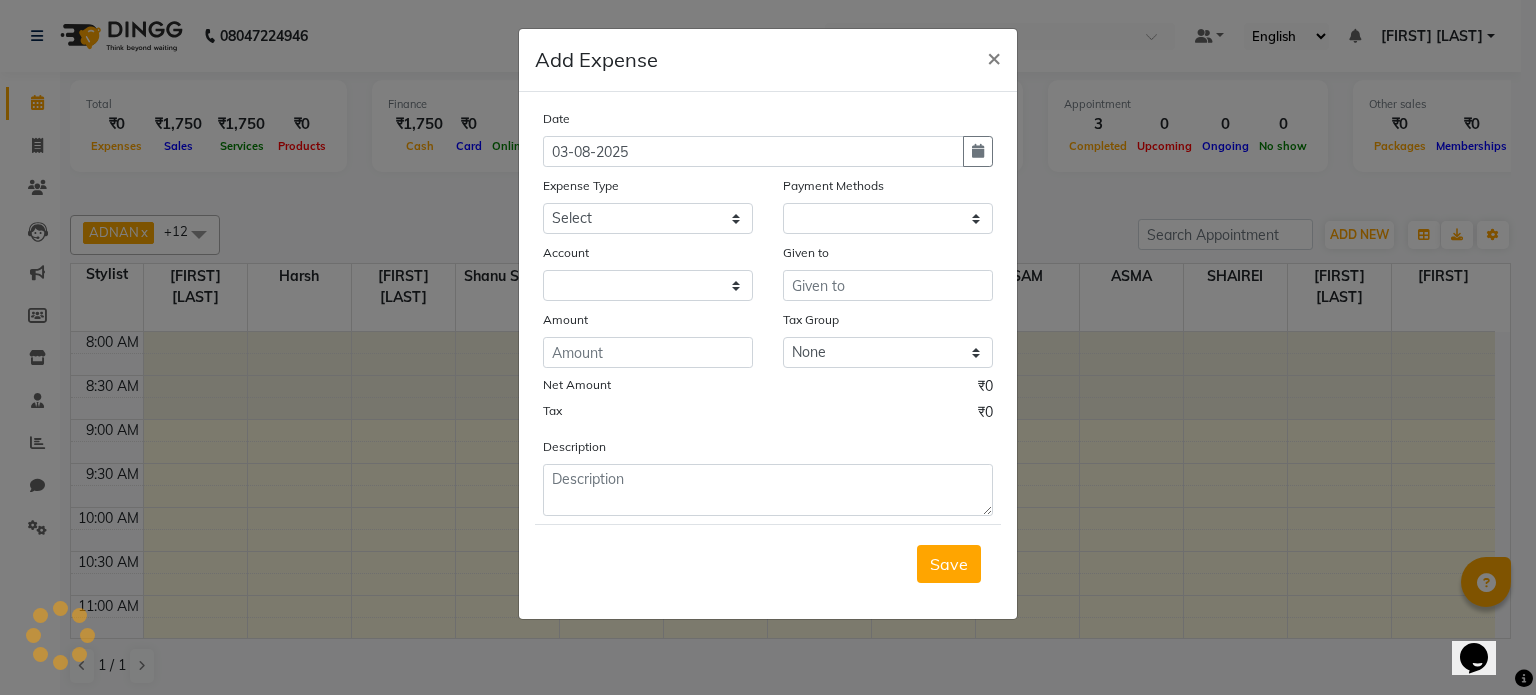 select on "1" 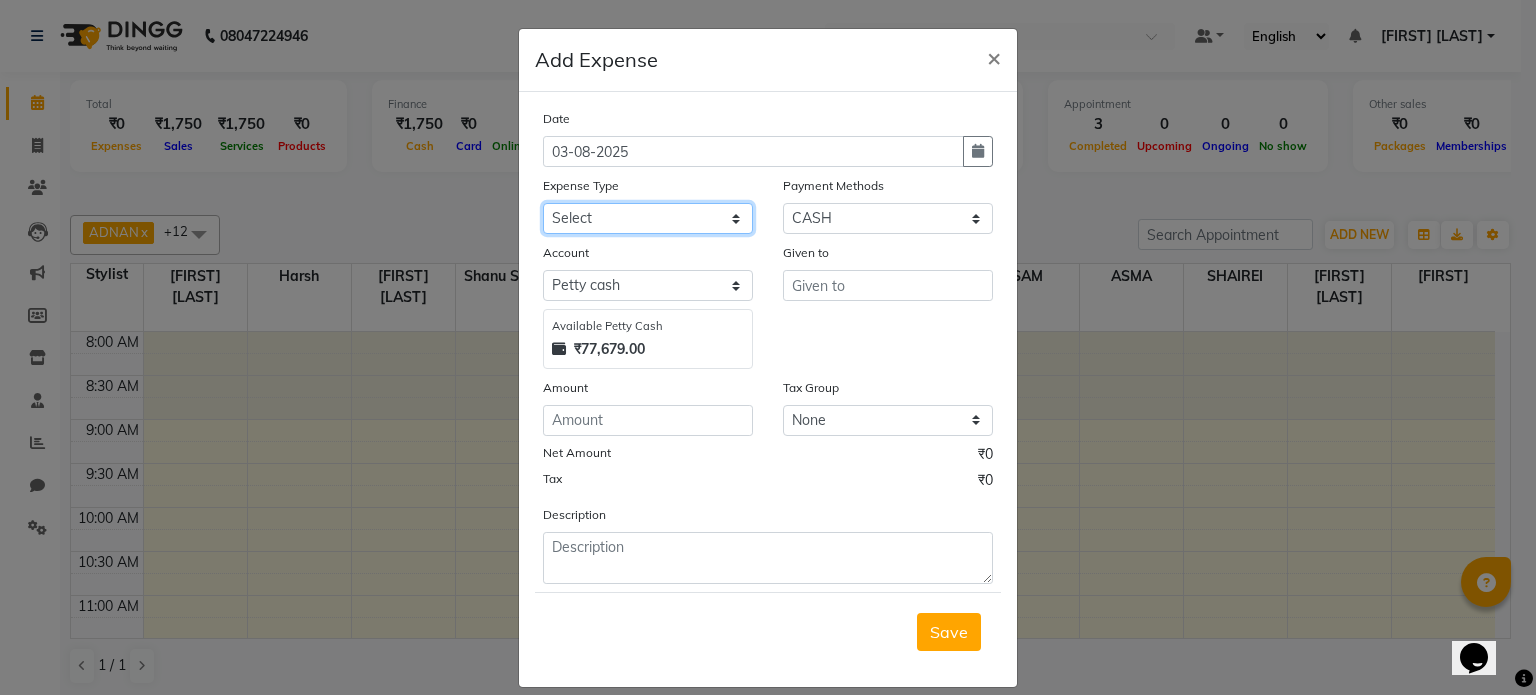 click on "Select Advance Salary Client Snacks Electricity Bill Marketing Maintenance Miscellaneous Pantry Product Salon Laundry Salon Maintenance Salon Rent Salon Supplies Salon Supplies EMI Shanu Sir Incentive Staff Bonus Staff Incentive Staff Quarters Deposit Staff Quarters Rent Staff Salary Staff Snacks Staff Tea & Refreshments Staff Tip Water - Tanker Expense Water - Watchmen Expense" 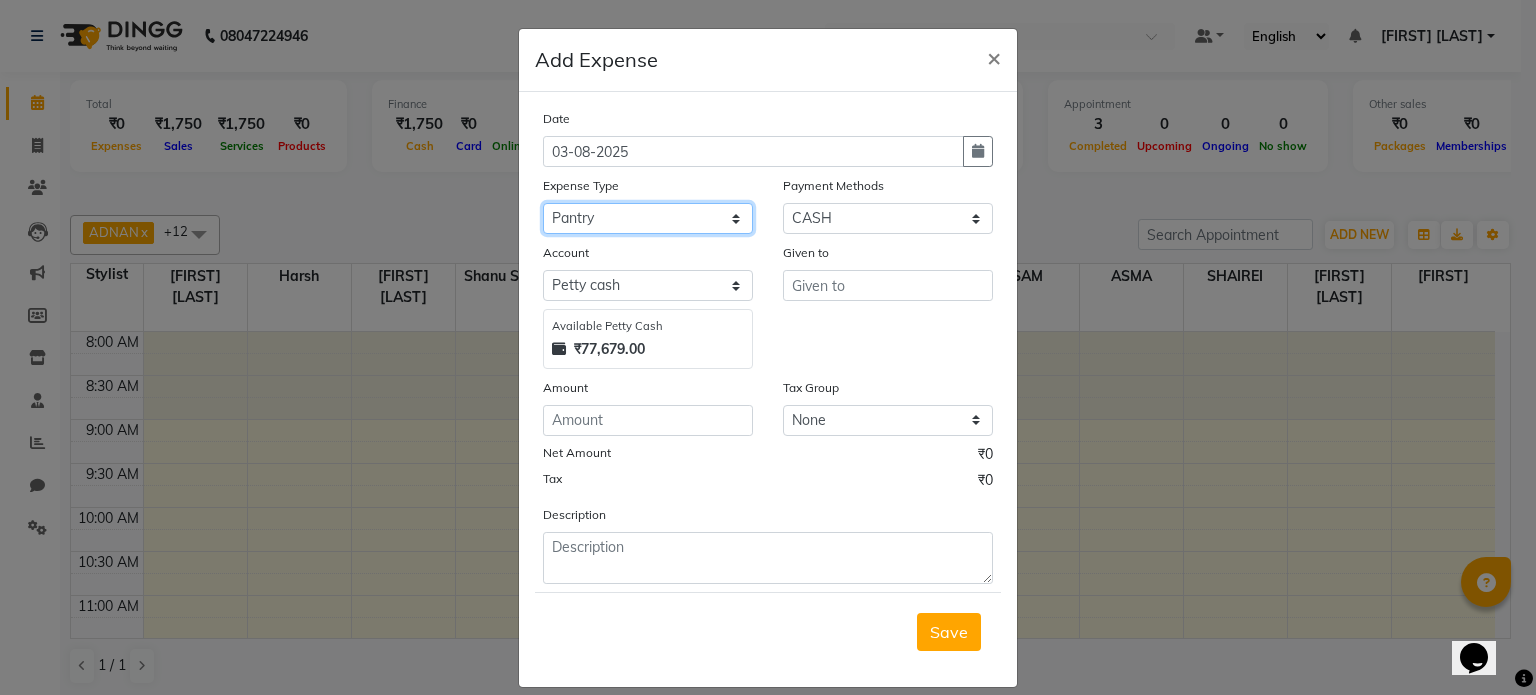 click on "Select Advance Salary Client Snacks Electricity Bill Marketing Maintenance Miscellaneous Pantry Product Salon Laundry Salon Maintenance Salon Rent Salon Supplies Salon Supplies EMI Shanu Sir Incentive Staff Bonus Staff Incentive Staff Quarters Deposit Staff Quarters Rent Staff Salary Staff Snacks Staff Tea & Refreshments Staff Tip Water - Tanker Expense Water - Watchmen Expense" 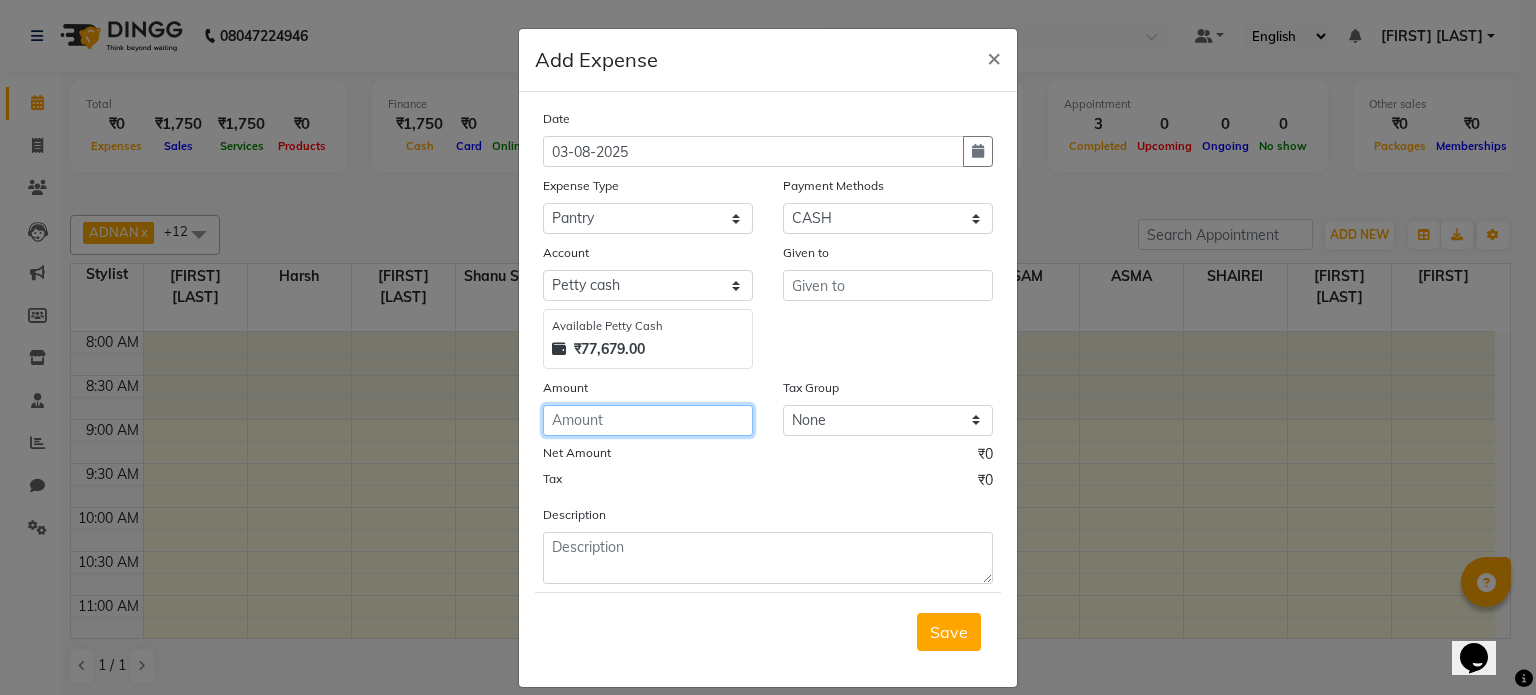 click 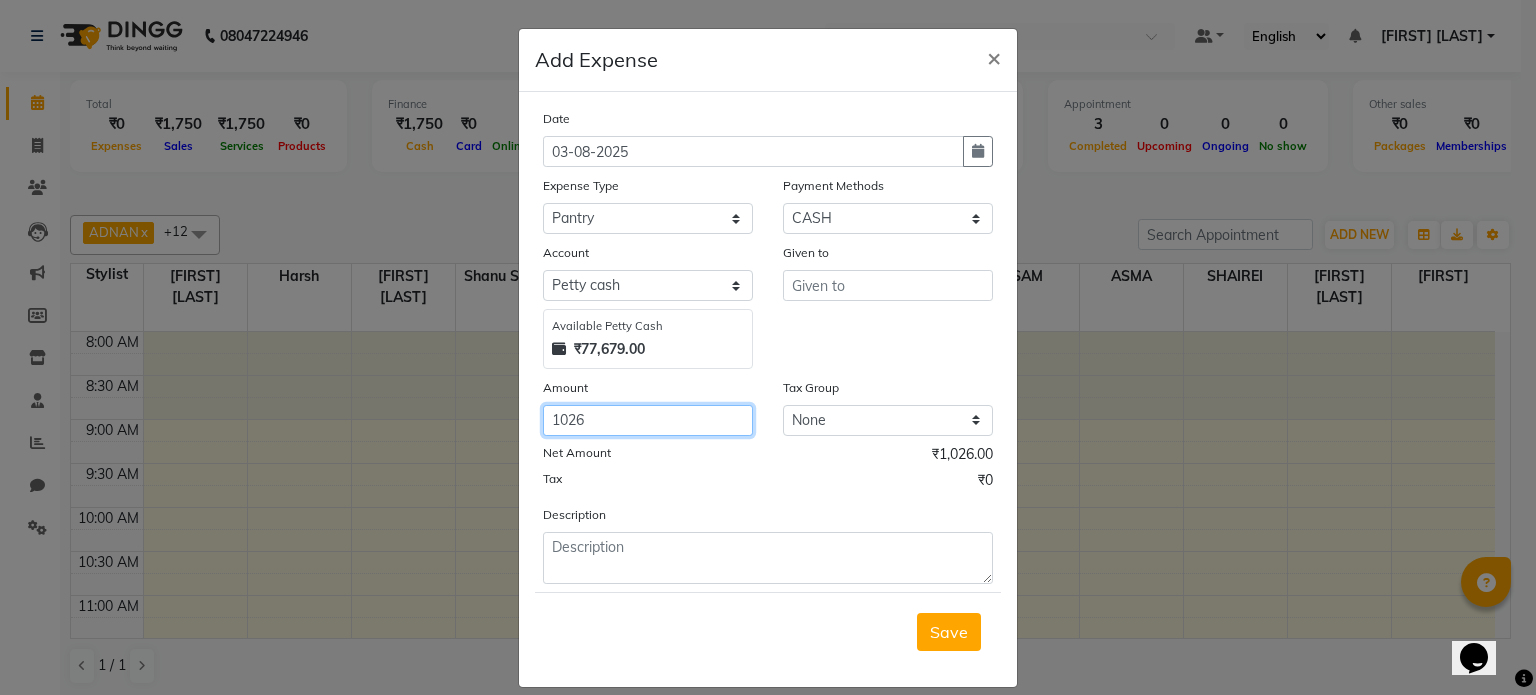 type on "1026" 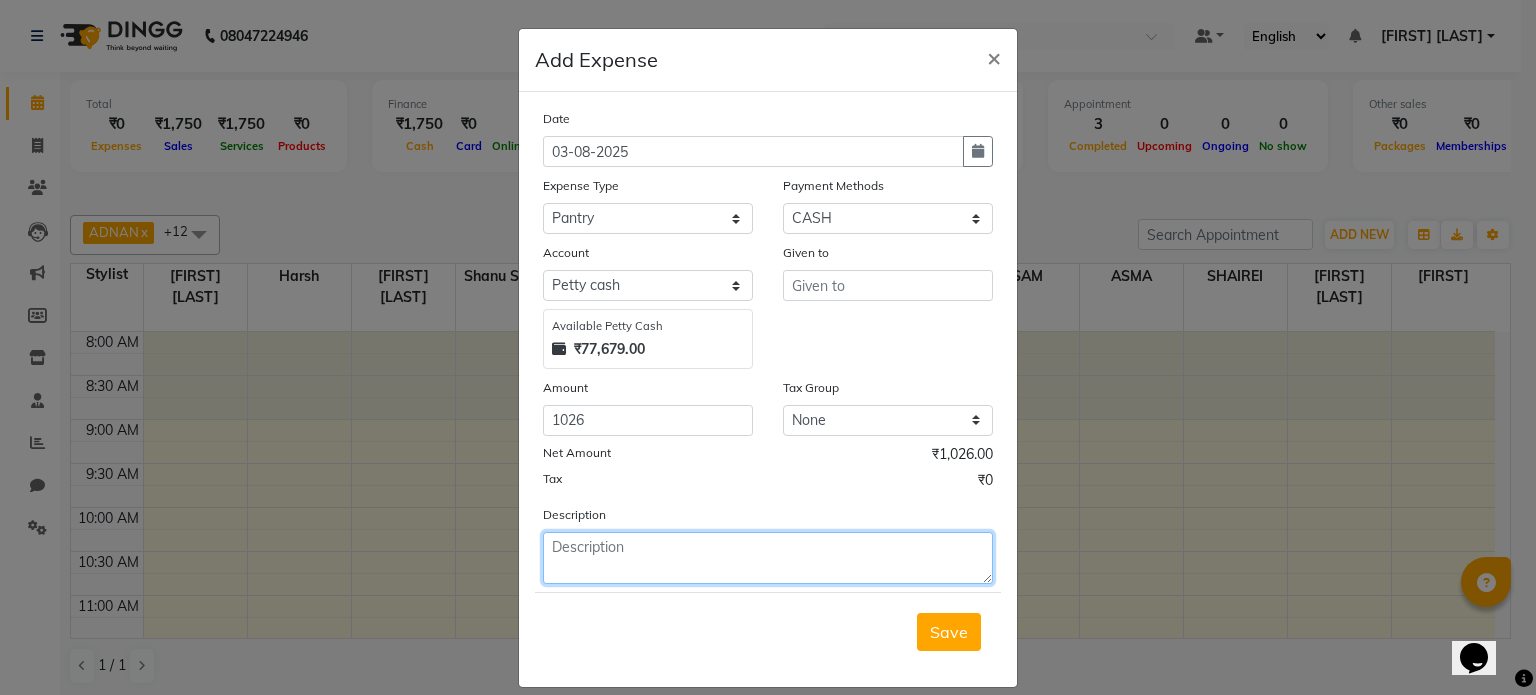 click 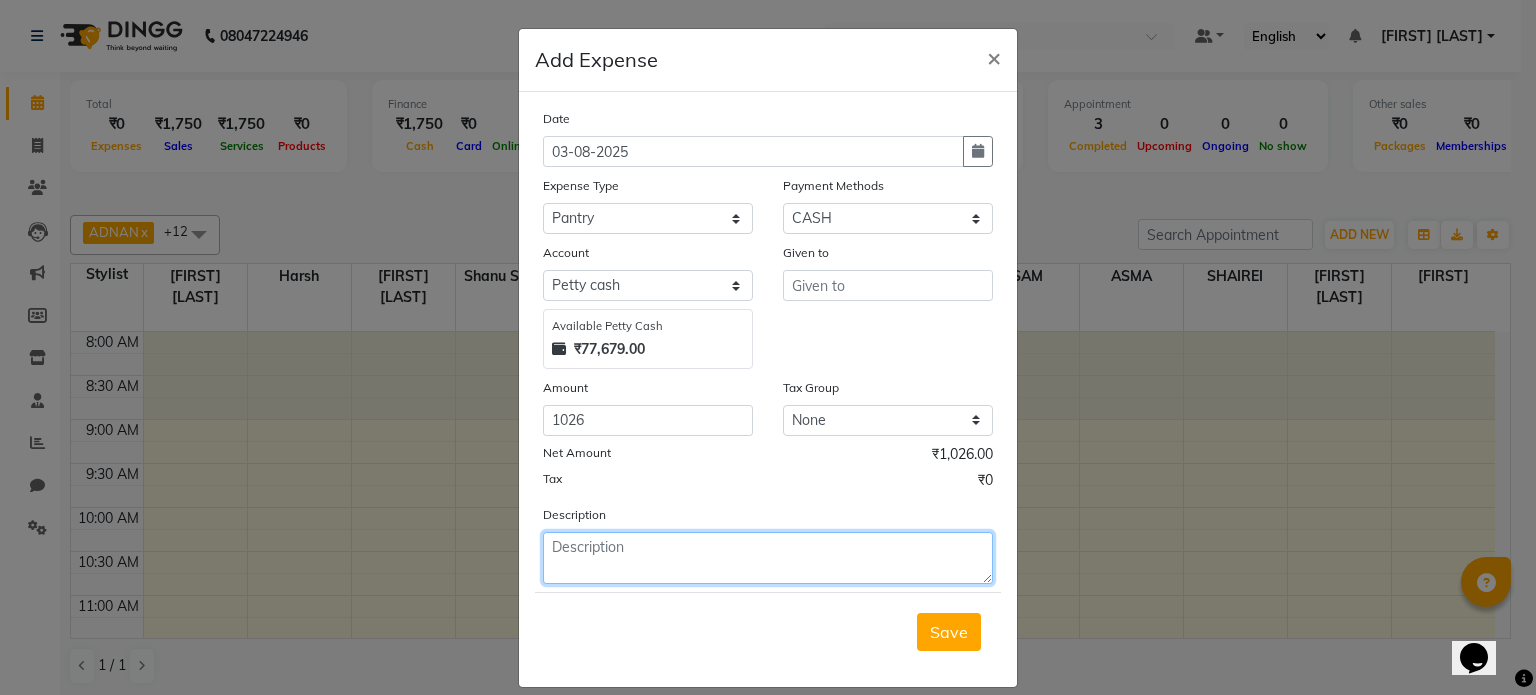 click 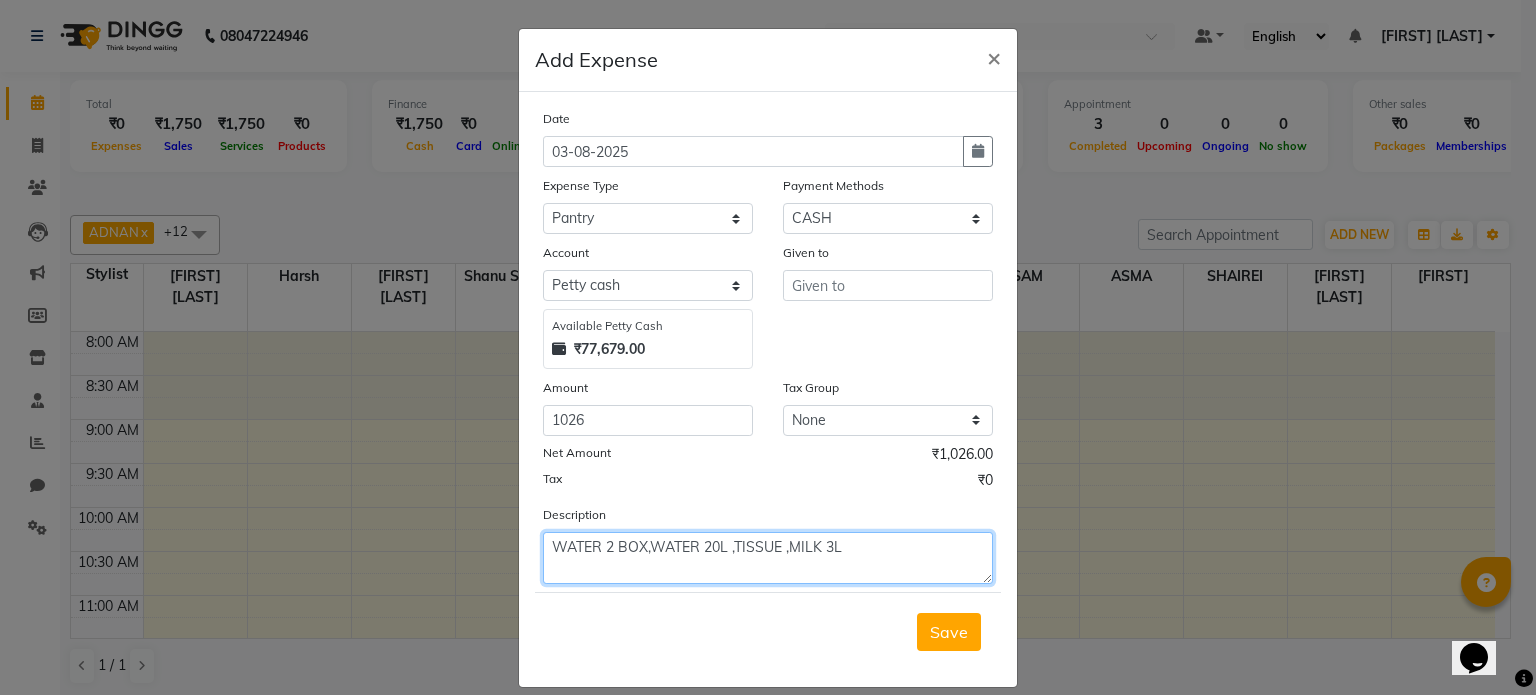 type on "WATER 2 BOX,WATER 20L ,TISSUE ,MILK 3L" 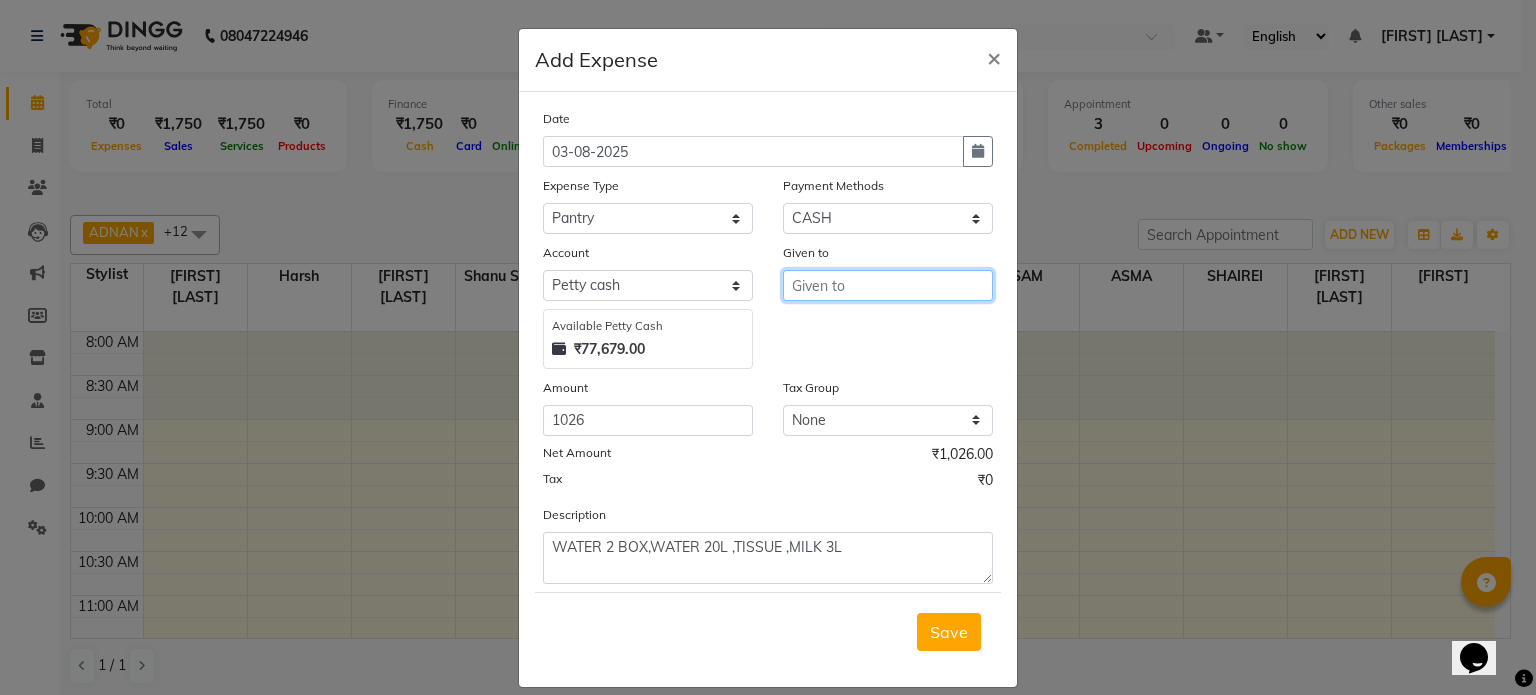 click at bounding box center [888, 285] 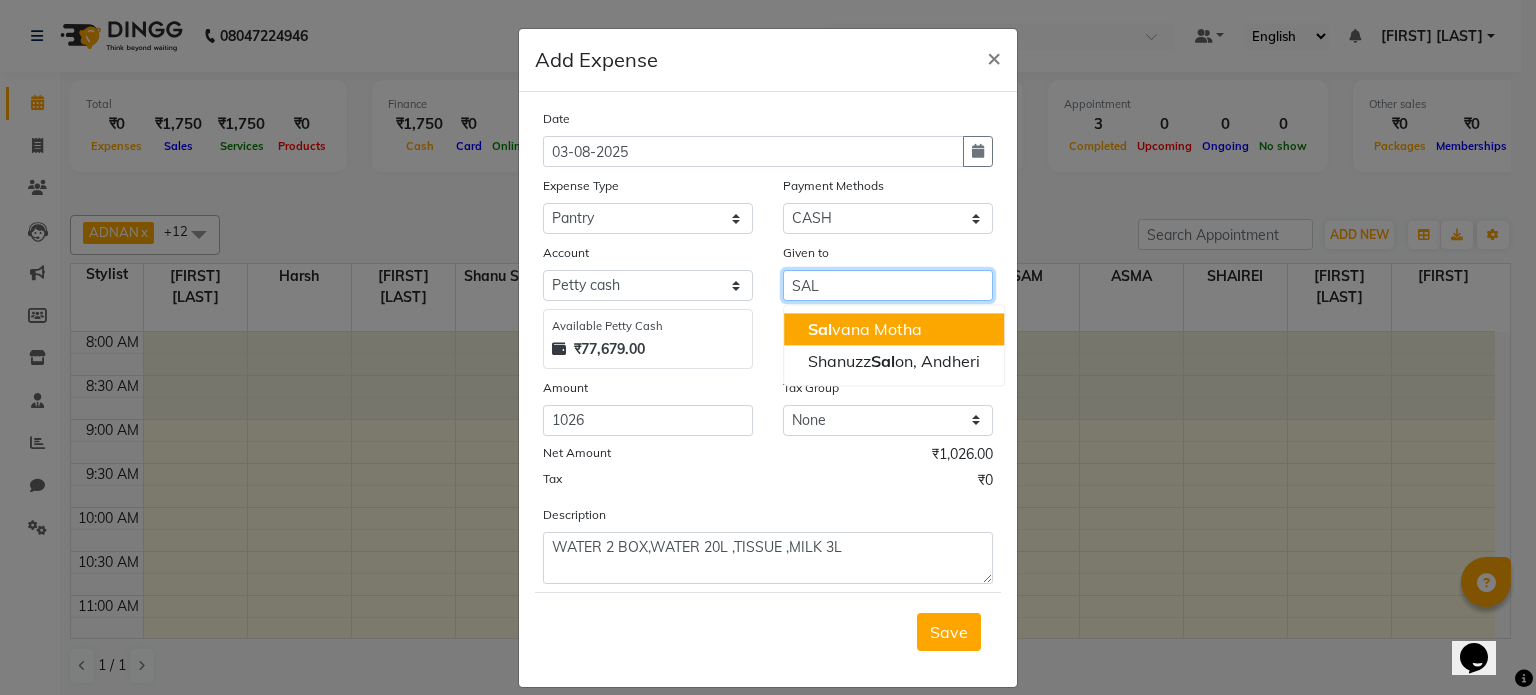 click on "Sal" 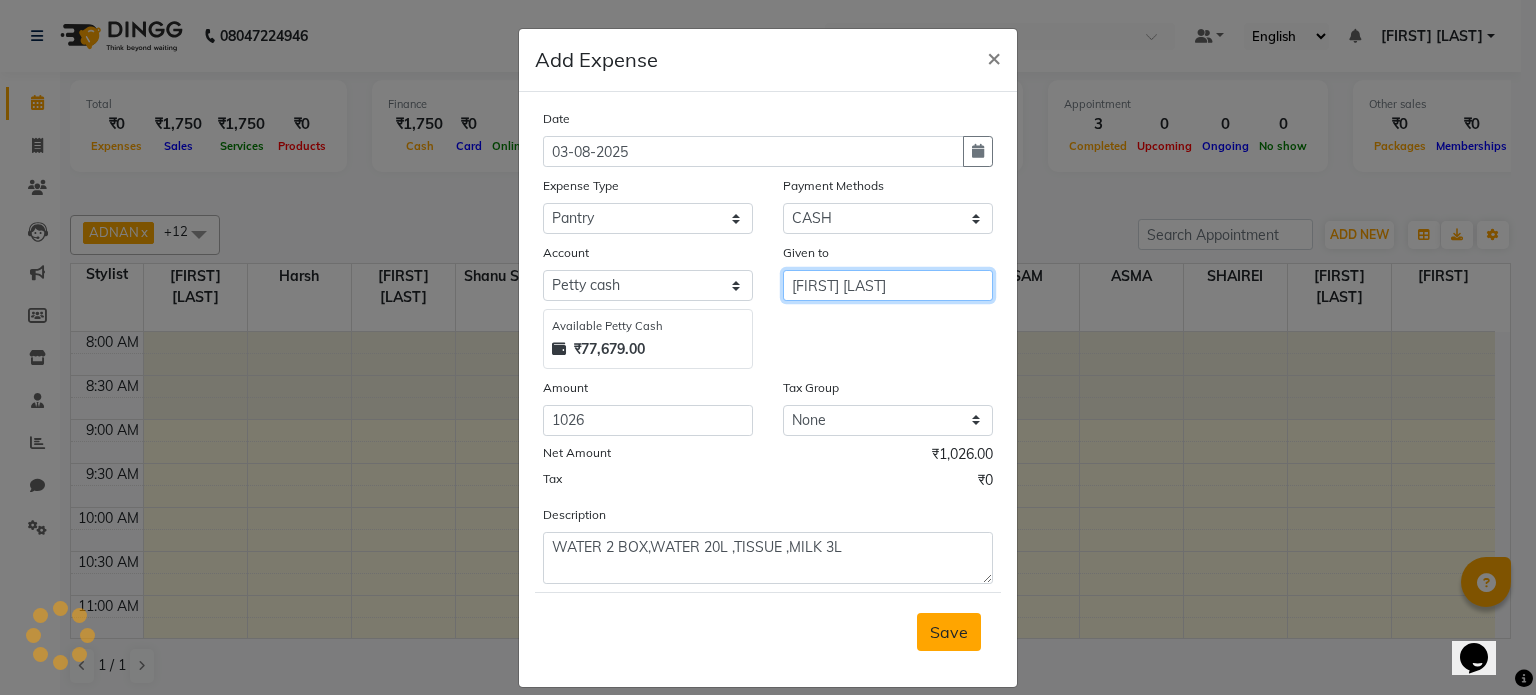type on "[FIRST] [LAST]" 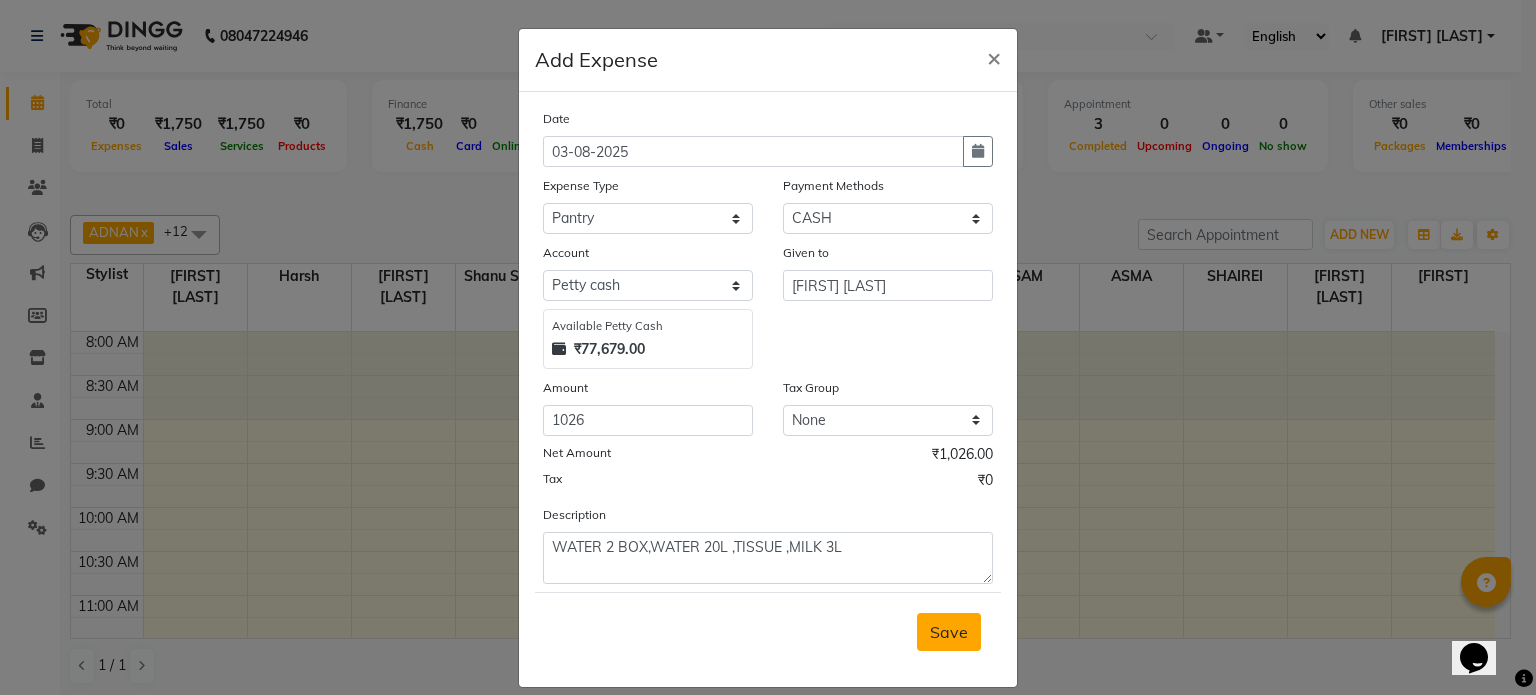 click on "Save" at bounding box center (949, 632) 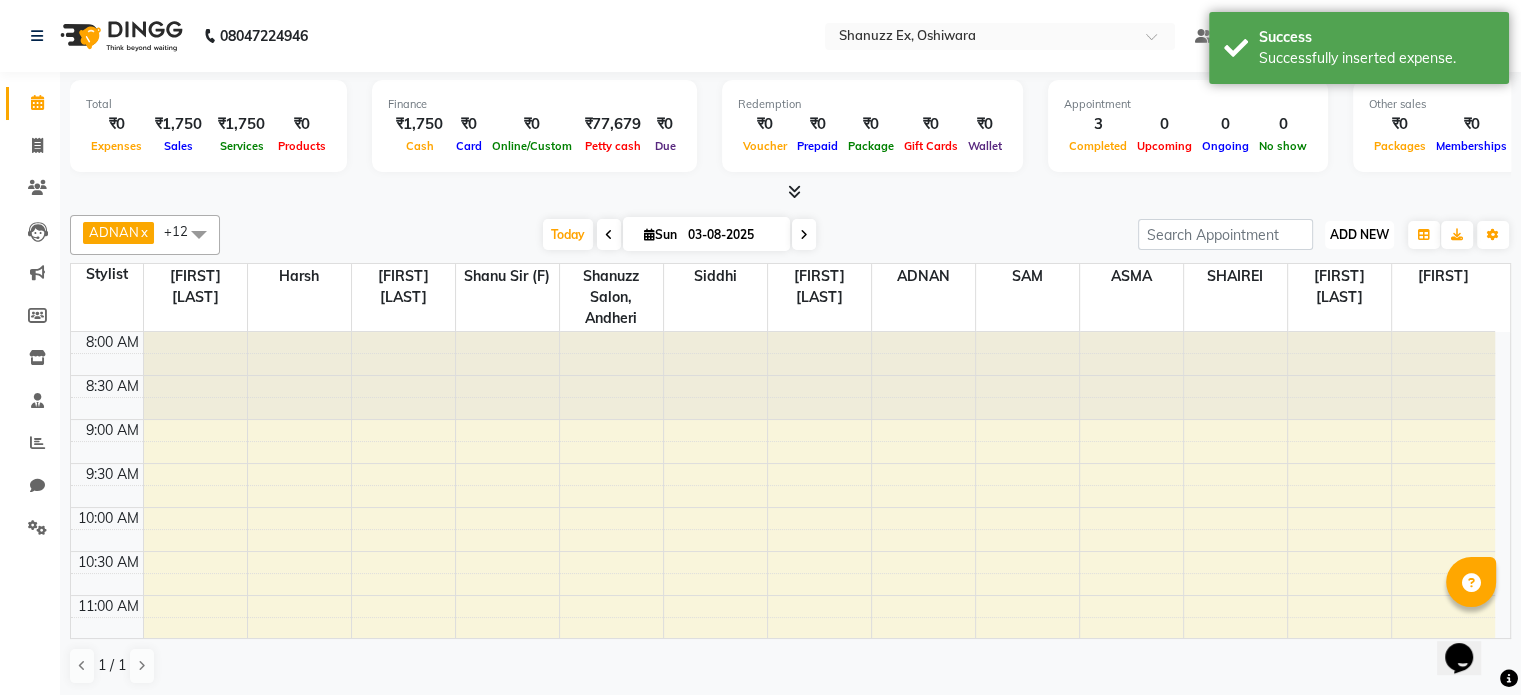click on "ADD NEW" at bounding box center (1359, 234) 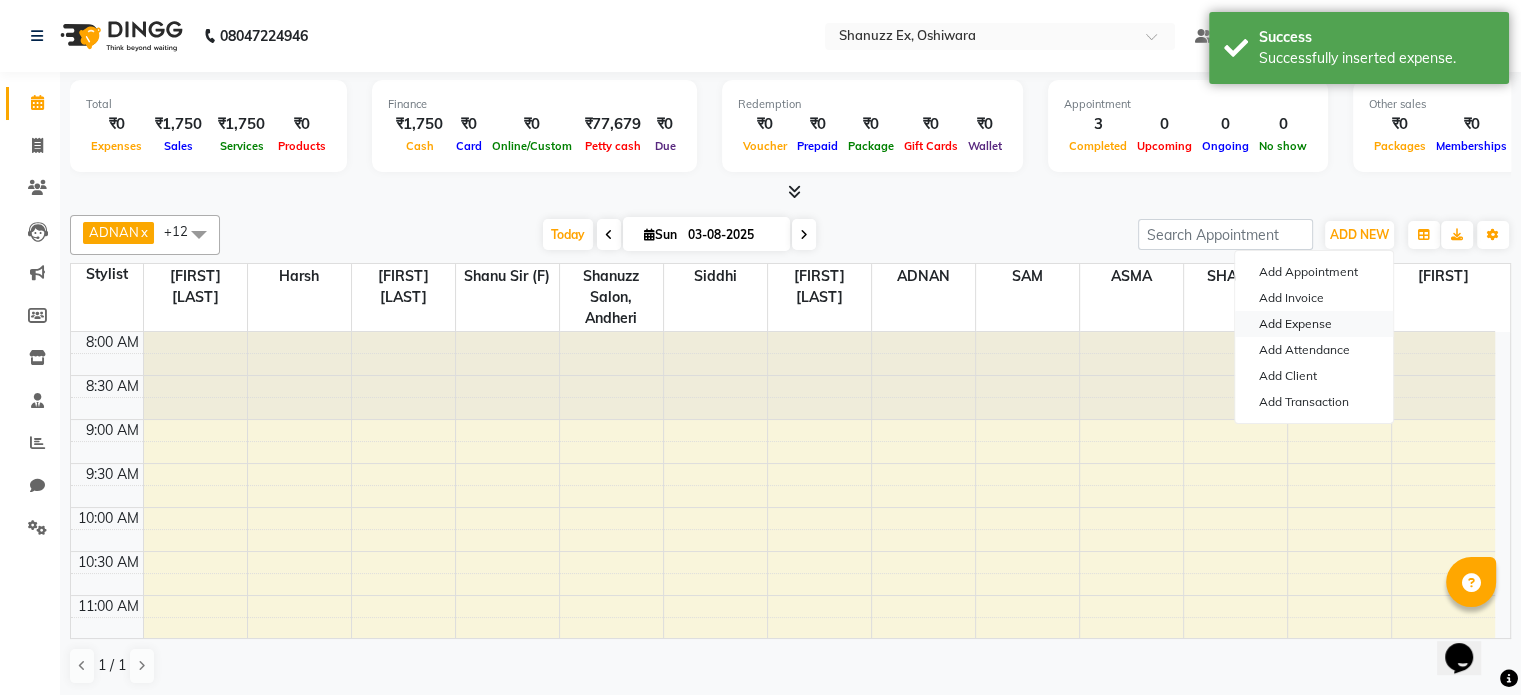 click on "Add Expense" at bounding box center [1314, 324] 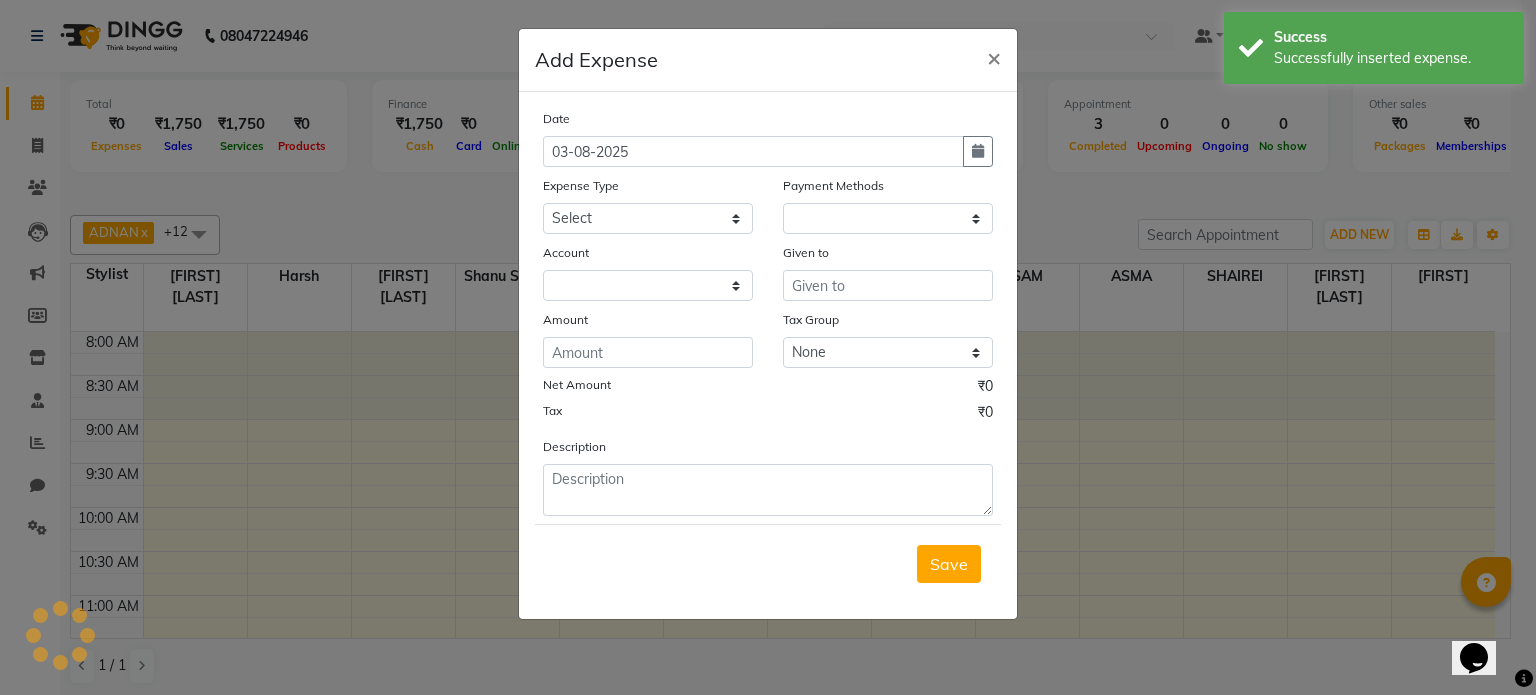 select on "1" 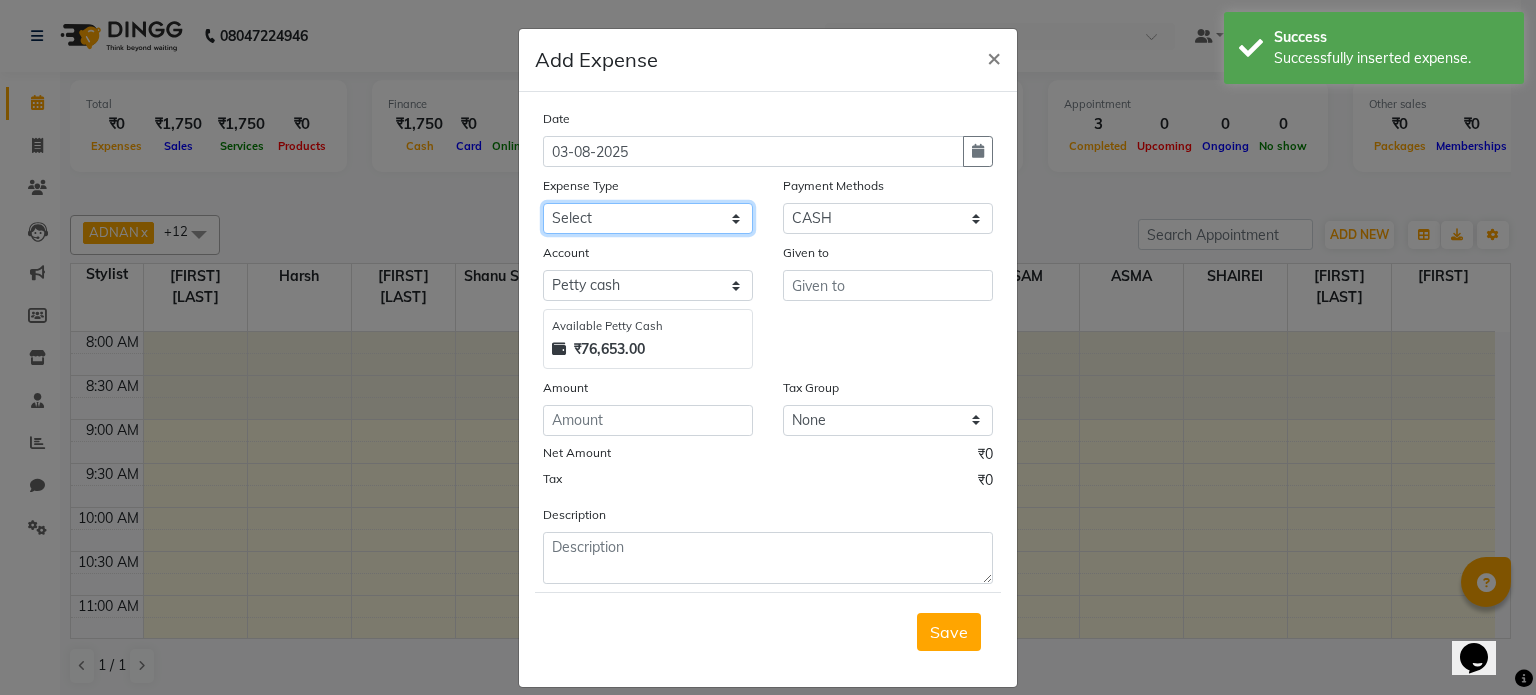 click on "Select Advance Salary Client Snacks Electricity Bill Marketing Maintenance Miscellaneous Pantry Product Salon Laundry Salon Maintenance Salon Rent Salon Supplies Salon Supplies EMI Shanu Sir Incentive Staff Bonus Staff Incentive Staff Quarters Deposit Staff Quarters Rent Staff Salary Staff Snacks Staff Tea & Refreshments Staff Tip Water - Tanker Expense Water - Watchmen Expense" 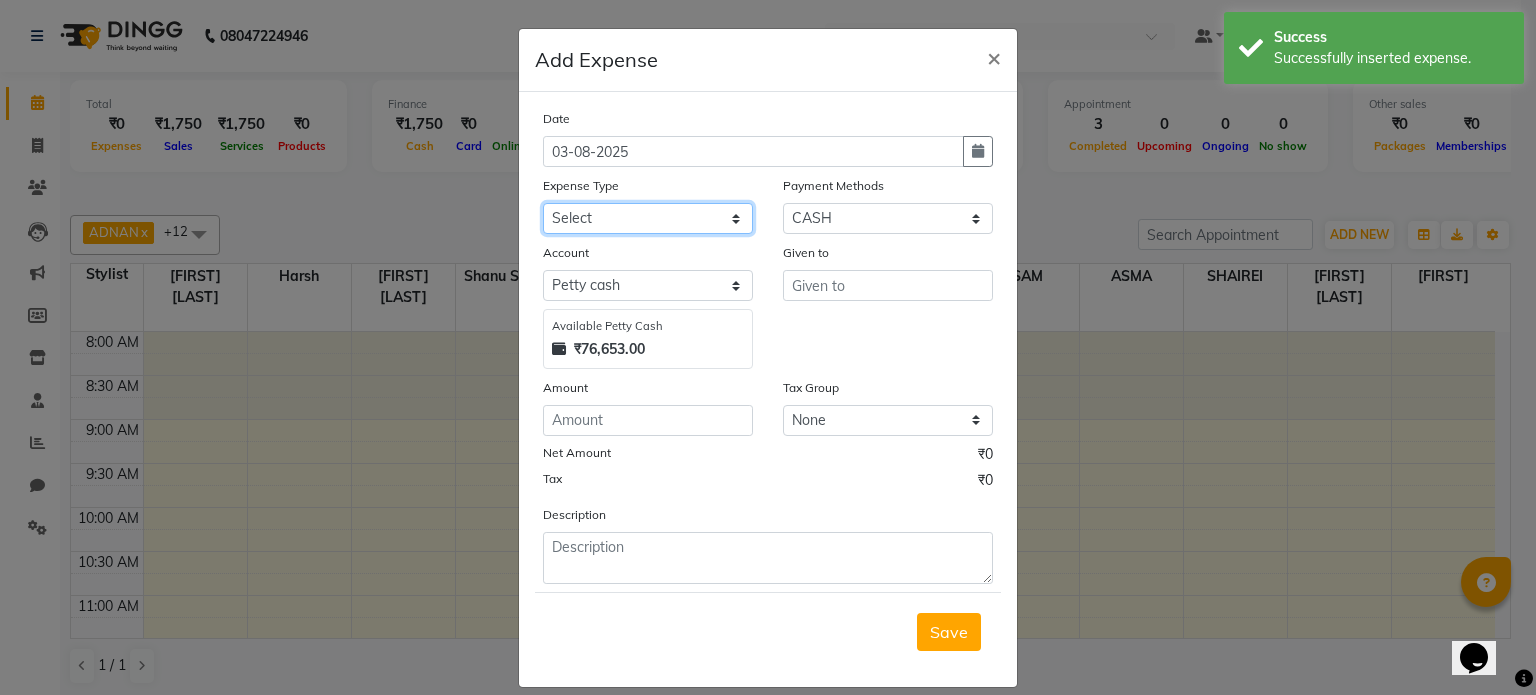 select on "22676" 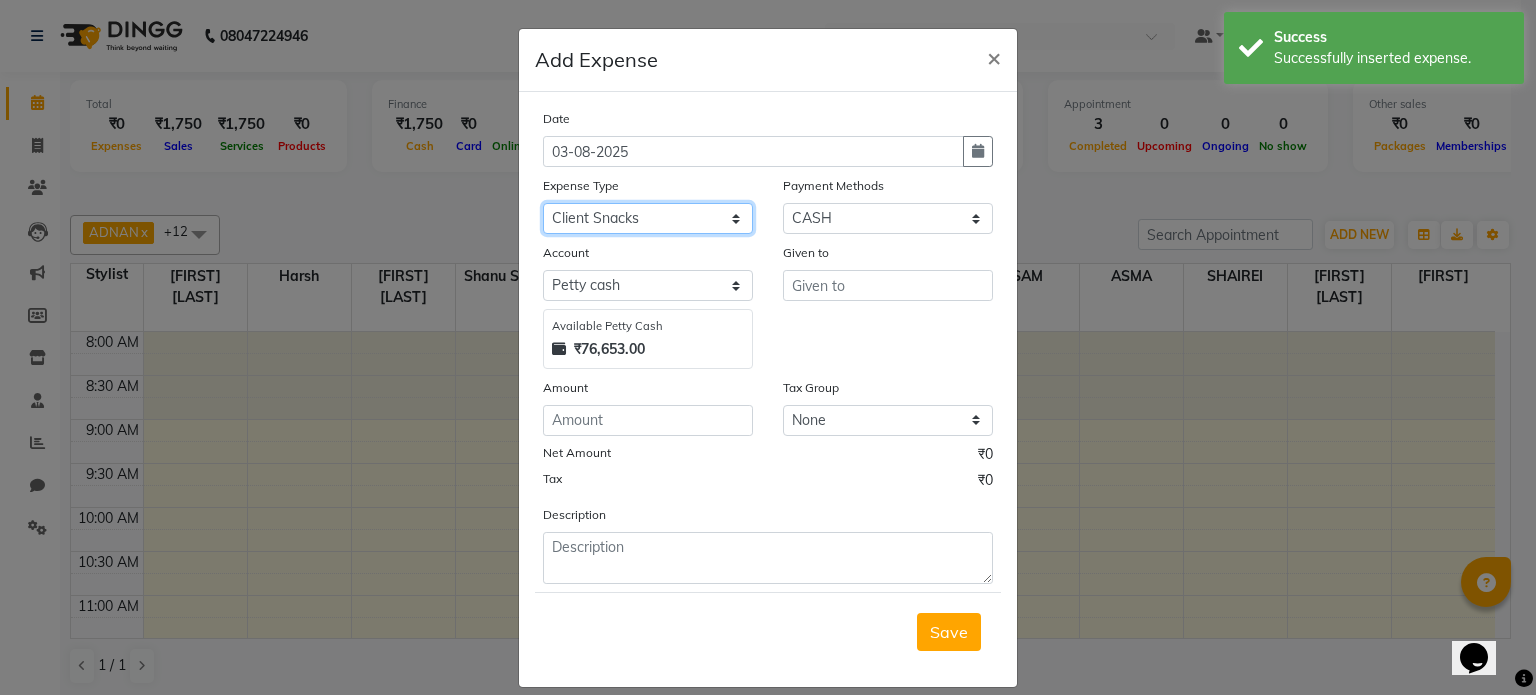 click on "Select Advance Salary Client Snacks Electricity Bill Marketing Maintenance Miscellaneous Pantry Product Salon Laundry Salon Maintenance Salon Rent Salon Supplies Salon Supplies EMI Shanu Sir Incentive Staff Bonus Staff Incentive Staff Quarters Deposit Staff Quarters Rent Staff Salary Staff Snacks Staff Tea & Refreshments Staff Tip Water - Tanker Expense Water - Watchmen Expense" 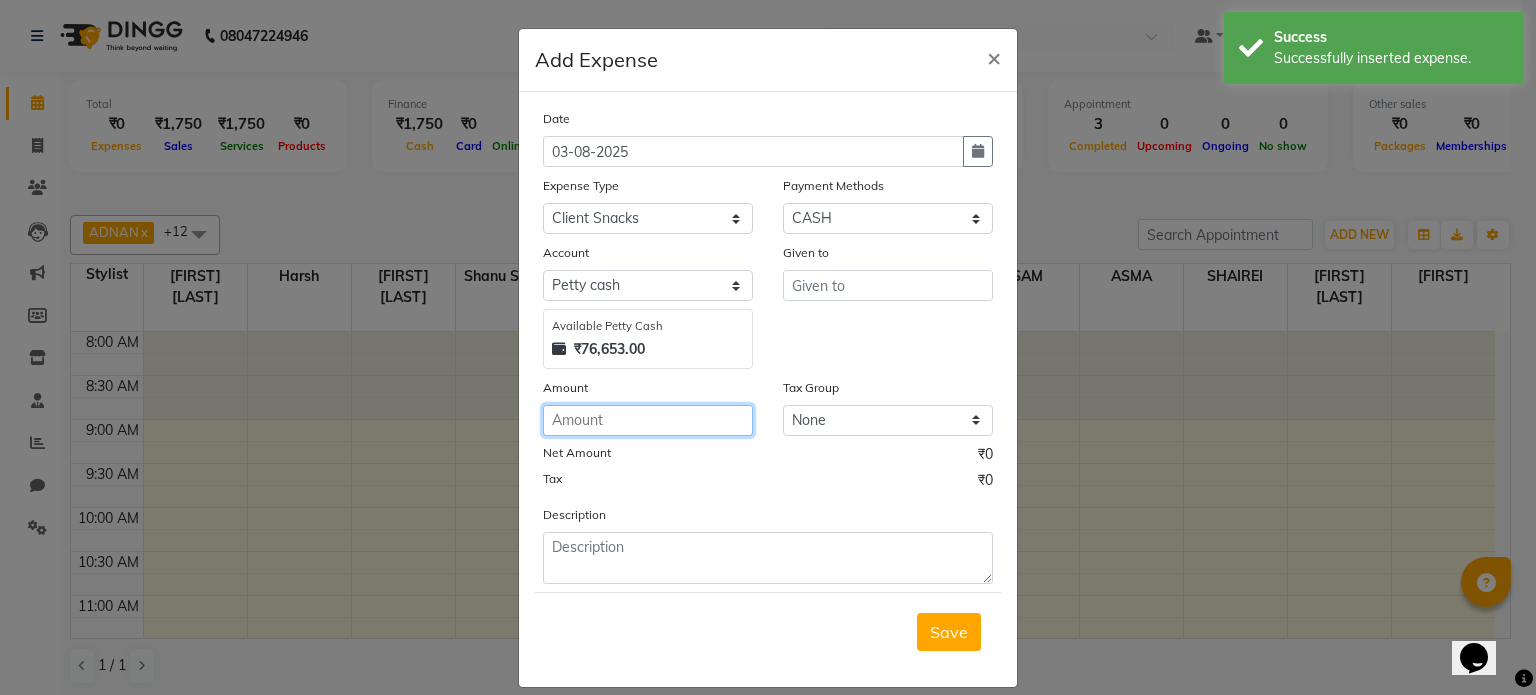 click 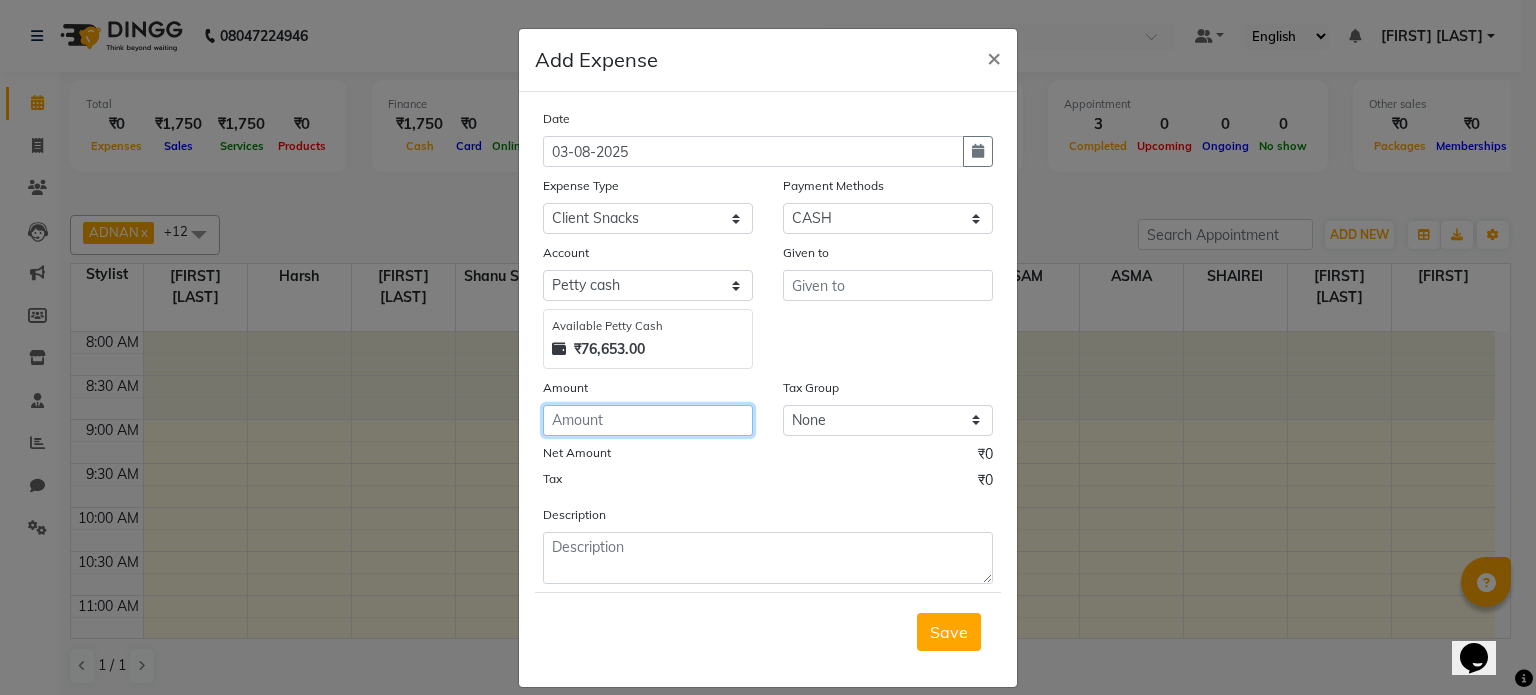 click 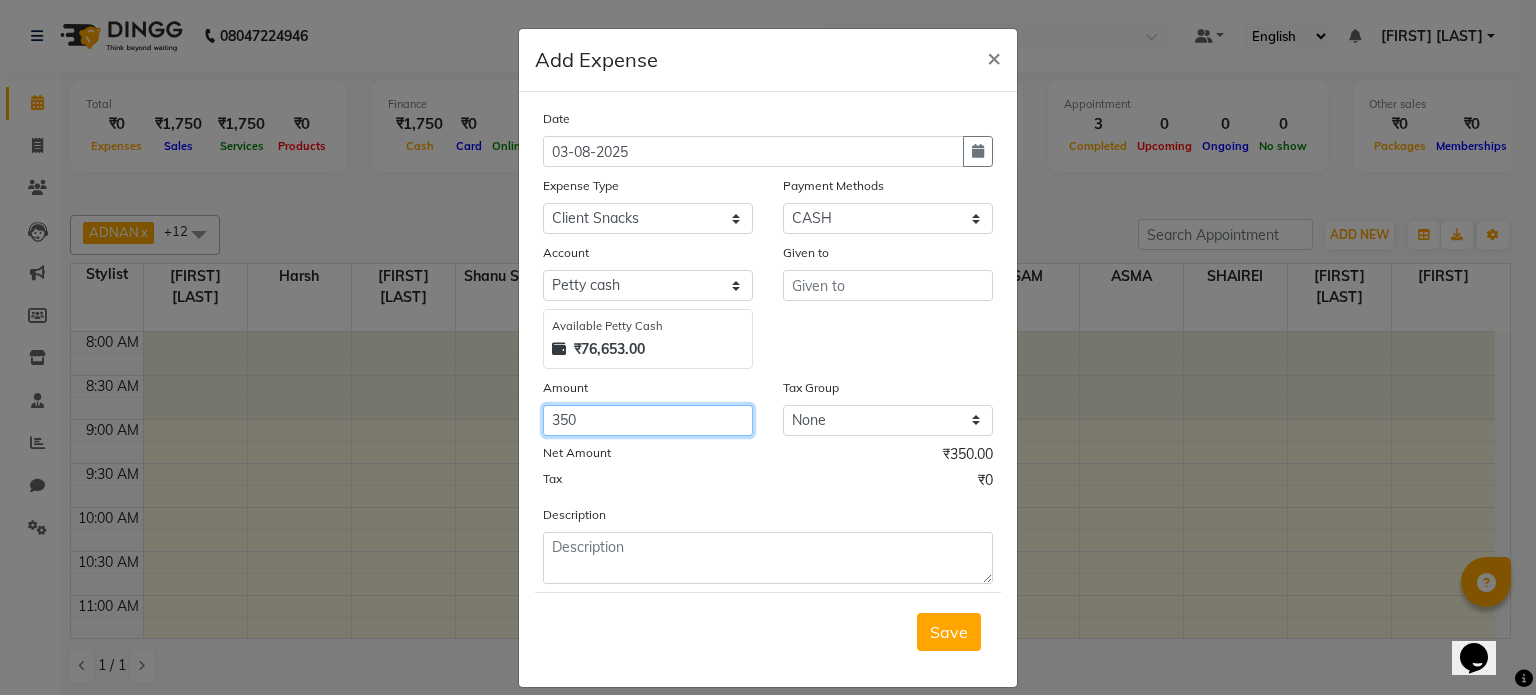 type on "350" 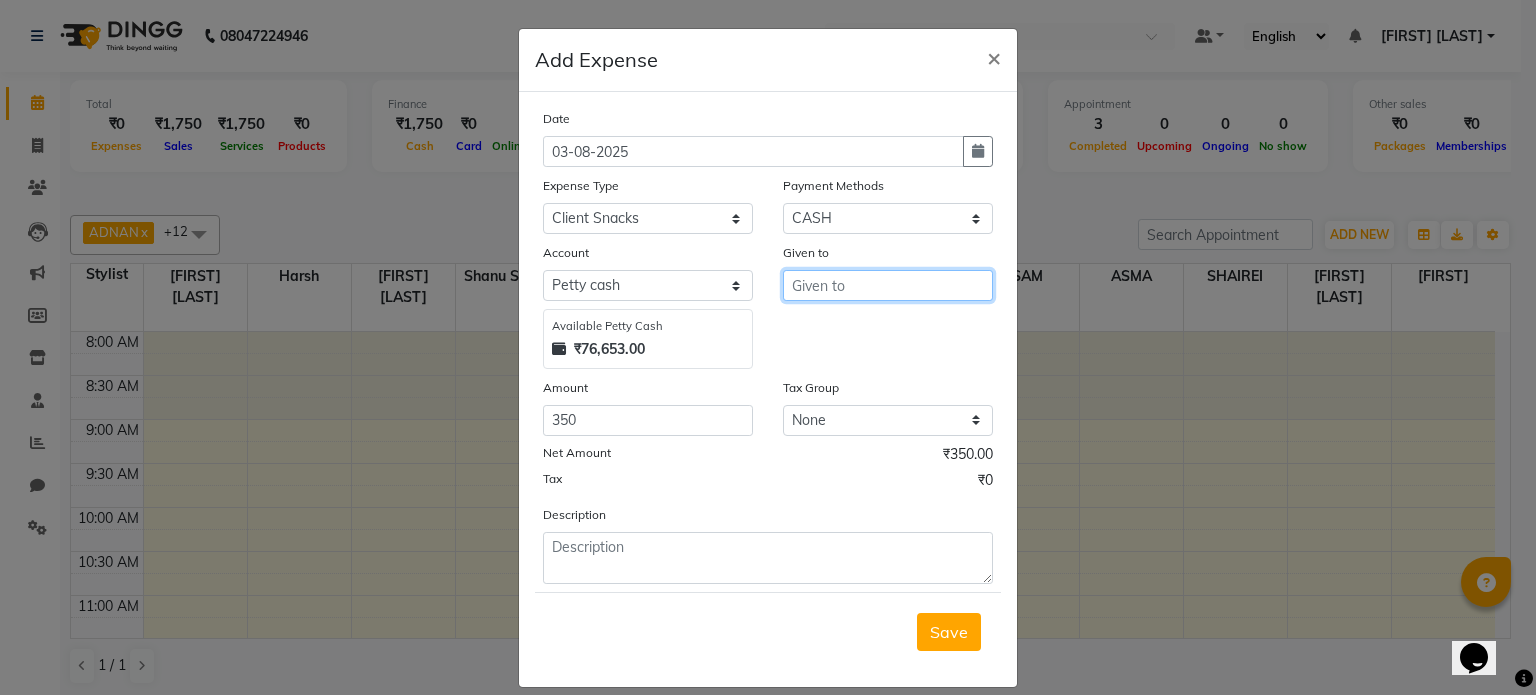 click at bounding box center [888, 285] 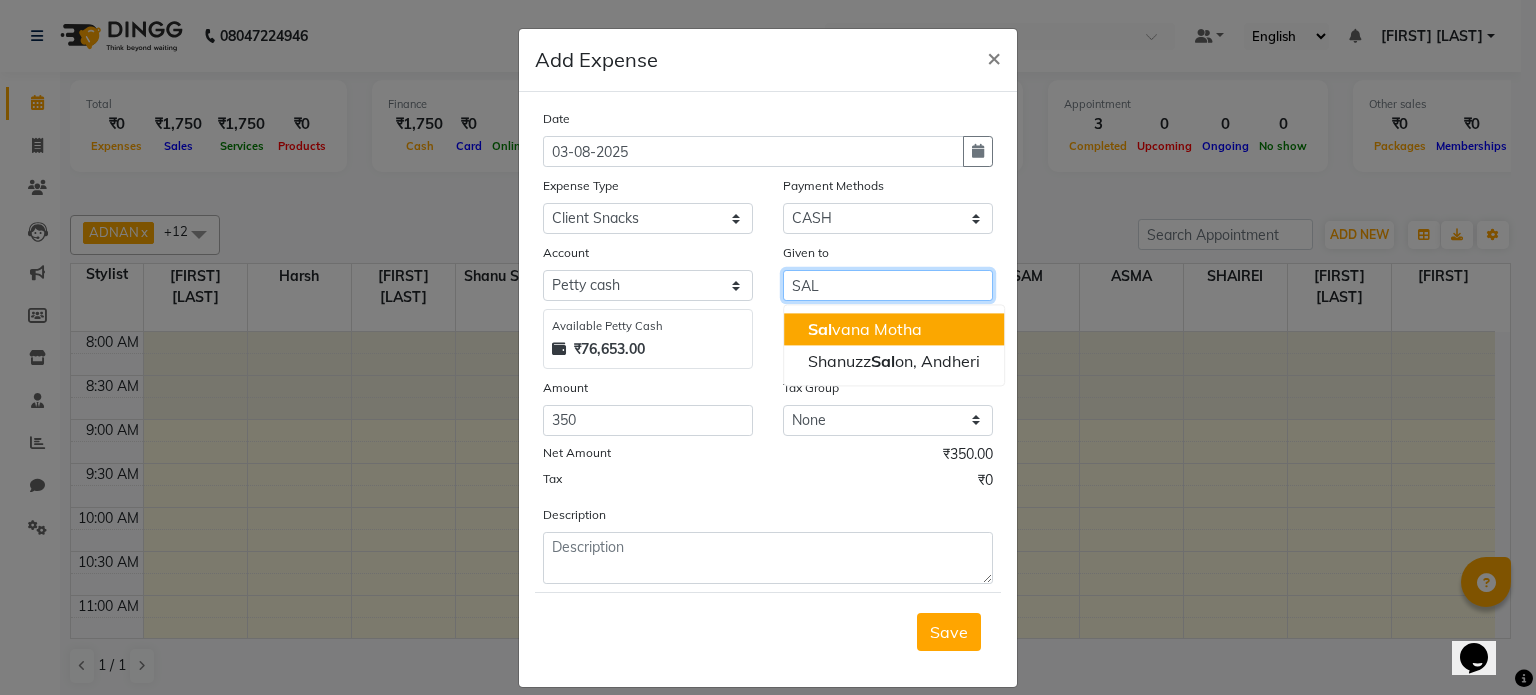 click on "Sal vana Motha" at bounding box center (865, 329) 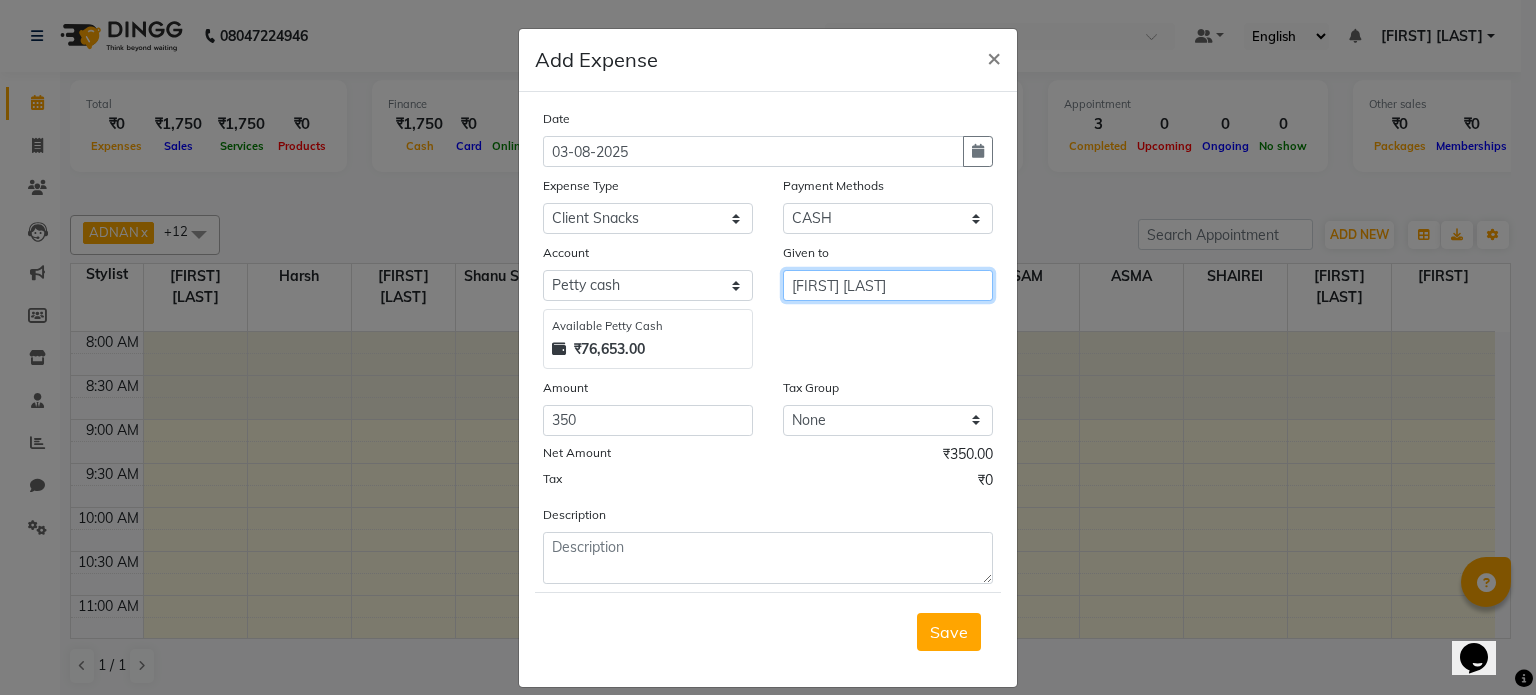 type on "[FIRST] [LAST]" 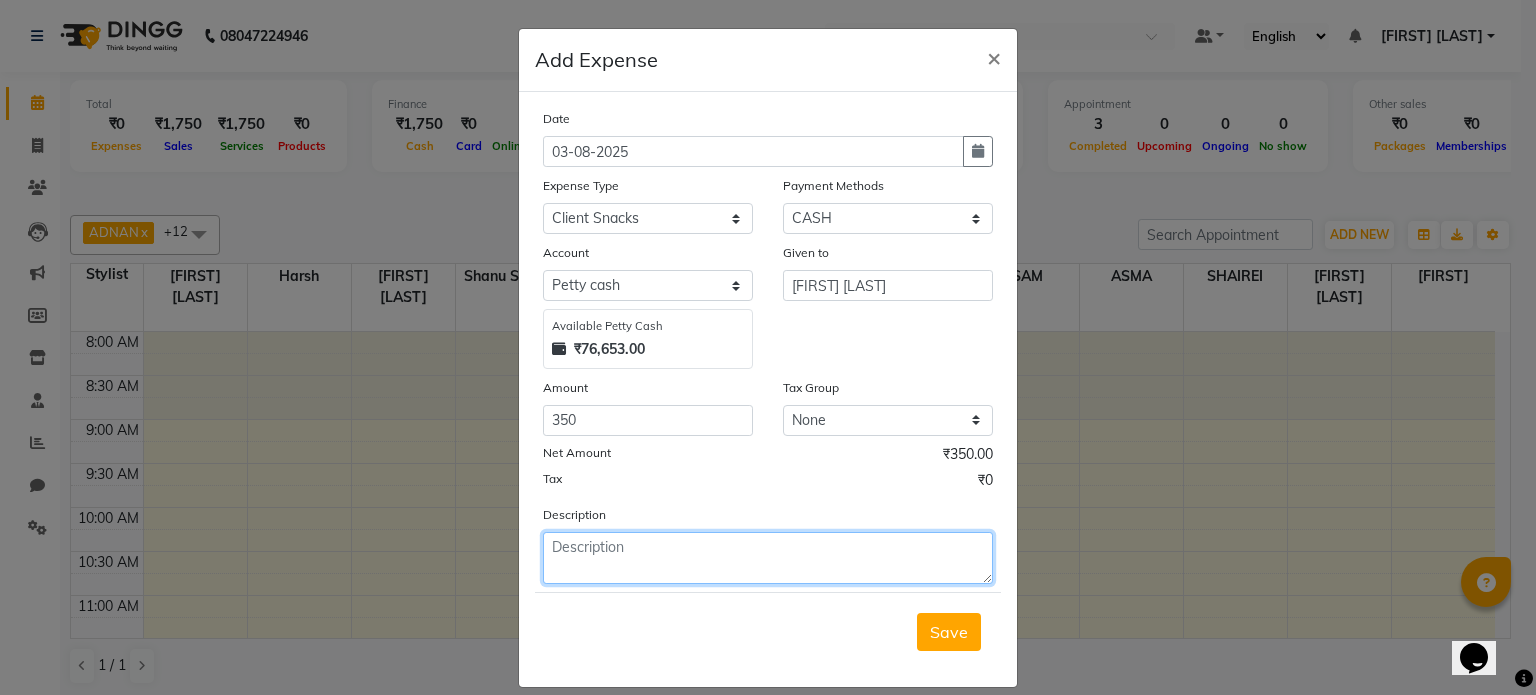 click 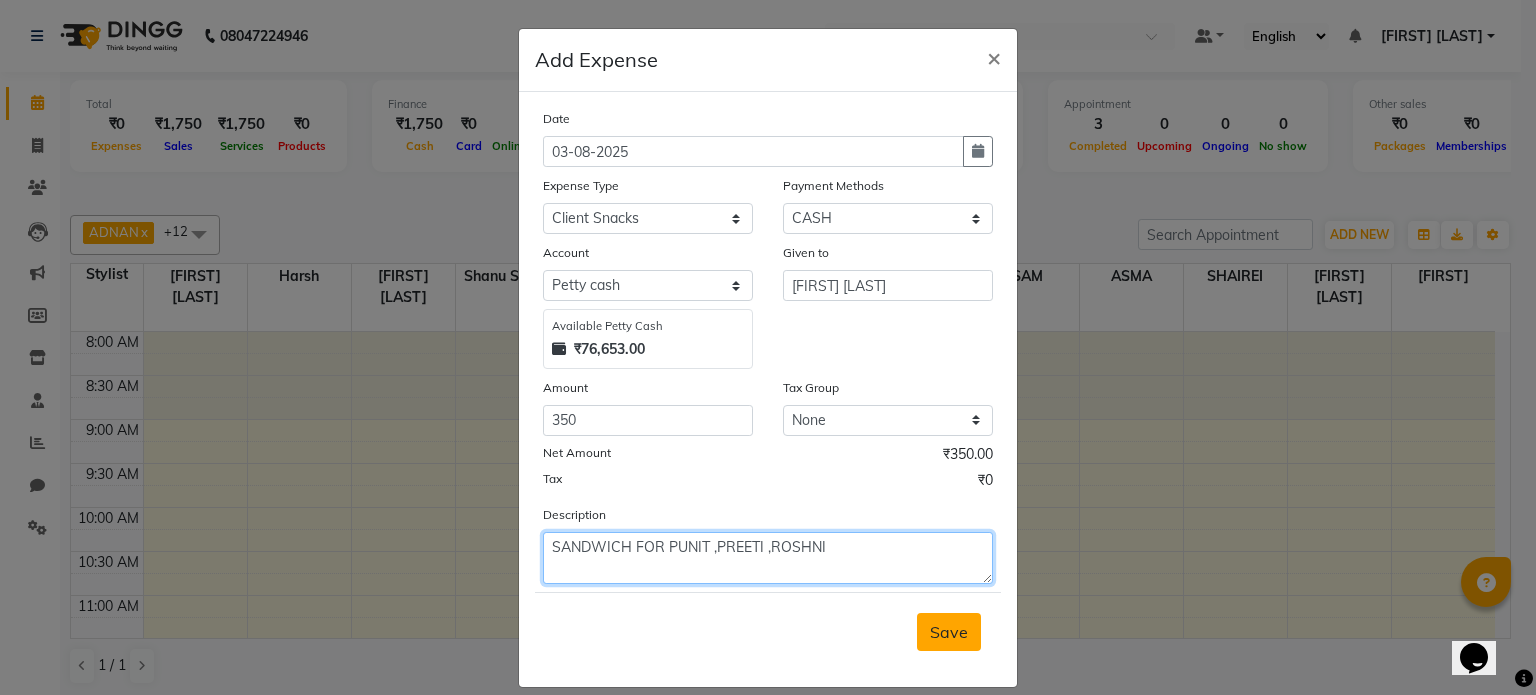 type on "SANDWICH FOR PUNIT ,PREETI ,ROSHNI" 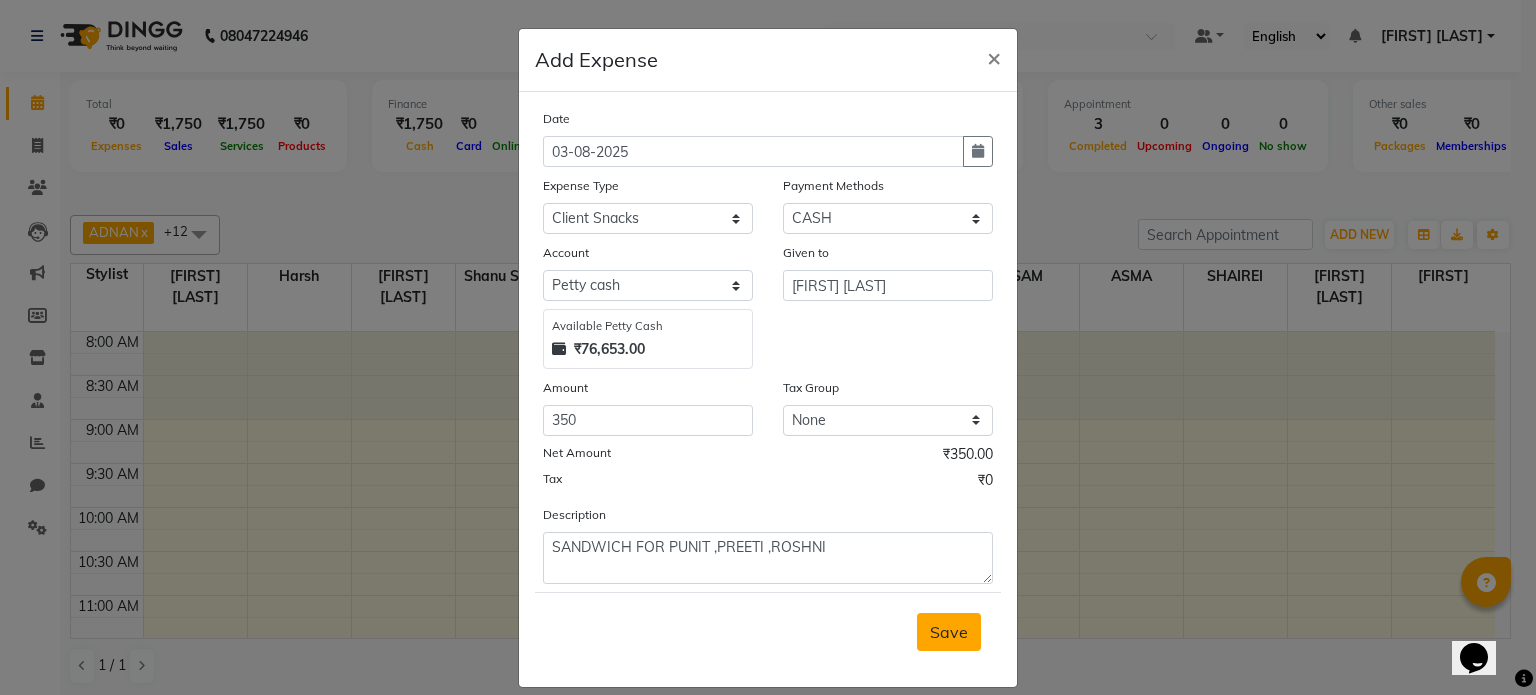 click on "Save" at bounding box center [949, 632] 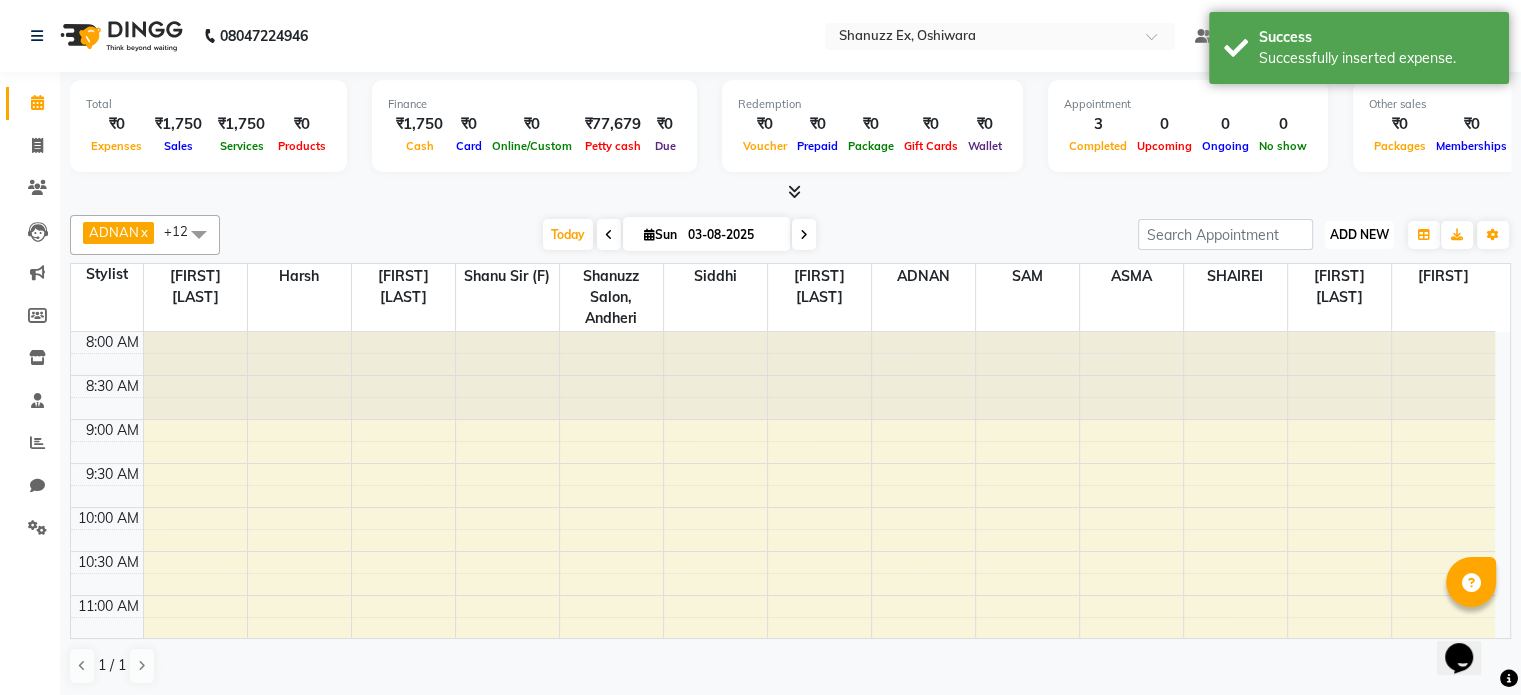 click on "ADD NEW" at bounding box center (1359, 234) 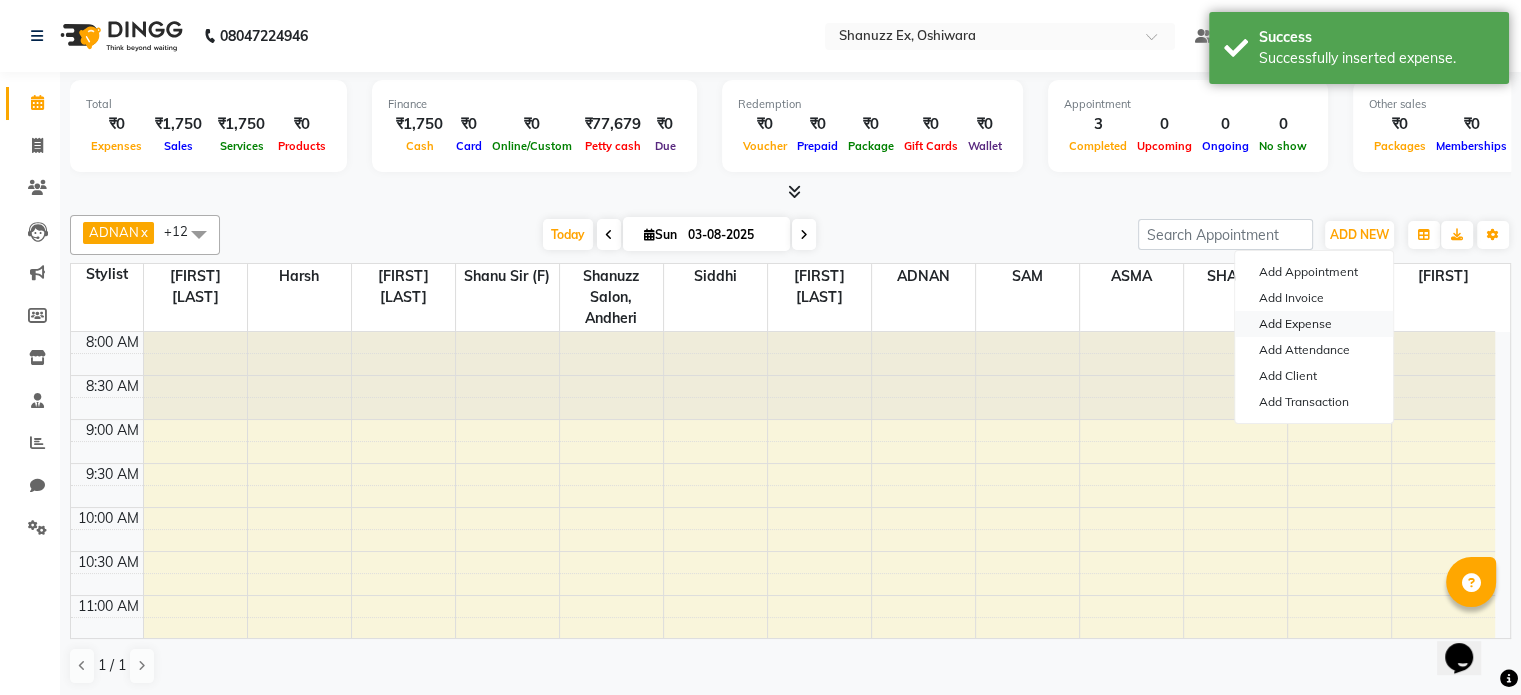 click on "Add Expense" at bounding box center [1314, 324] 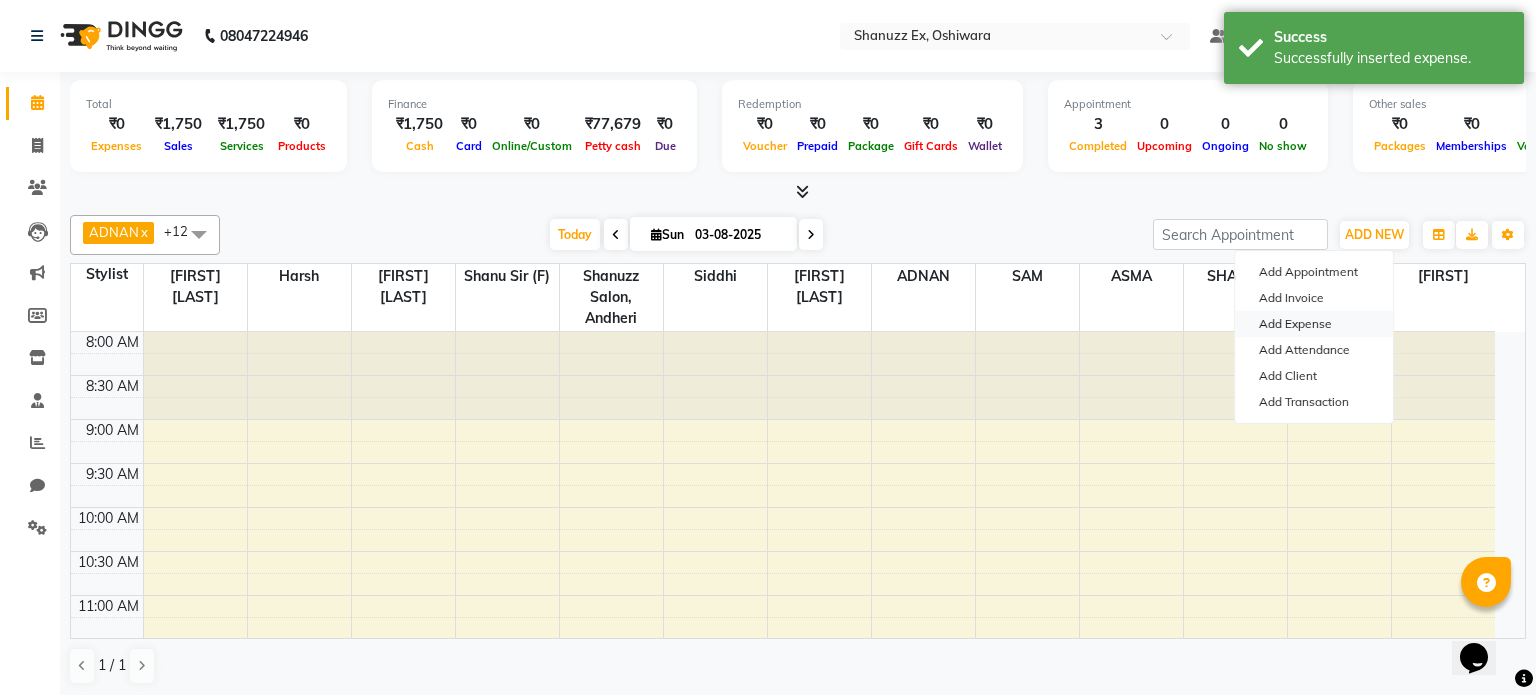 select on "1" 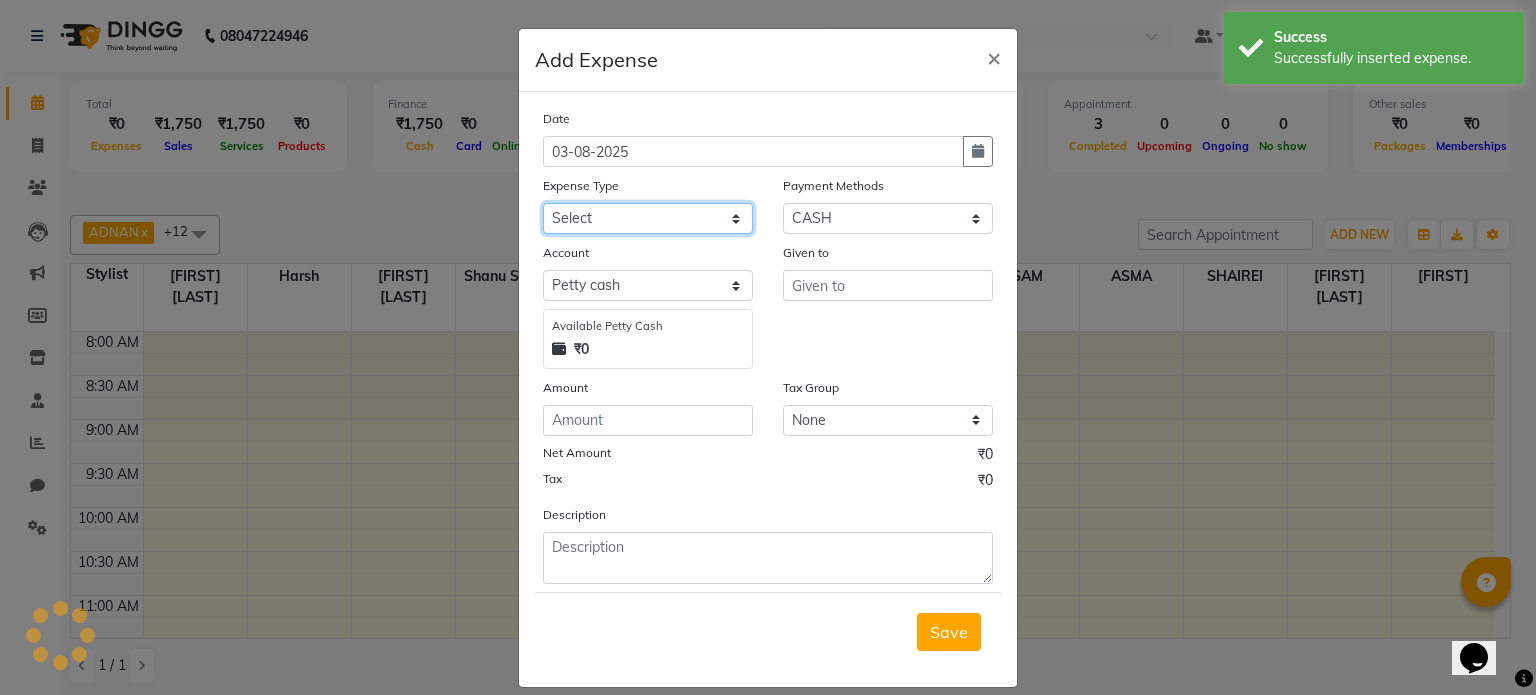 click on "Select Advance Salary Client Snacks Electricity Bill Marketing Maintenance Miscellaneous Pantry Product Salon Laundry Salon Maintenance Salon Rent Salon Supplies Salon Supplies EMI Shanu Sir Incentive Staff Bonus Staff Incentive Staff Quarters Deposit Staff Quarters Rent Staff Salary Staff Snacks Staff Tea & Refreshments Staff Tip Water - Tanker Expense Water - Watchmen Expense" 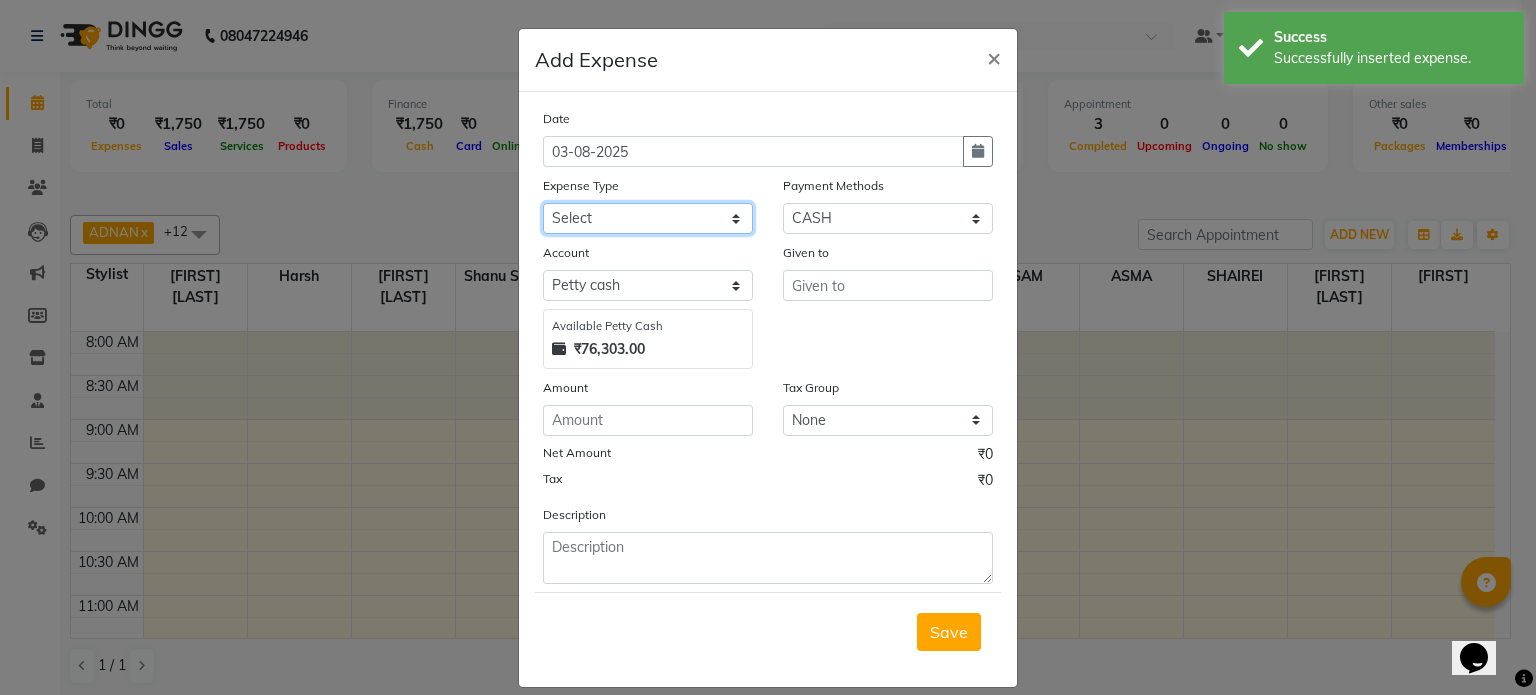 select on "22693" 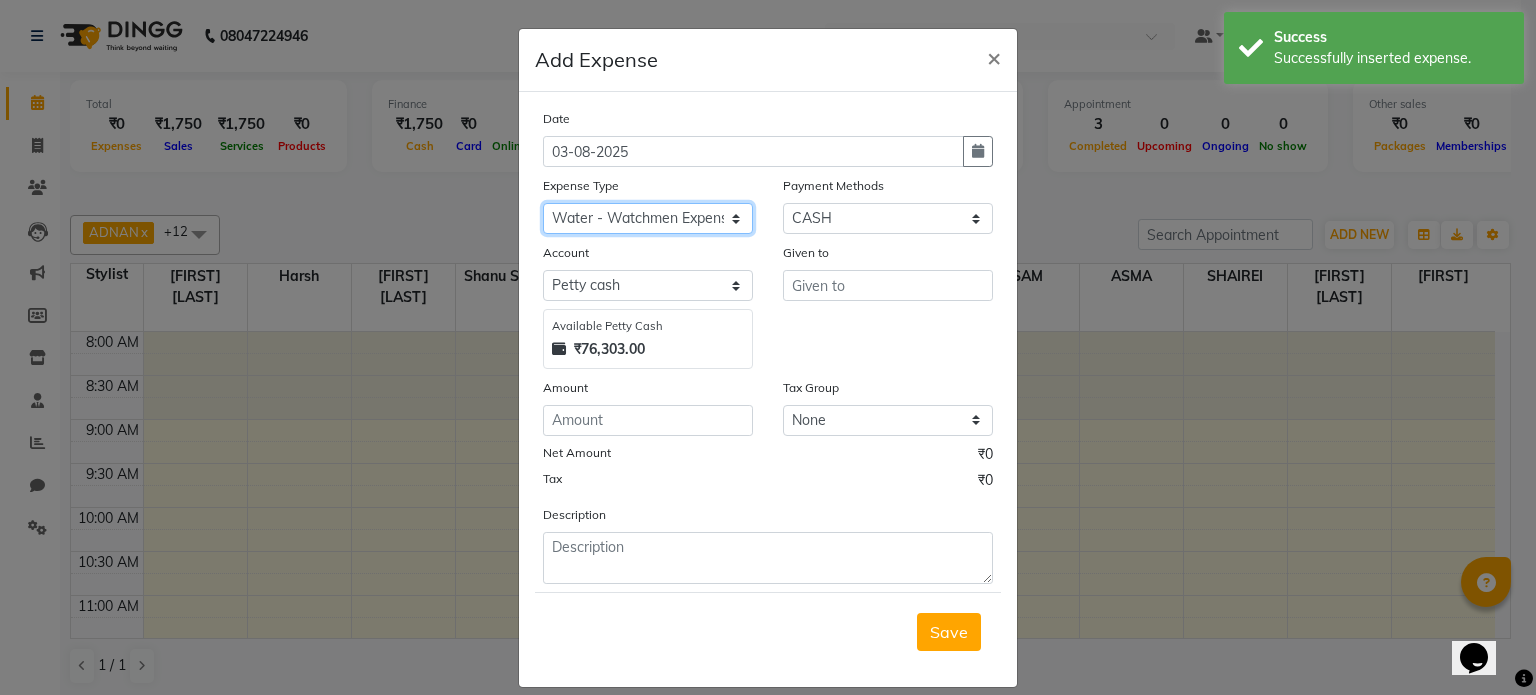 click on "Select Advance Salary Client Snacks Electricity Bill Marketing Maintenance Miscellaneous Pantry Product Salon Laundry Salon Maintenance Salon Rent Salon Supplies Salon Supplies EMI Shanu Sir Incentive Staff Bonus Staff Incentive Staff Quarters Deposit Staff Quarters Rent Staff Salary Staff Snacks Staff Tea & Refreshments Staff Tip Water - Tanker Expense Water - Watchmen Expense" 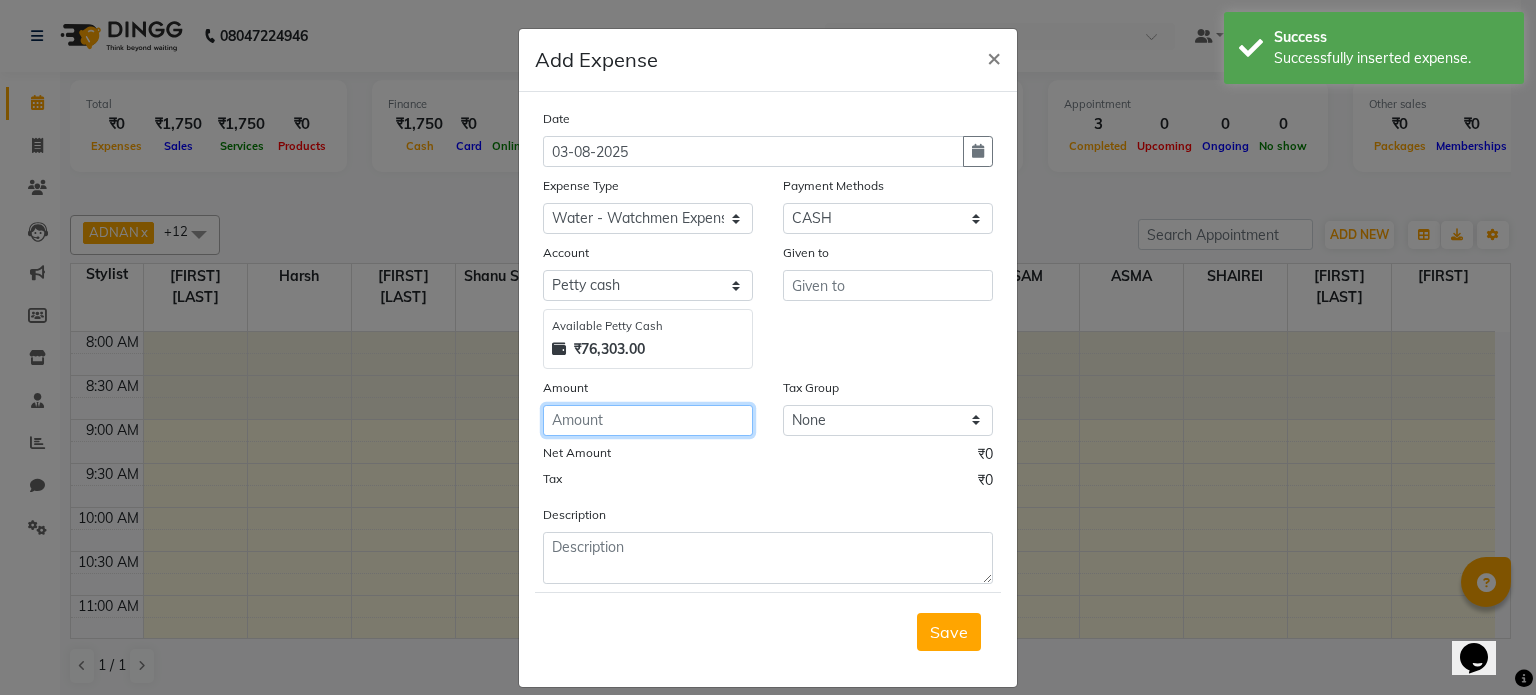 click 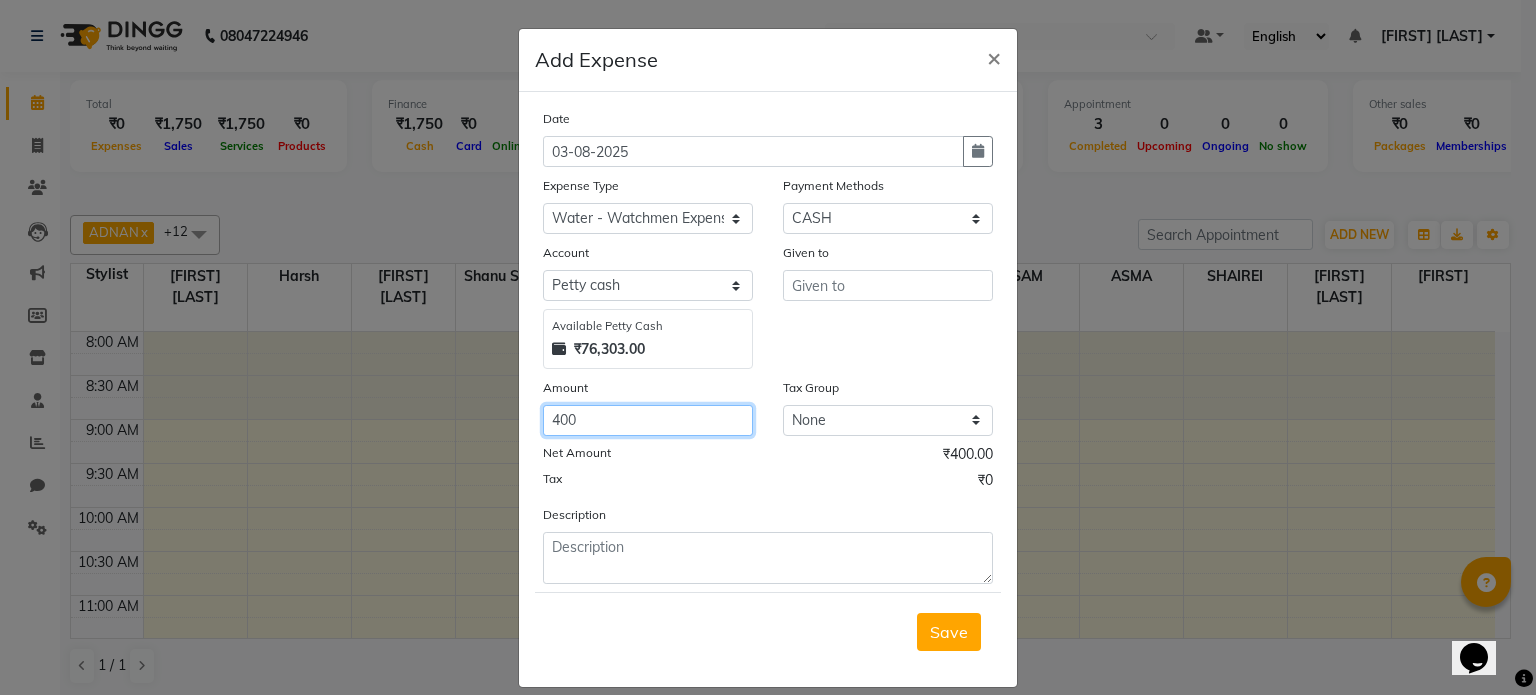 type on "400" 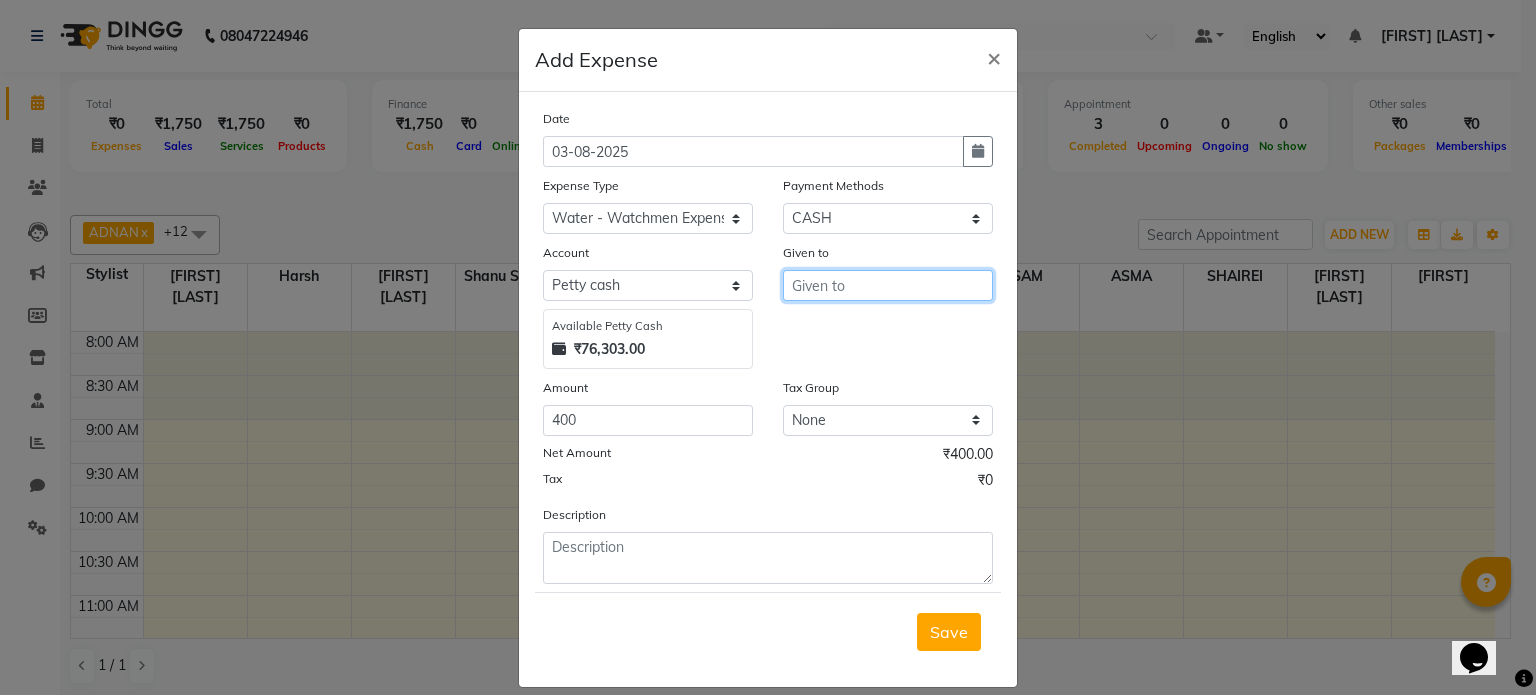 click at bounding box center (888, 285) 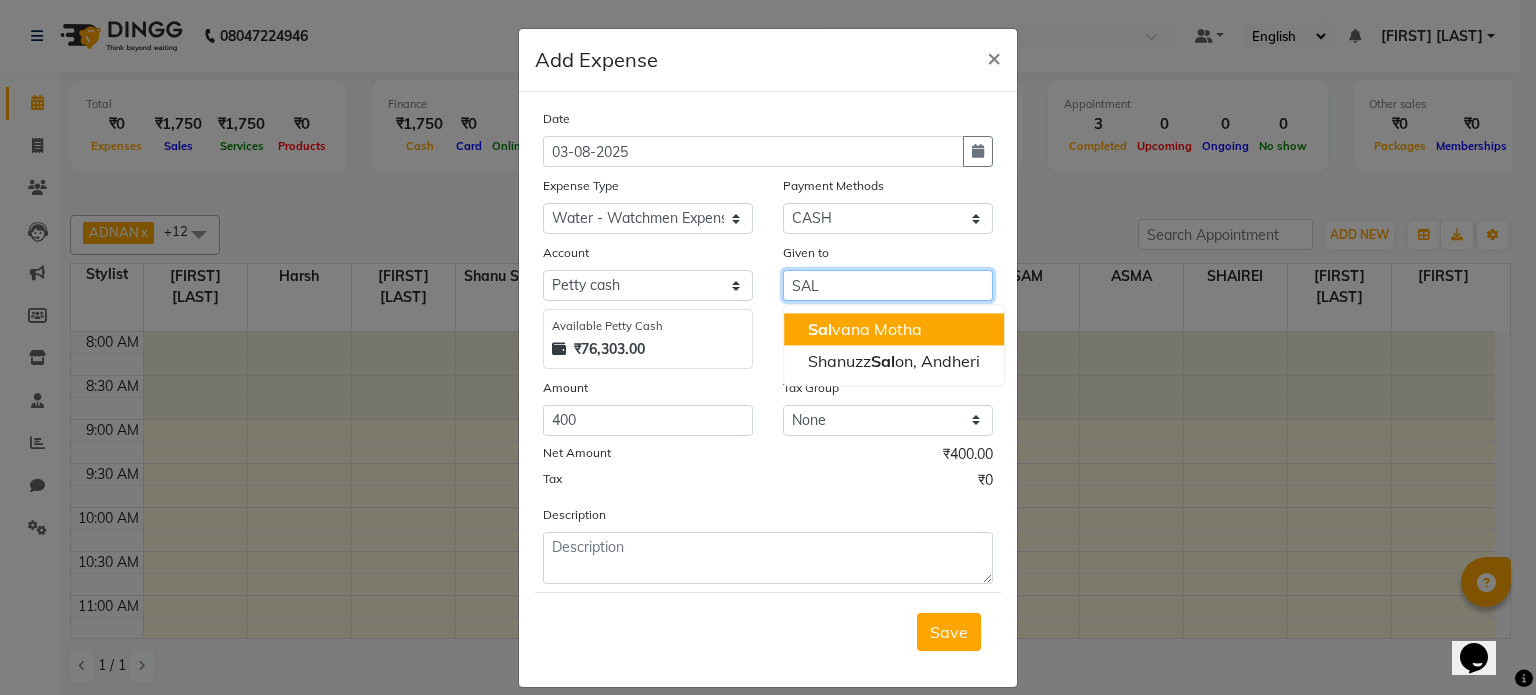 click on "Sal" 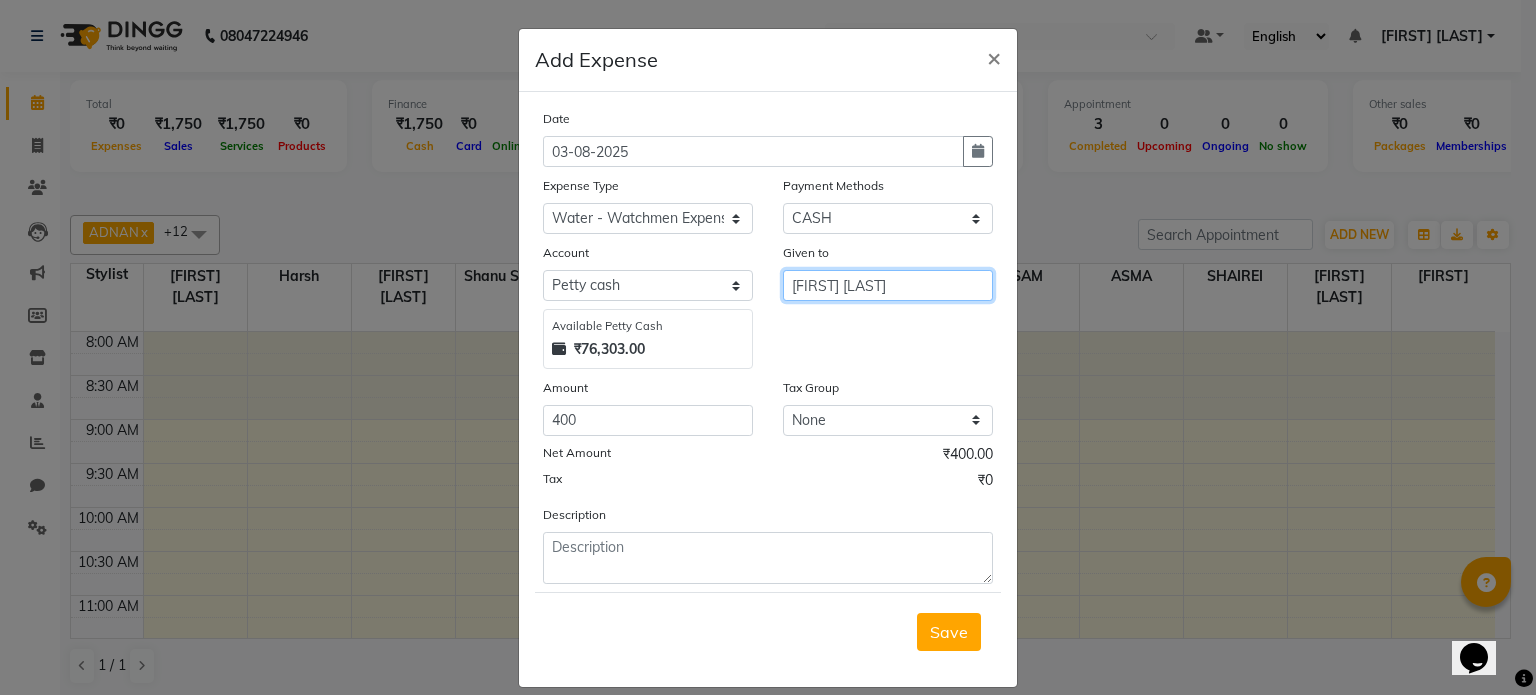 type on "[FIRST] [LAST]" 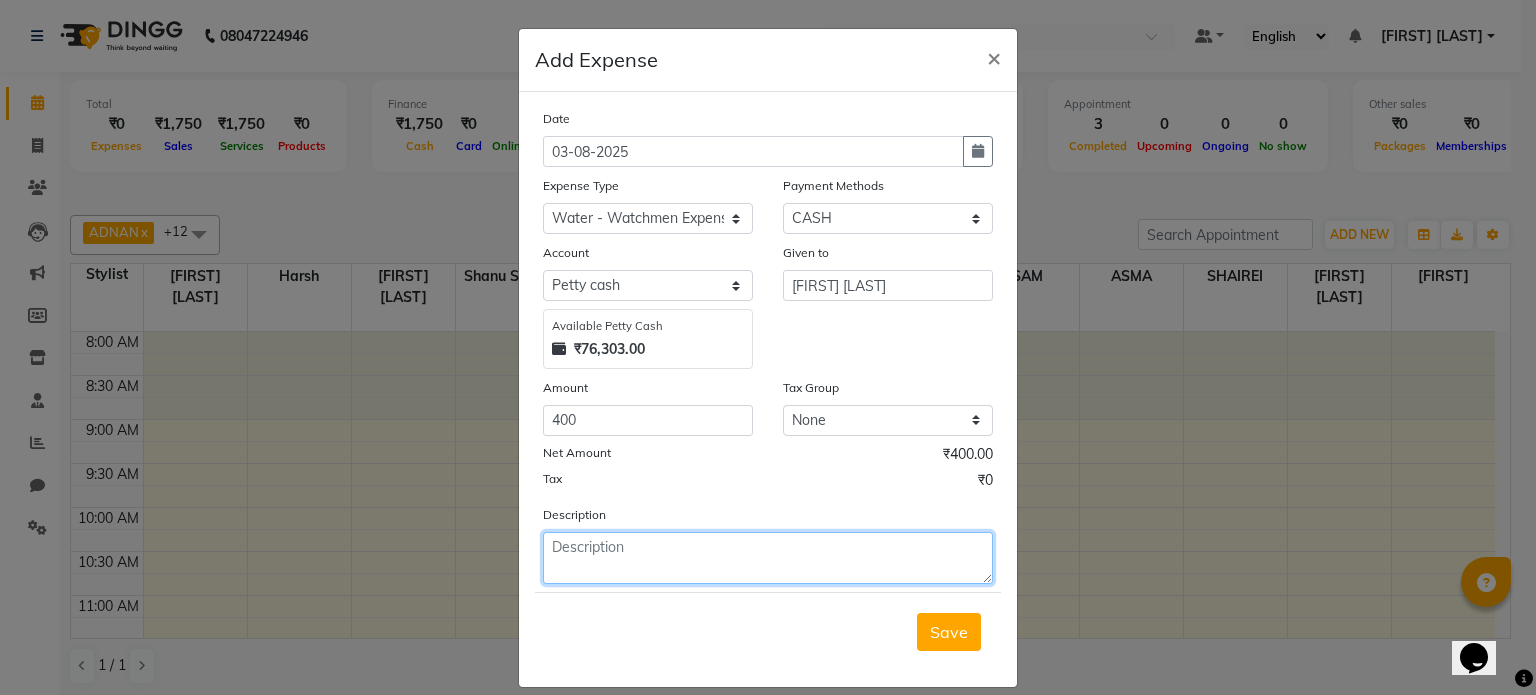 click 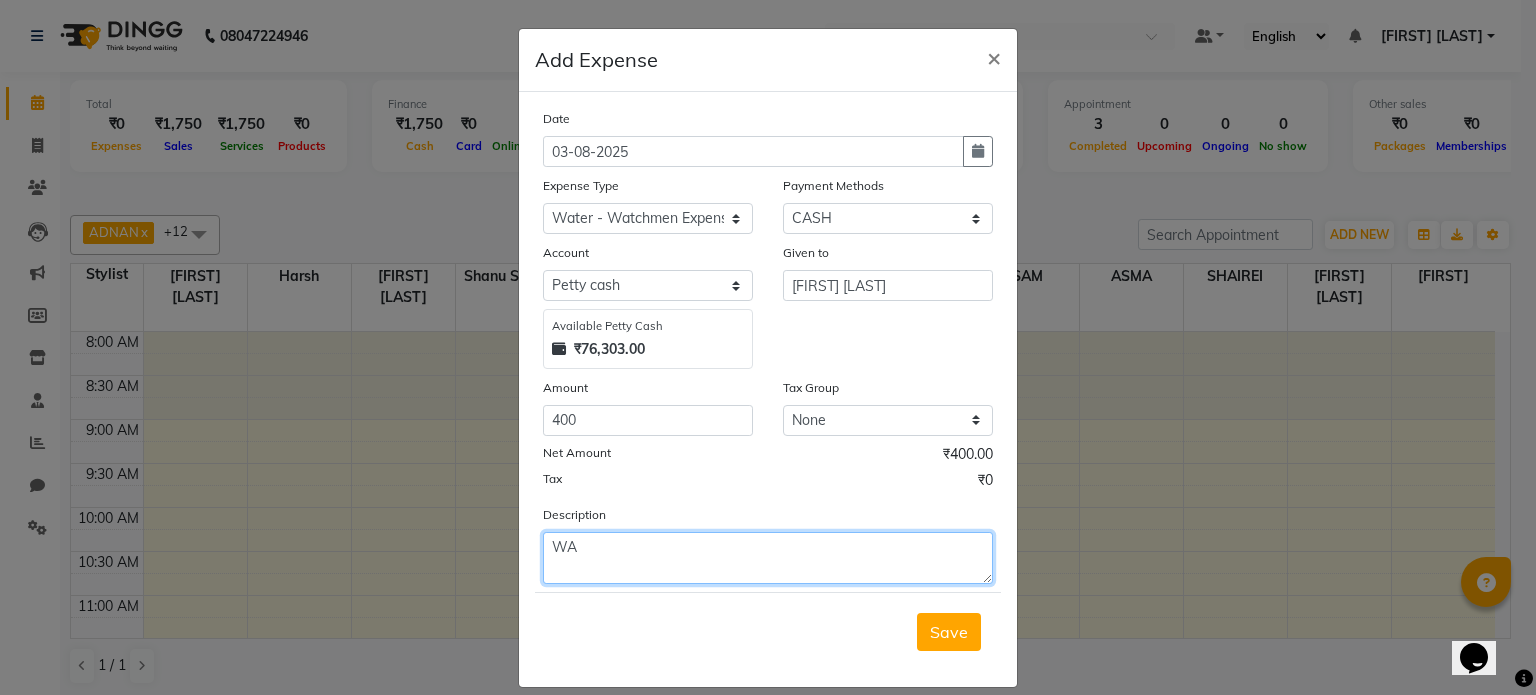 type on "W" 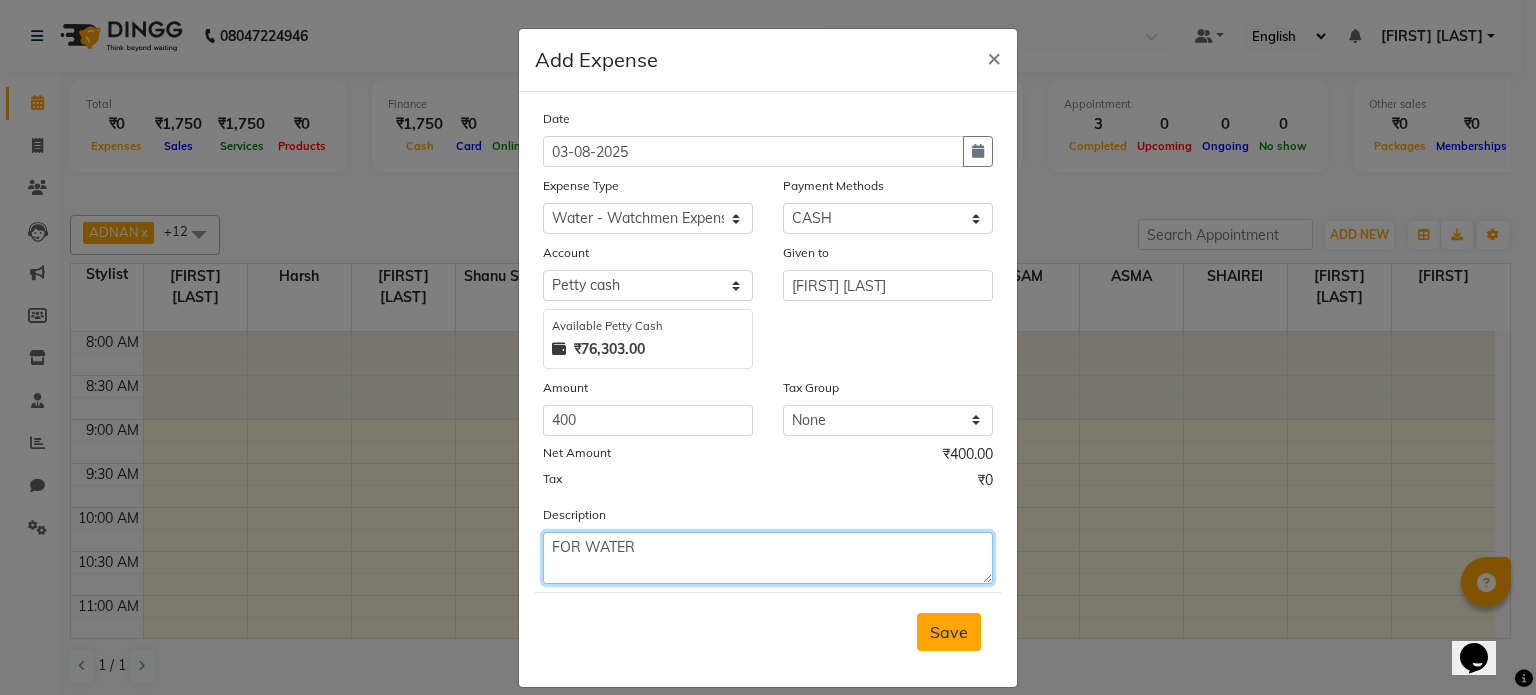type on "FOR WATER" 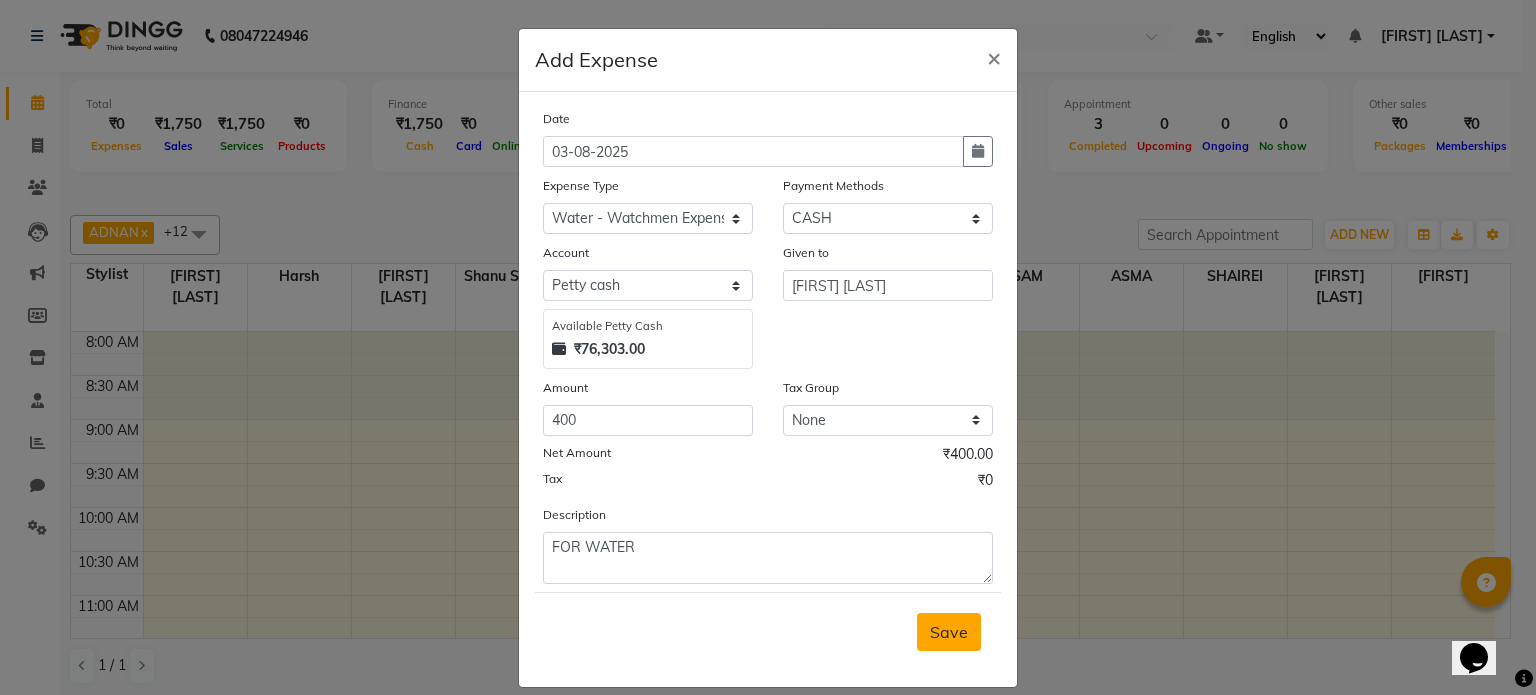 click on "Save" at bounding box center (949, 632) 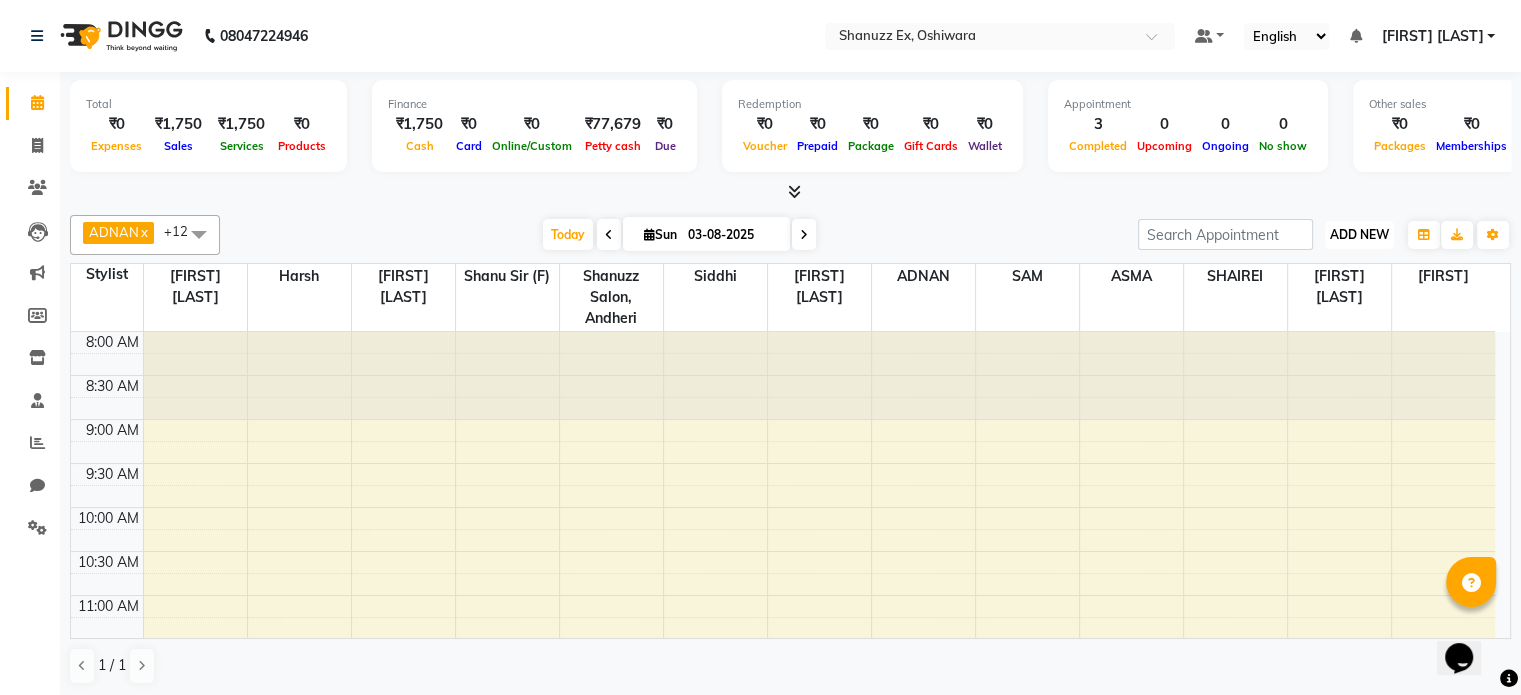 click on "ADD NEW" at bounding box center [1359, 234] 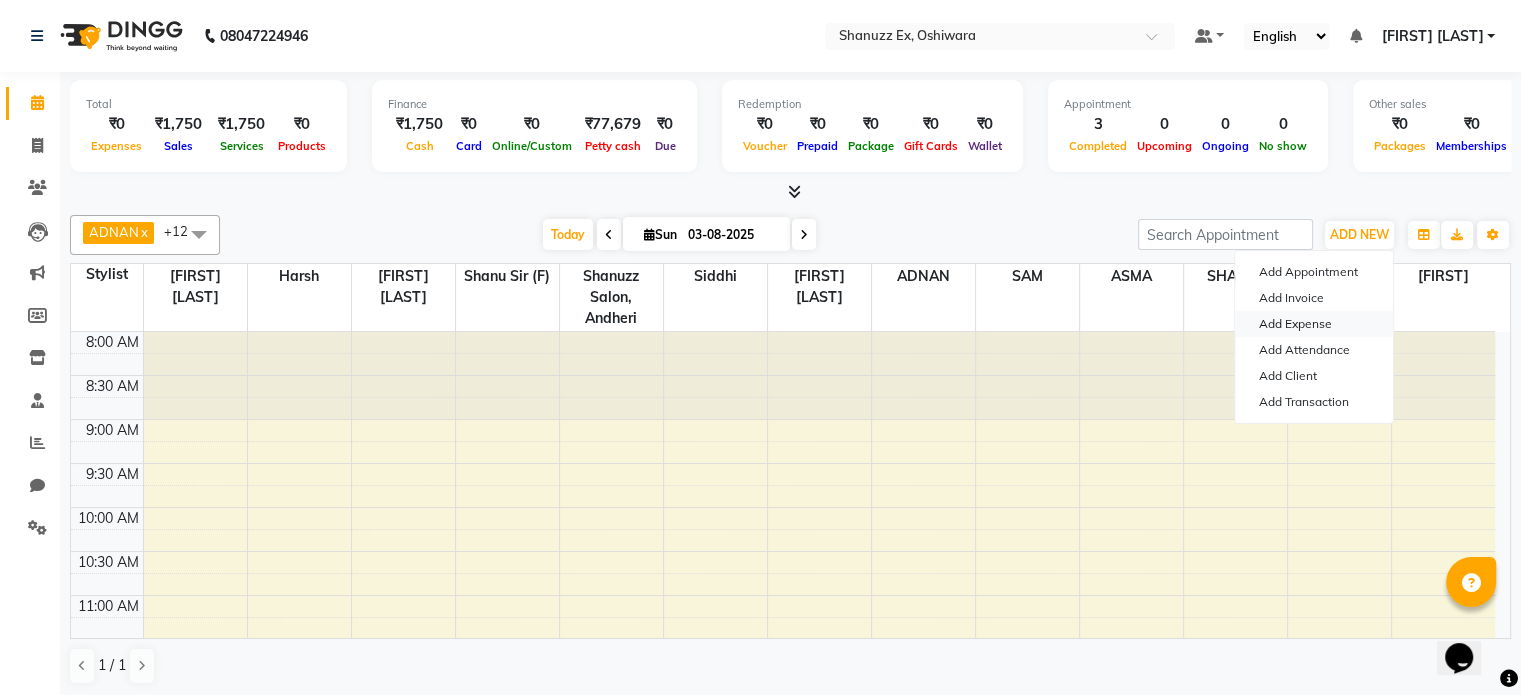 click on "Add Expense" at bounding box center (1314, 324) 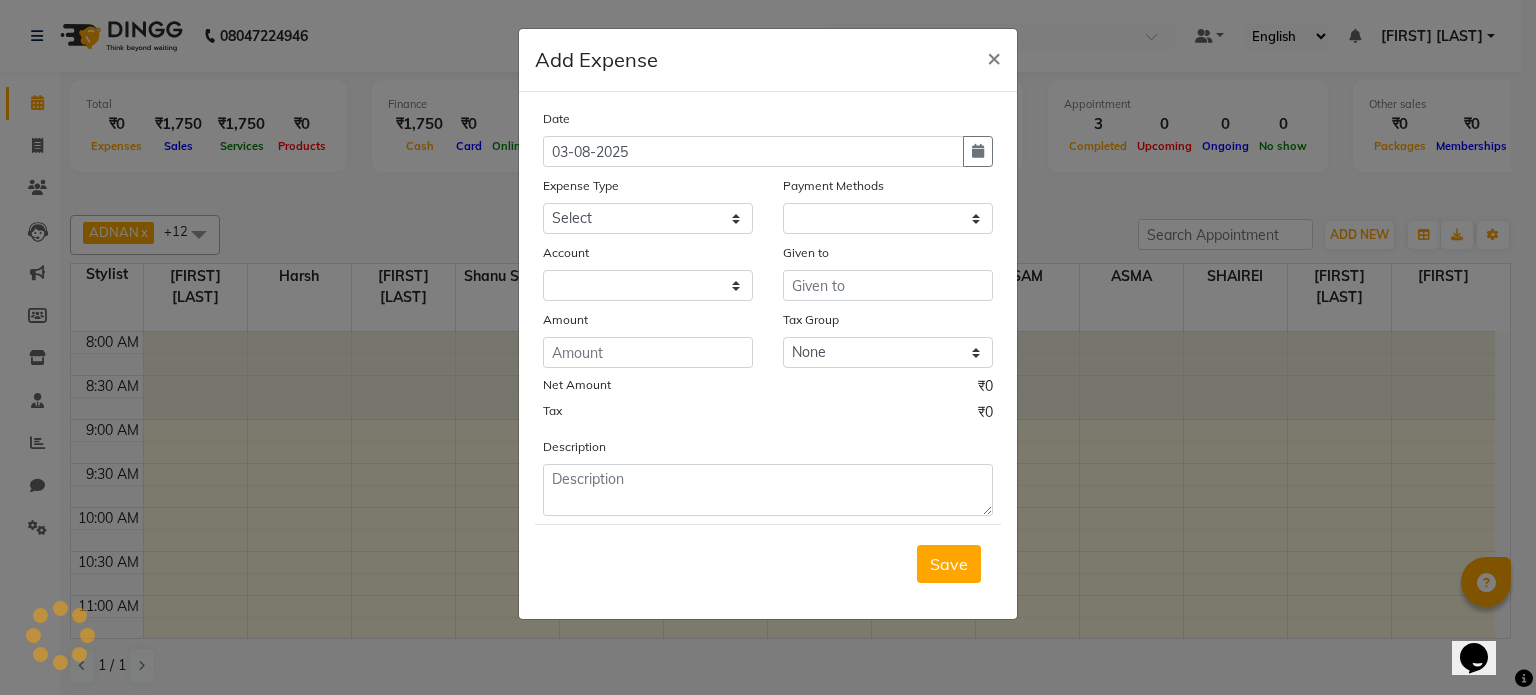 select on "1" 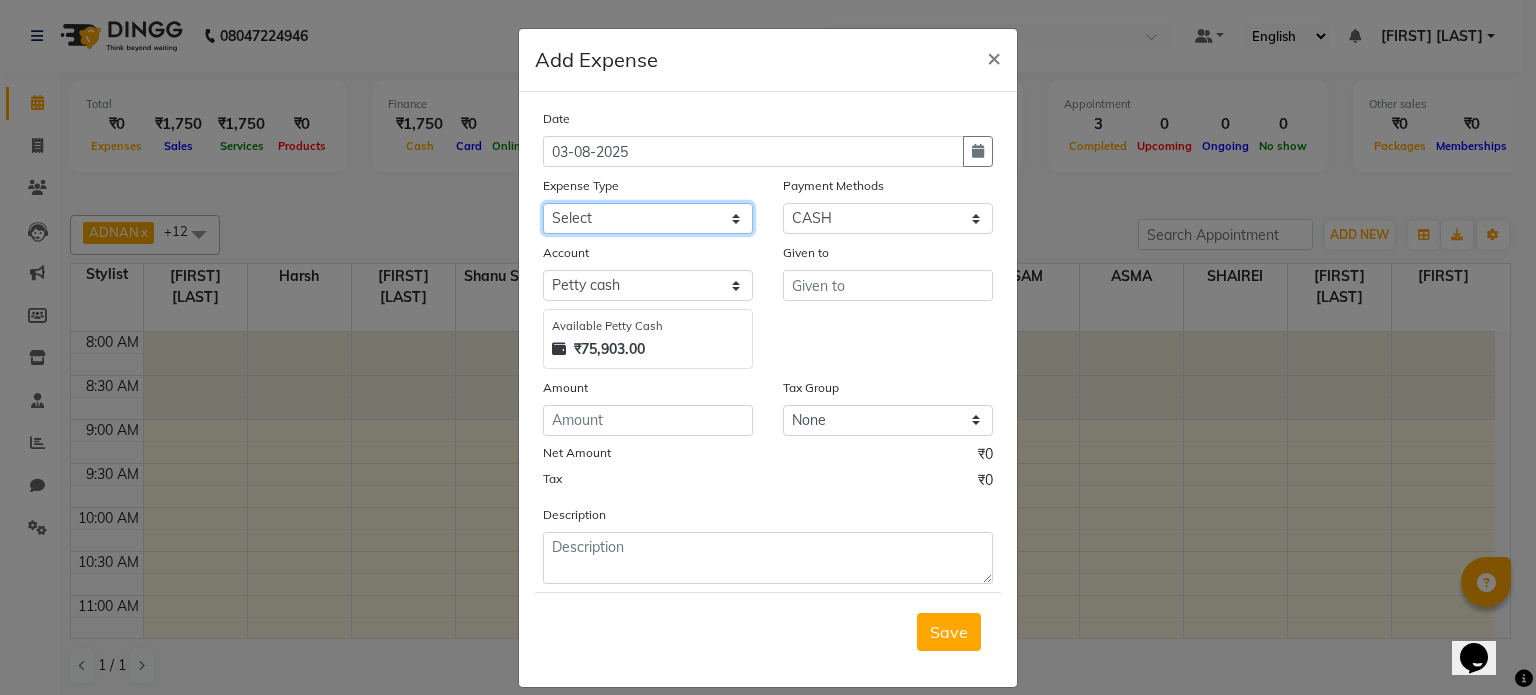 click on "Select Advance Salary Client Snacks Electricity Bill Marketing Maintenance Miscellaneous Pantry Product Salon Laundry Salon Maintenance Salon Rent Salon Supplies Salon Supplies EMI Shanu Sir Incentive Staff Bonus Staff Incentive Staff Quarters Deposit Staff Quarters Rent Staff Salary Staff Snacks Staff Tea & Refreshments Staff Tip Water - Tanker Expense Water - Watchmen Expense" 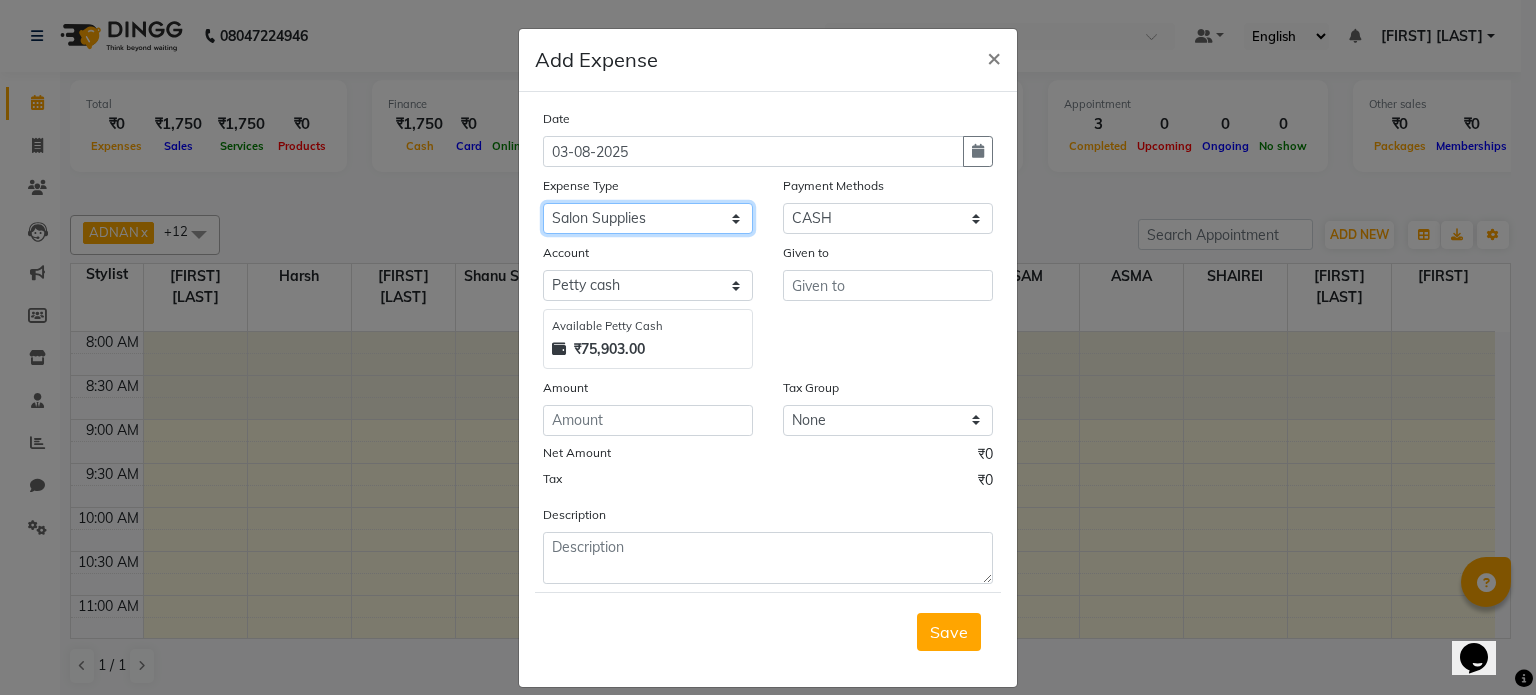 click on "Select Advance Salary Client Snacks Electricity Bill Marketing Maintenance Miscellaneous Pantry Product Salon Laundry Salon Maintenance Salon Rent Salon Supplies Salon Supplies EMI Shanu Sir Incentive Staff Bonus Staff Incentive Staff Quarters Deposit Staff Quarters Rent Staff Salary Staff Snacks Staff Tea & Refreshments Staff Tip Water - Tanker Expense Water - Watchmen Expense" 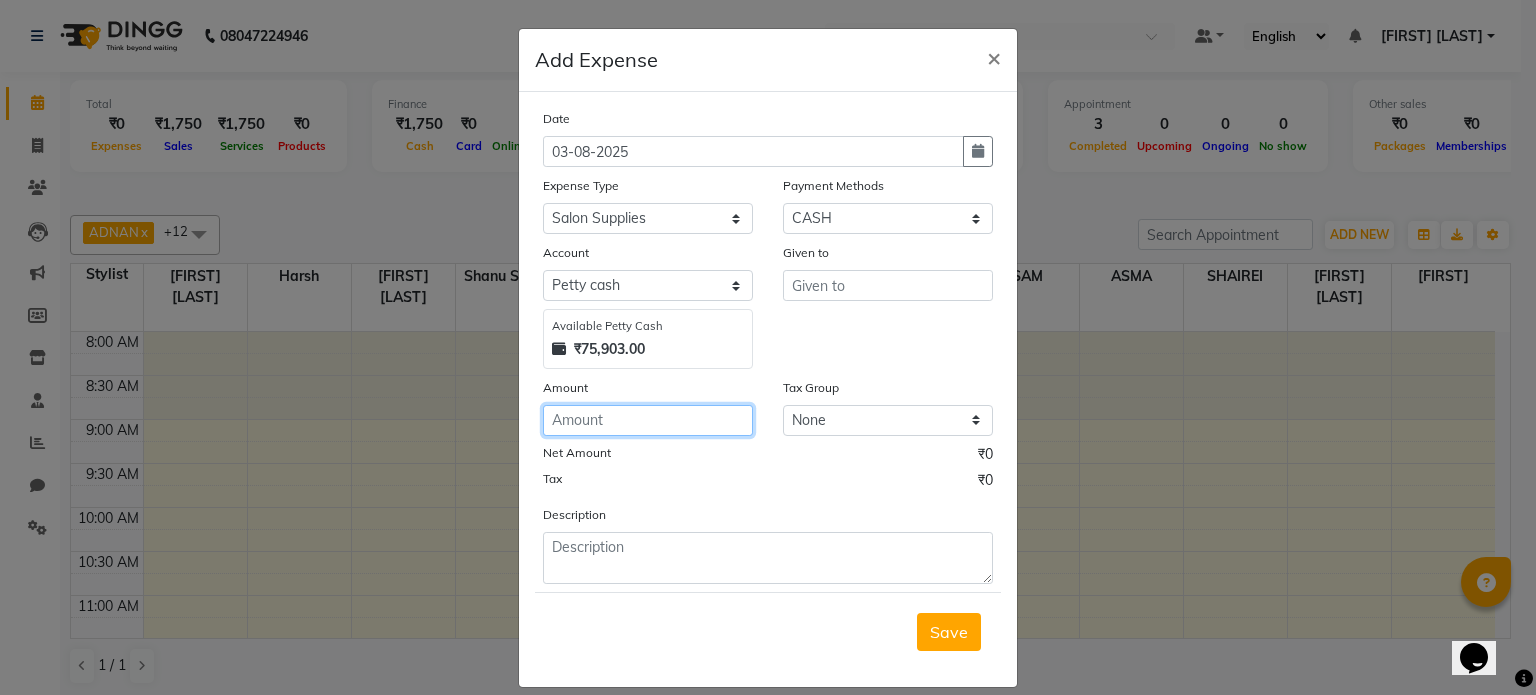 click 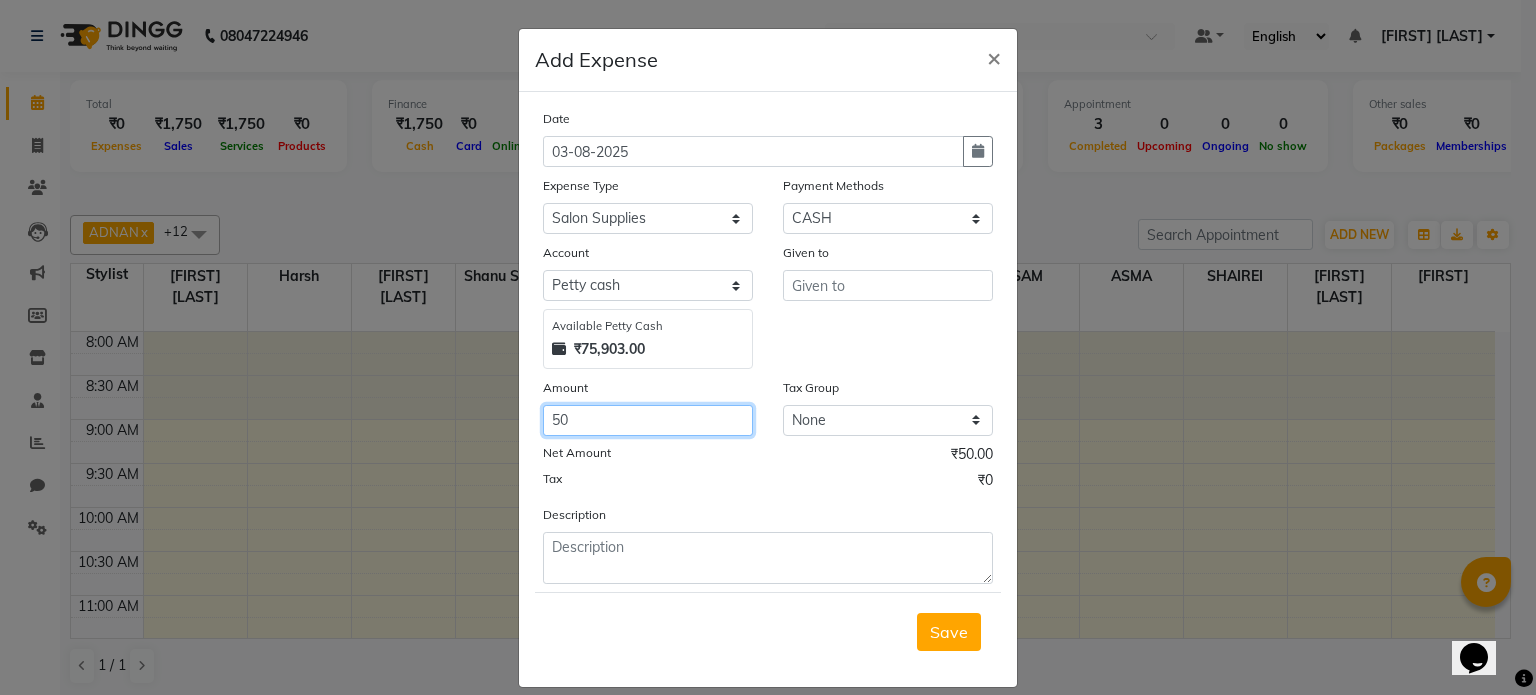 type on "50" 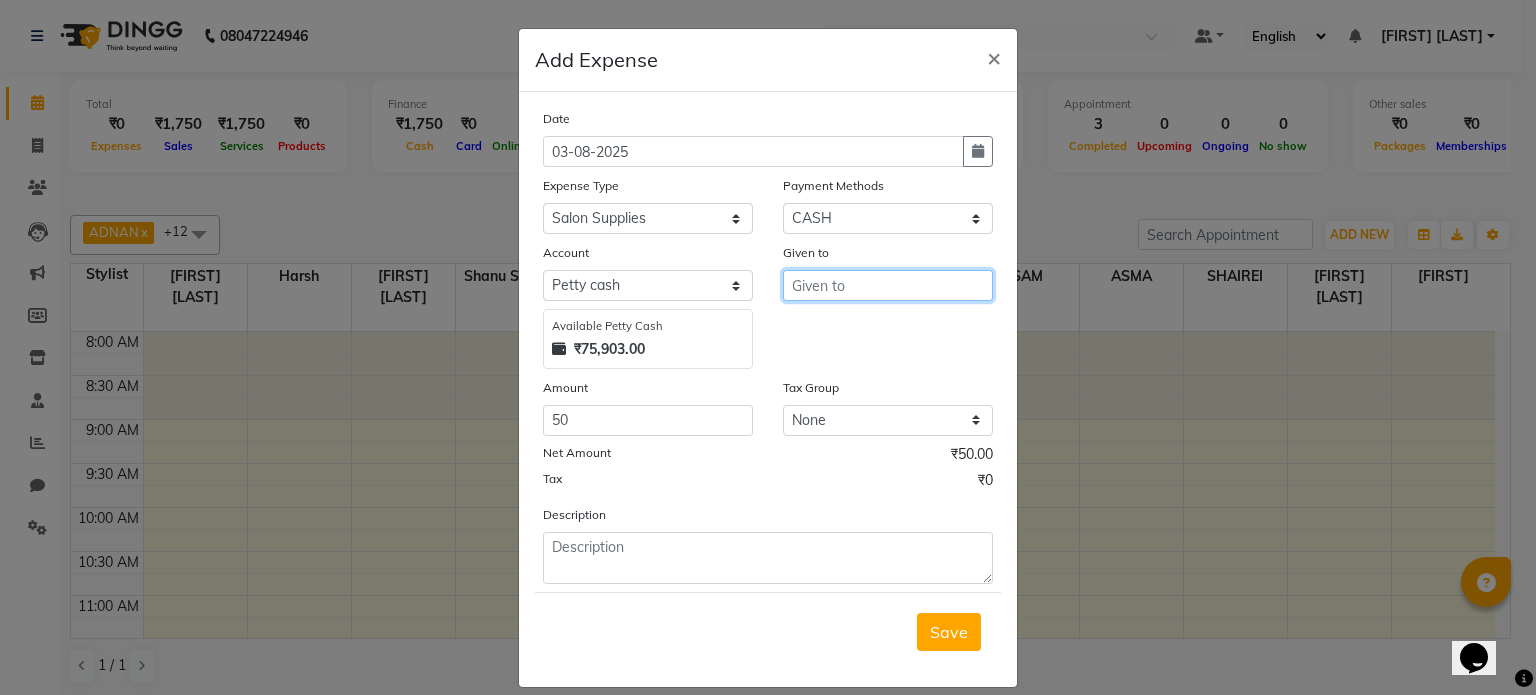 click at bounding box center [888, 285] 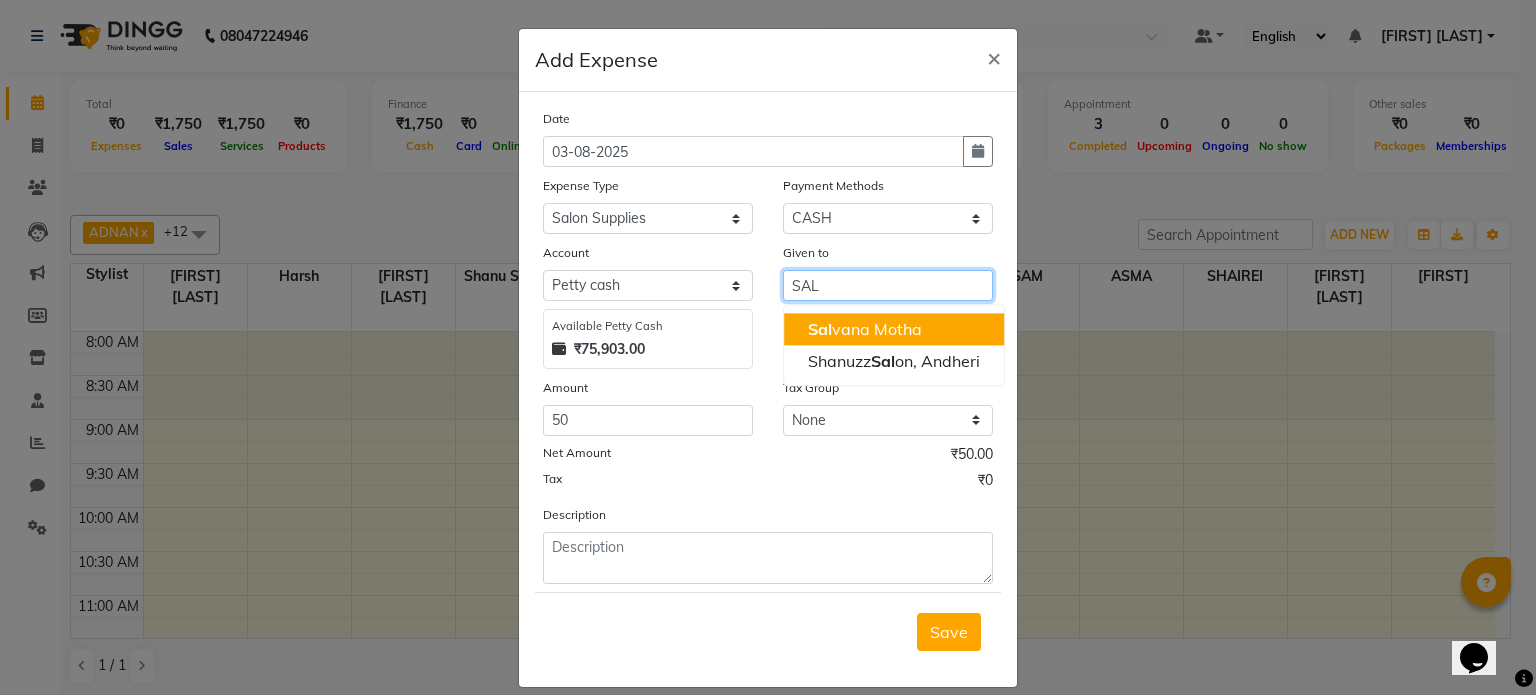 click on "Sal vana Motha Shanuzz  Sal on, Andheri" at bounding box center [894, 345] 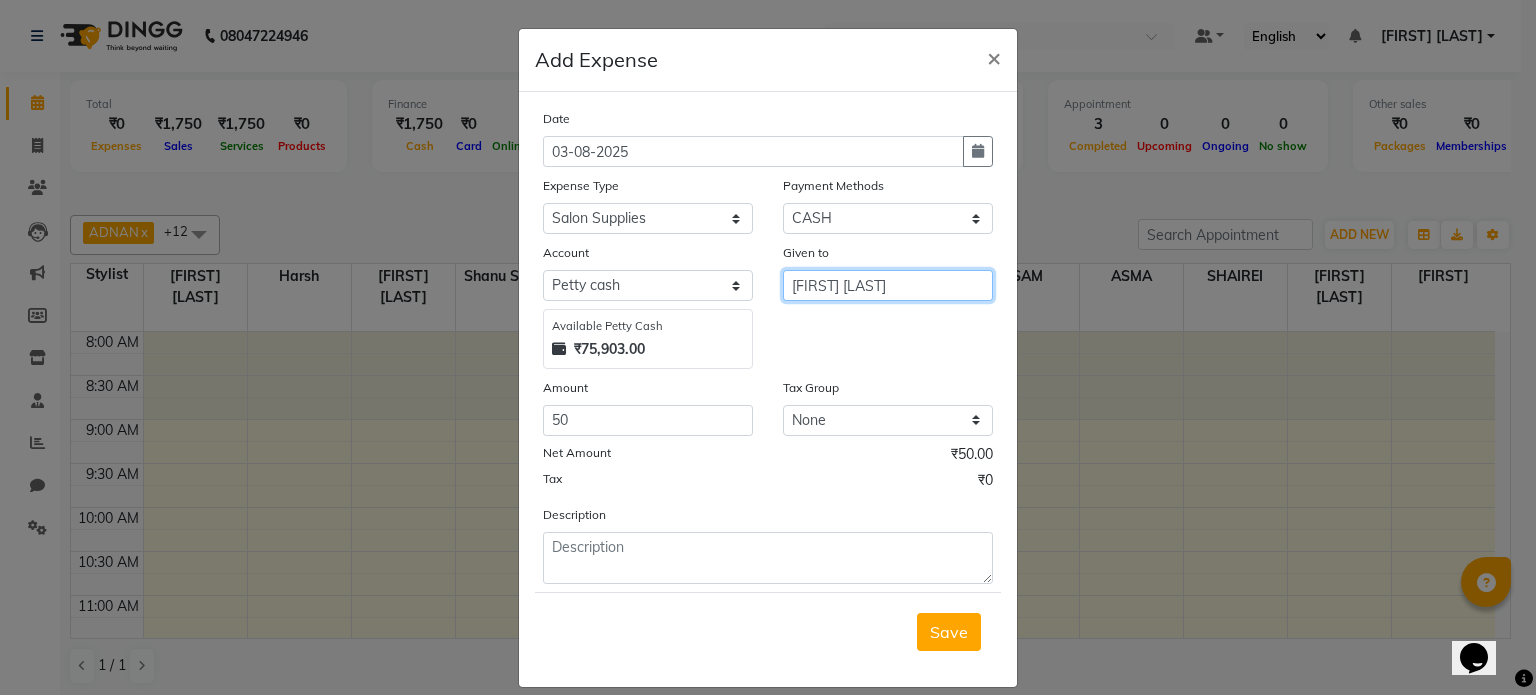 type on "[FIRST] [LAST]" 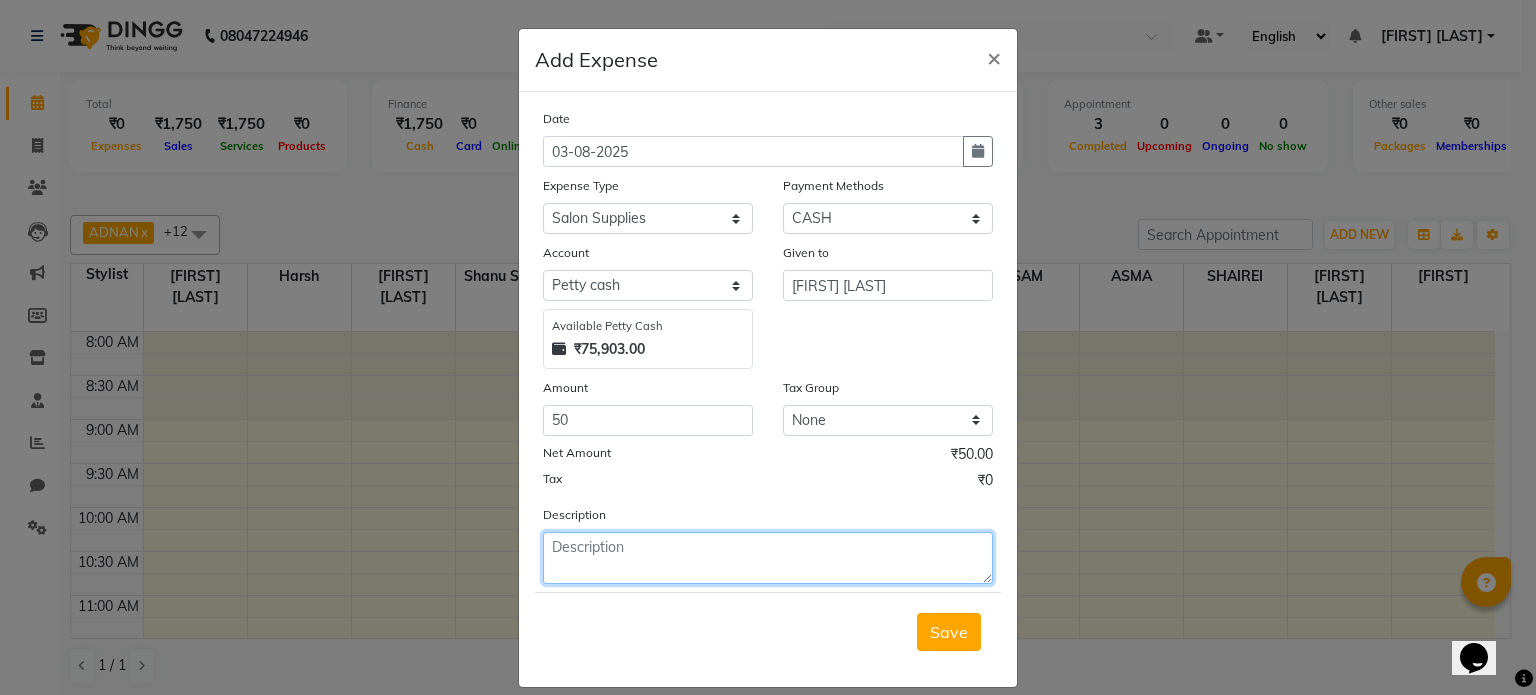 click 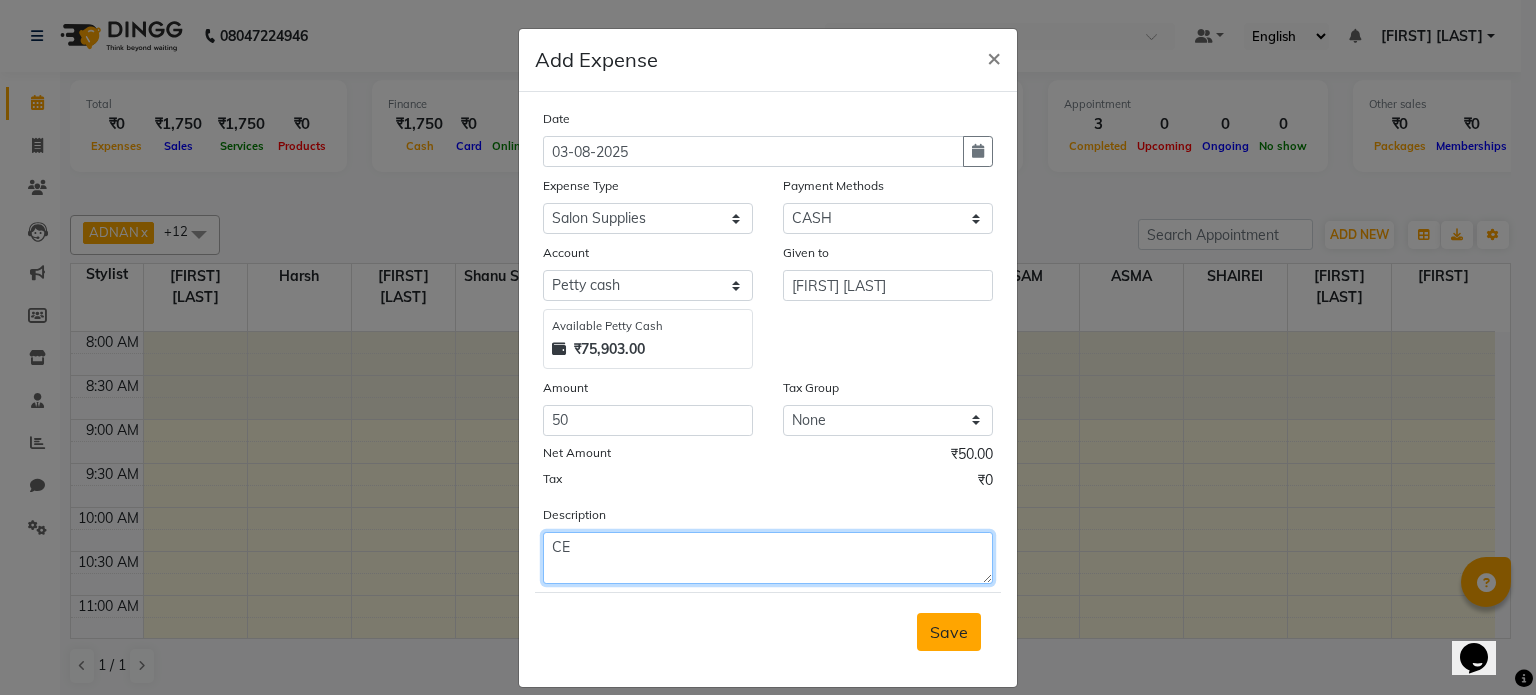 type on "C" 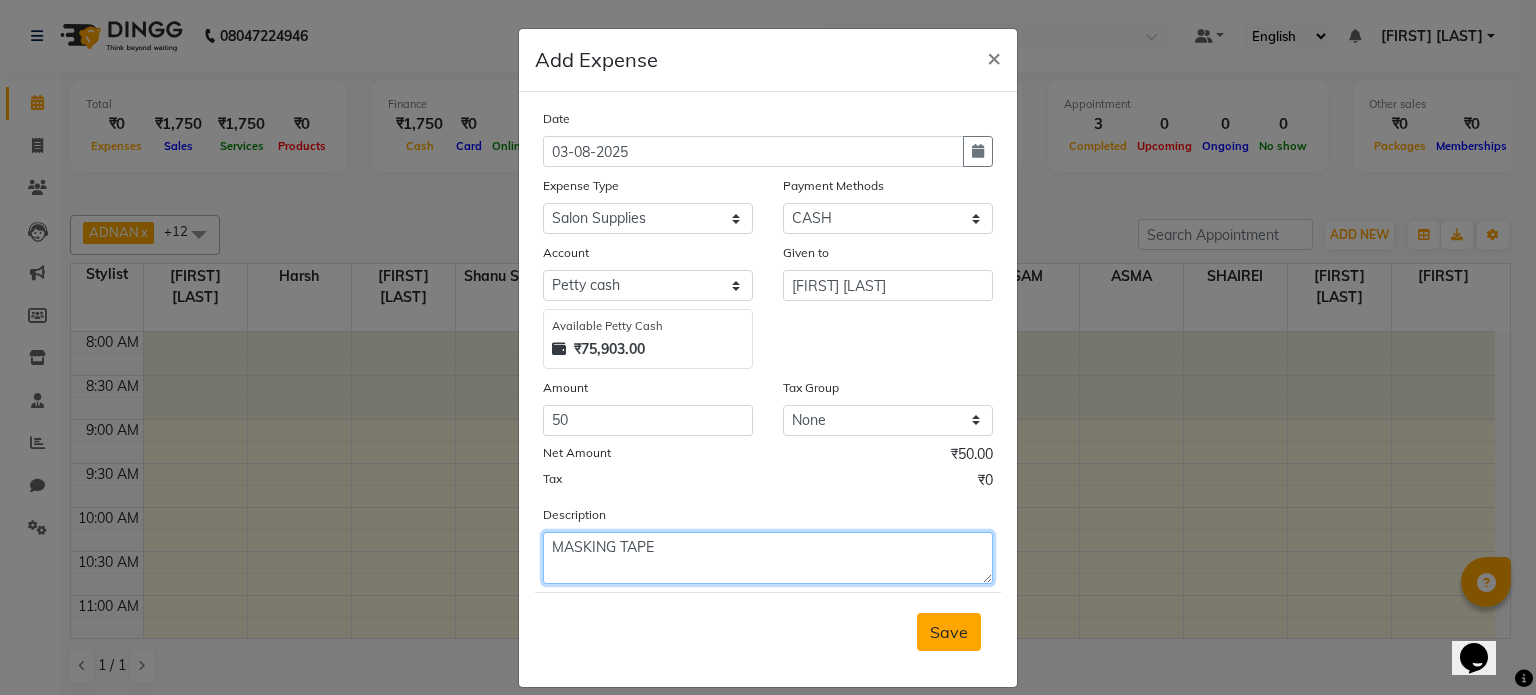 type on "MASKING TAPE" 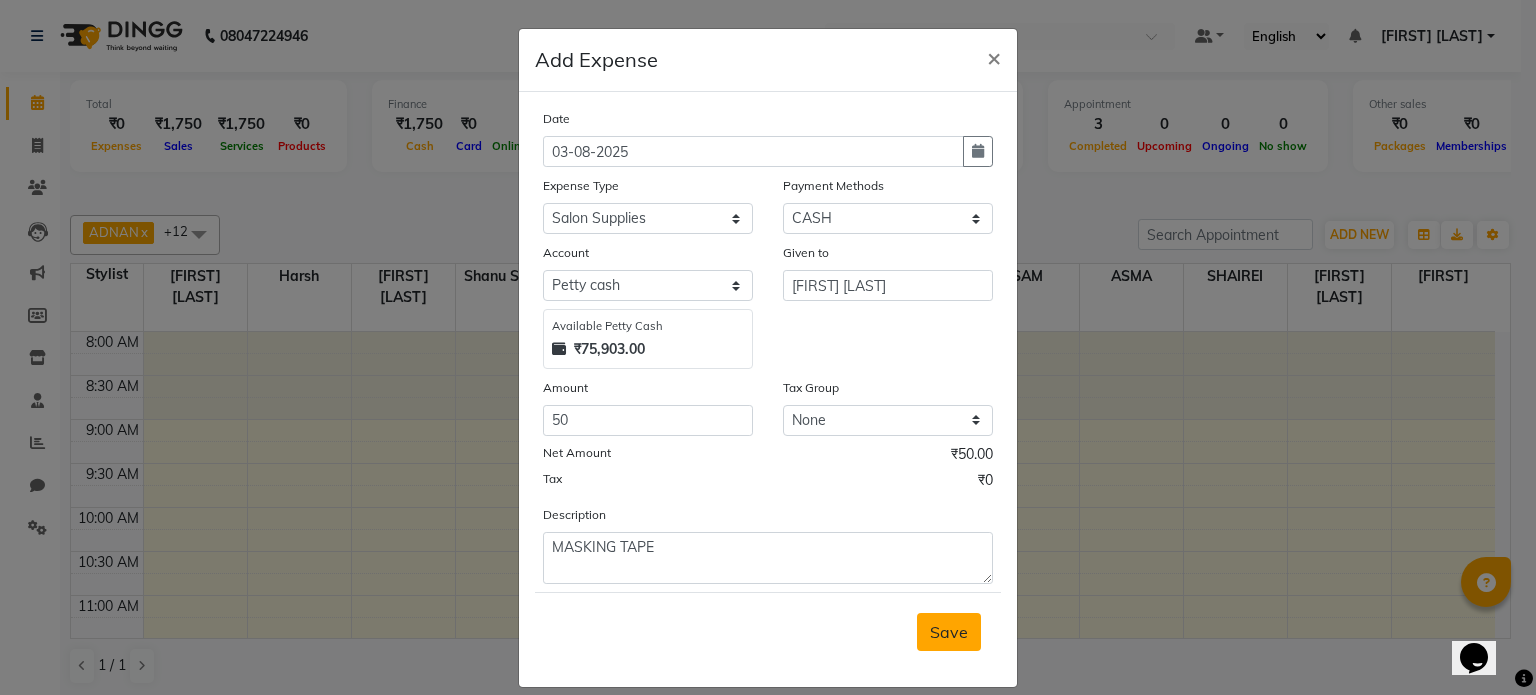 click on "Save" at bounding box center (949, 632) 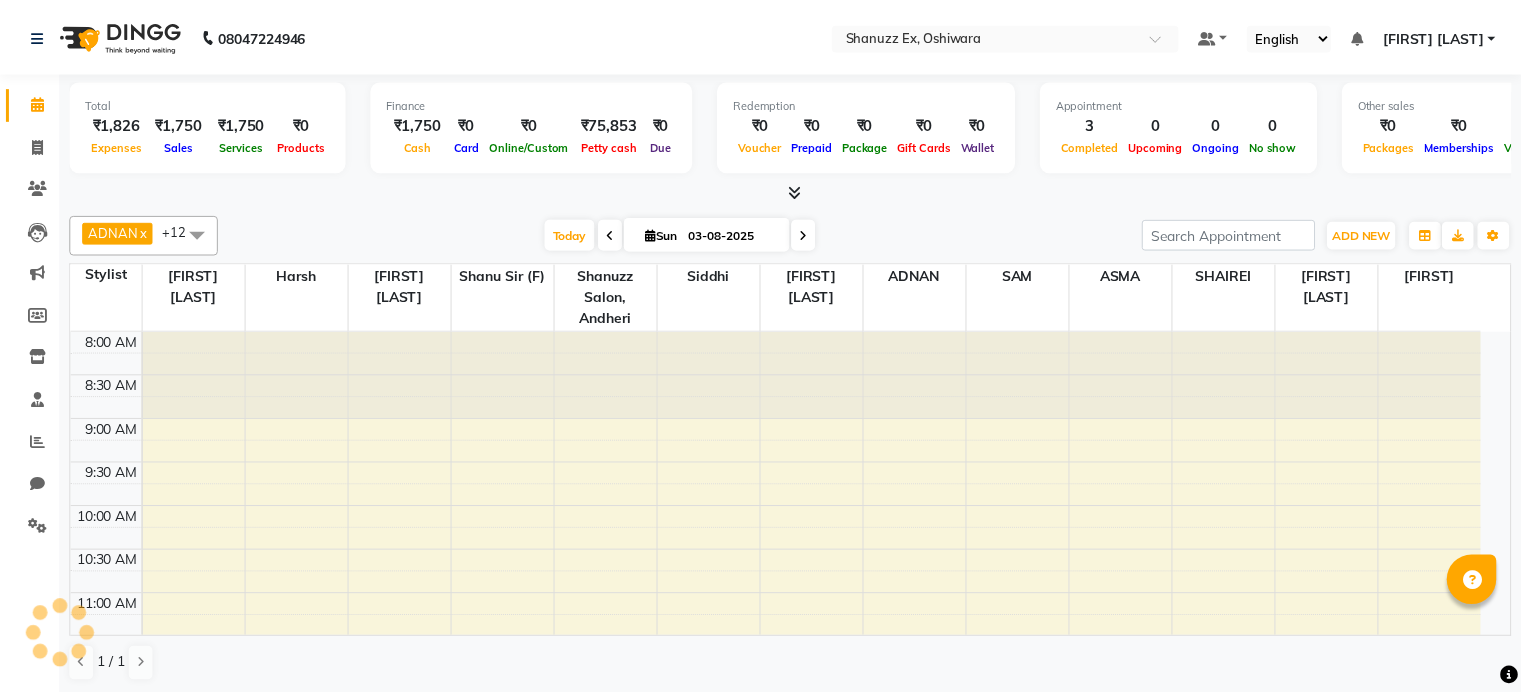 scroll, scrollTop: 0, scrollLeft: 0, axis: both 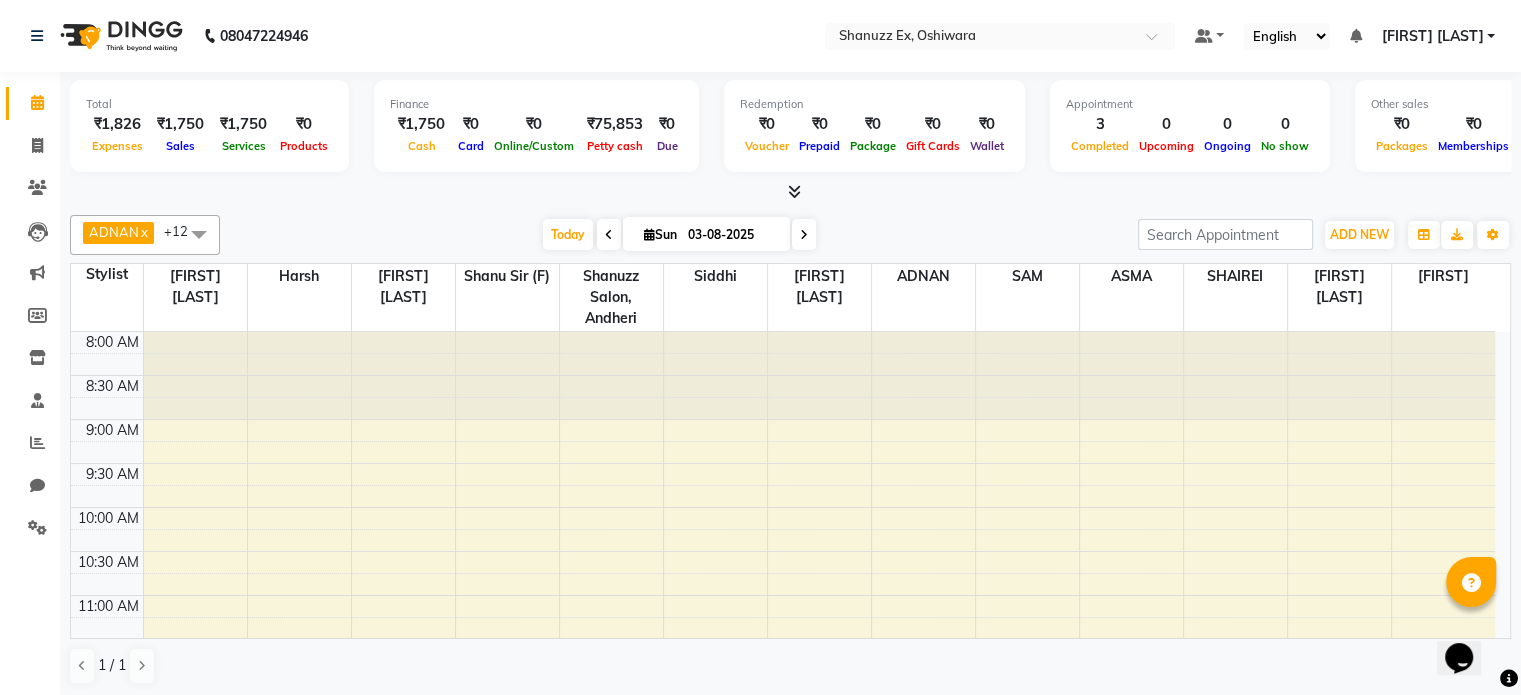 click on "Today  Sun 03-08-2025" at bounding box center [679, 235] 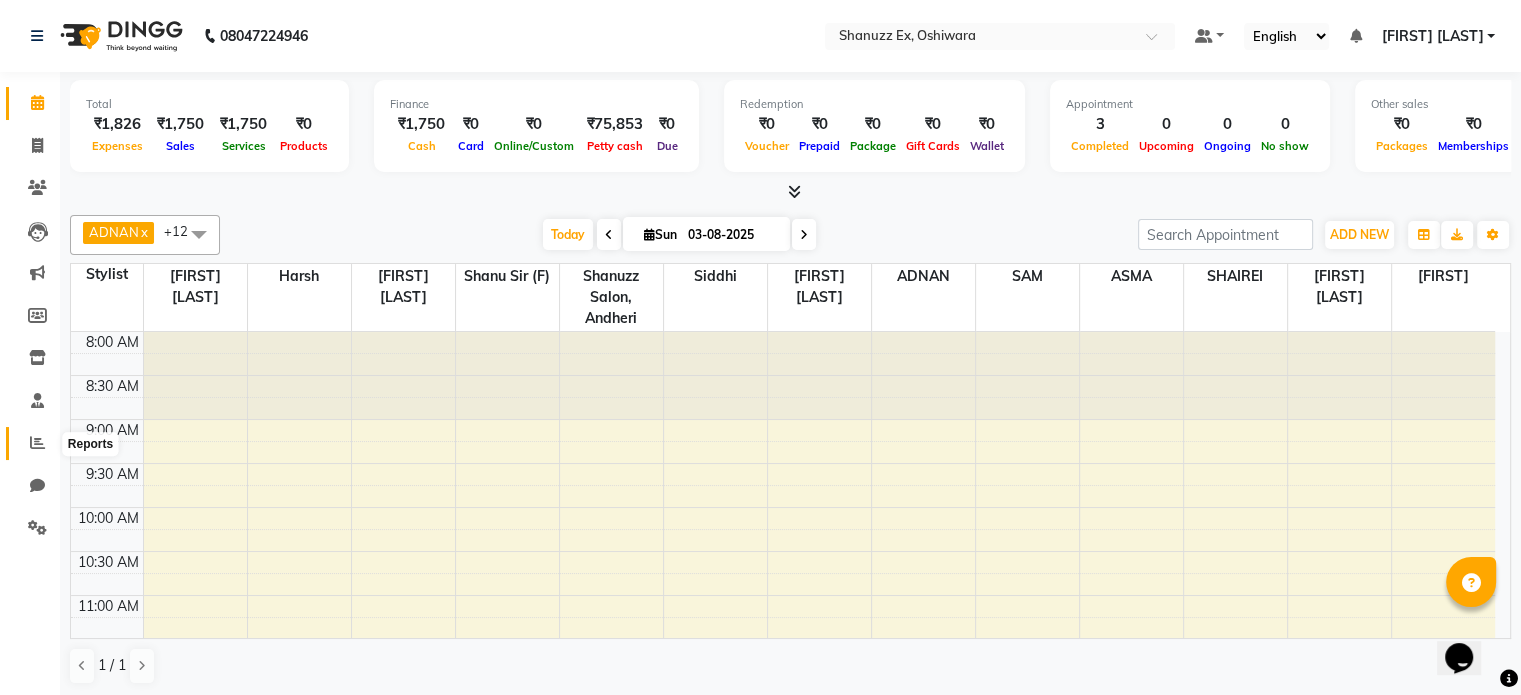 click 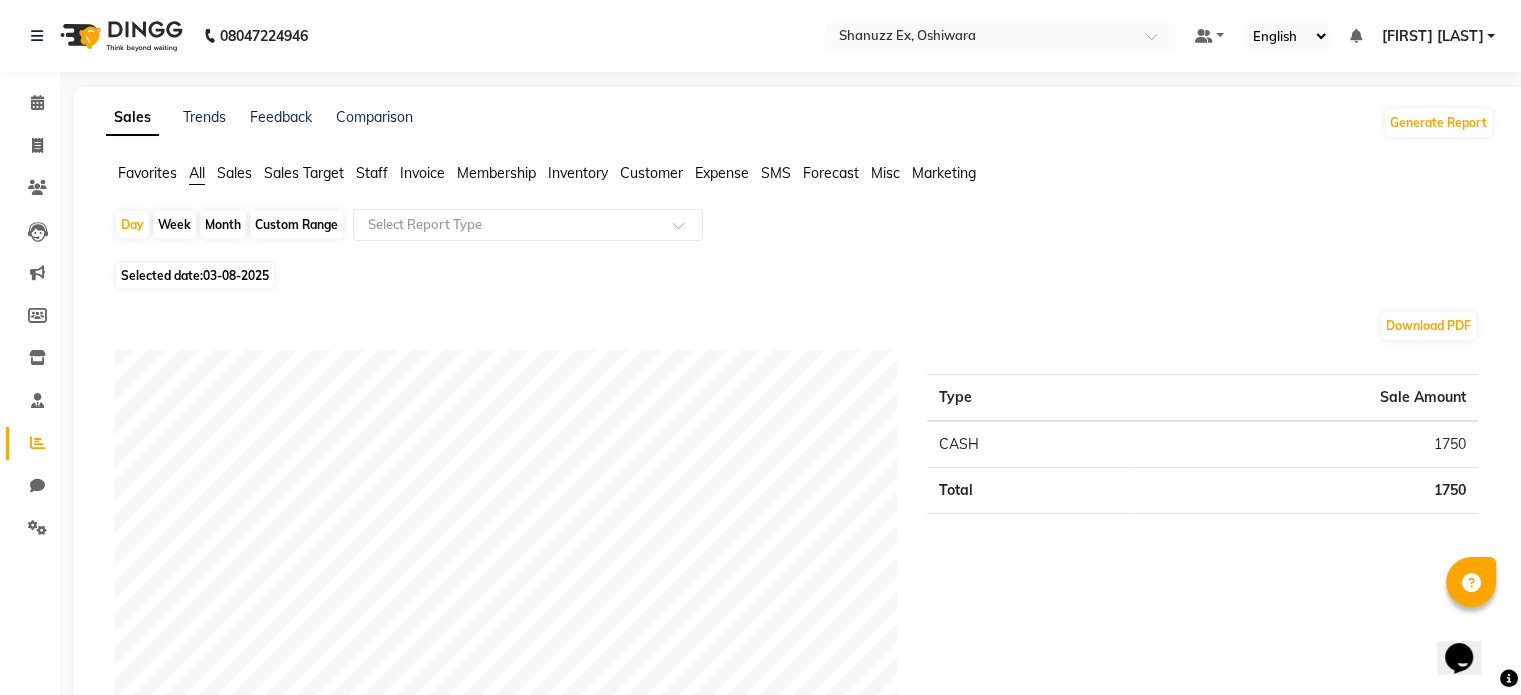 click on "Selected date:  03-08-2025" 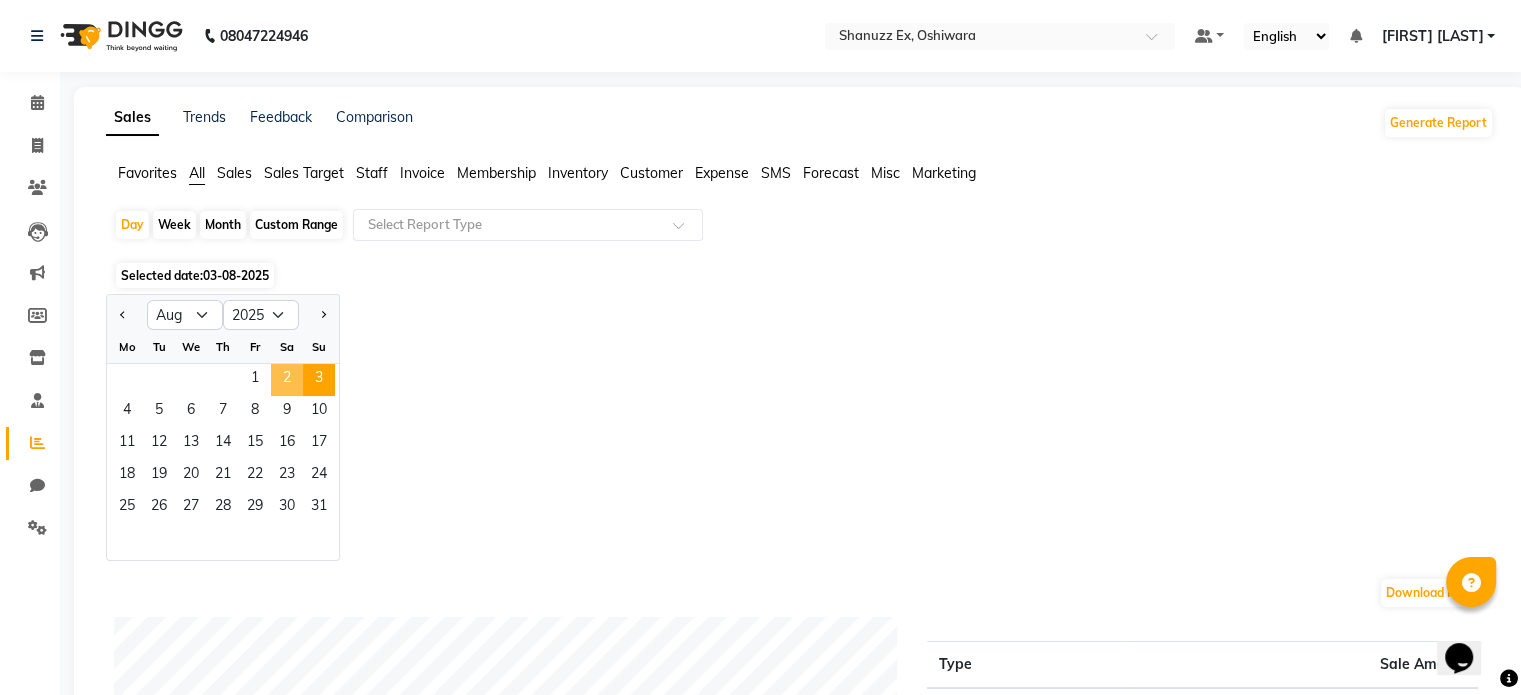 click on "2" 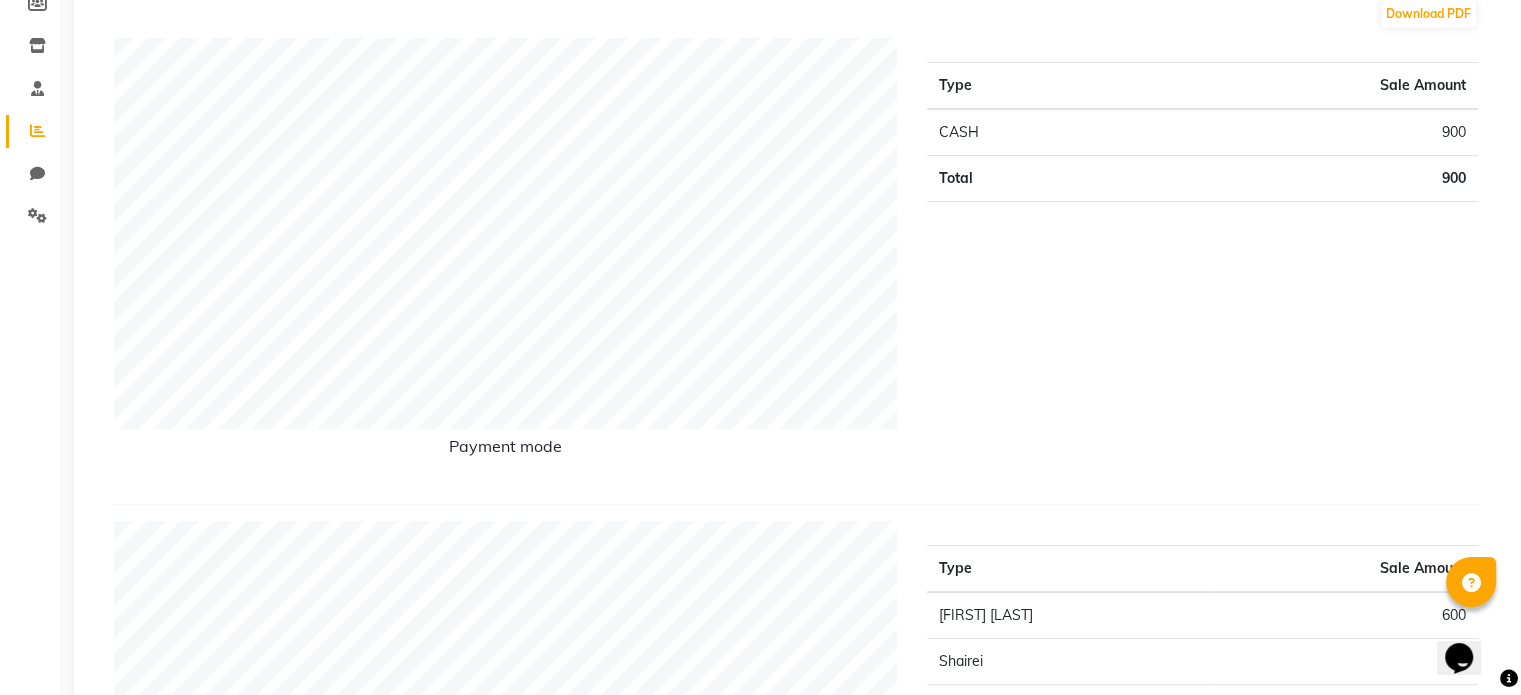 scroll, scrollTop: 0, scrollLeft: 0, axis: both 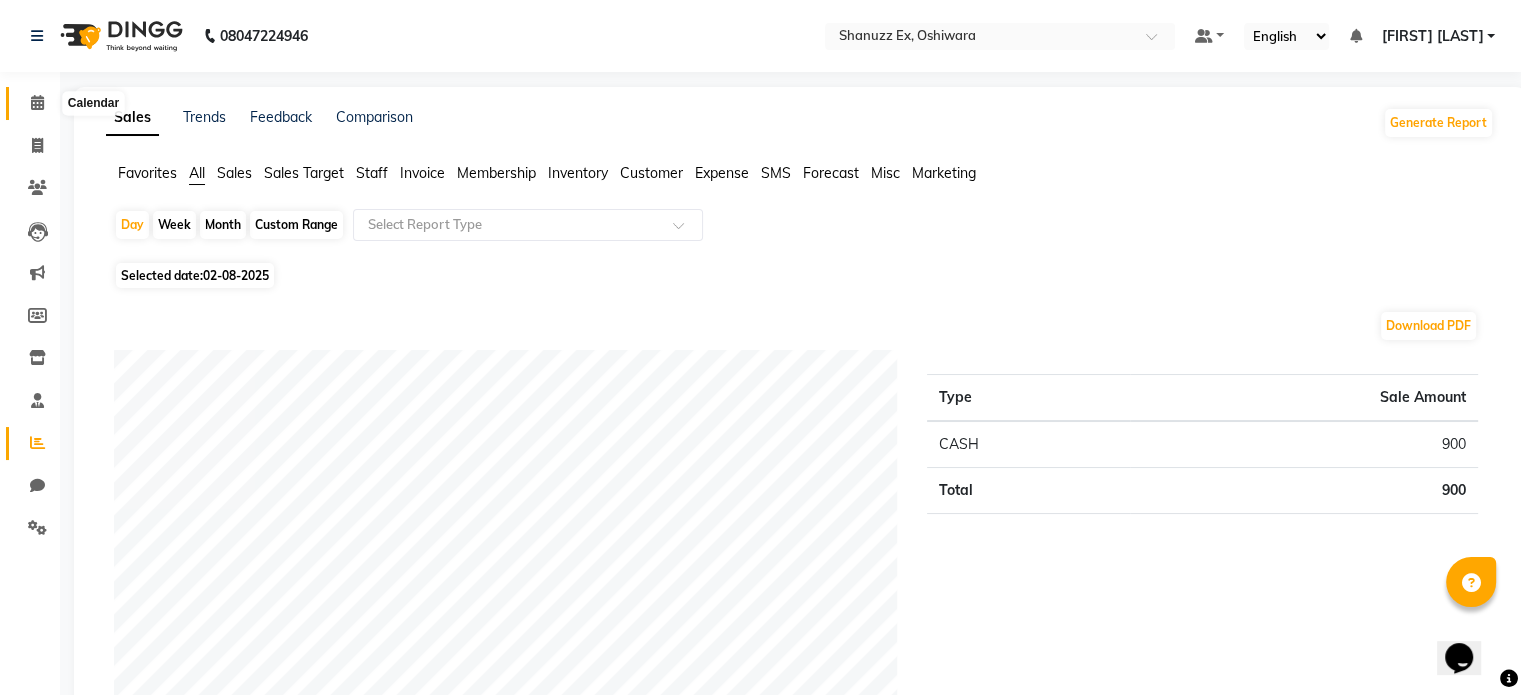 click 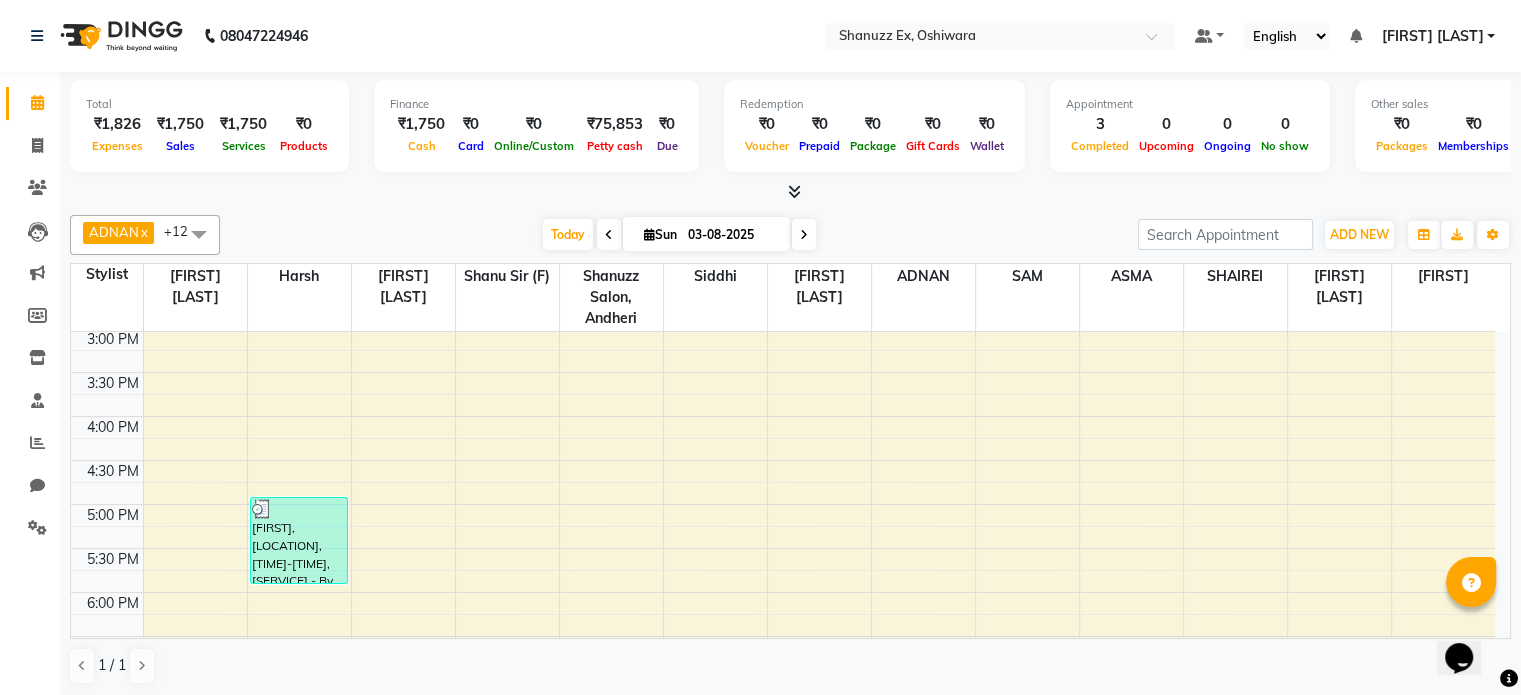 scroll, scrollTop: 826, scrollLeft: 0, axis: vertical 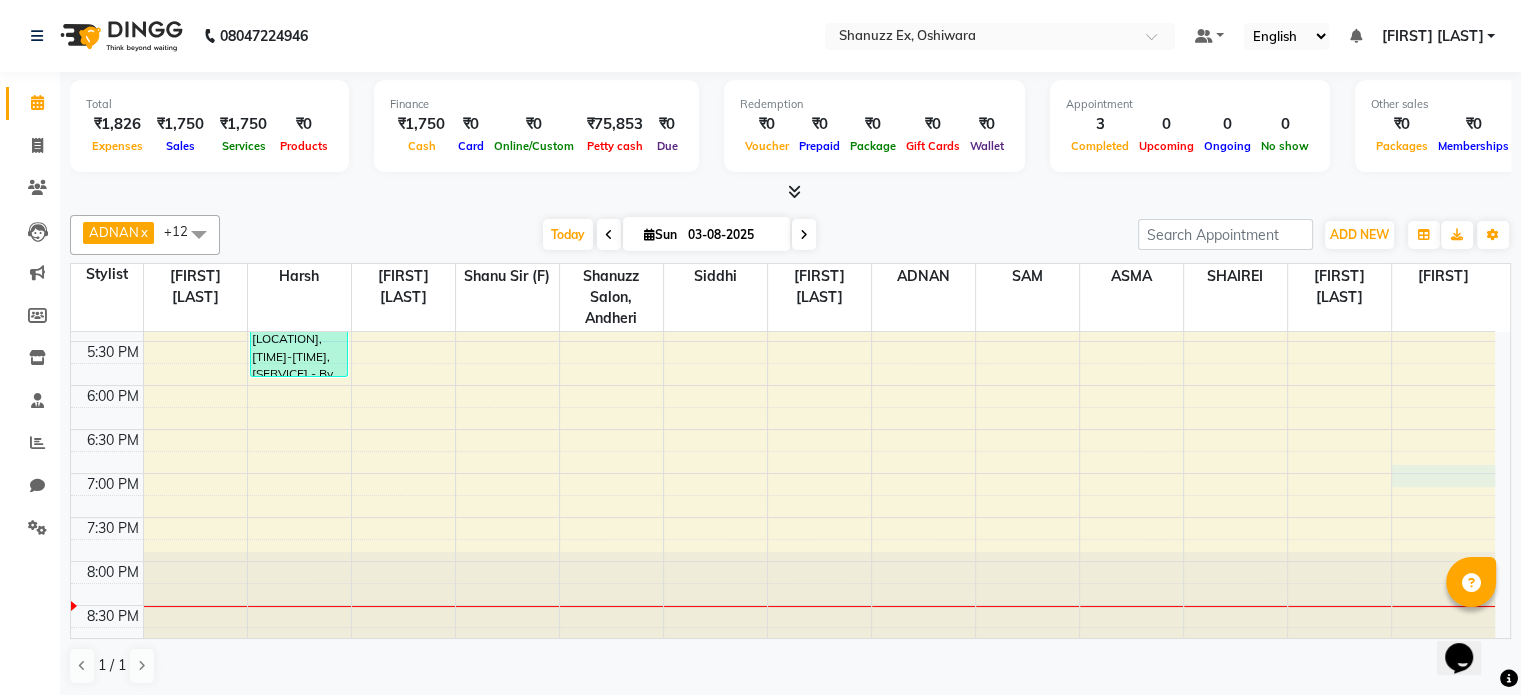 click on "[TIME] [TIME] [TIME] [TIME] [TIME] [TIME] [TIME] [TIME] [TIME] [TIME] [TIME] [TIME] [TIME] [TIME] [TIME] [TIME] [TIME] [TIME] [TIME] [TIME] [TIME] [TIME] [TIME] [TIME] [TIME] [TIME]     [FIRST], [LOCATION], [TIME]-[TIME], [SERVICE] - By [TITLE] ([EXPERIENCE])     [FIRST], [LOCATION], [TIME]-[TIME], [SERVICE] - By [TITLE] ([EXPERIENCE])     [FIRST], [LOCATION], [TIME]-[TIME], [SERVICE] - By [TITLE] ([EXPERIENCE])" at bounding box center (783, 77) 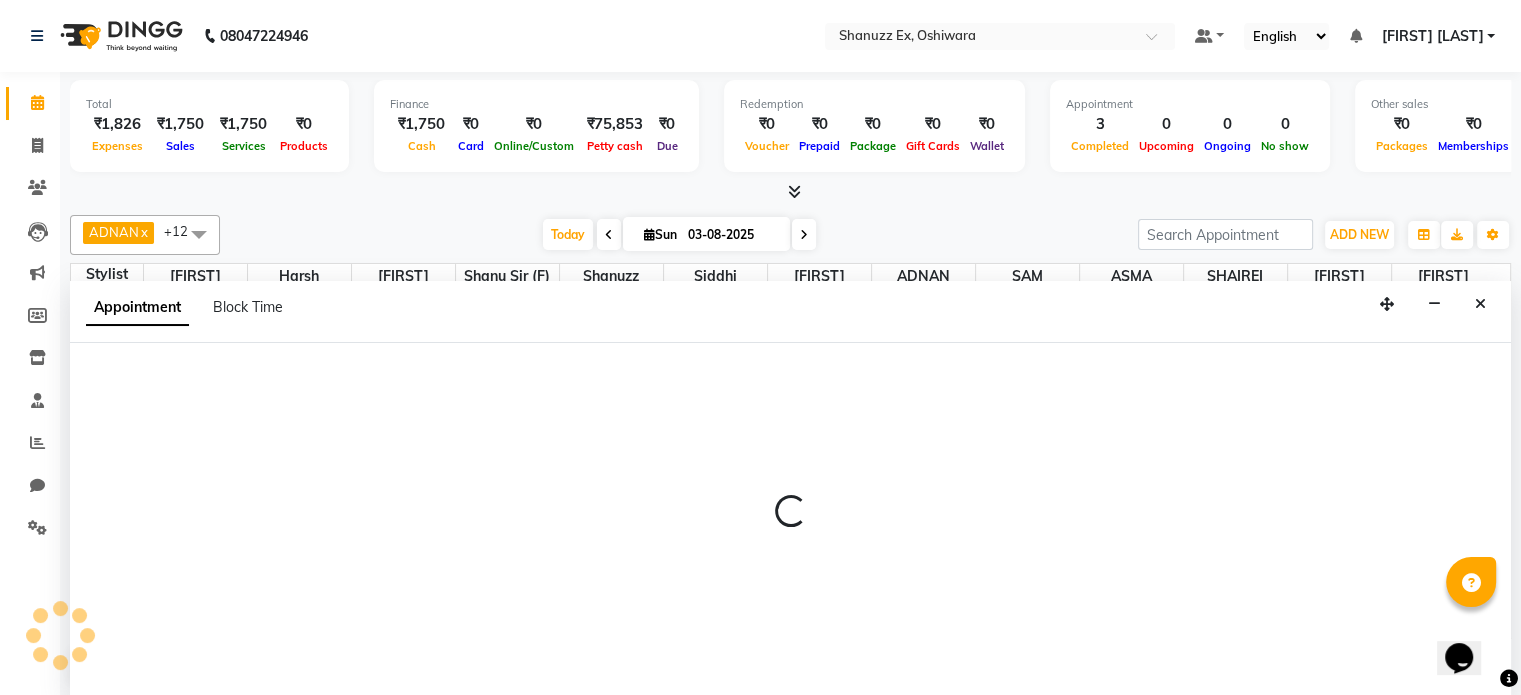 scroll, scrollTop: 0, scrollLeft: 0, axis: both 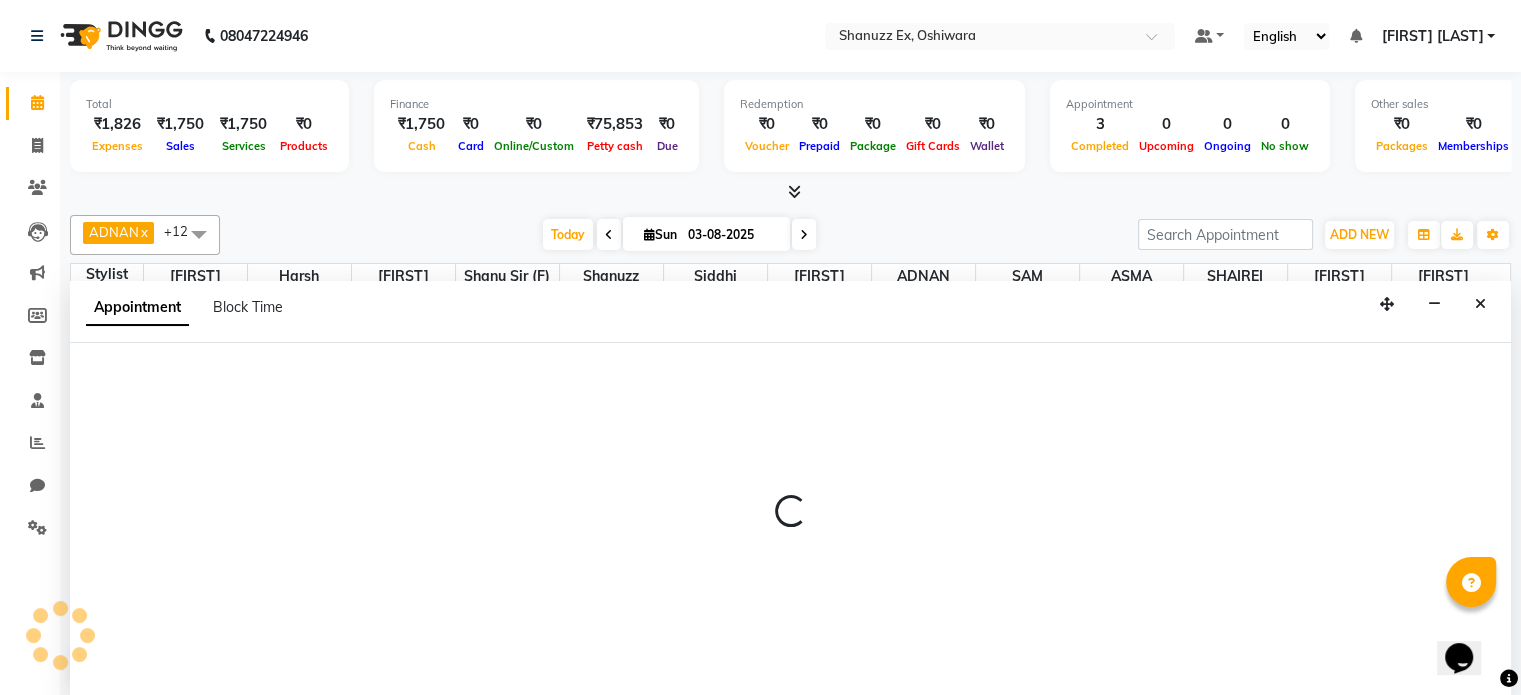 select on "1140" 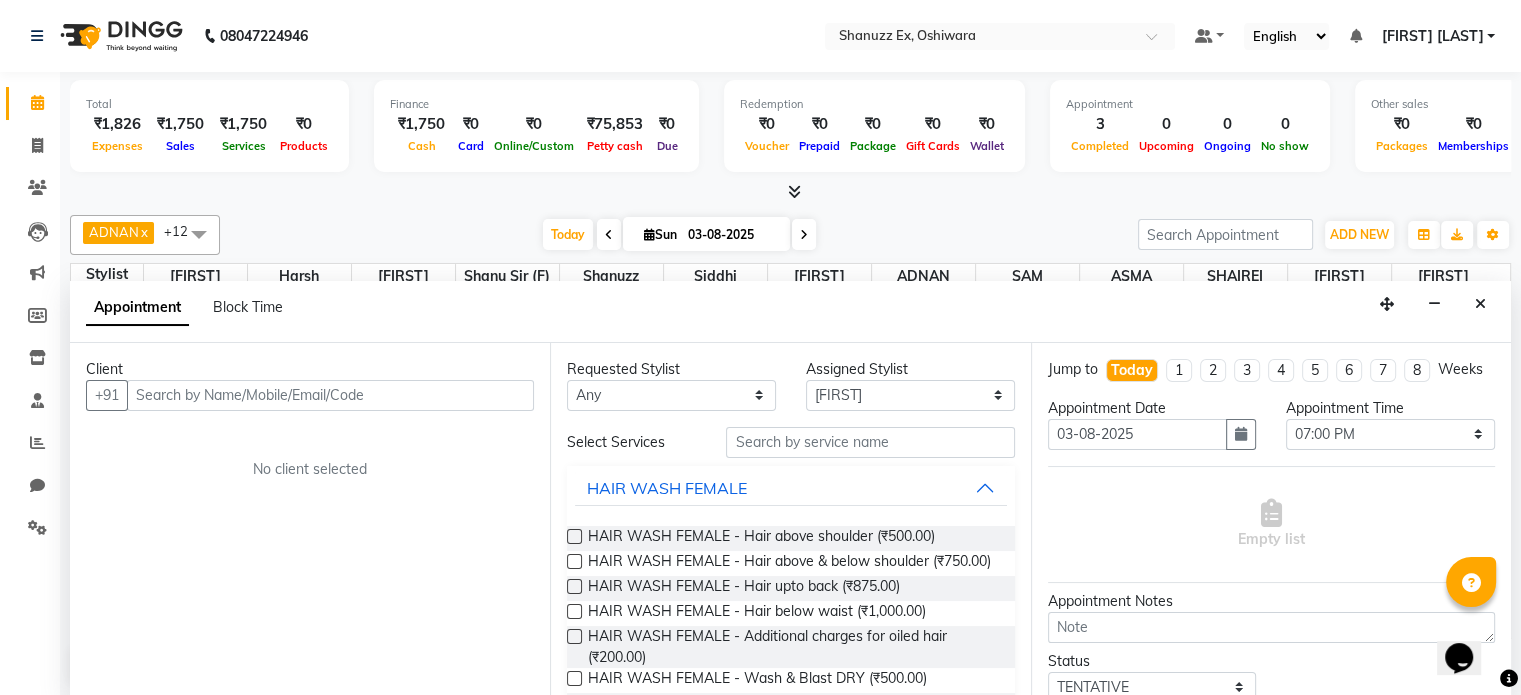 click at bounding box center (330, 395) 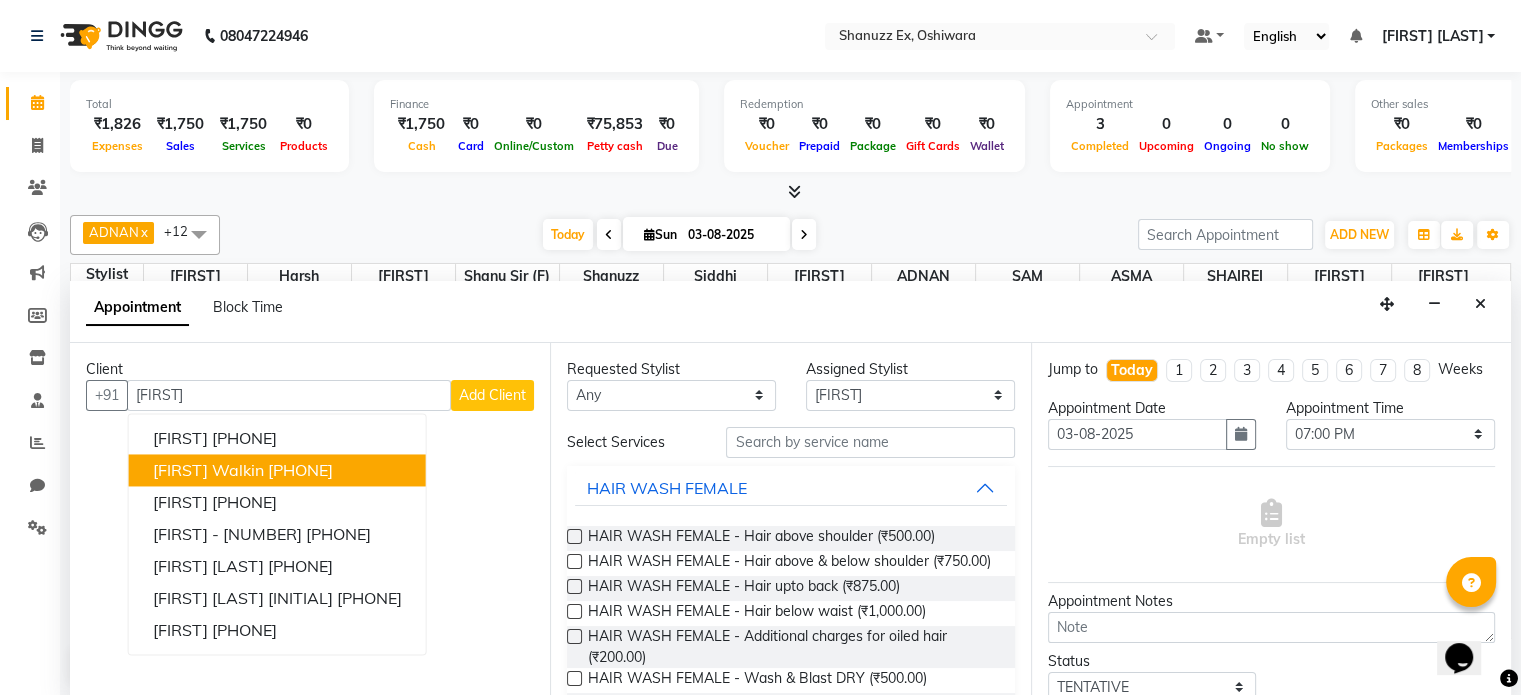 click on "[FIRST] walkin" at bounding box center (208, 470) 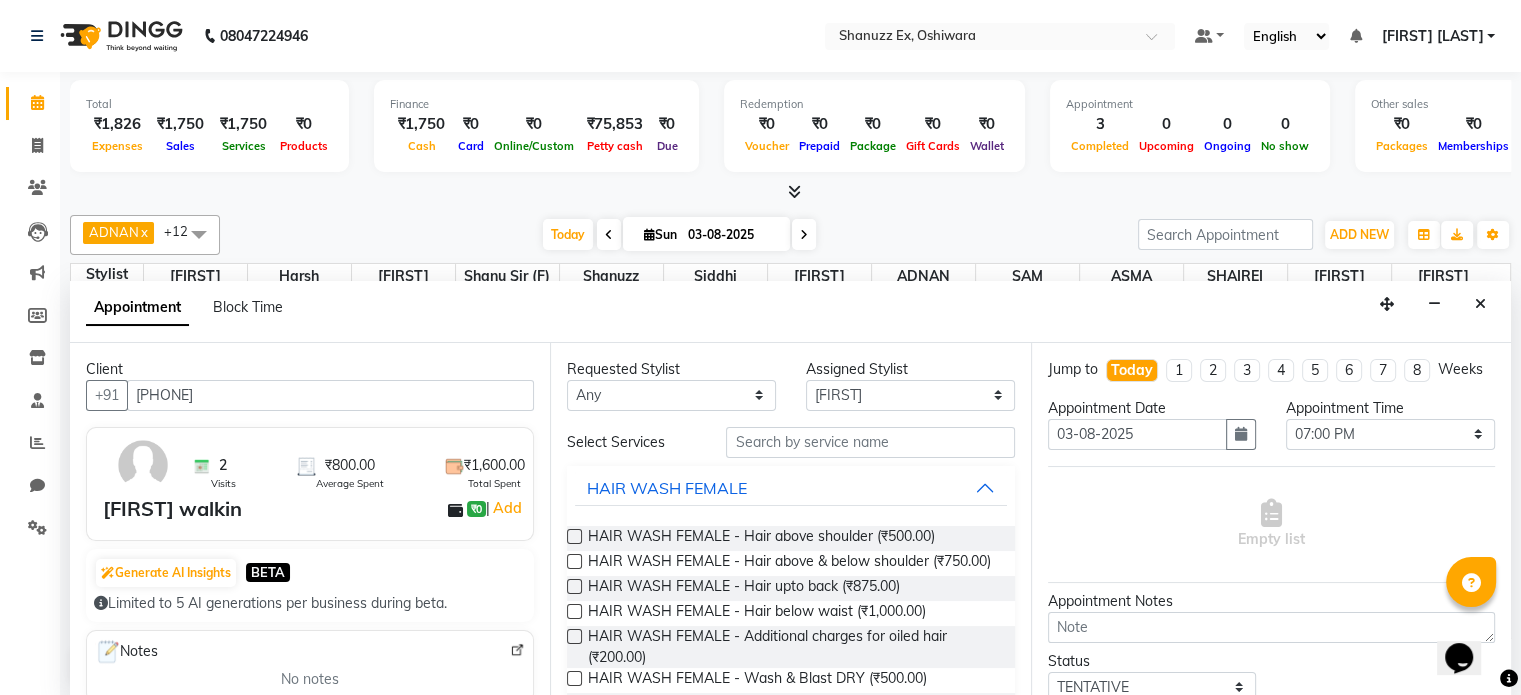 type on "[PHONE]" 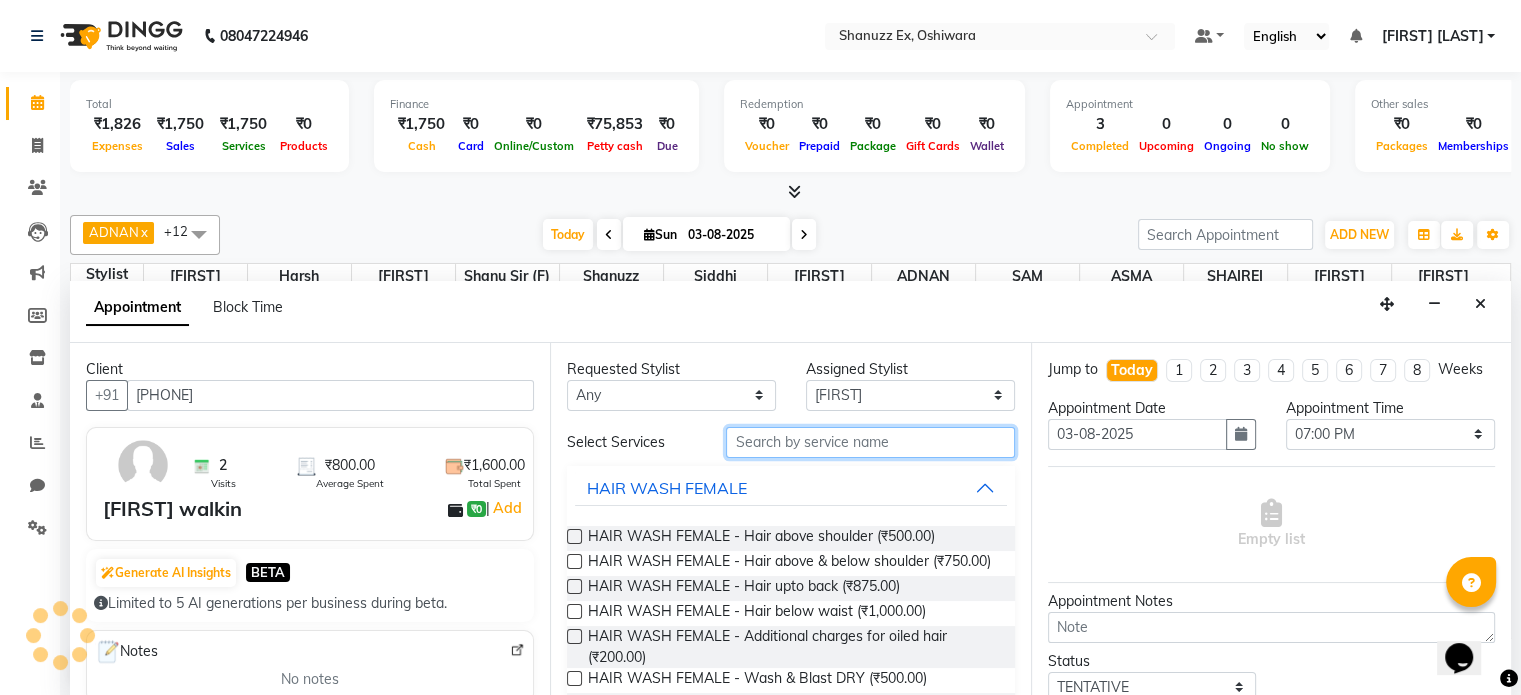 click at bounding box center [870, 442] 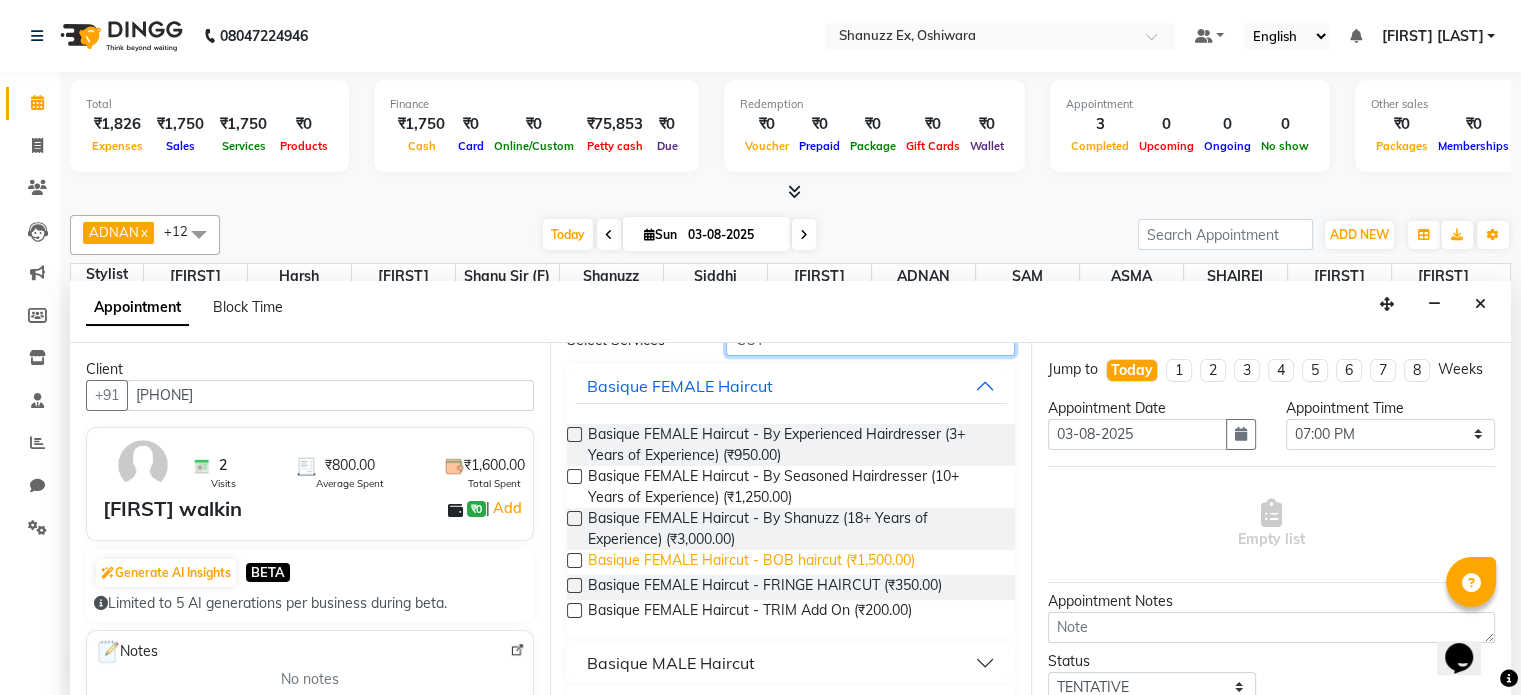 scroll, scrollTop: 148, scrollLeft: 0, axis: vertical 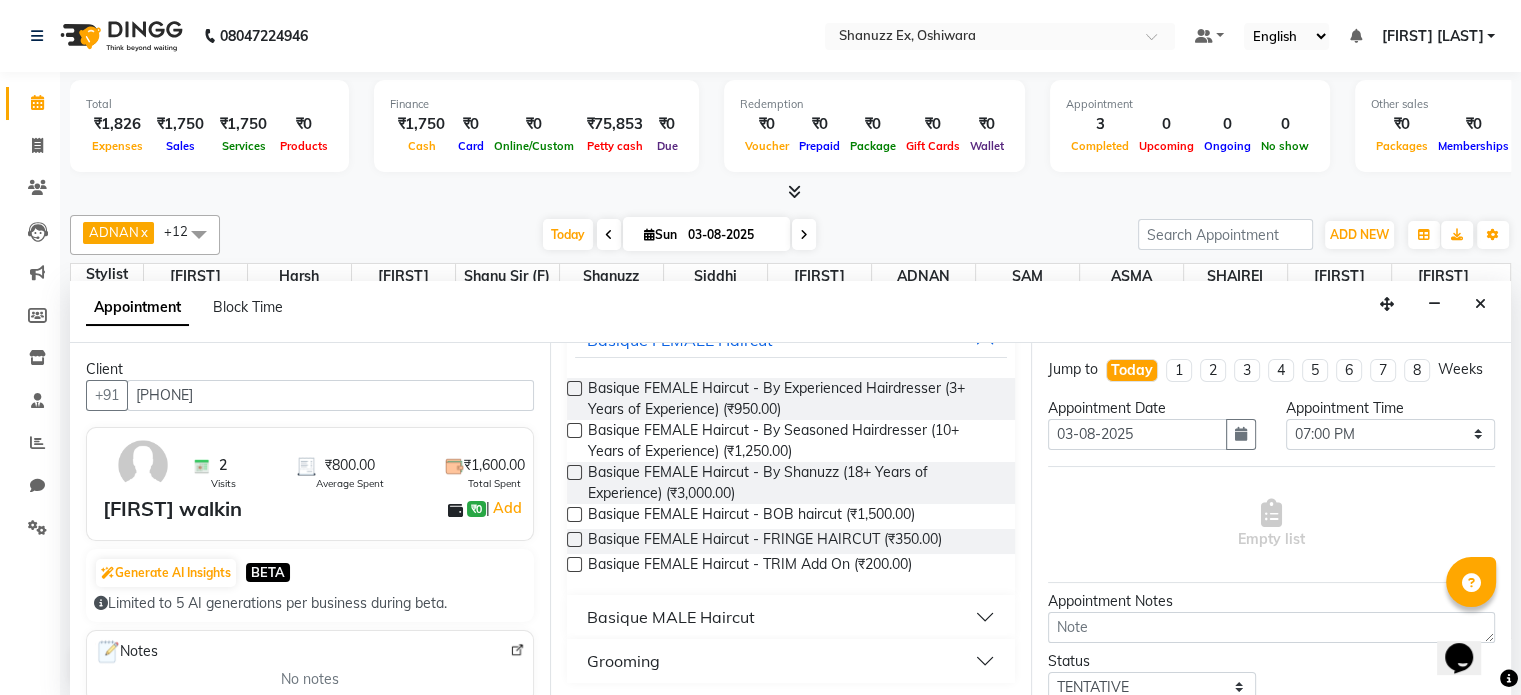 type on "CUT" 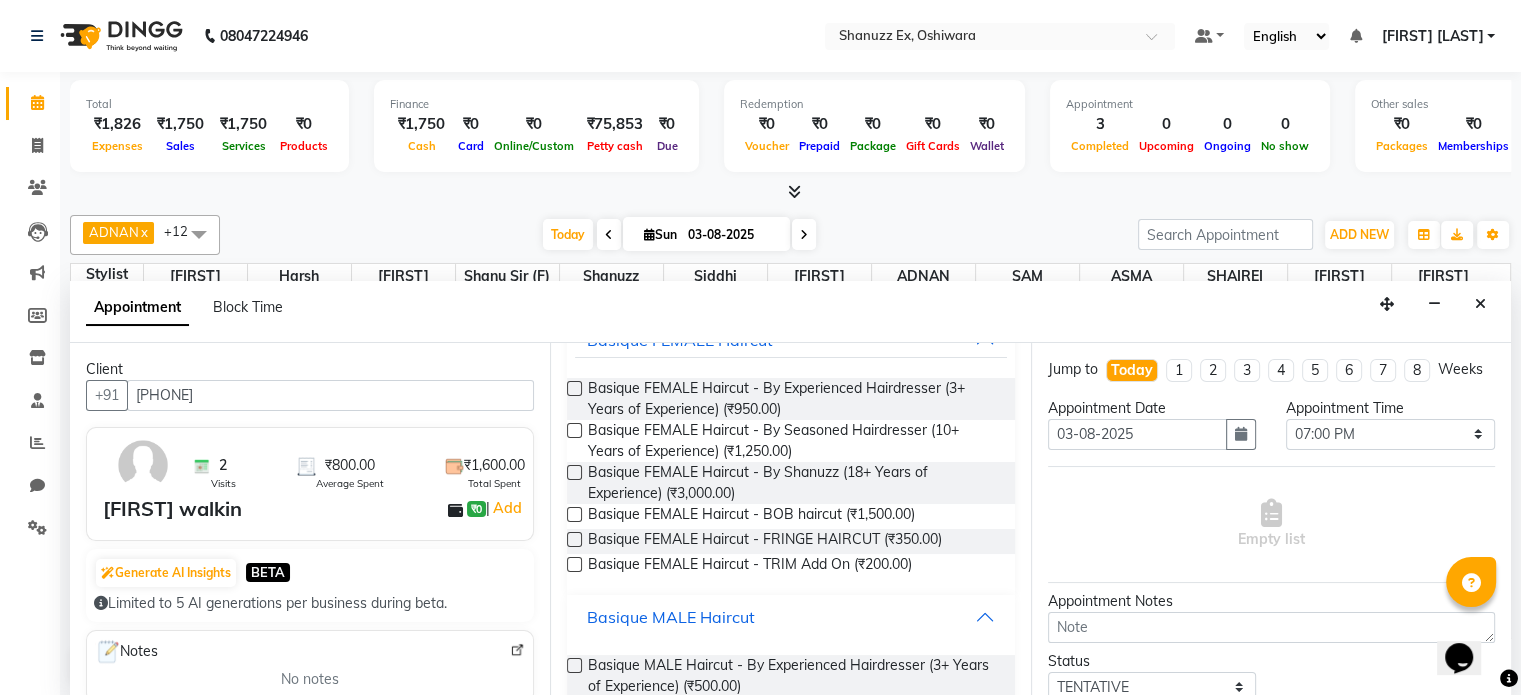 scroll, scrollTop: 306, scrollLeft: 0, axis: vertical 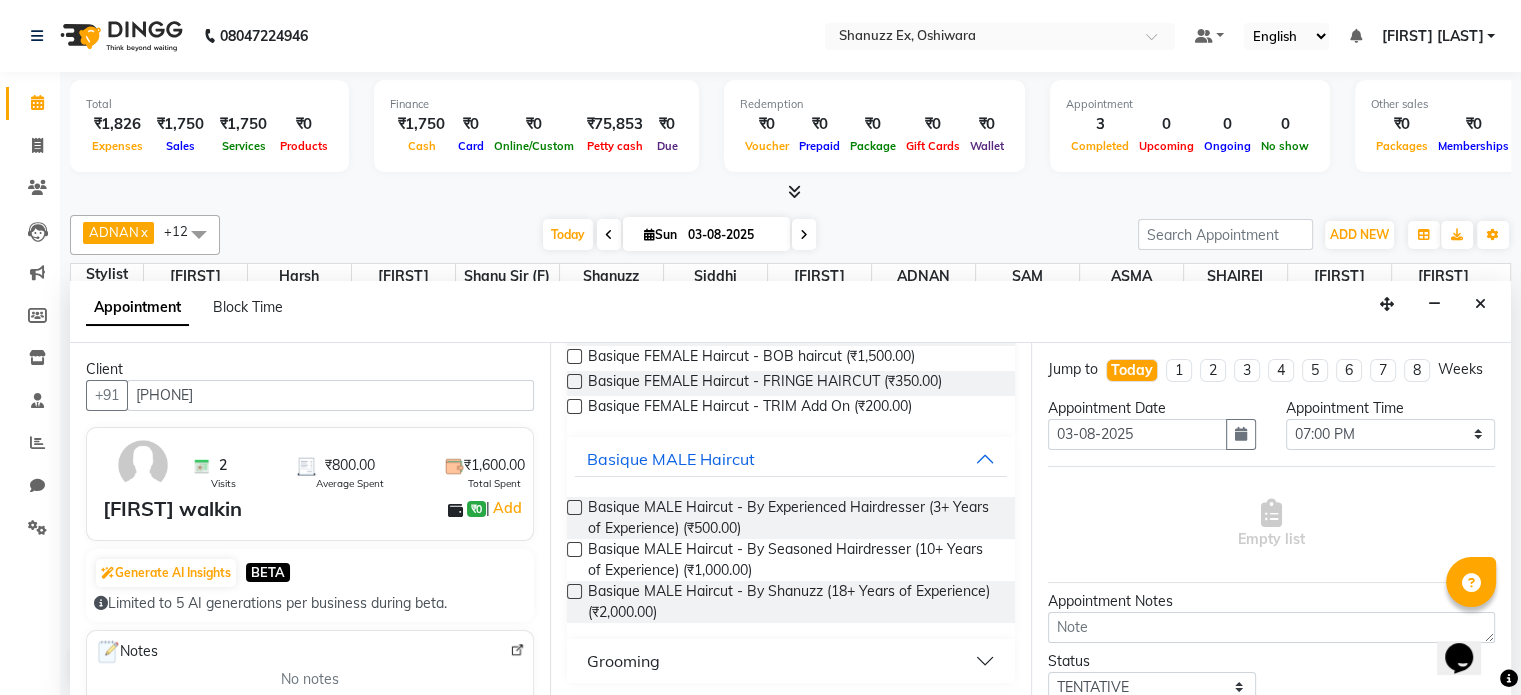 click at bounding box center (574, 549) 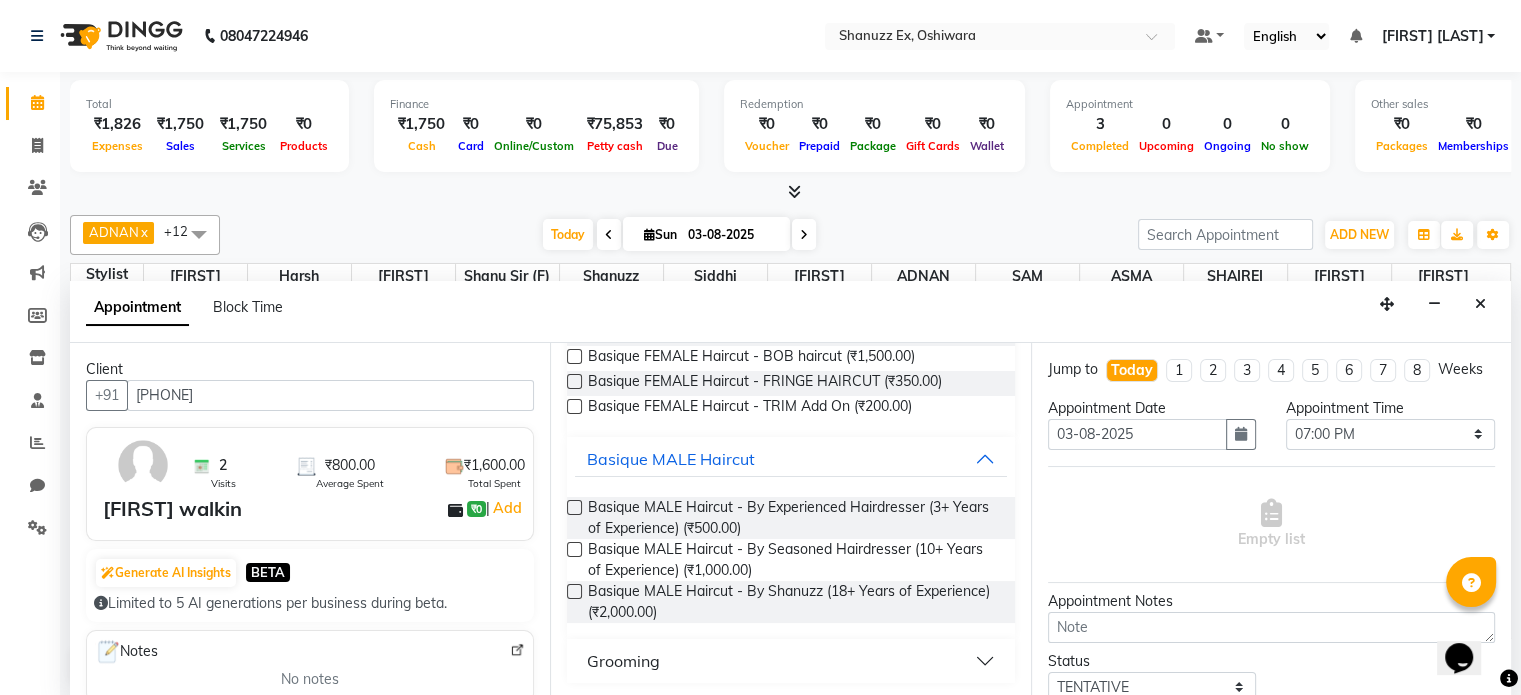 click at bounding box center [573, 551] 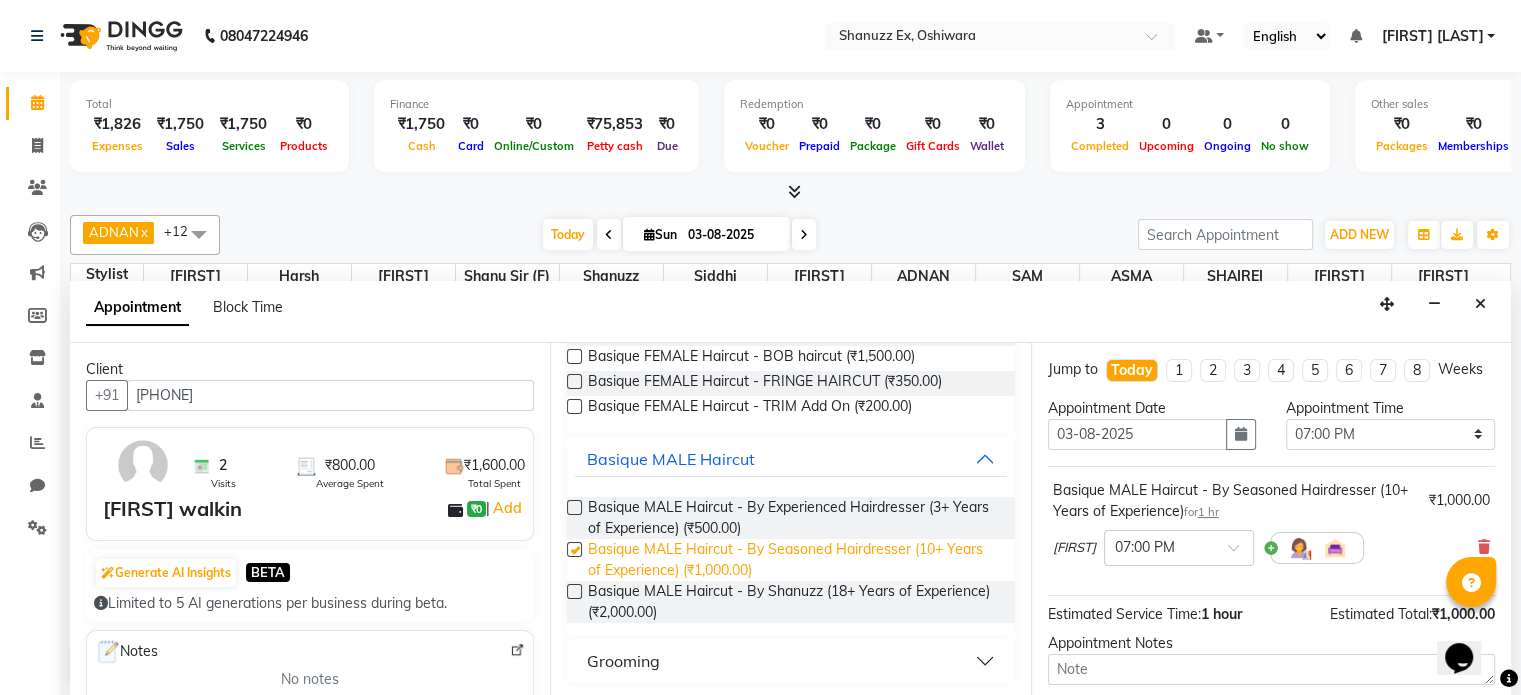 checkbox on "false" 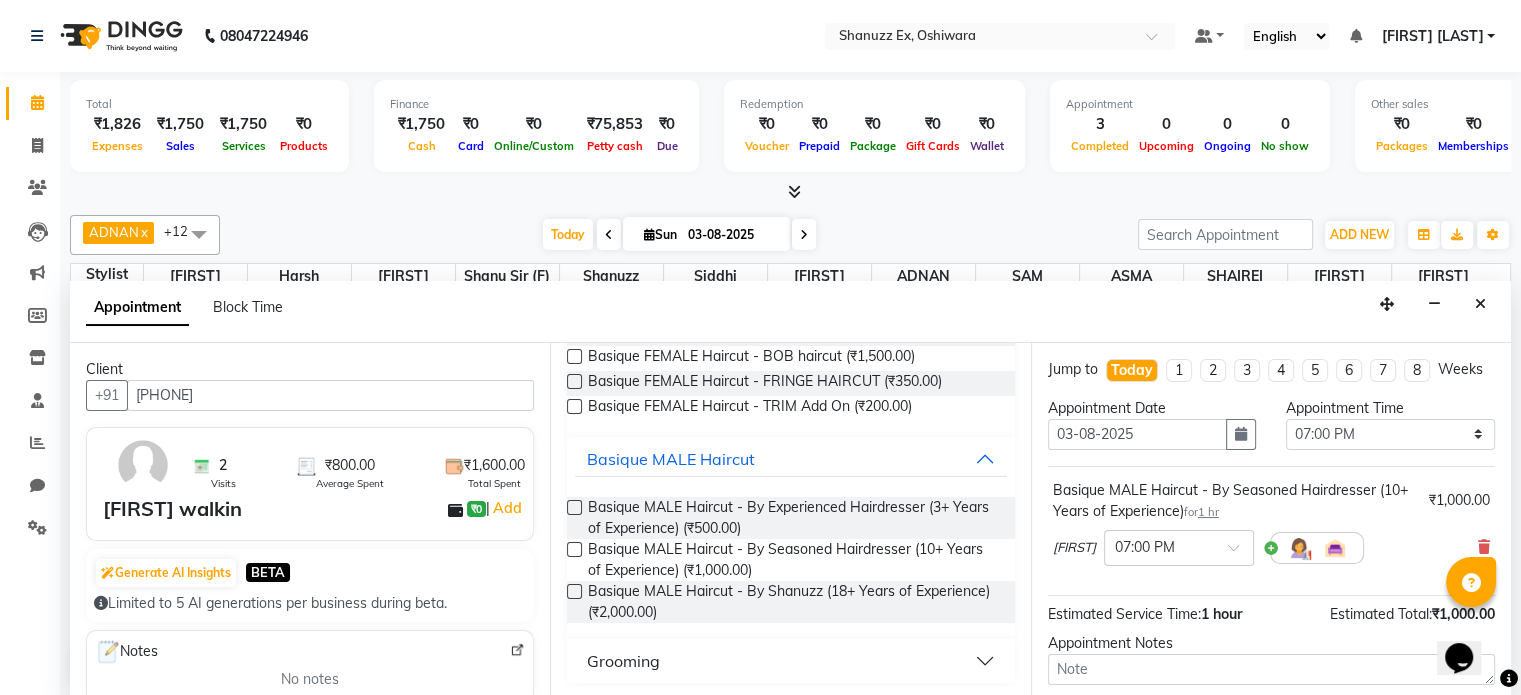 scroll, scrollTop: 191, scrollLeft: 0, axis: vertical 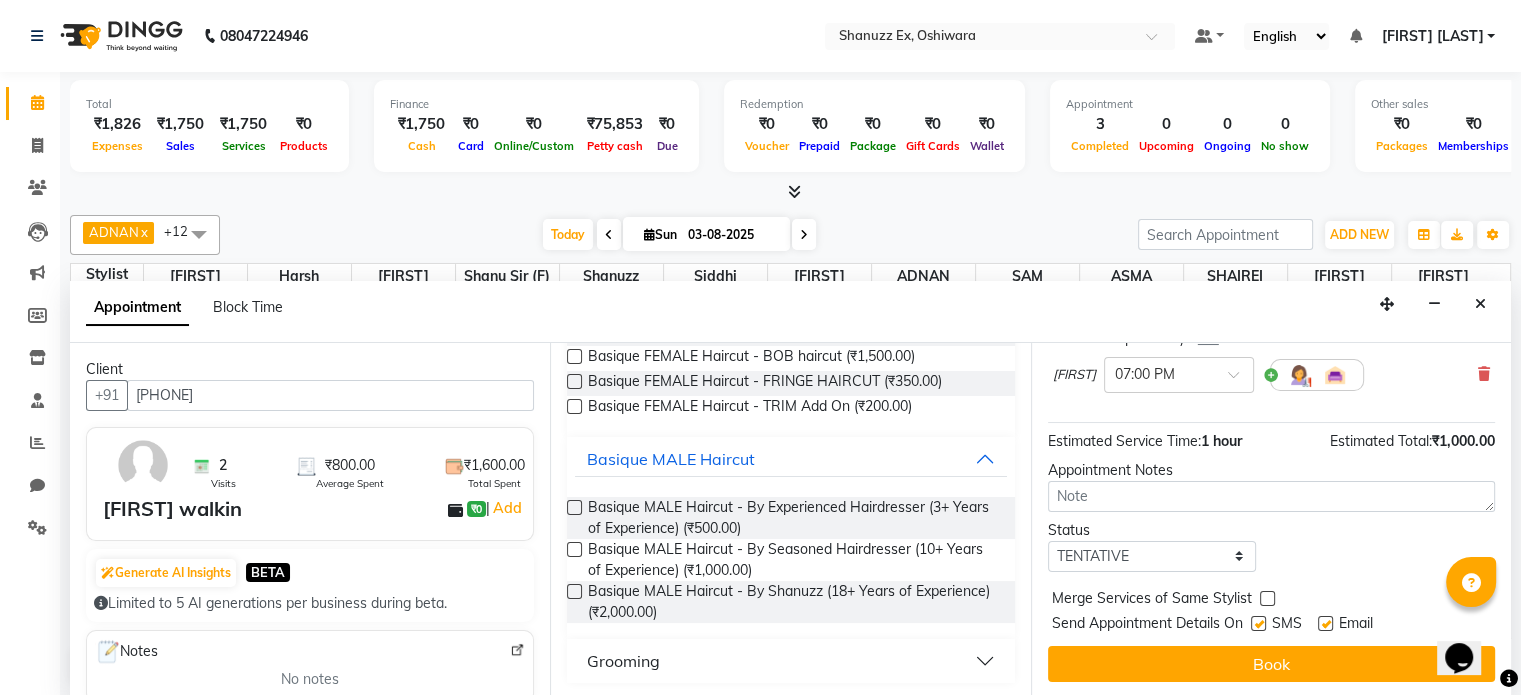 click at bounding box center (1258, 623) 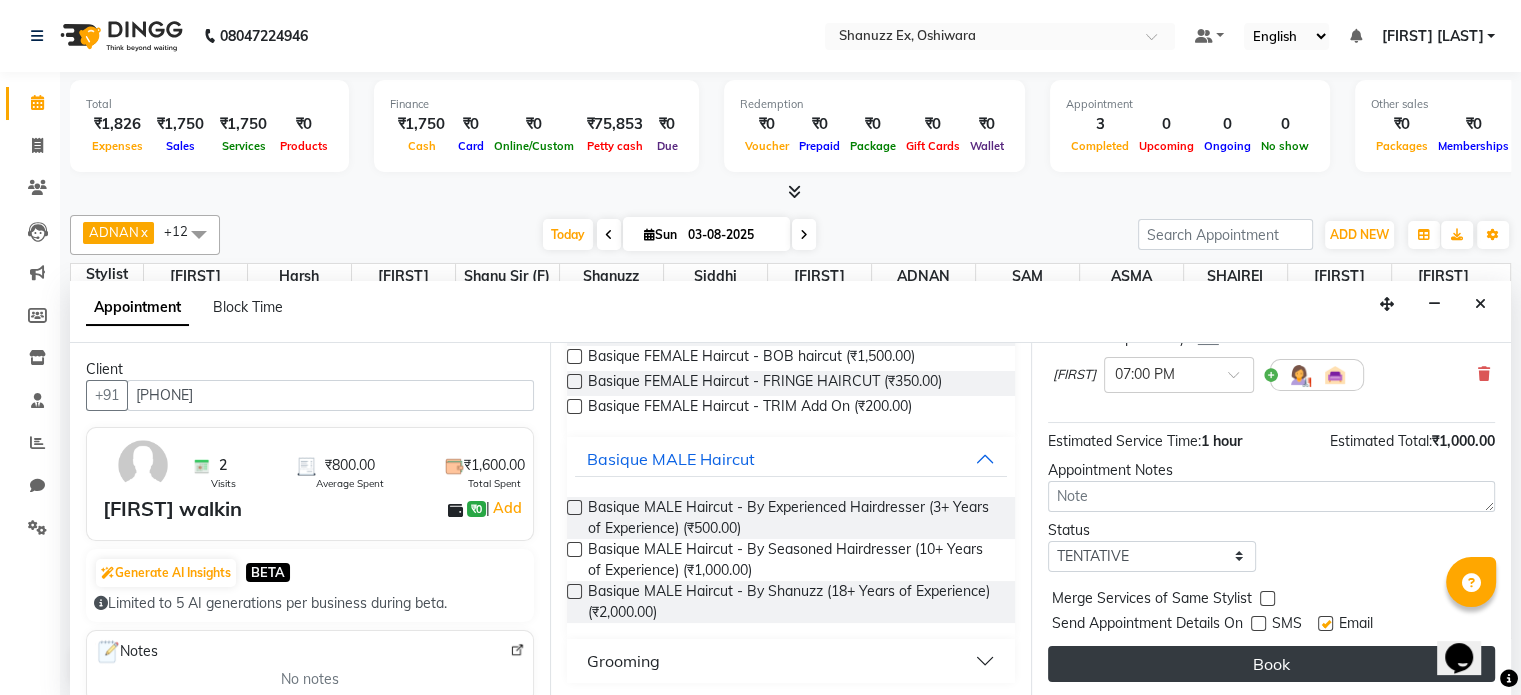 click on "Book" at bounding box center [1271, 664] 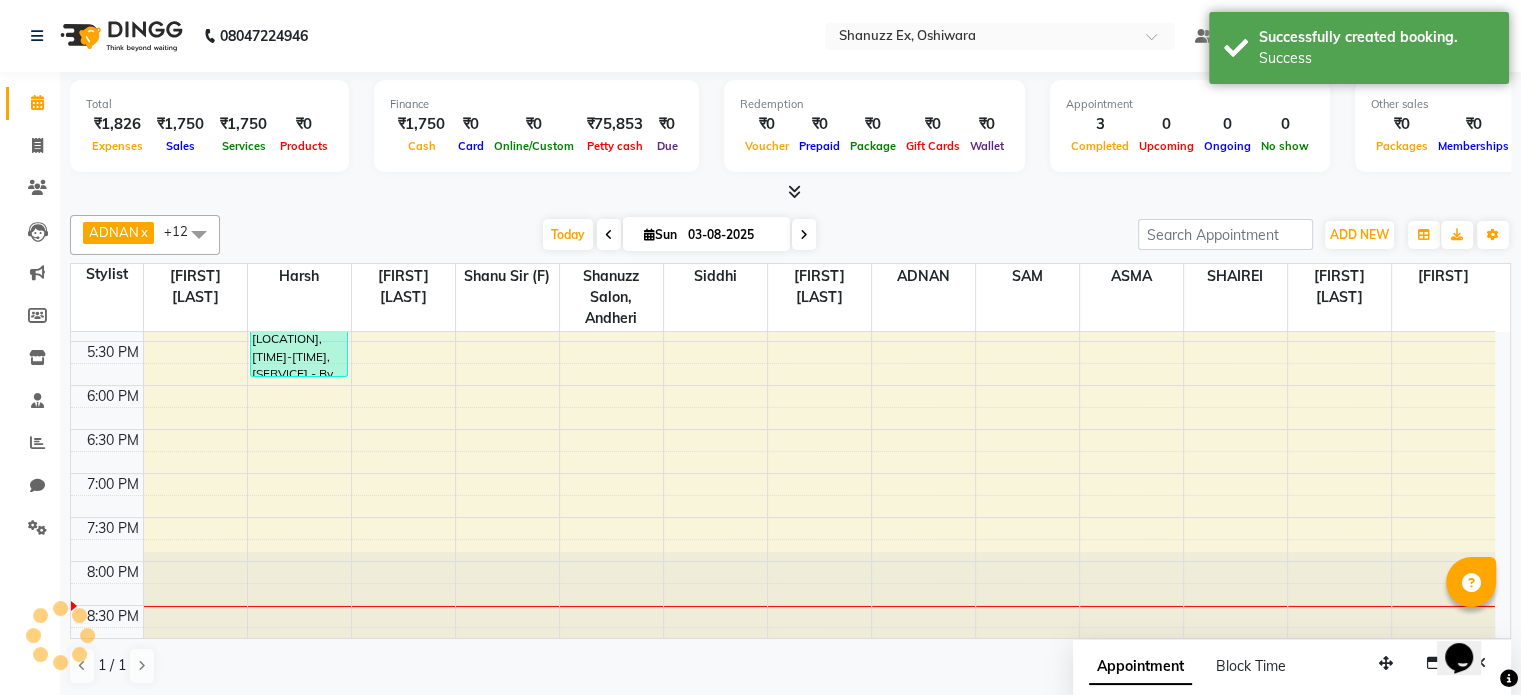 scroll, scrollTop: 0, scrollLeft: 0, axis: both 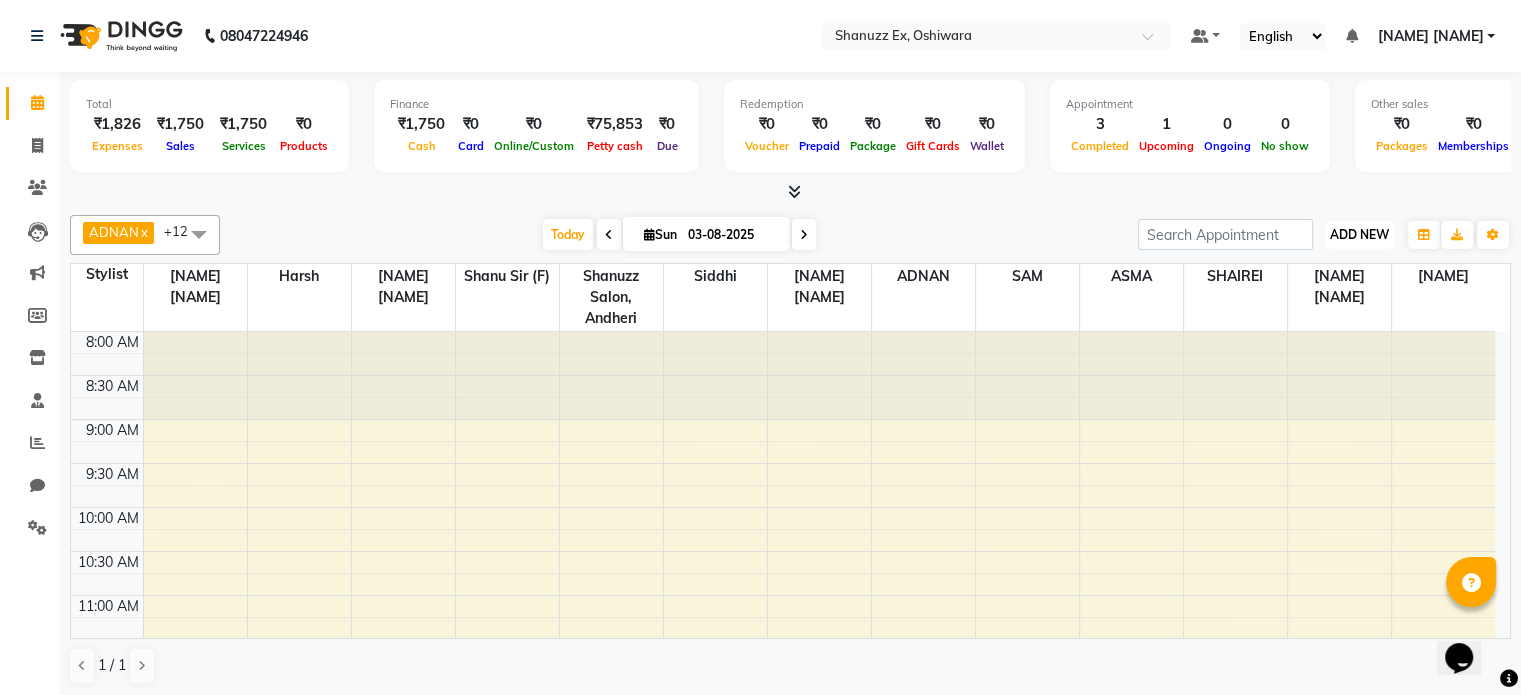 click on "ADD NEW" at bounding box center (1359, 234) 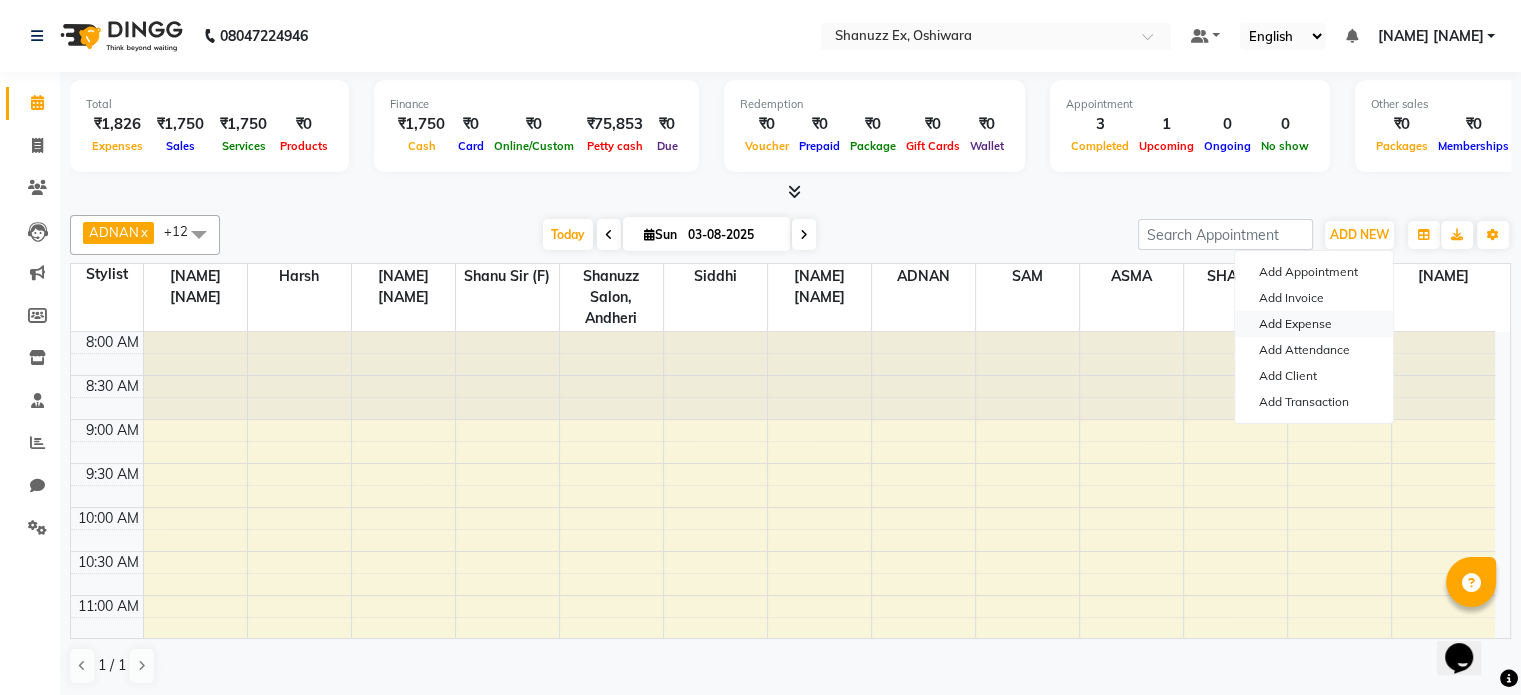 click on "Add Expense" at bounding box center (1314, 324) 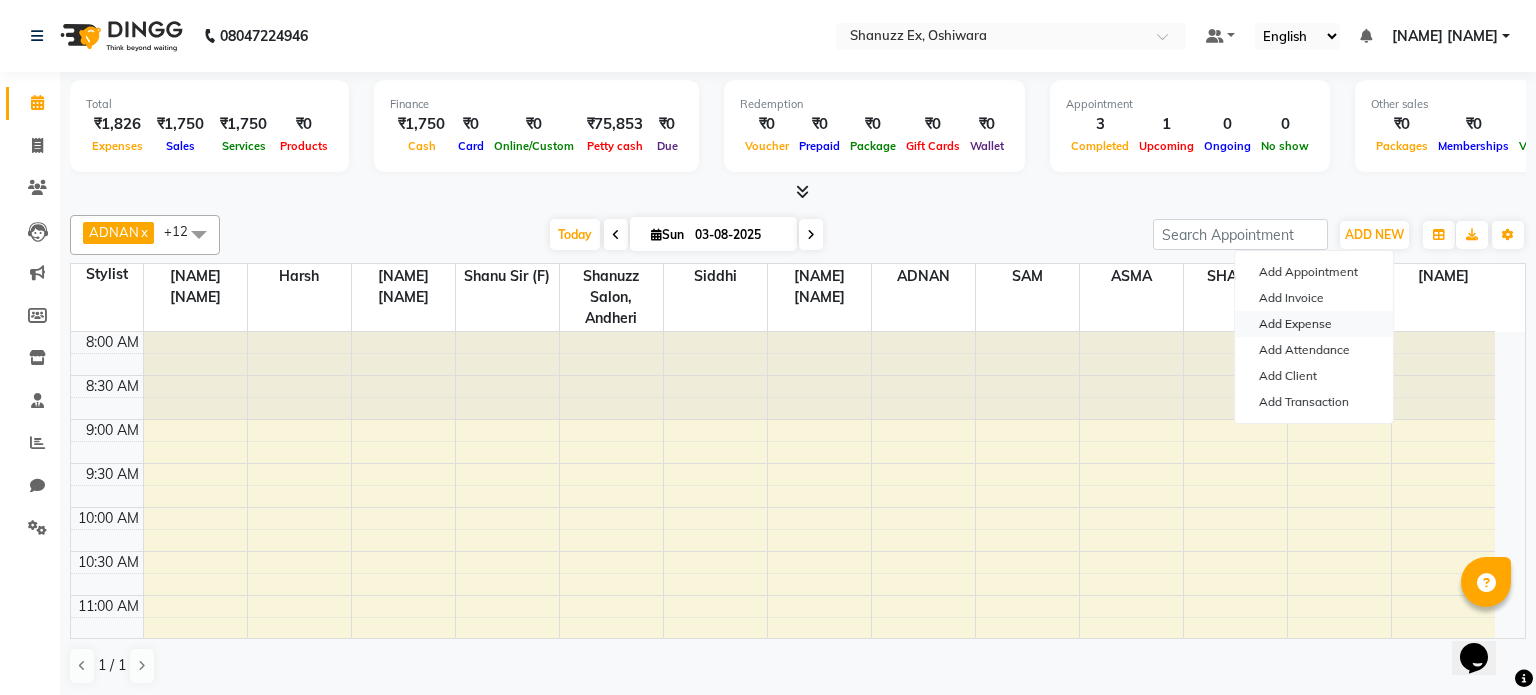 select on "1" 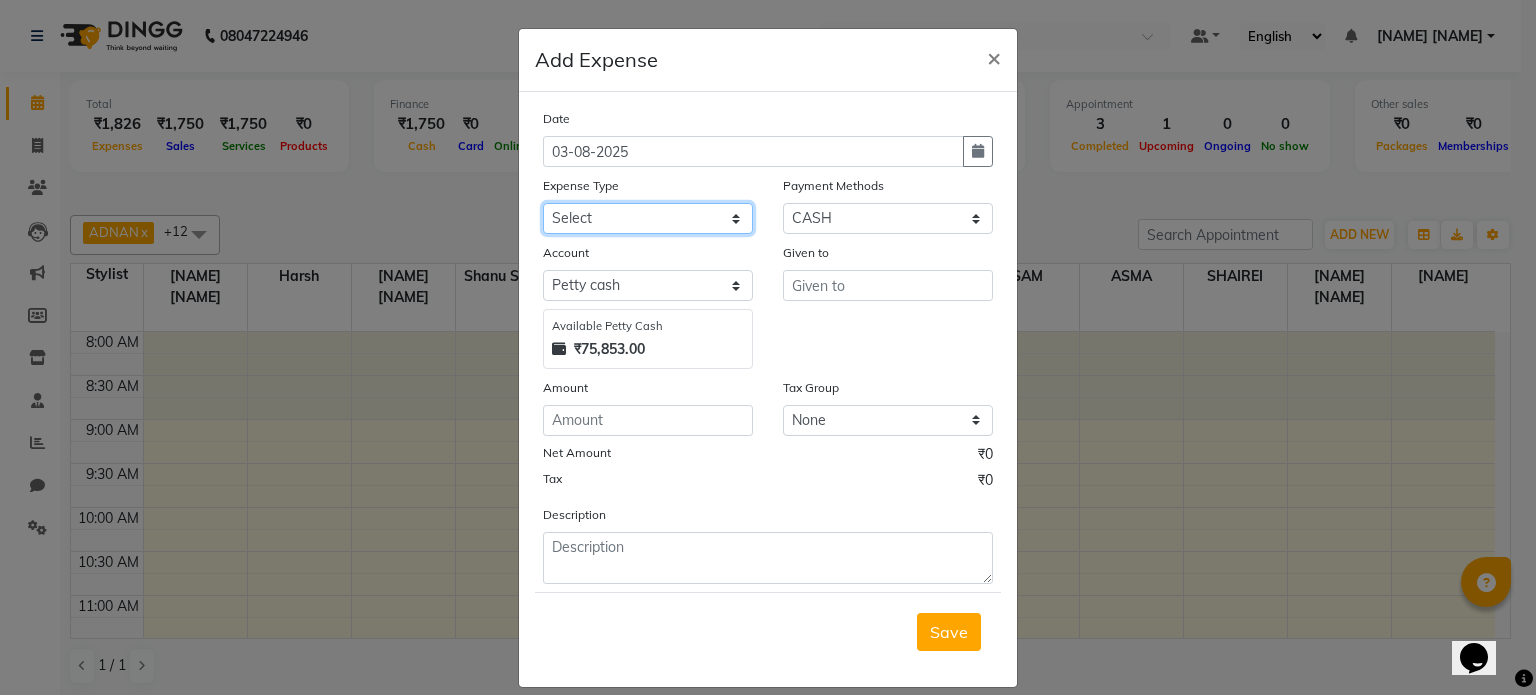 click on "Select Advance Salary Client Snacks Electricity Bill Marketing Maintenance Miscellaneous Pantry Product Salon Laundry Salon Maintenance Salon Rent Salon Supplies Salon Supplies EMI Shanu Sir Incentive Staff Bonus Staff Incentive Staff Quarters Deposit Staff Quarters Rent Staff Salary Staff Snacks Staff Tea & Refreshments Staff Tip Water - Tanker Expense Water - Watchmen Expense" 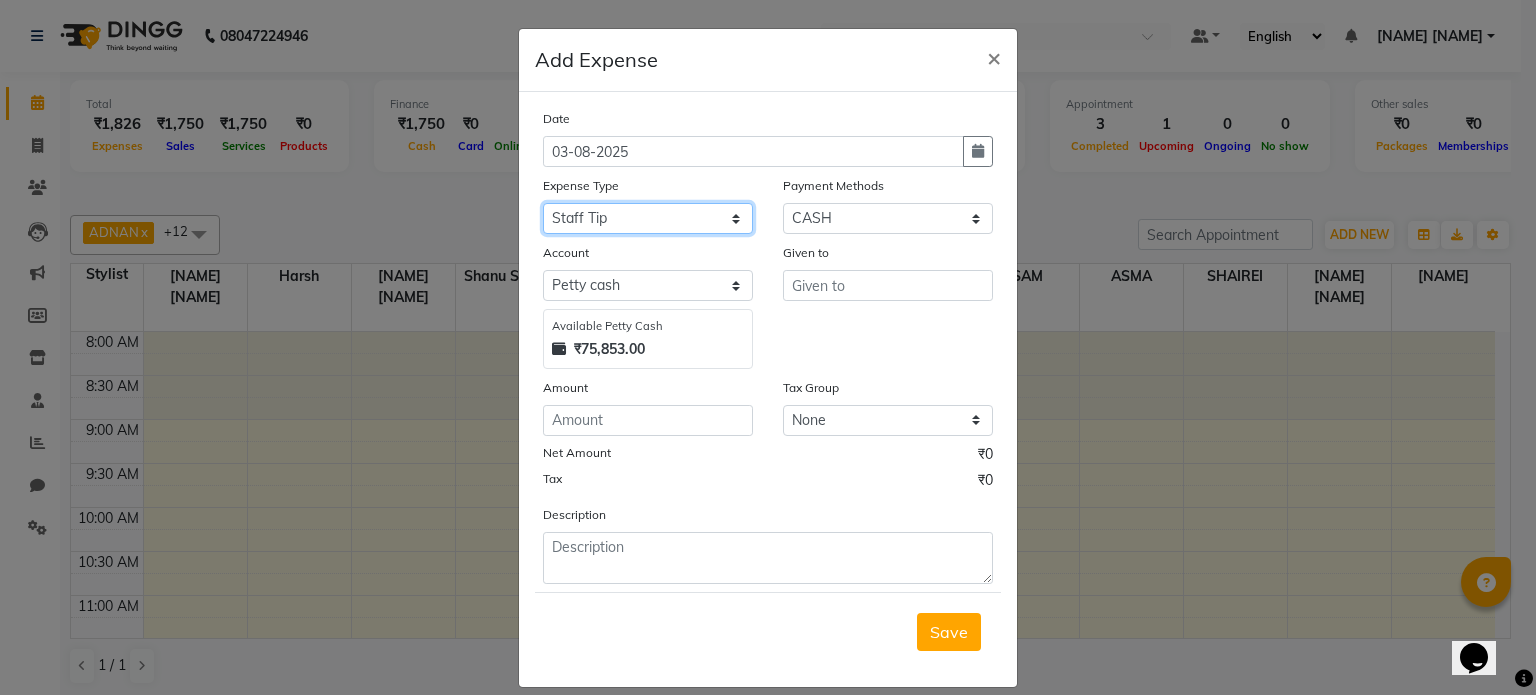 click on "Select Advance Salary Client Snacks Electricity Bill Marketing Maintenance Miscellaneous Pantry Product Salon Laundry Salon Maintenance Salon Rent Salon Supplies Salon Supplies EMI Shanu Sir Incentive Staff Bonus Staff Incentive Staff Quarters Deposit Staff Quarters Rent Staff Salary Staff Snacks Staff Tea & Refreshments Staff Tip Water - Tanker Expense Water - Watchmen Expense" 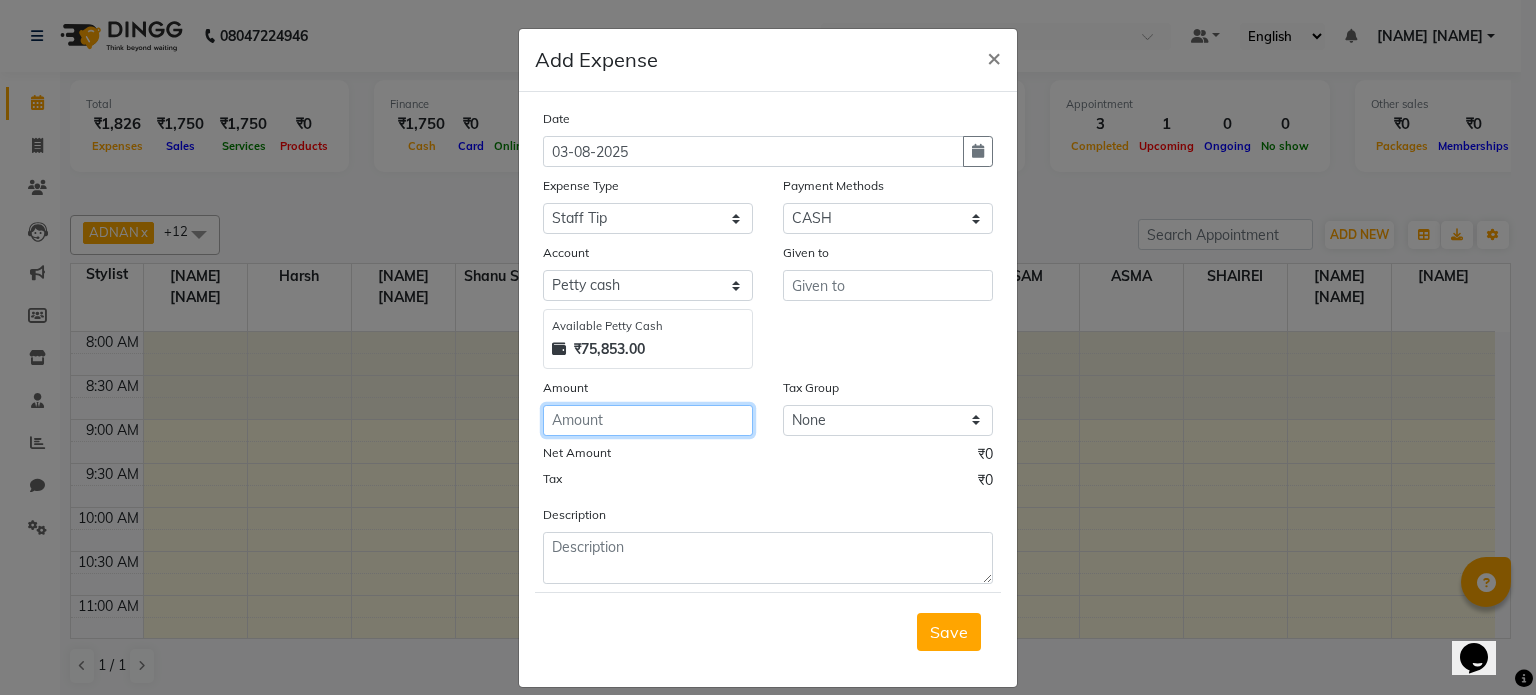 click 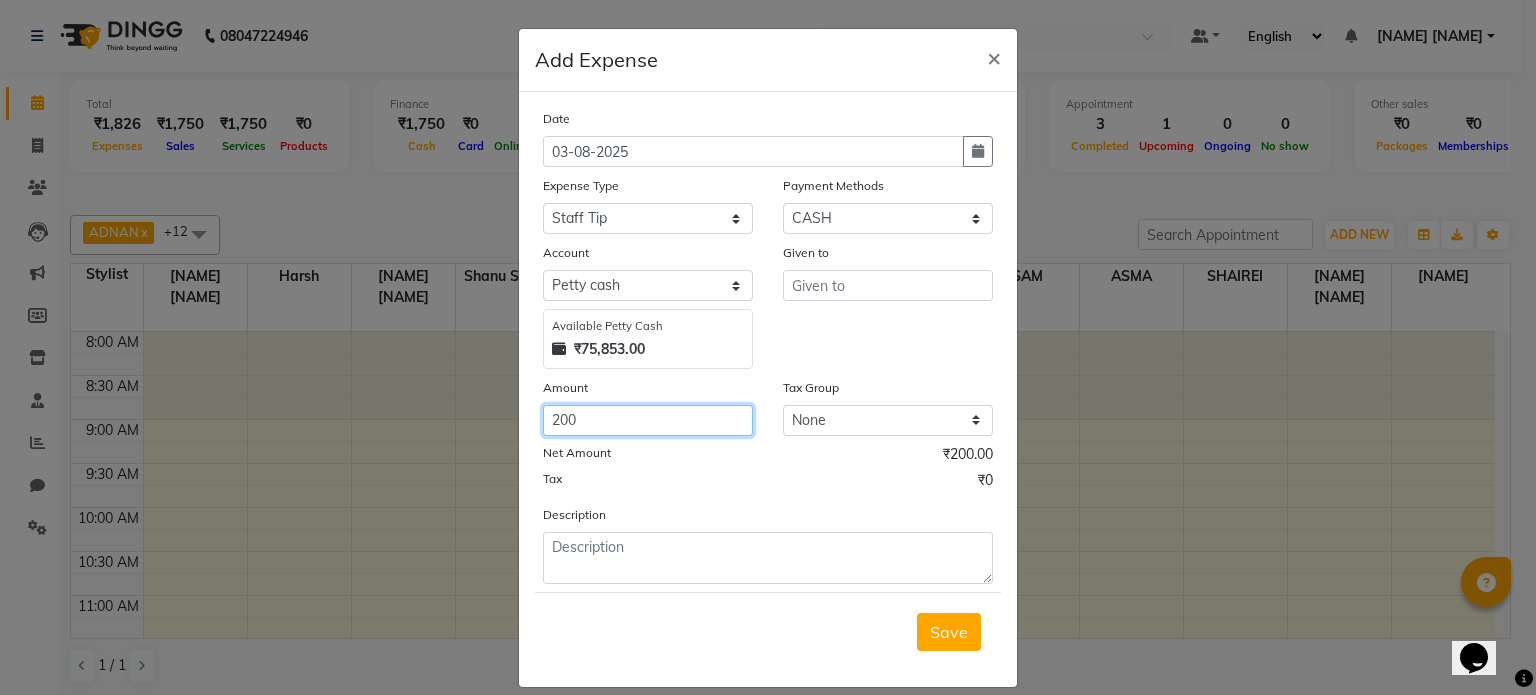 type on "200" 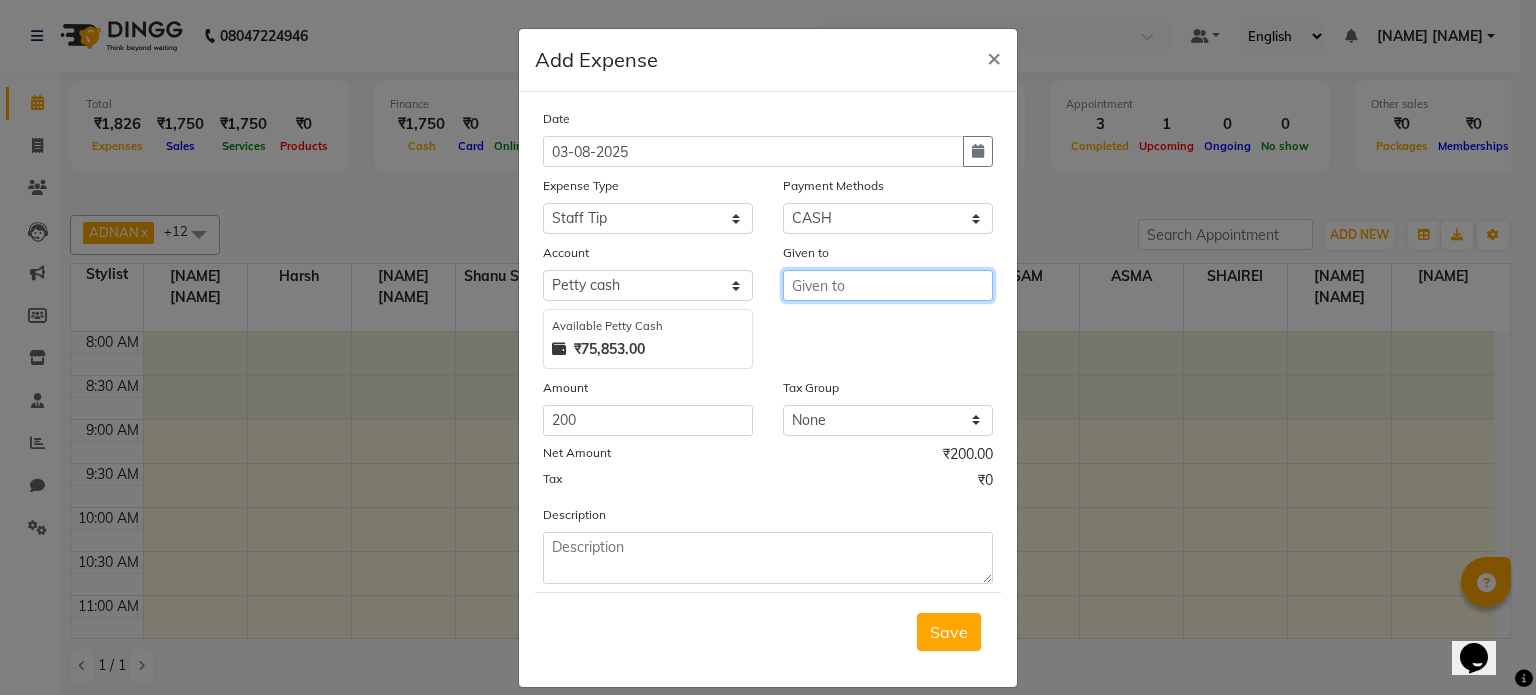 click at bounding box center (888, 285) 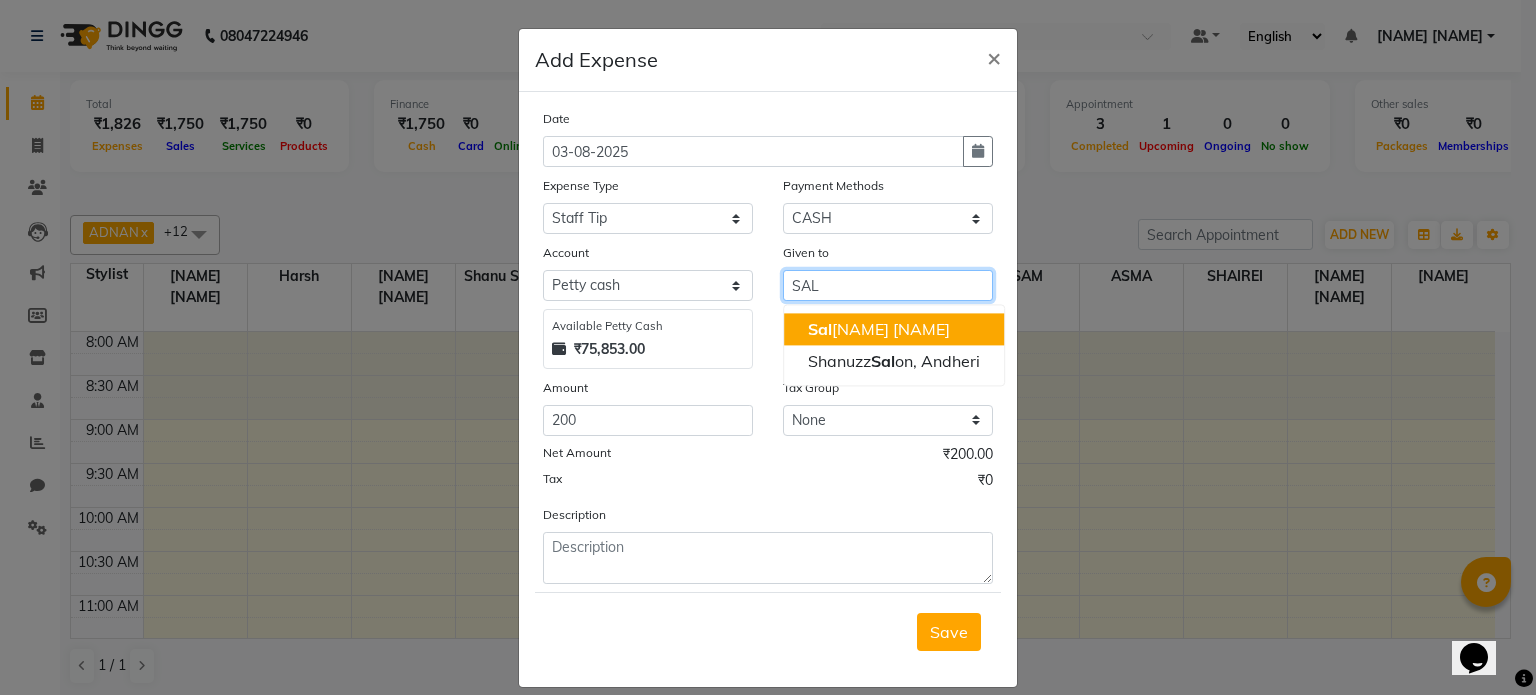 click on "Sal" 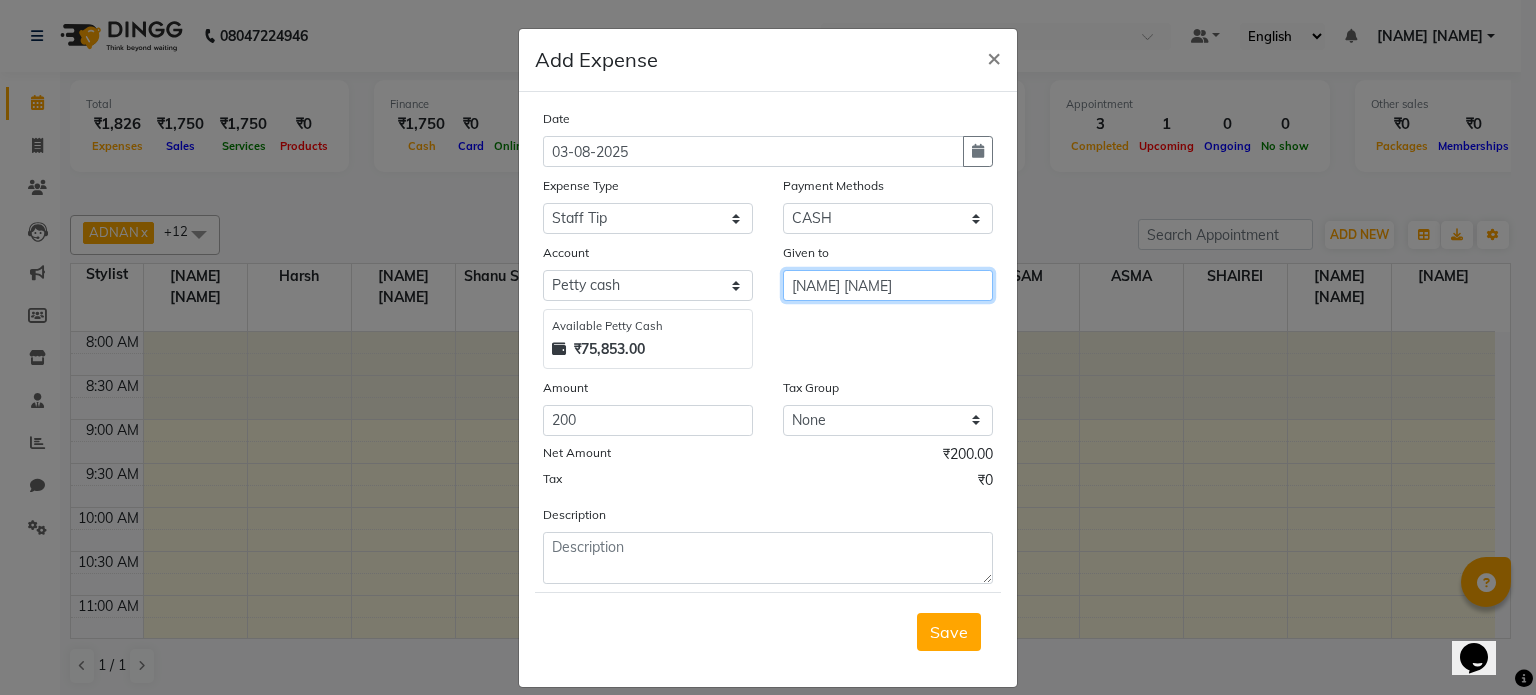 type on "[FIRST] [LAST]" 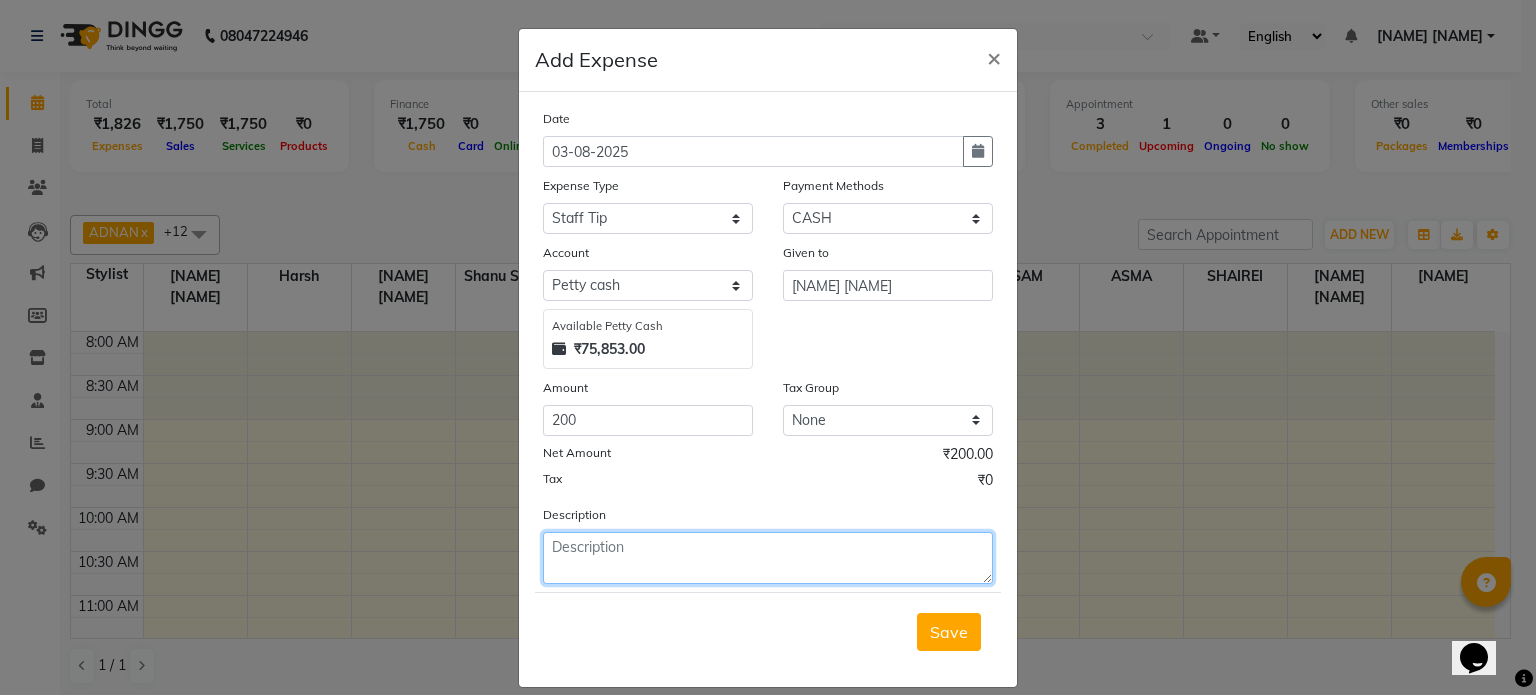 click 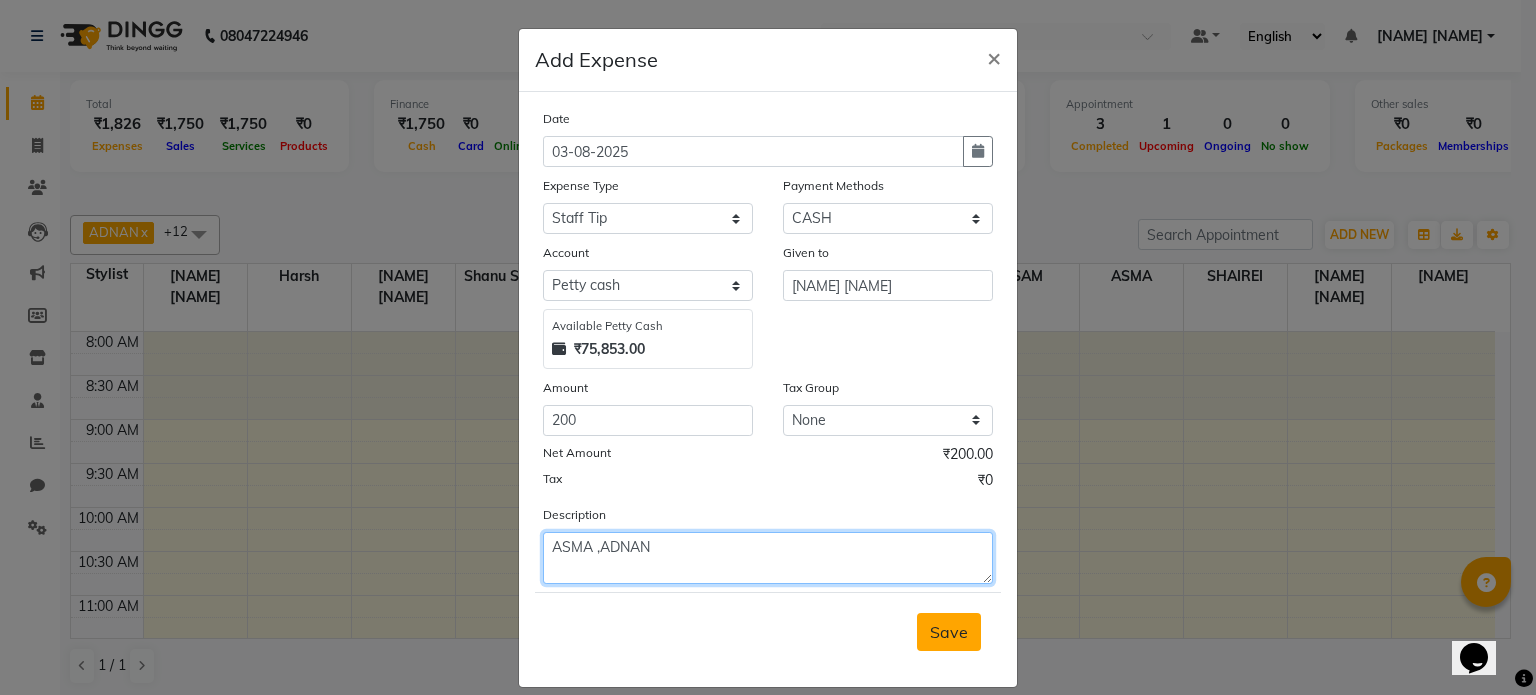 type on "ASMA ,ADNAN" 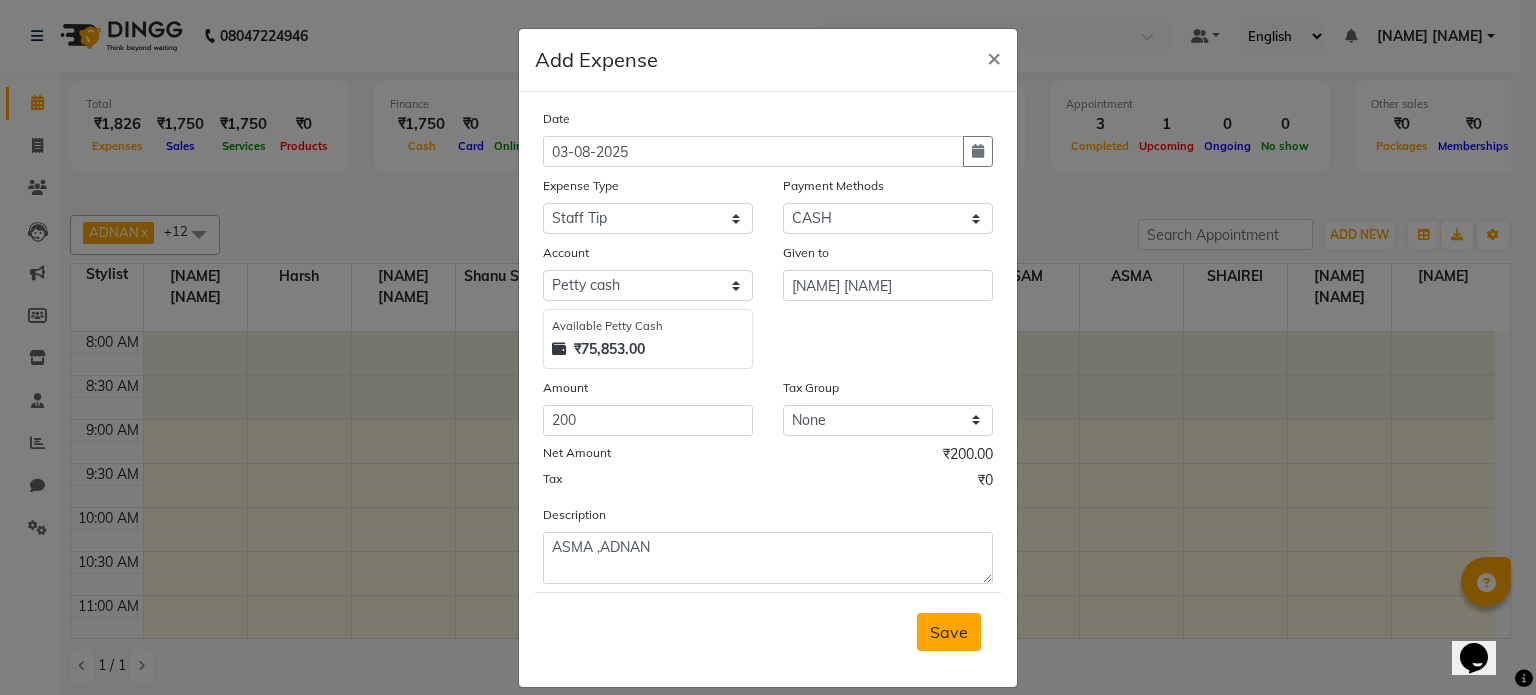 click on "Save" at bounding box center [949, 632] 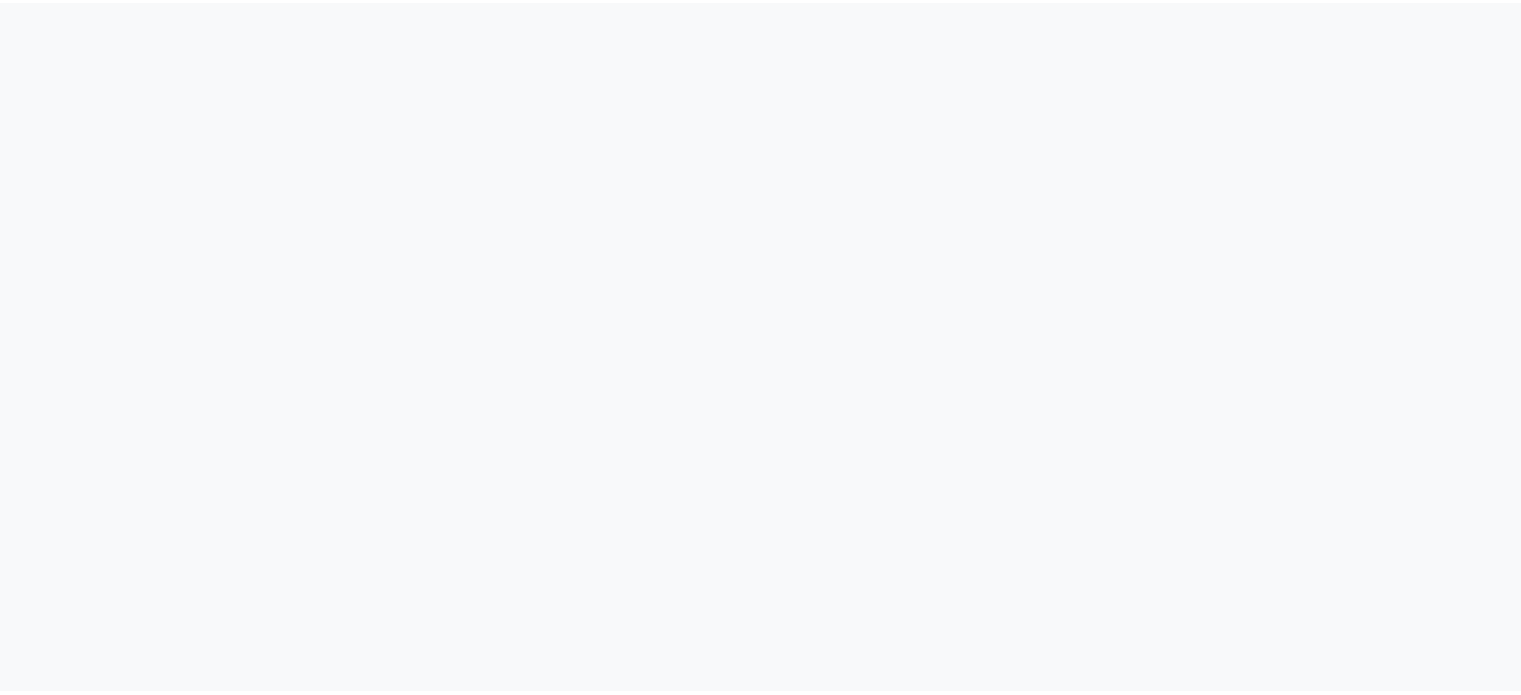 scroll, scrollTop: 0, scrollLeft: 0, axis: both 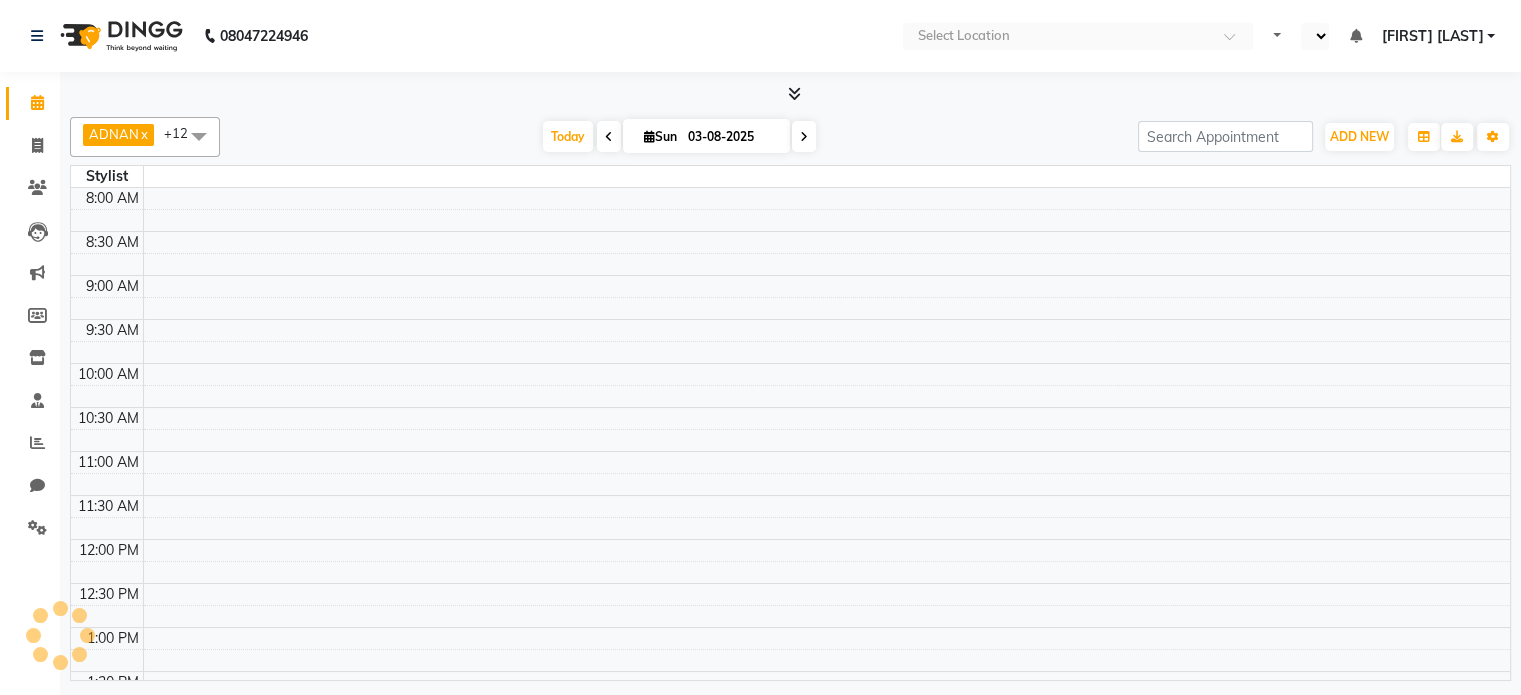 select on "en" 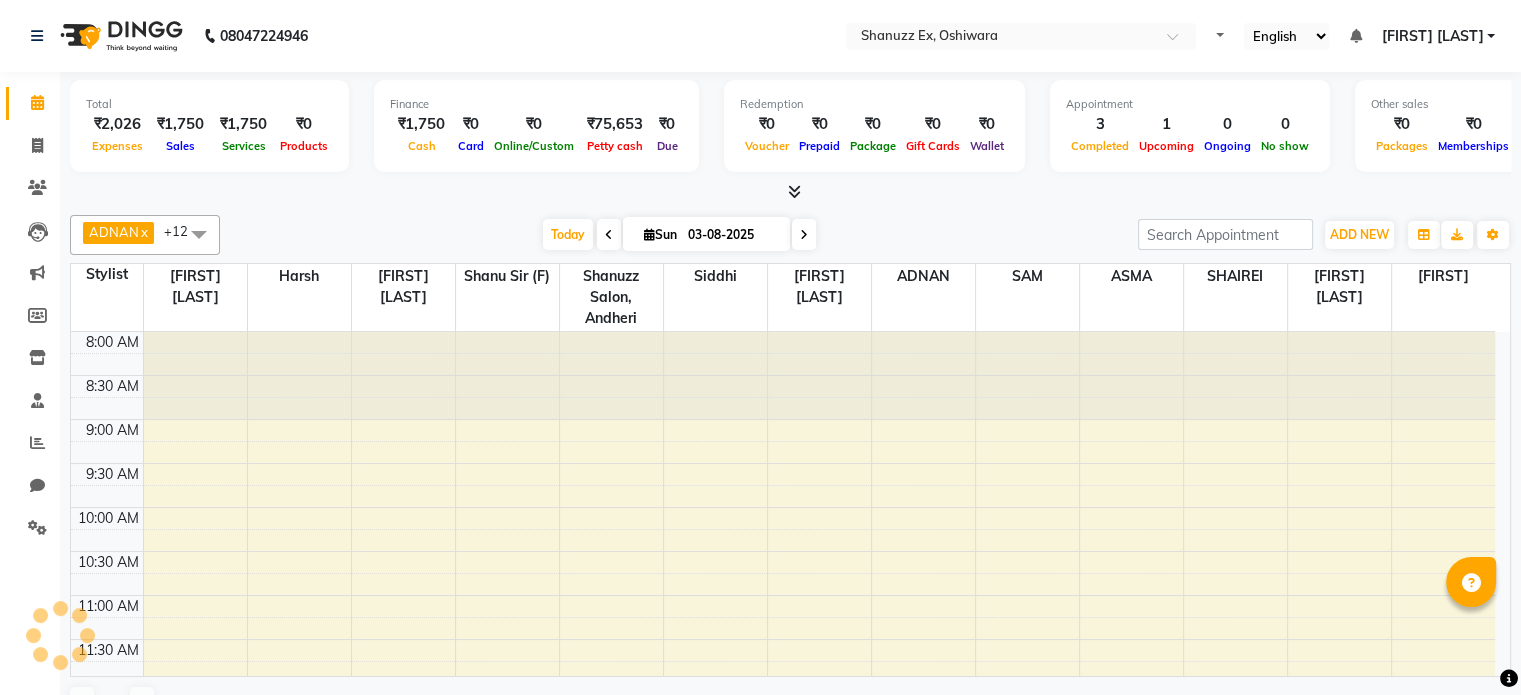 scroll, scrollTop: 640, scrollLeft: 0, axis: vertical 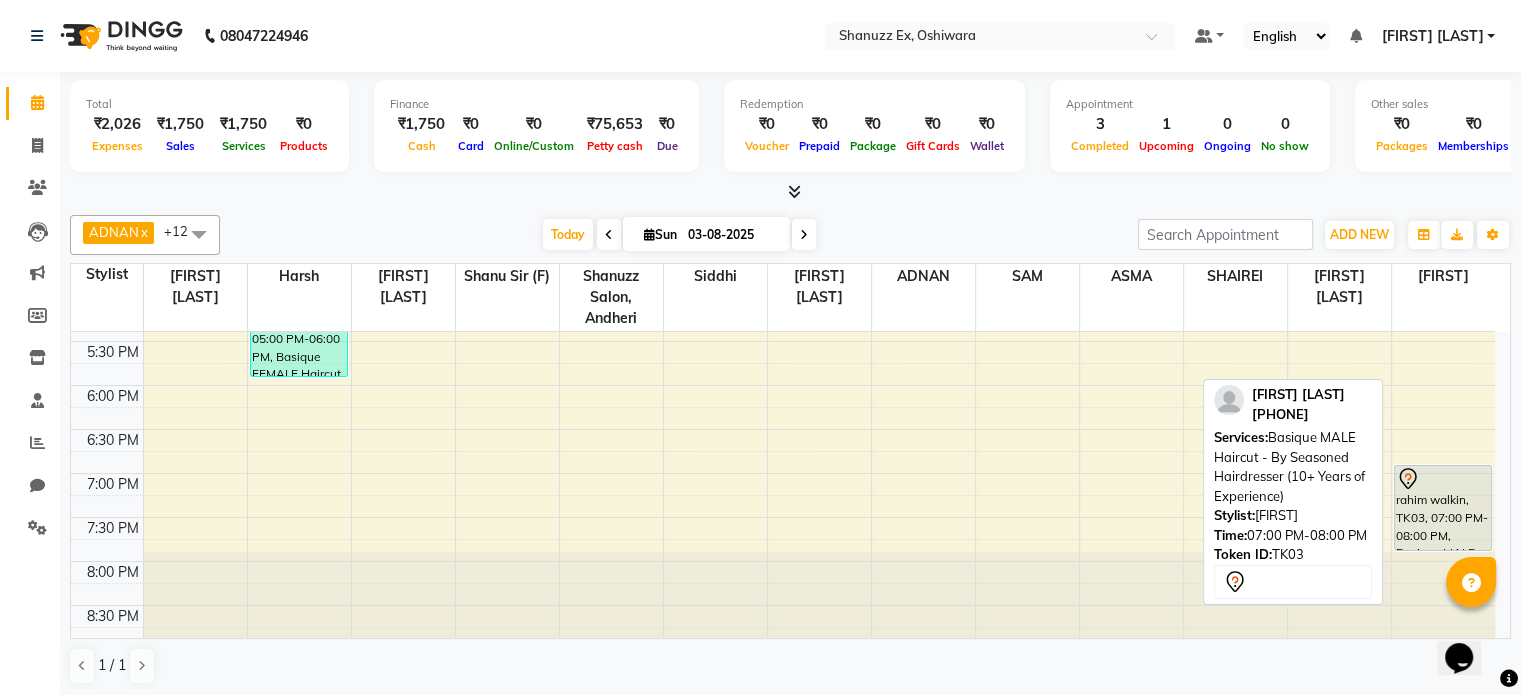 click on "rahim walkin, TK03, 07:00 PM-08:00 PM, Basique MALE Haircut - By Seasoned Hairdresser (10+ Years of Experience)" at bounding box center [1443, 508] 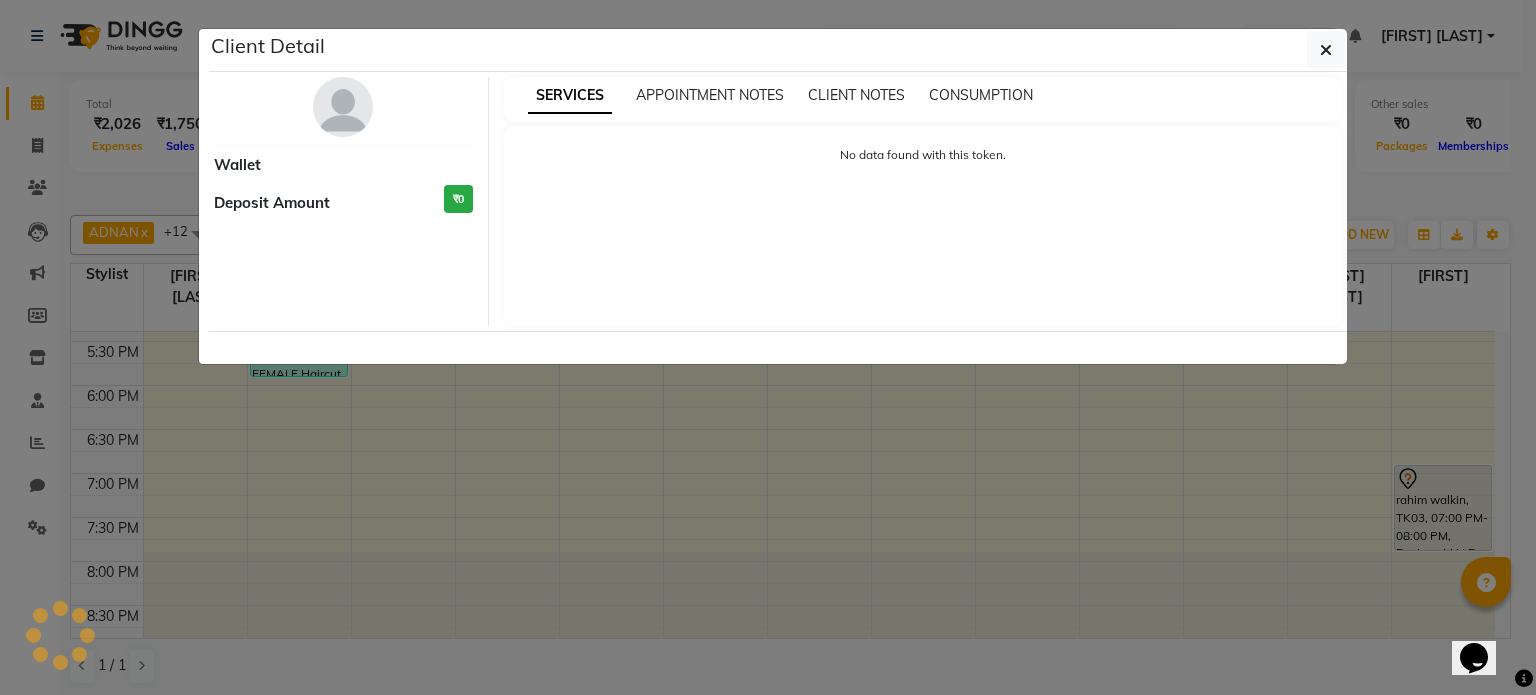 select on "7" 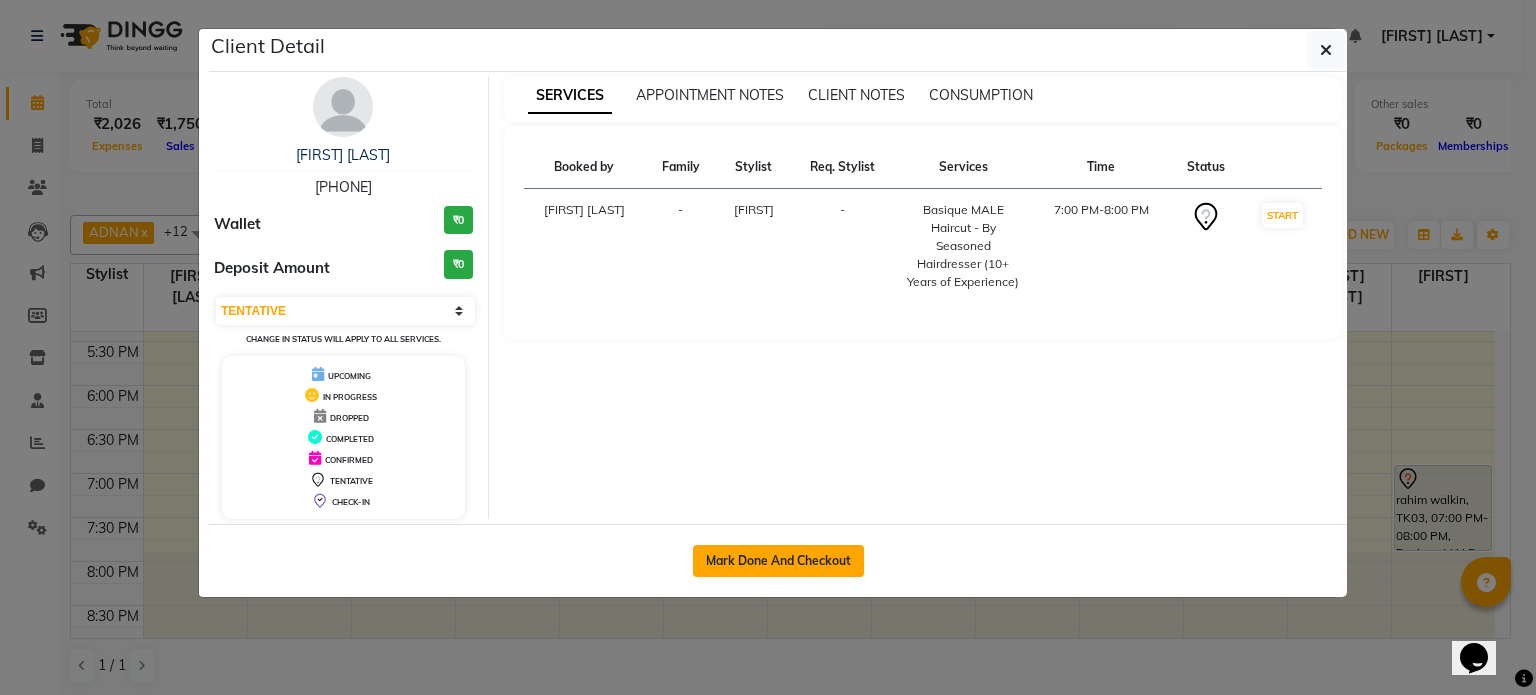 click on "Mark Done And Checkout" 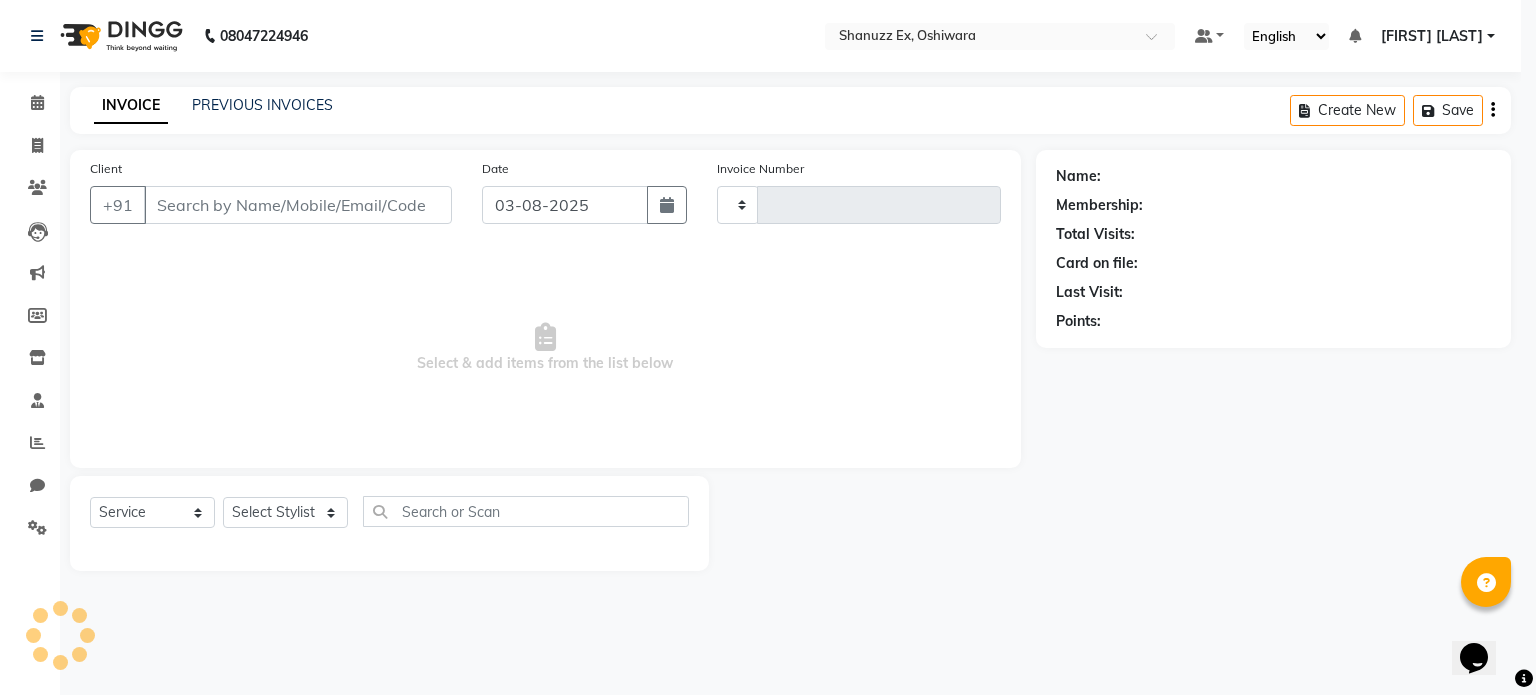 type on "0256" 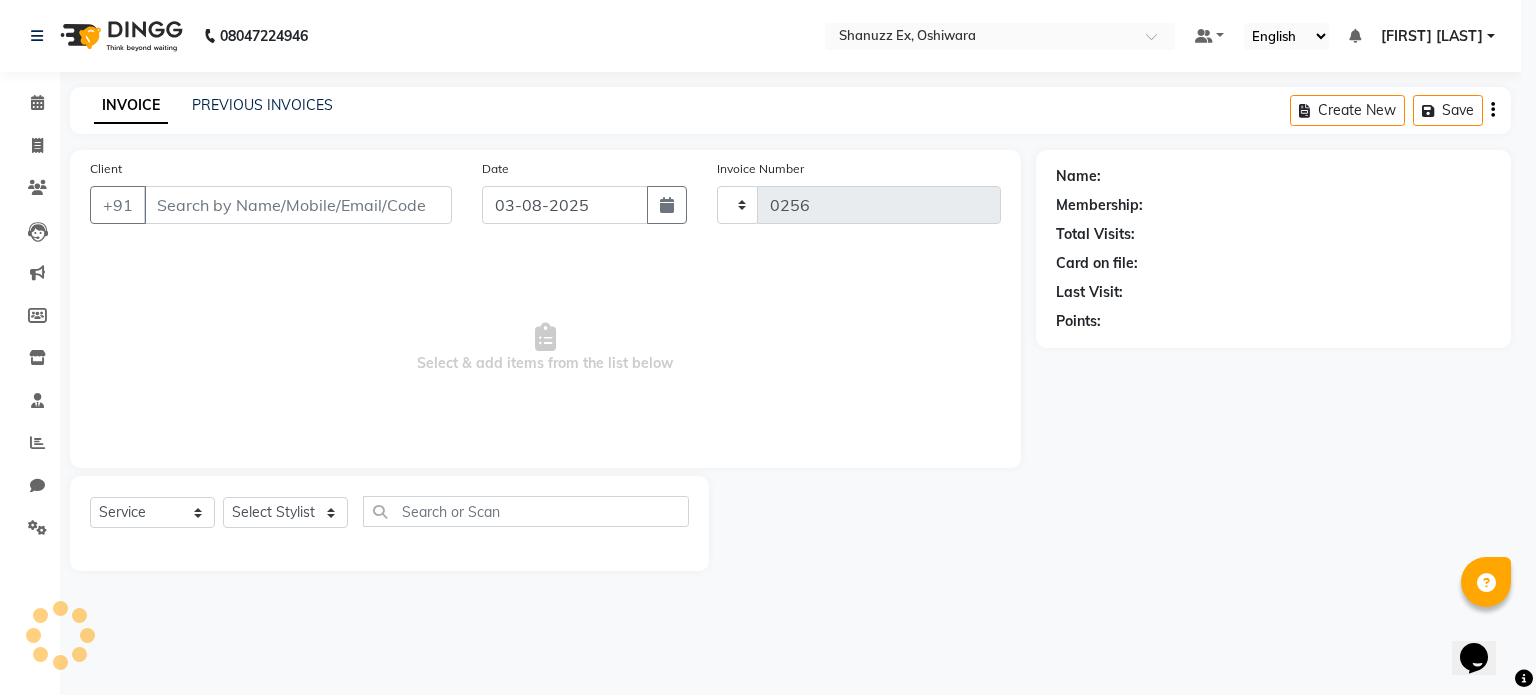 select on "8229" 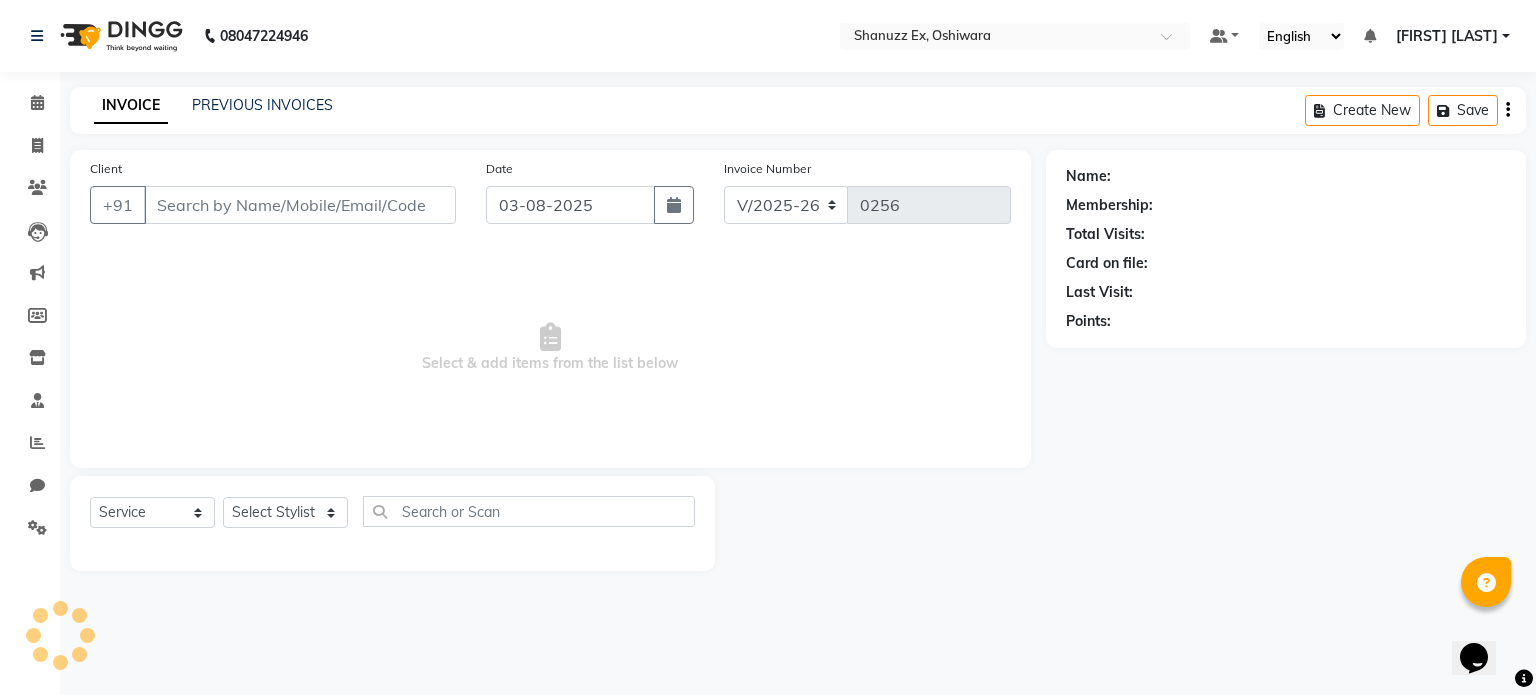 type on "9653150131" 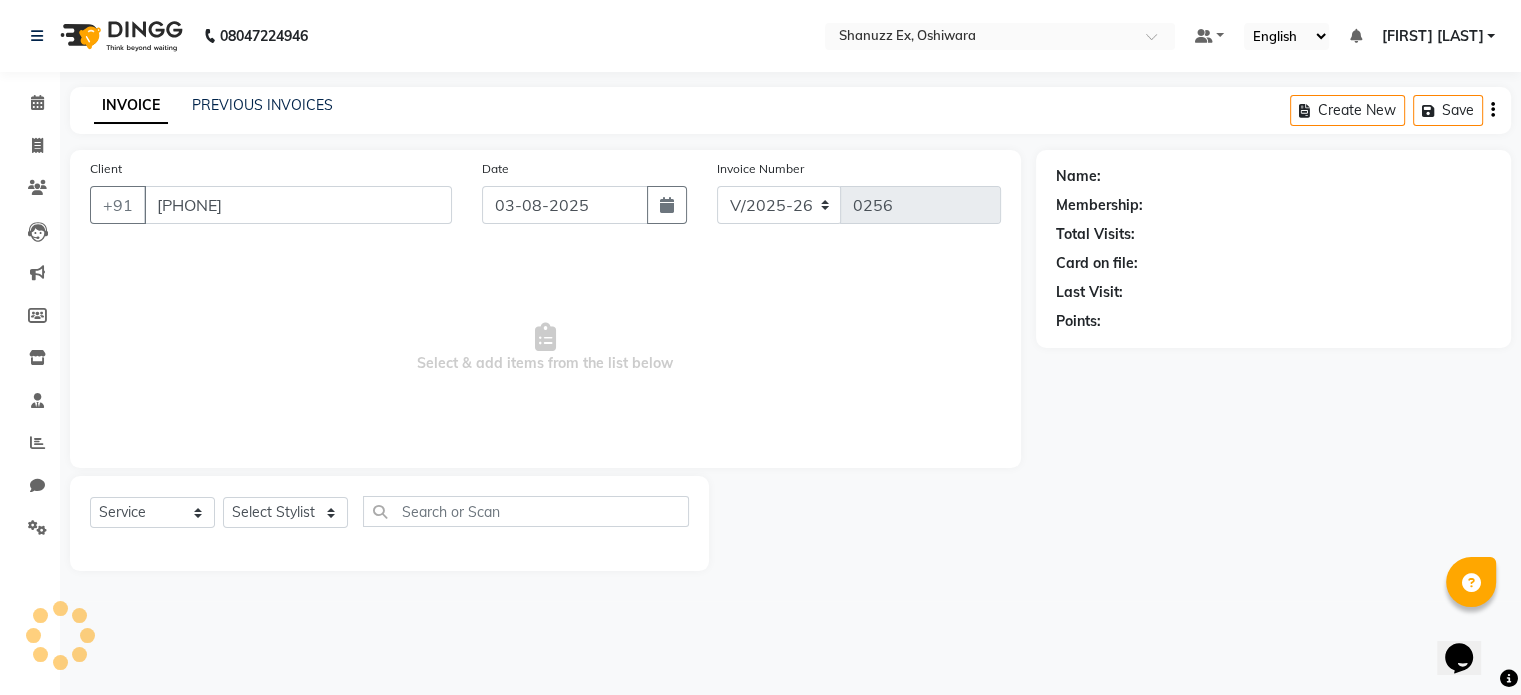 select on "85558" 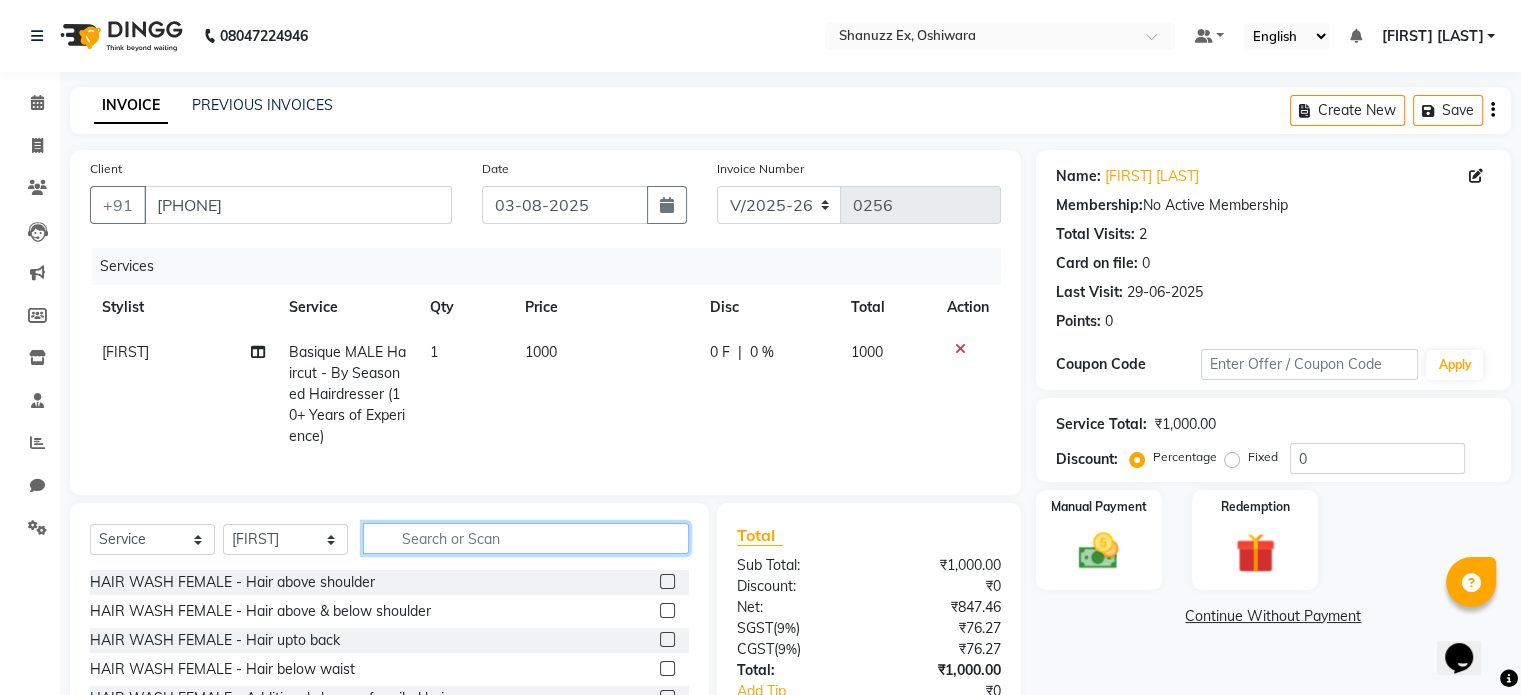 click 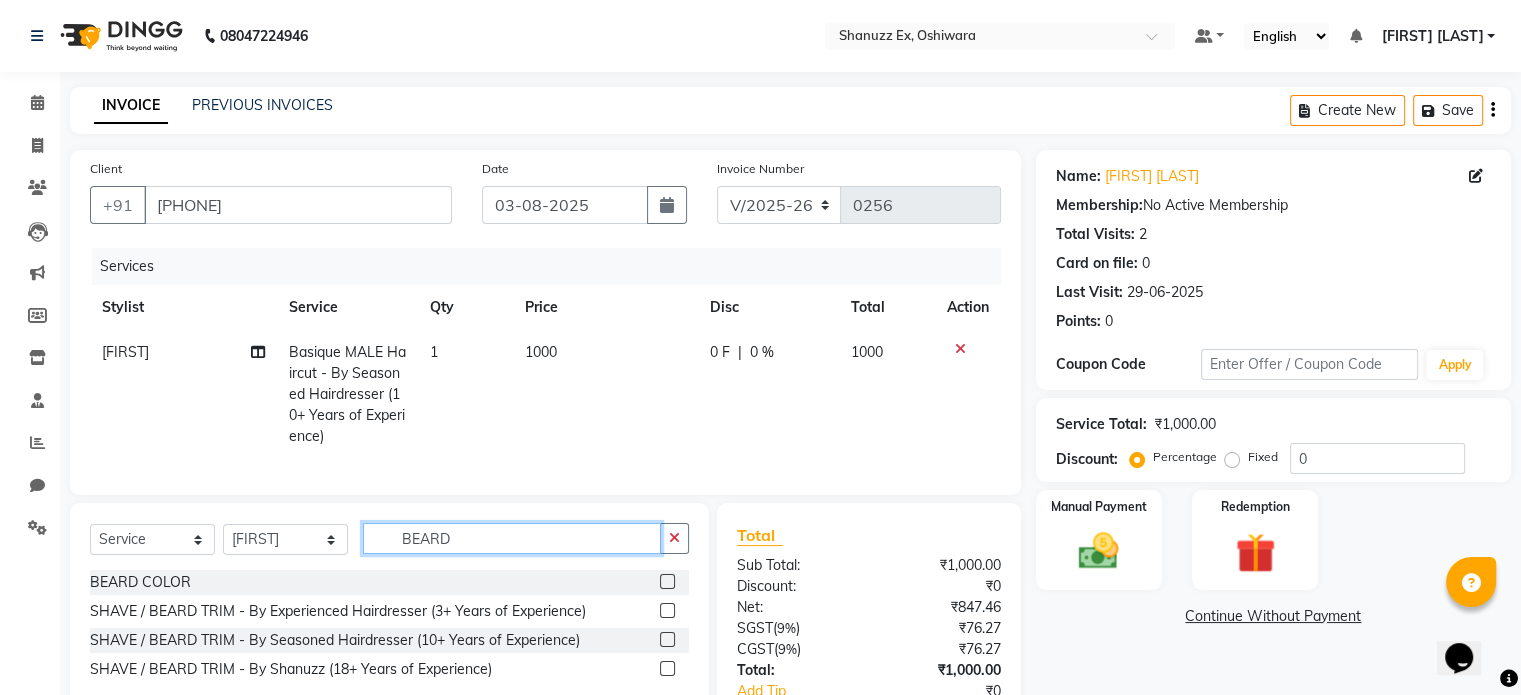 type on "BEARD" 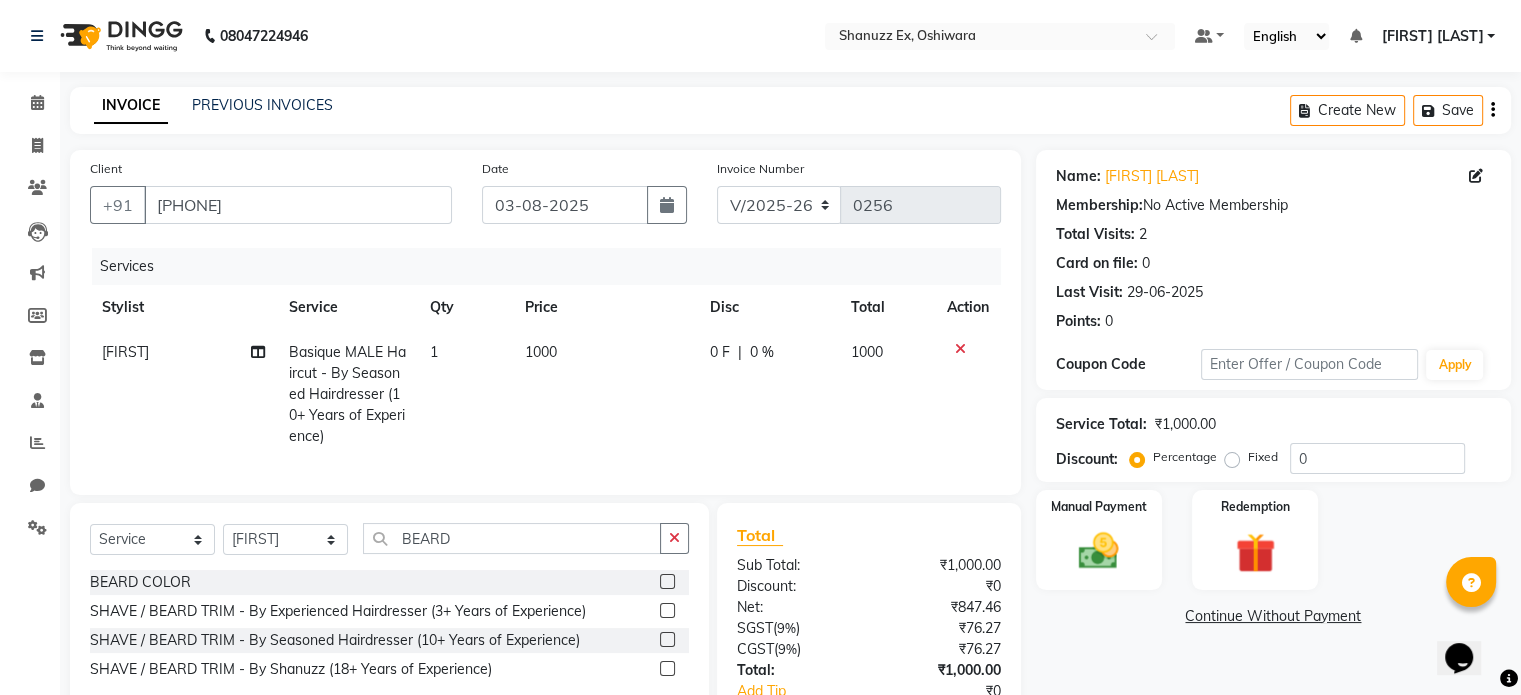 click 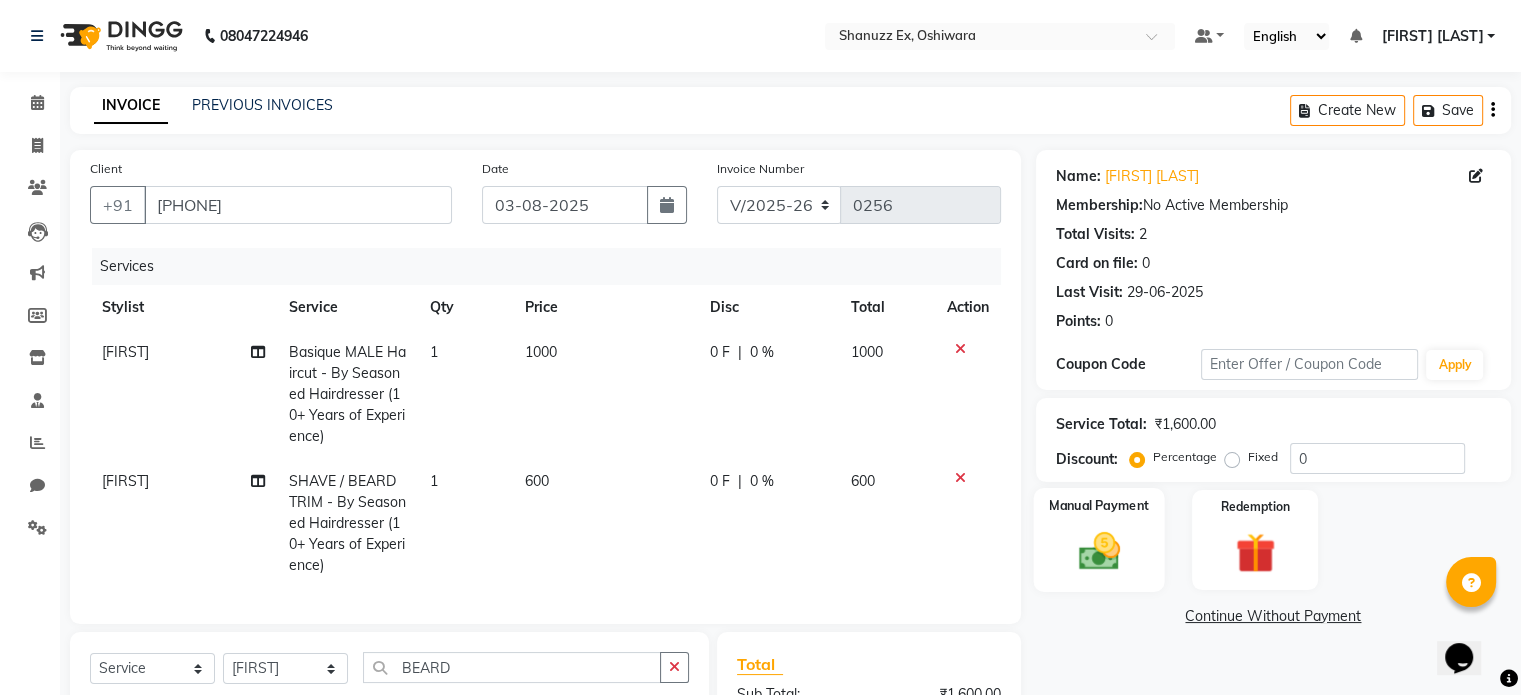 checkbox on "false" 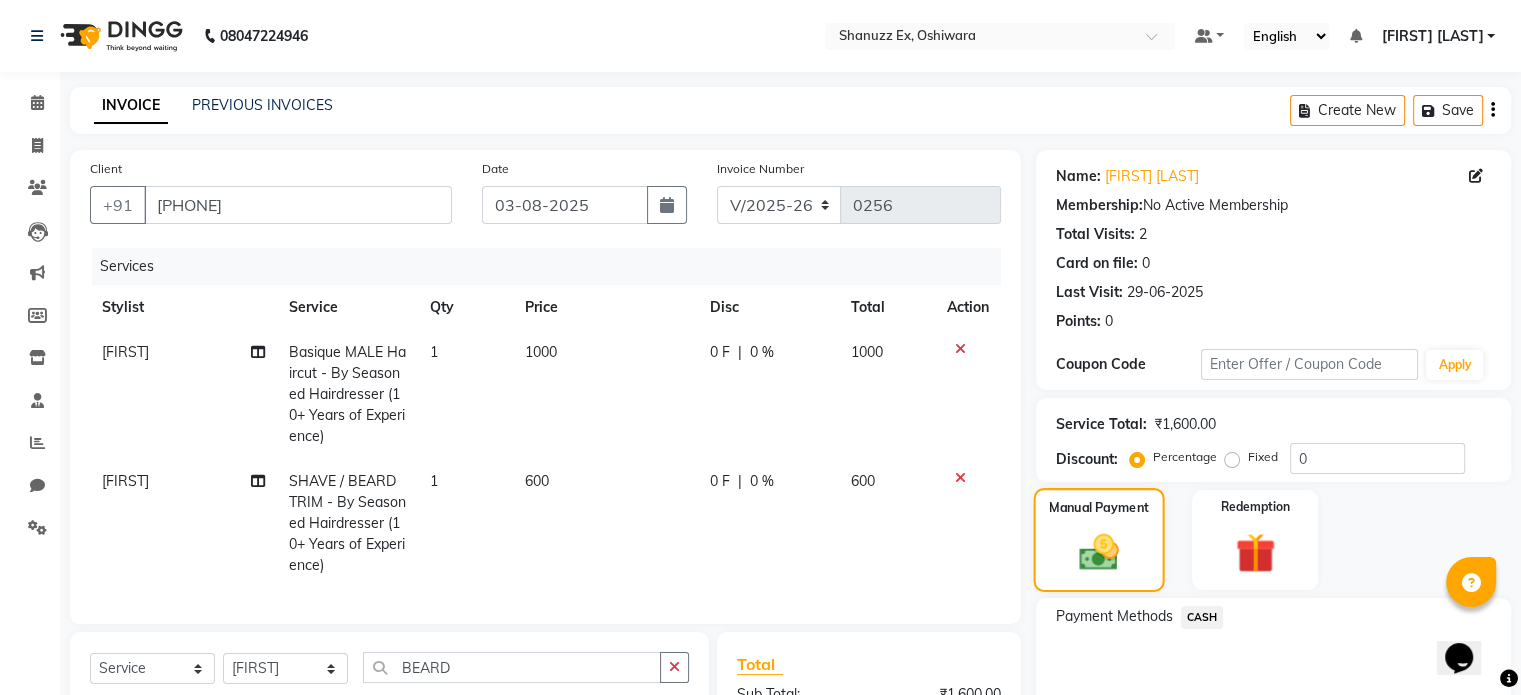 scroll, scrollTop: 276, scrollLeft: 0, axis: vertical 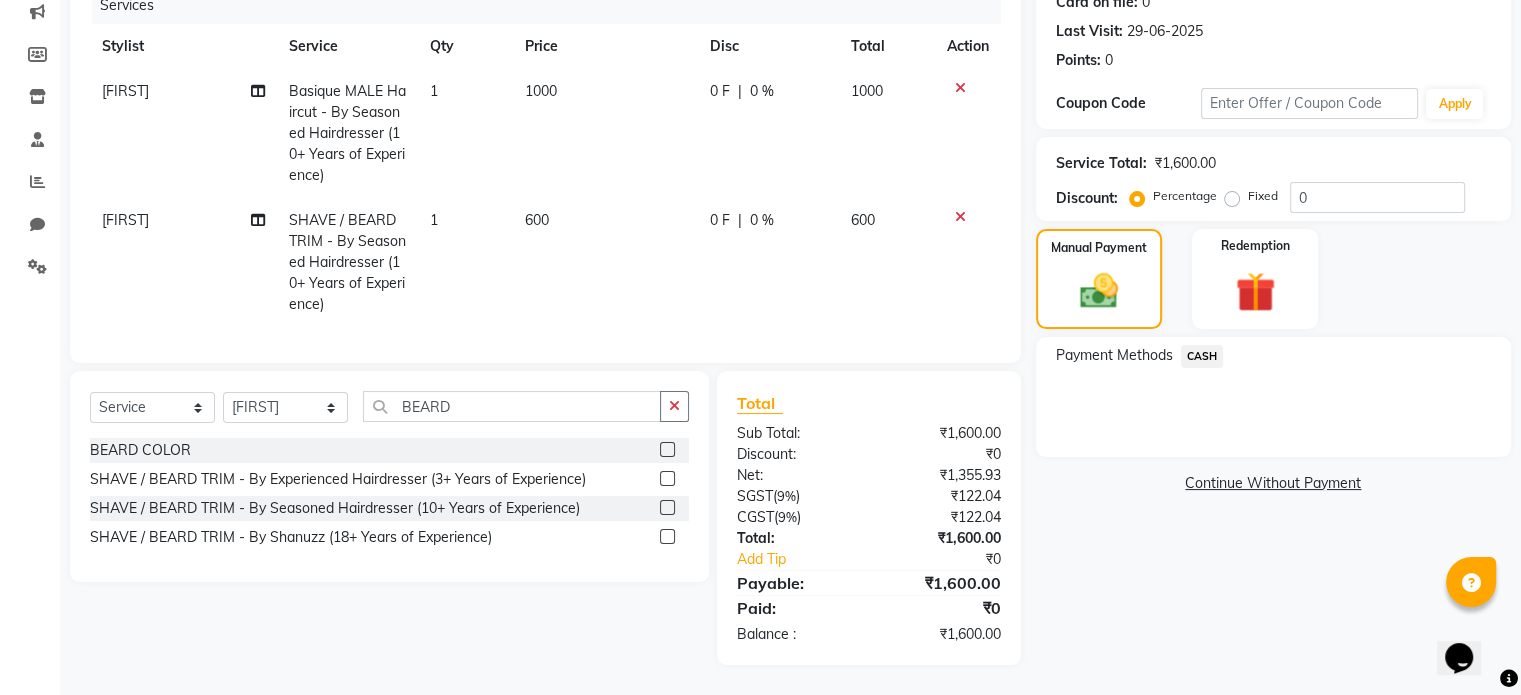 click on "CASH" 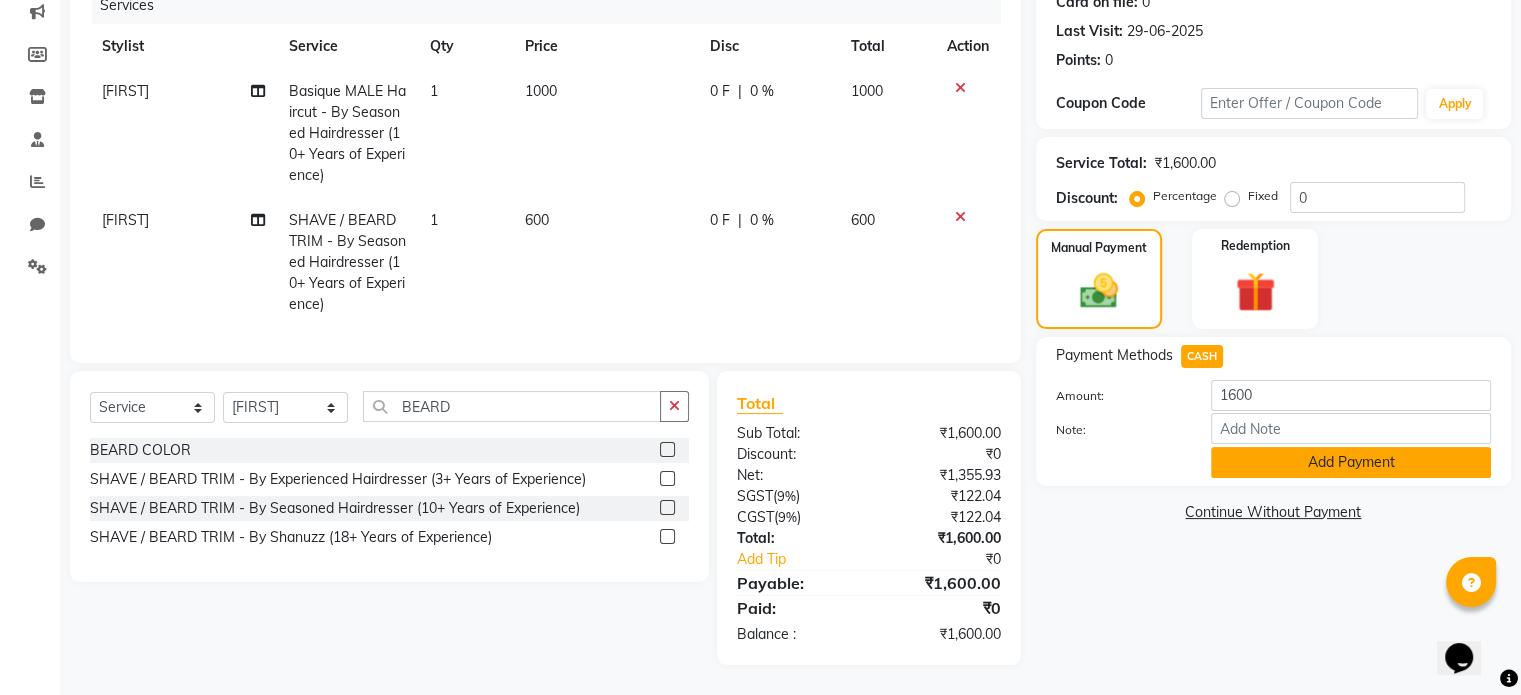 click on "Add Payment" 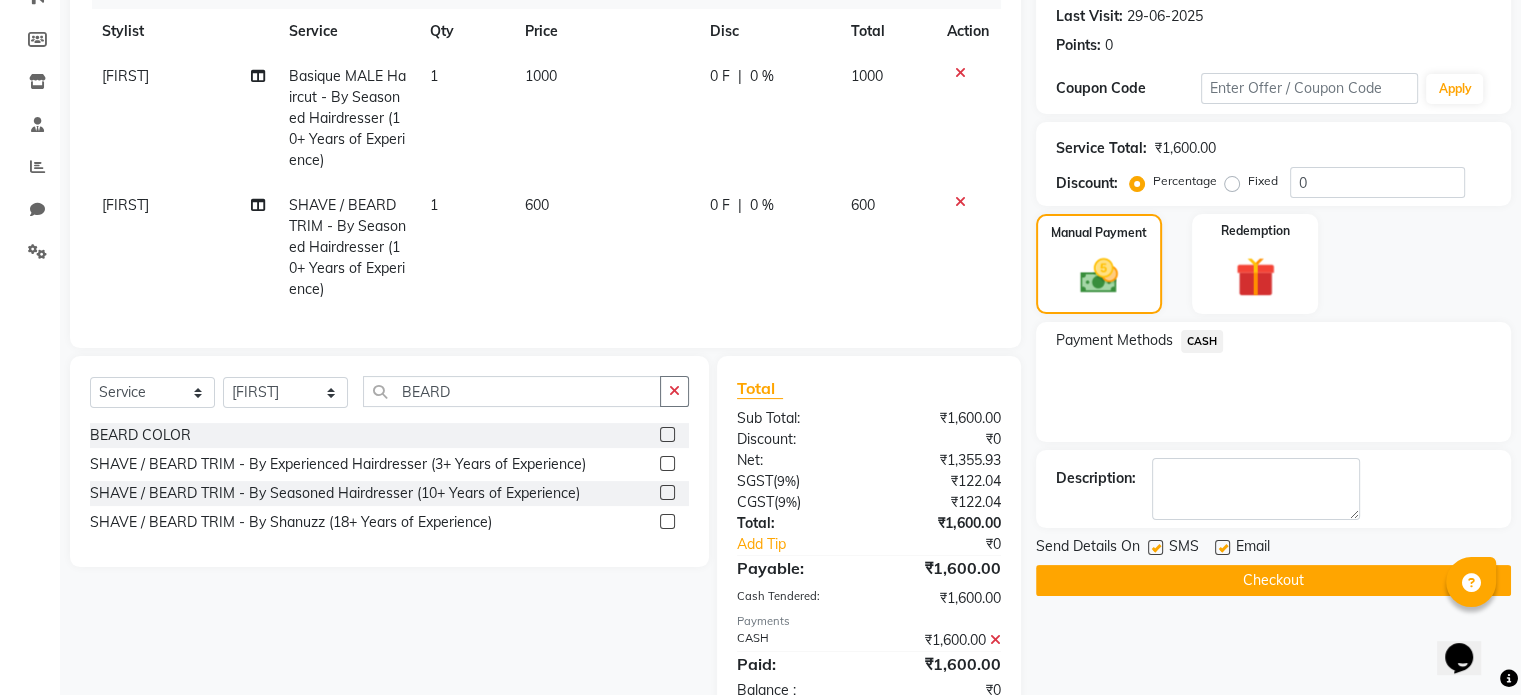 click 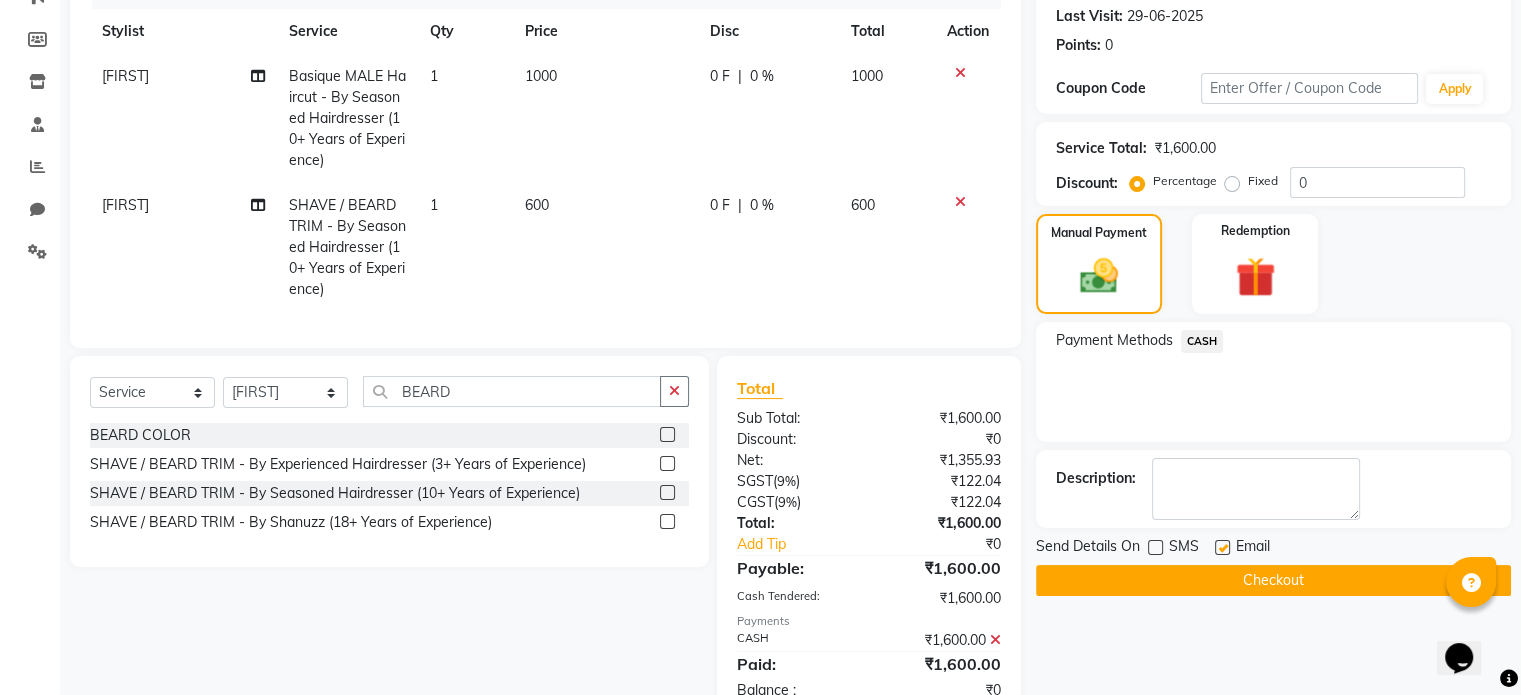 click on "Checkout" 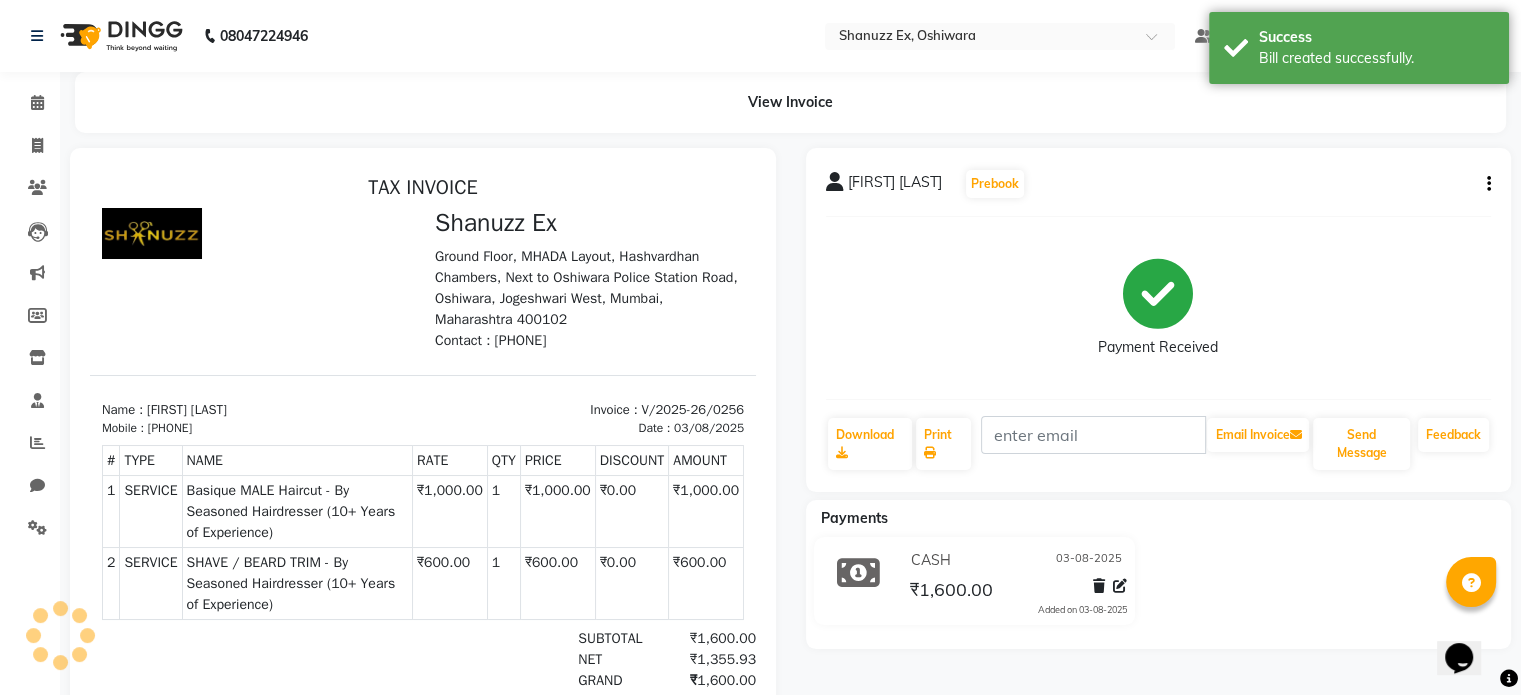 scroll, scrollTop: 0, scrollLeft: 0, axis: both 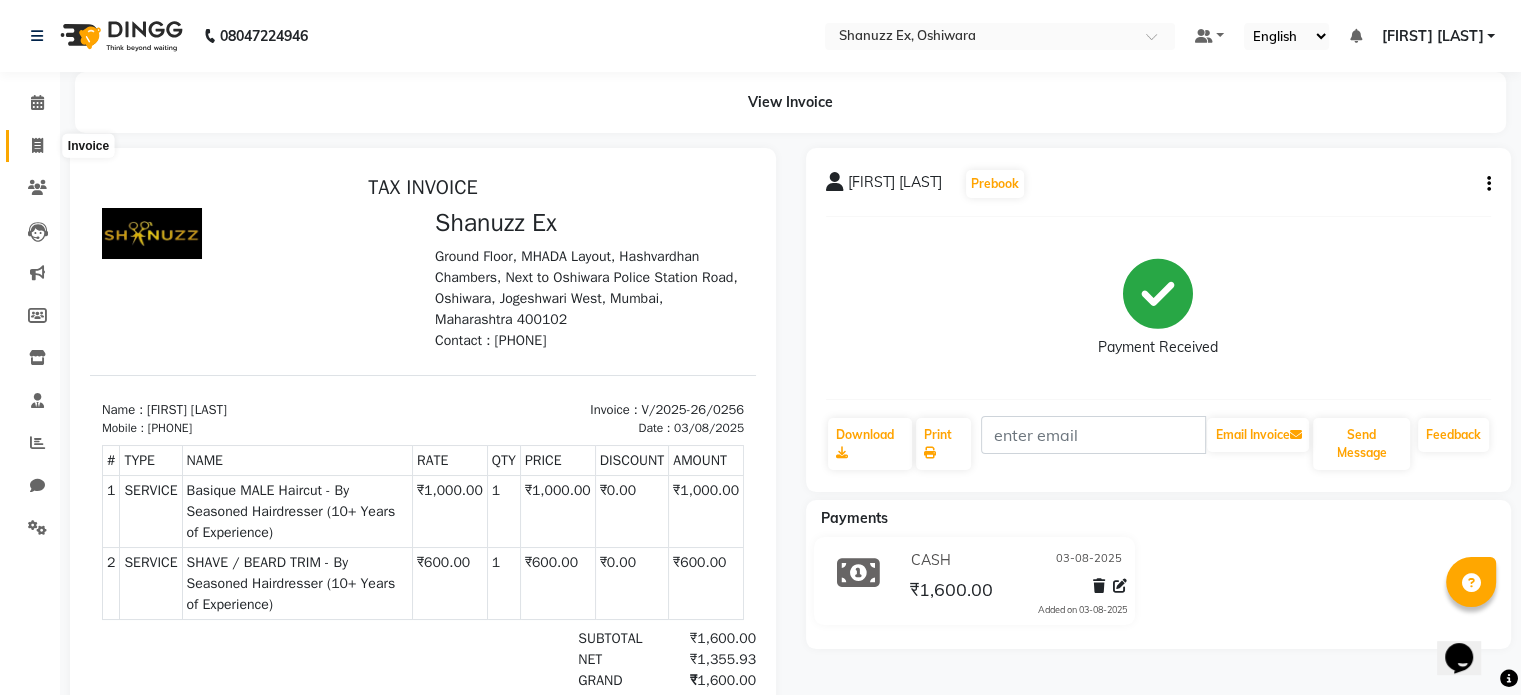 click 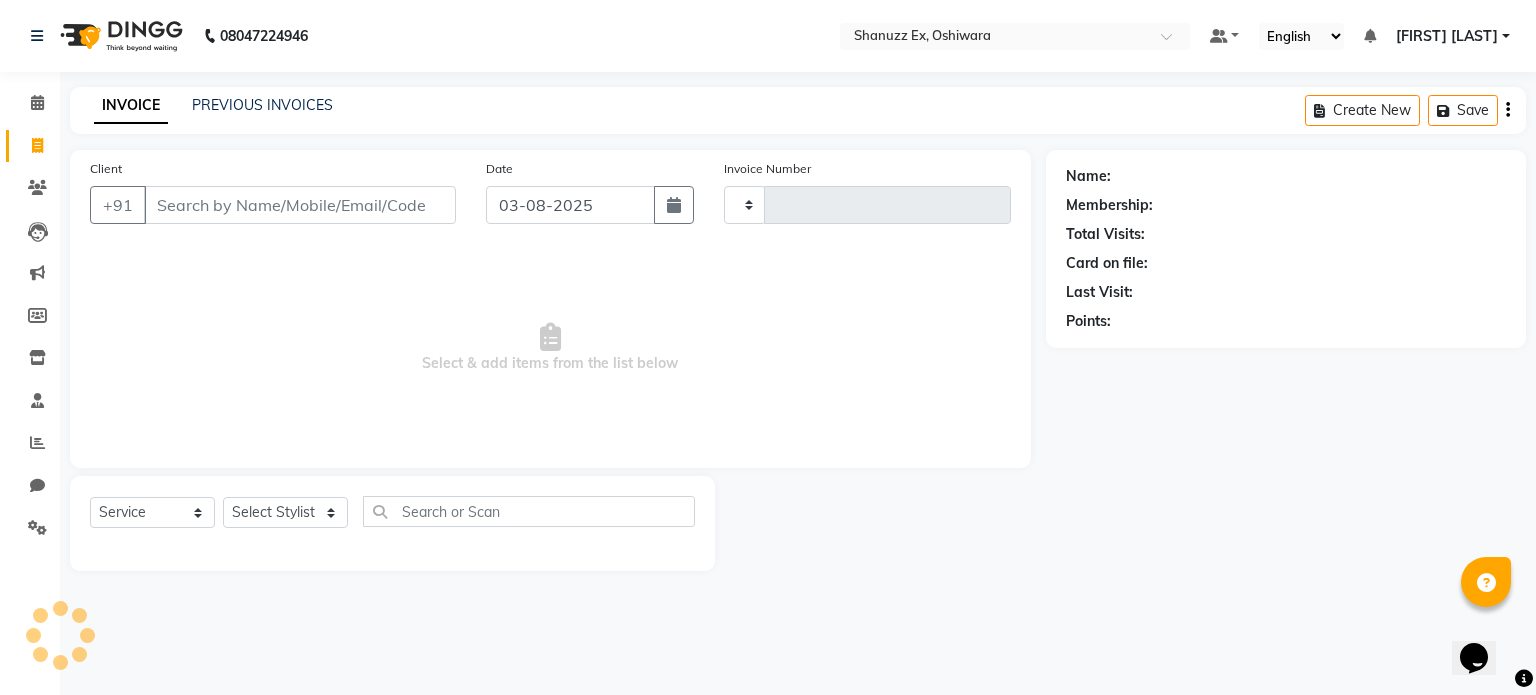 type on "0257" 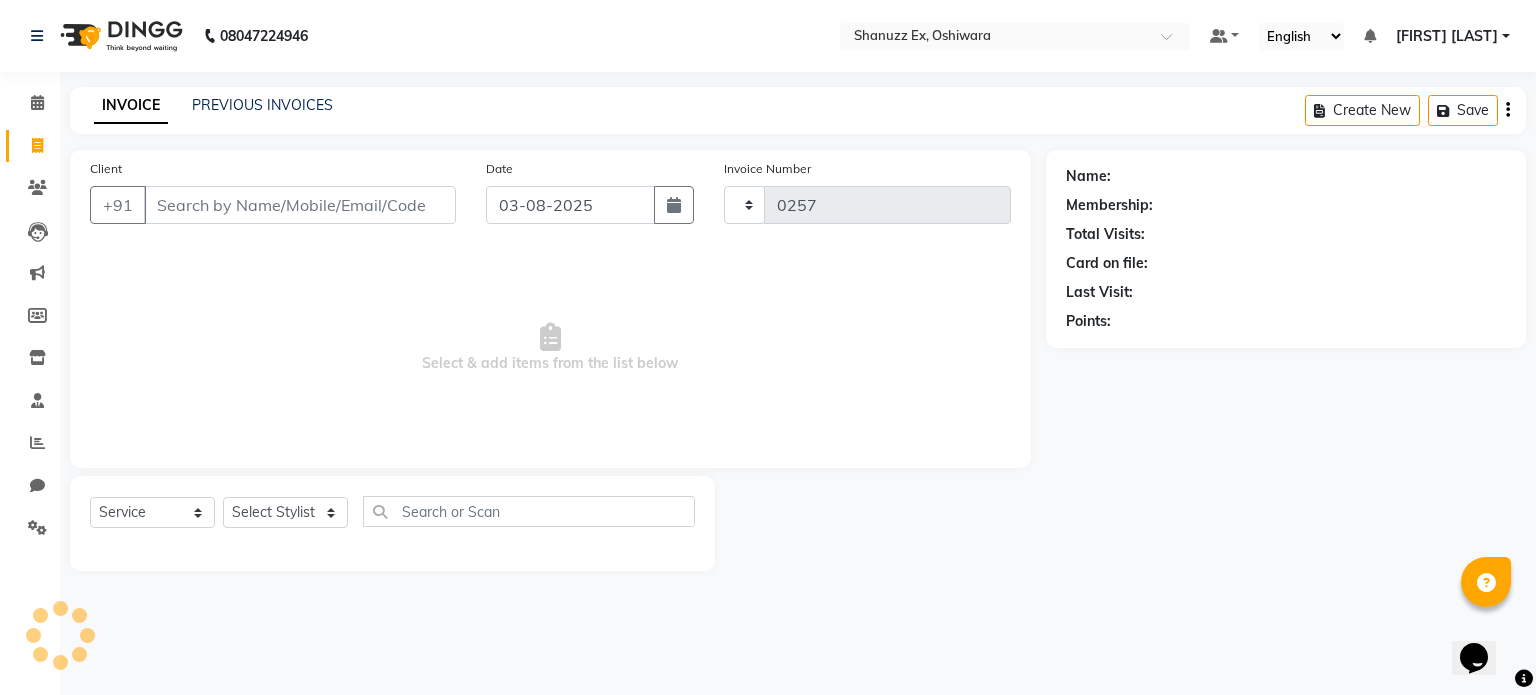 select on "8229" 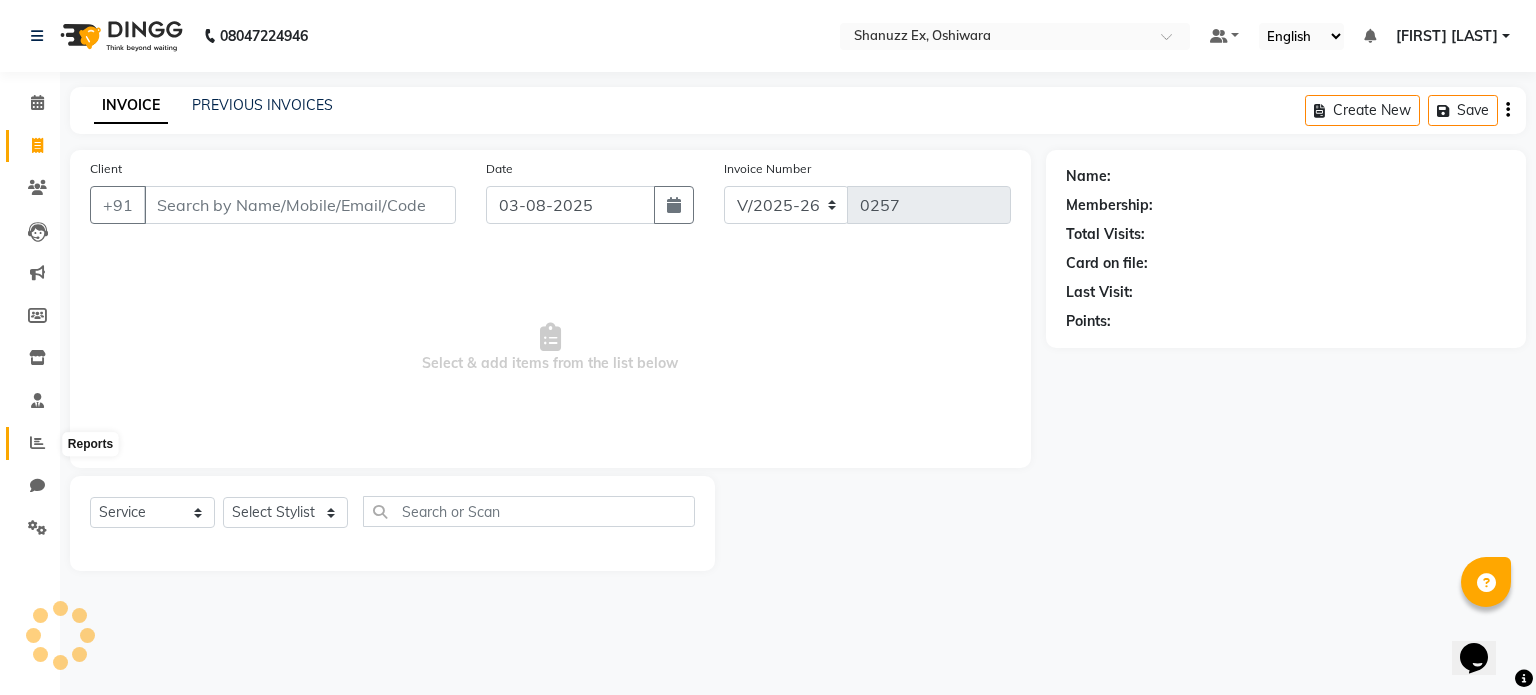 click 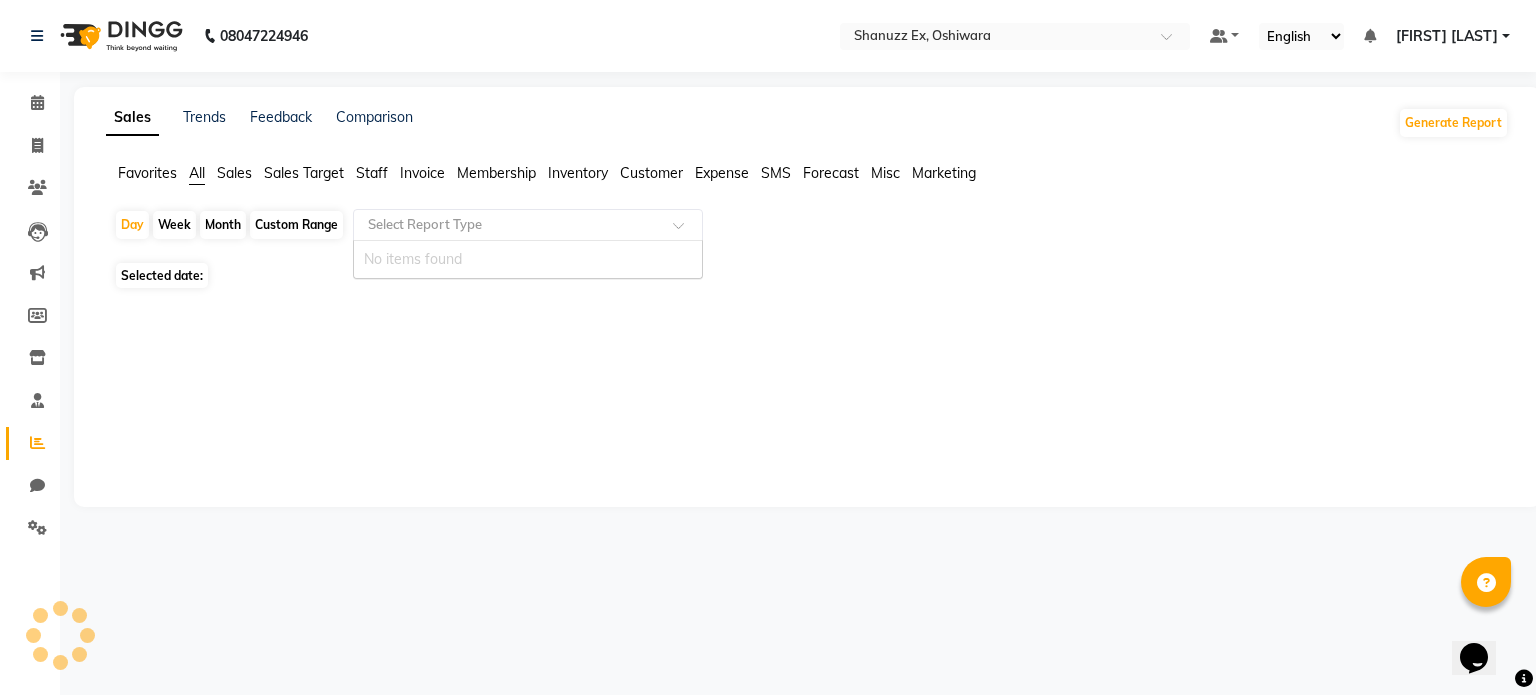 click 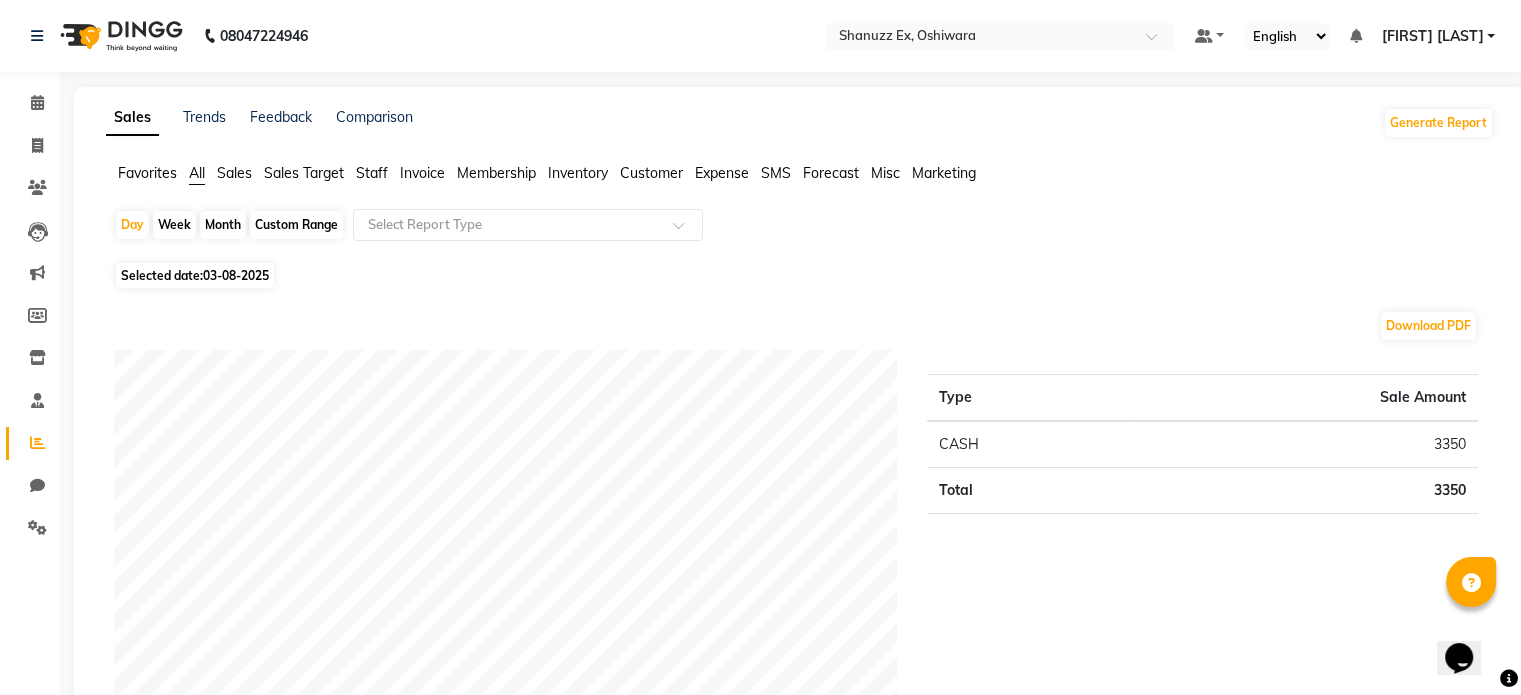 click on "Selected date:  03-08-2025" 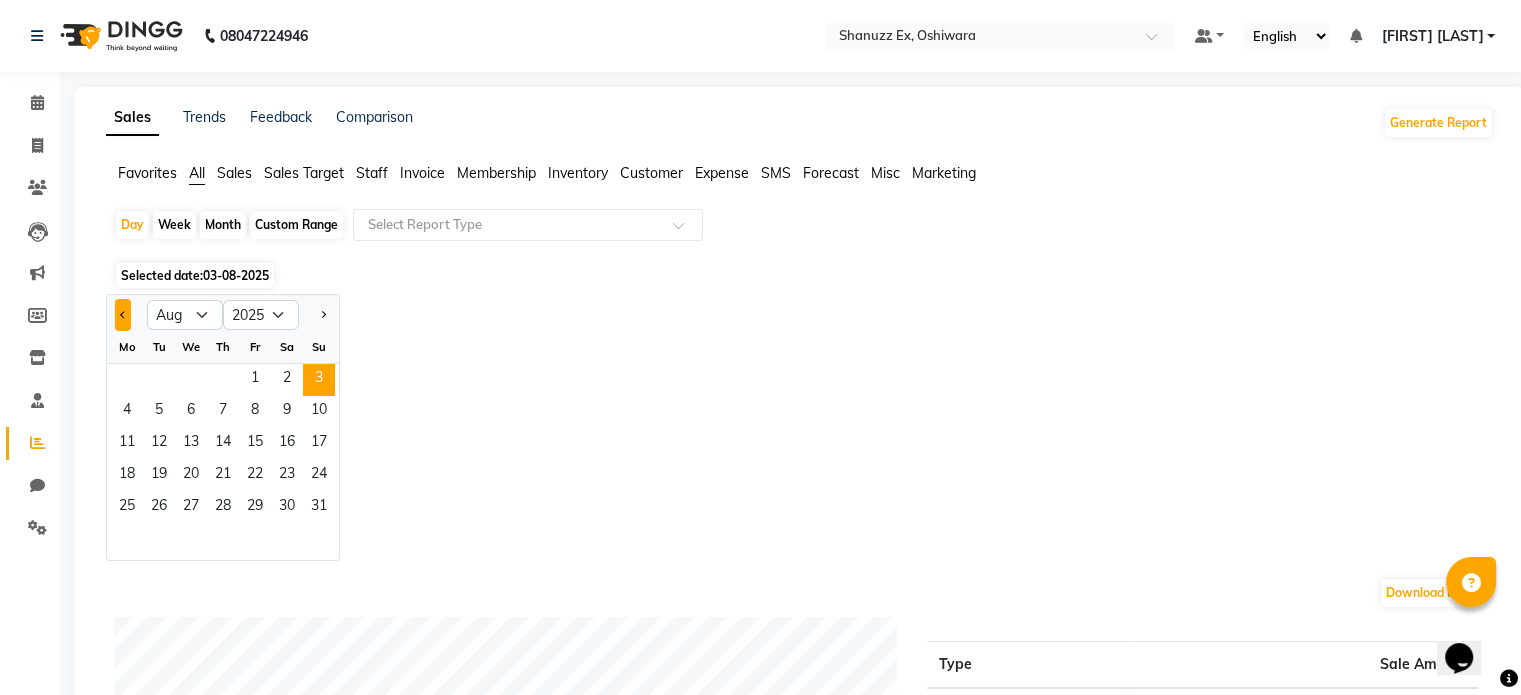 click 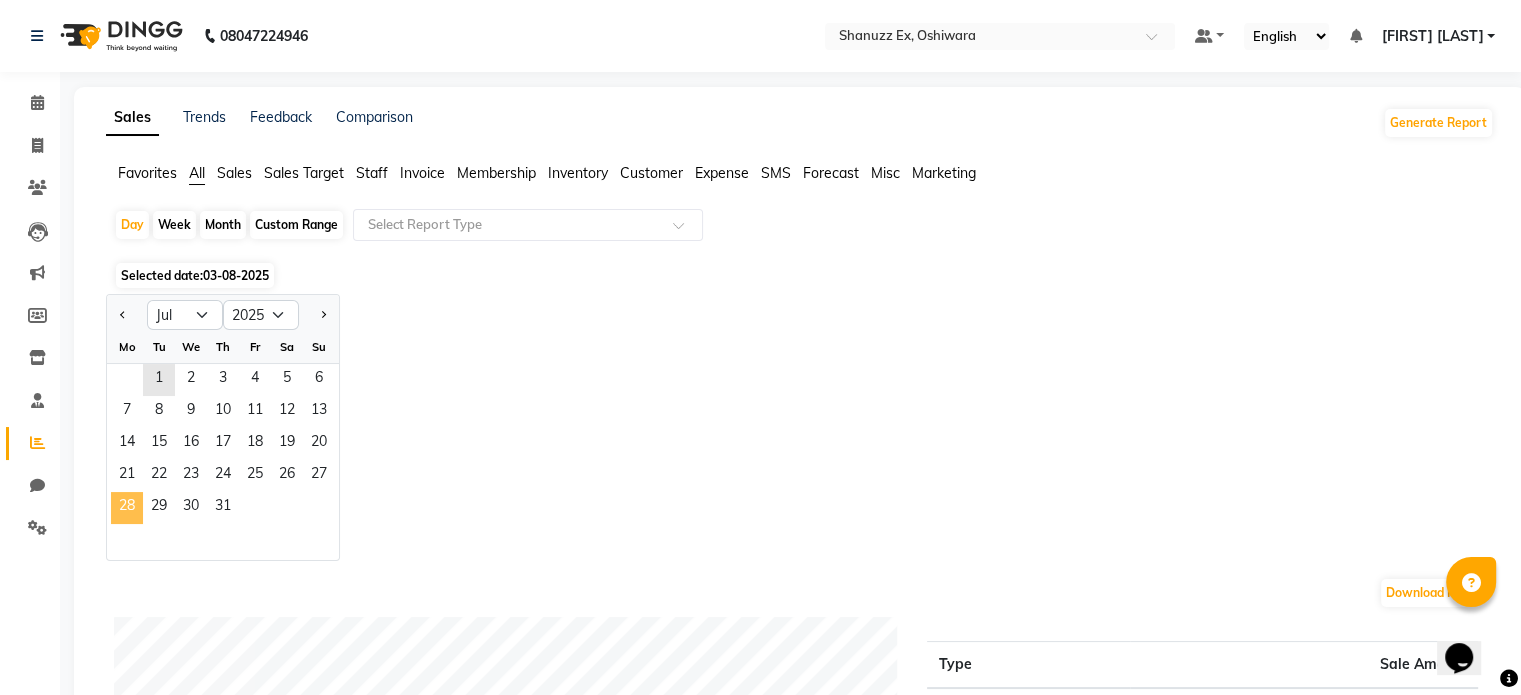 click on "28" 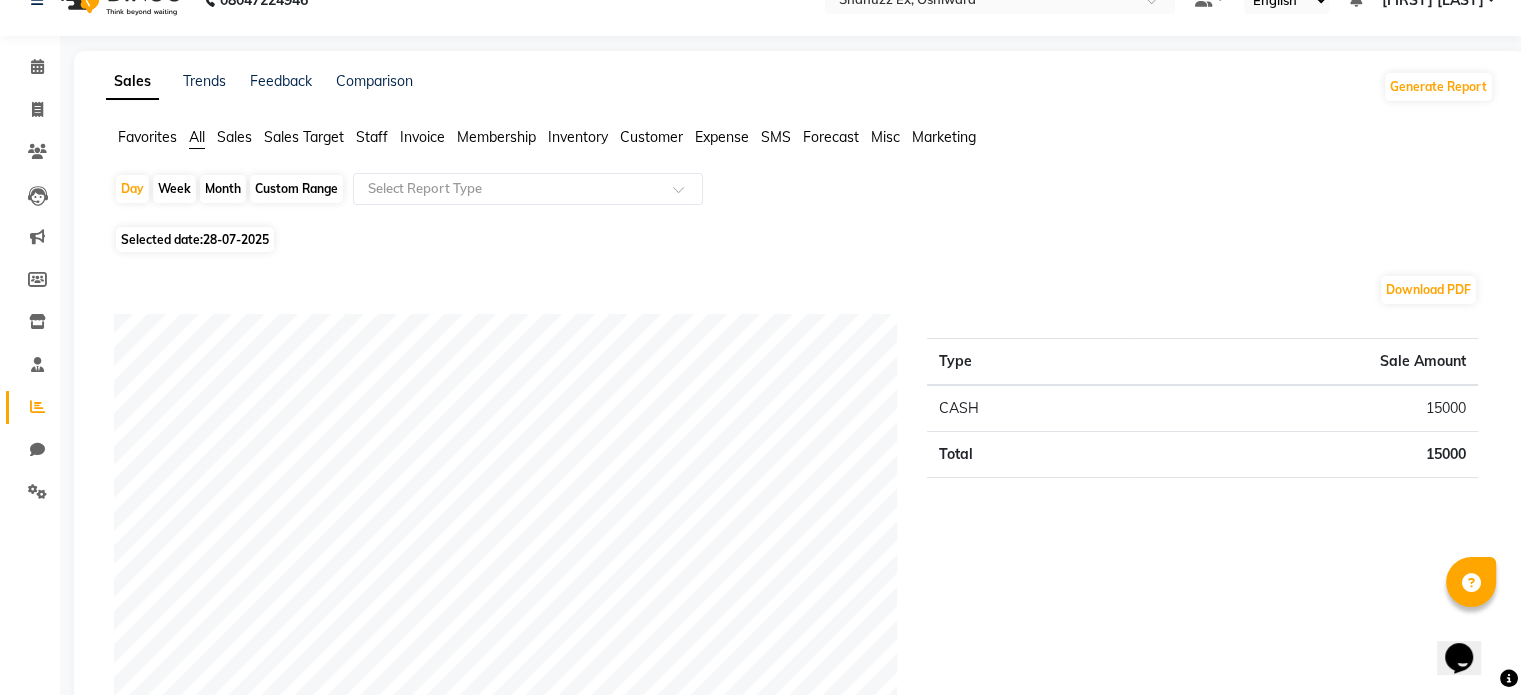 scroll, scrollTop: 34, scrollLeft: 0, axis: vertical 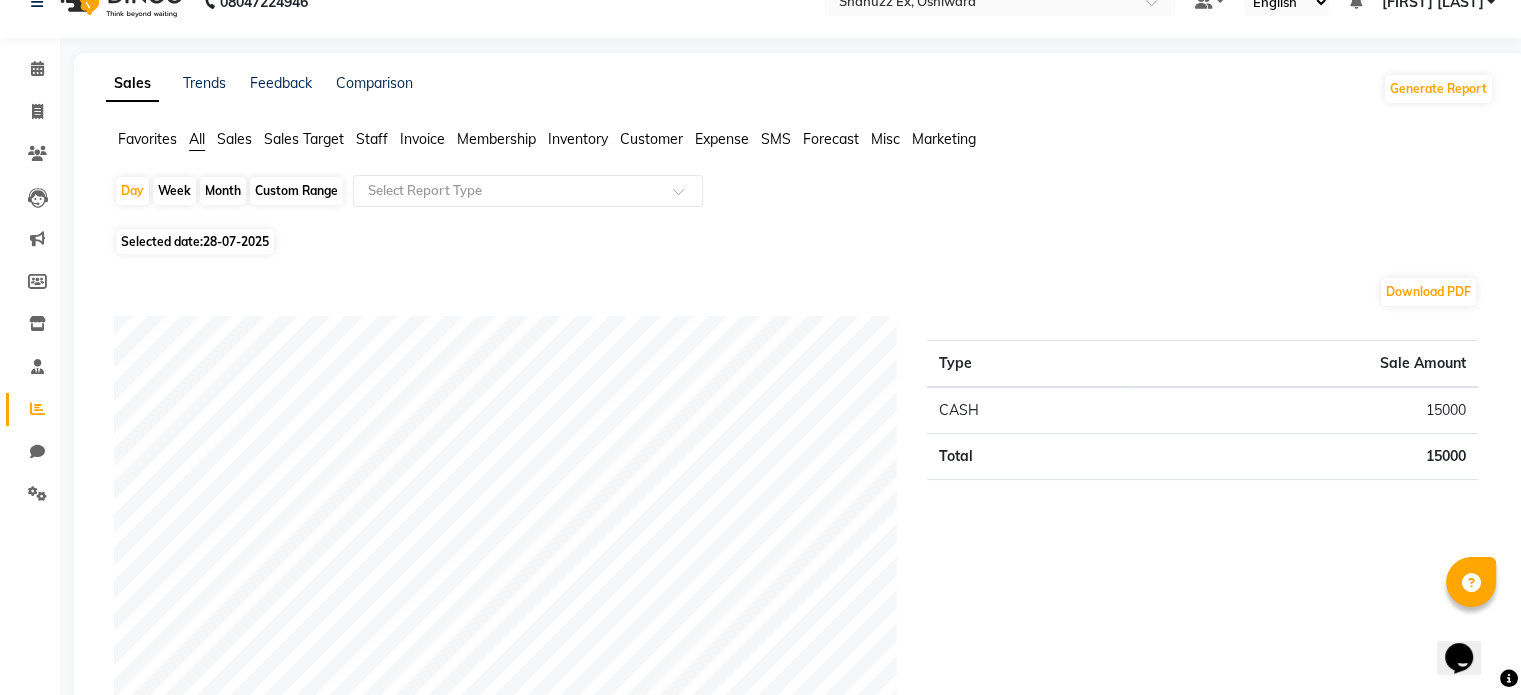 click on "28-07-2025" 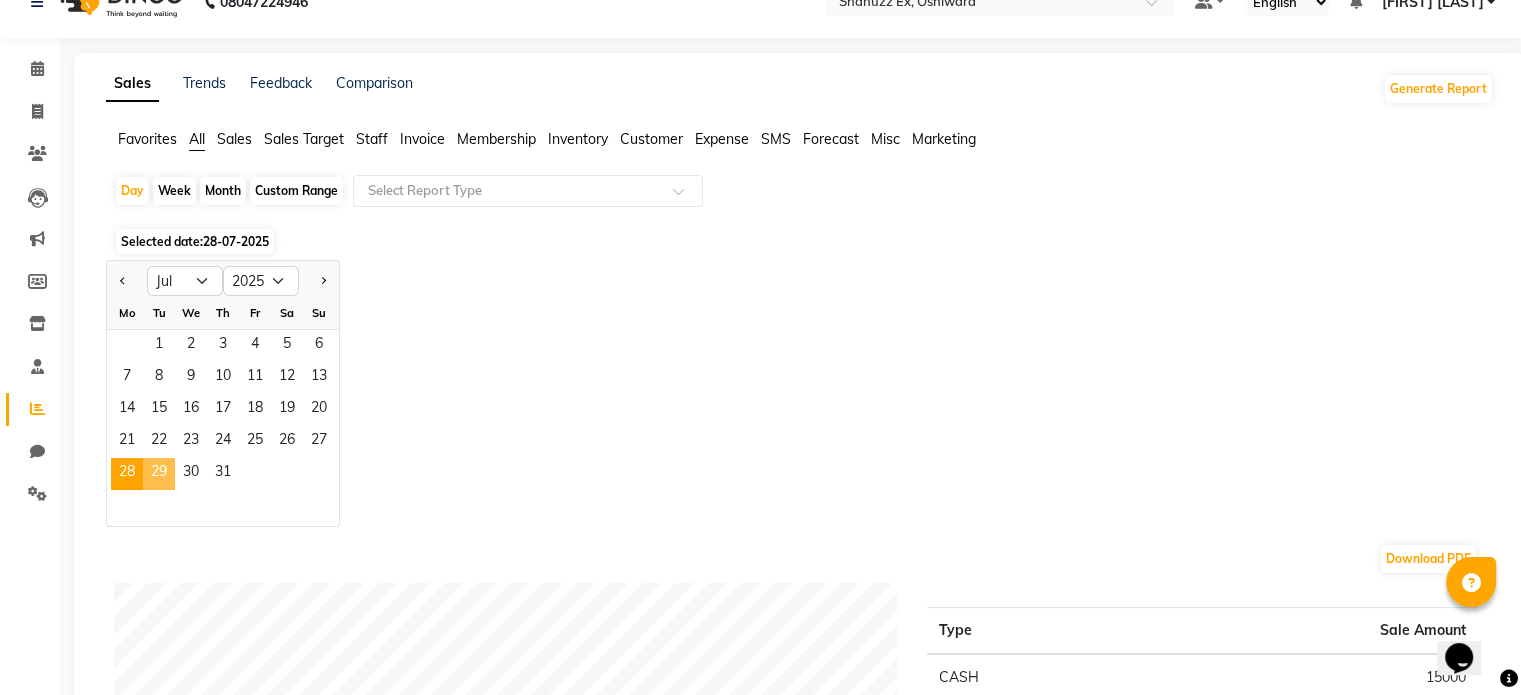 click on "29" 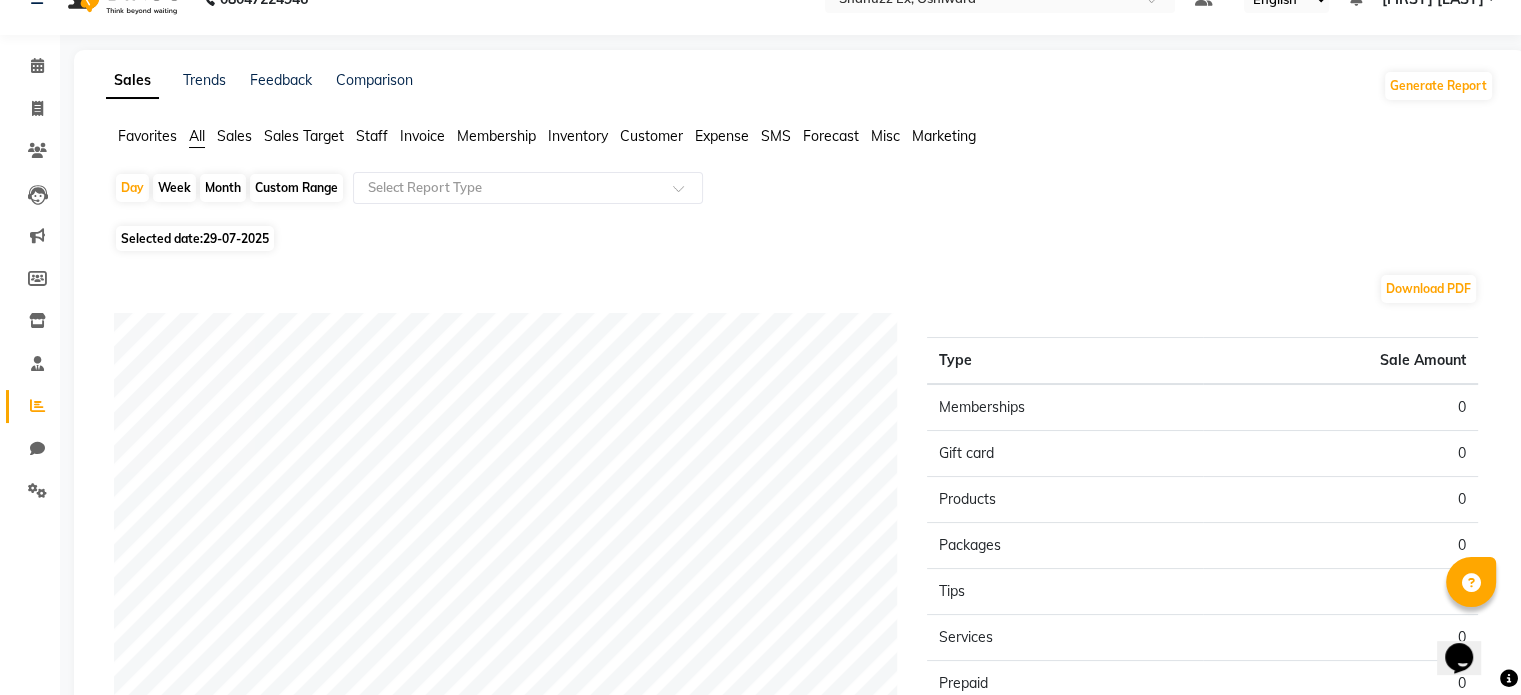 scroll, scrollTop: 0, scrollLeft: 0, axis: both 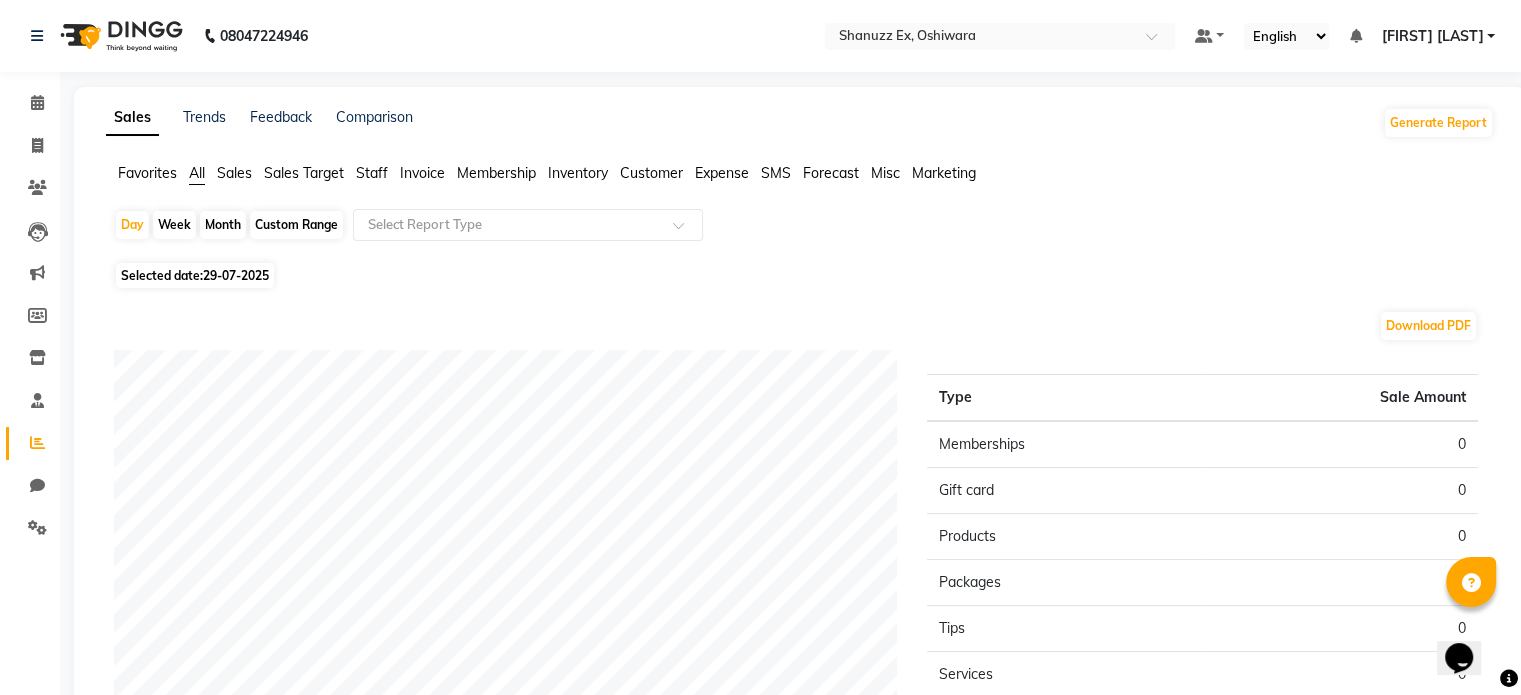 click on "29-07-2025" 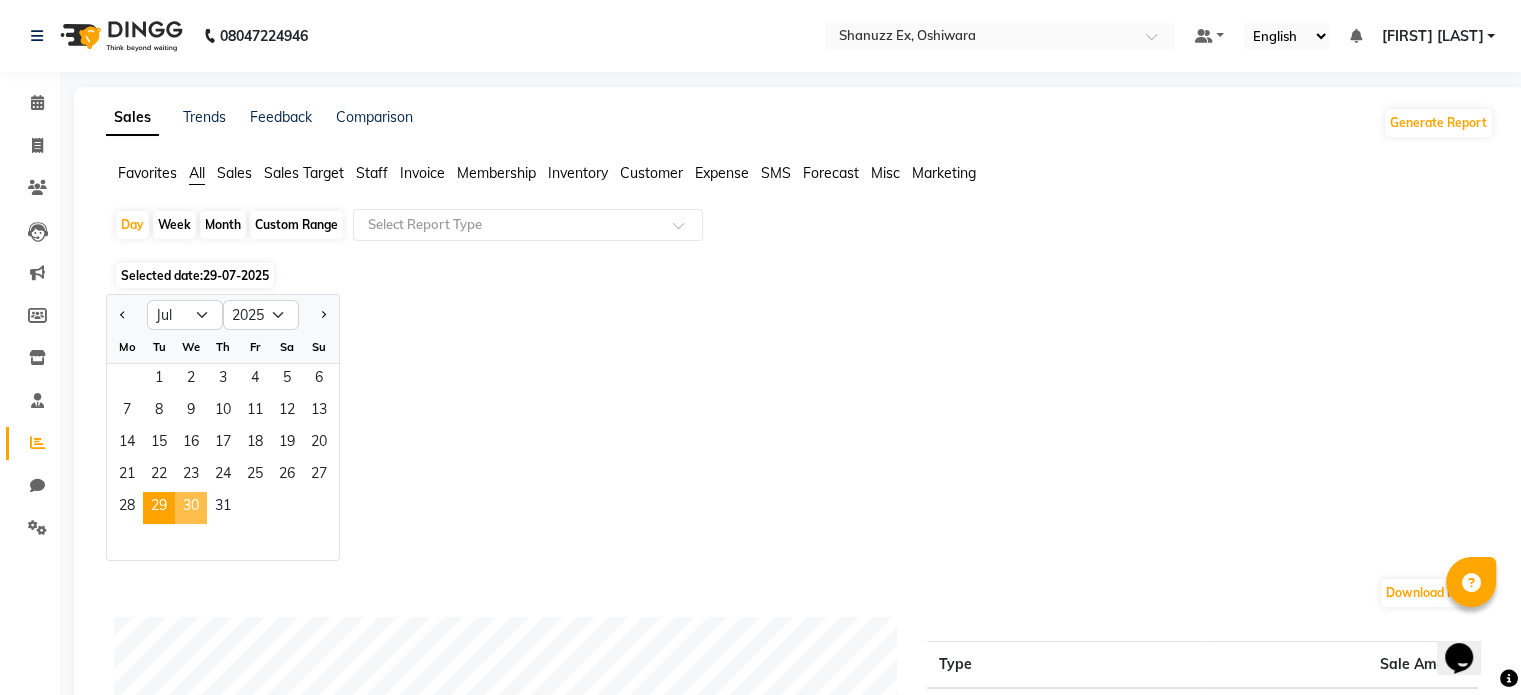 click on "30" 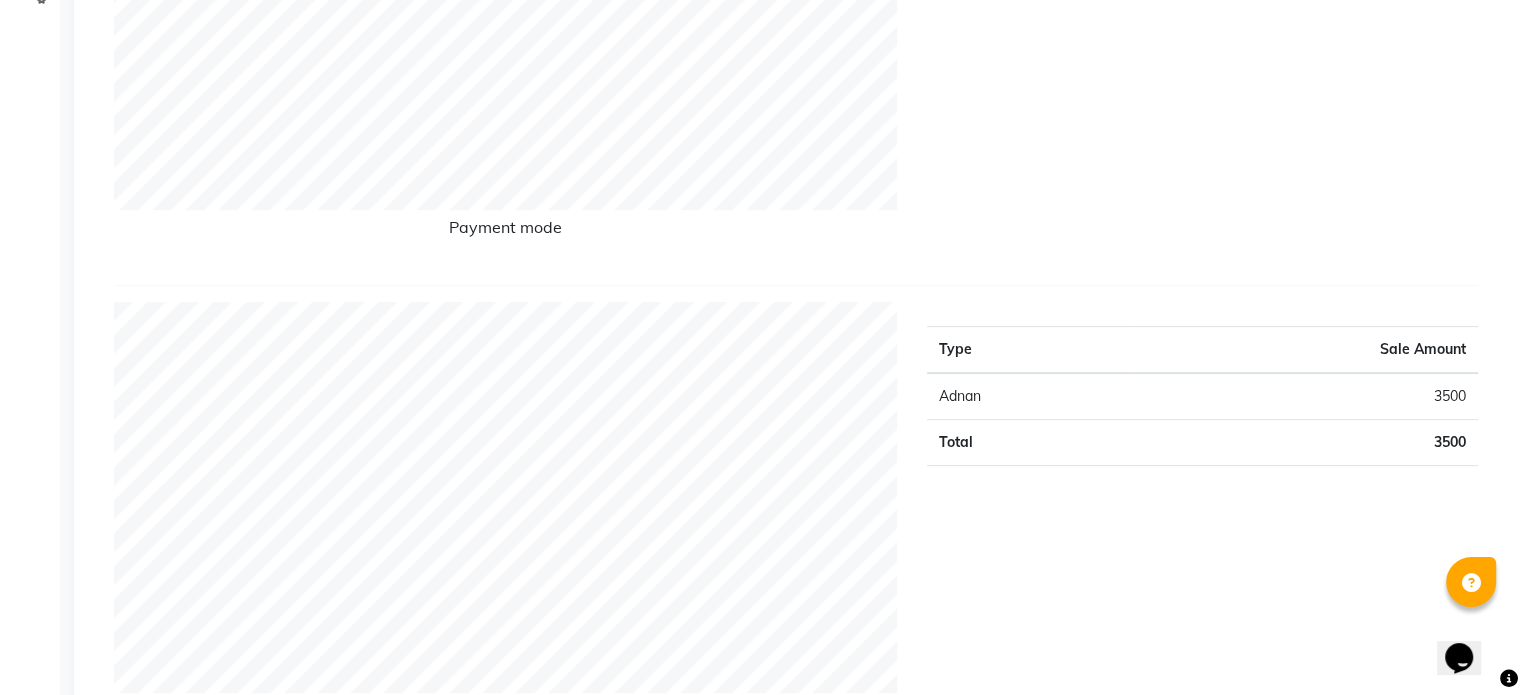 scroll, scrollTop: 0, scrollLeft: 0, axis: both 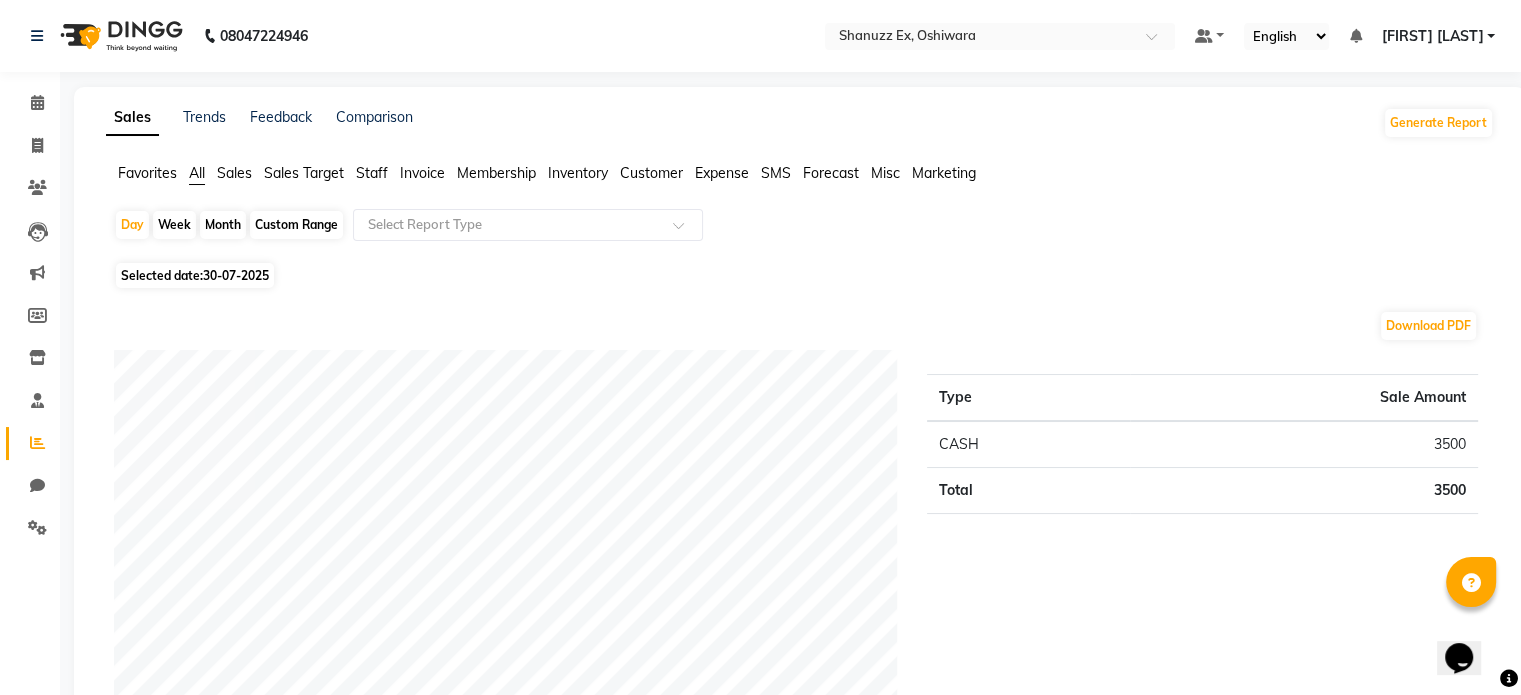 click on "Selected date:  30-07-2025" 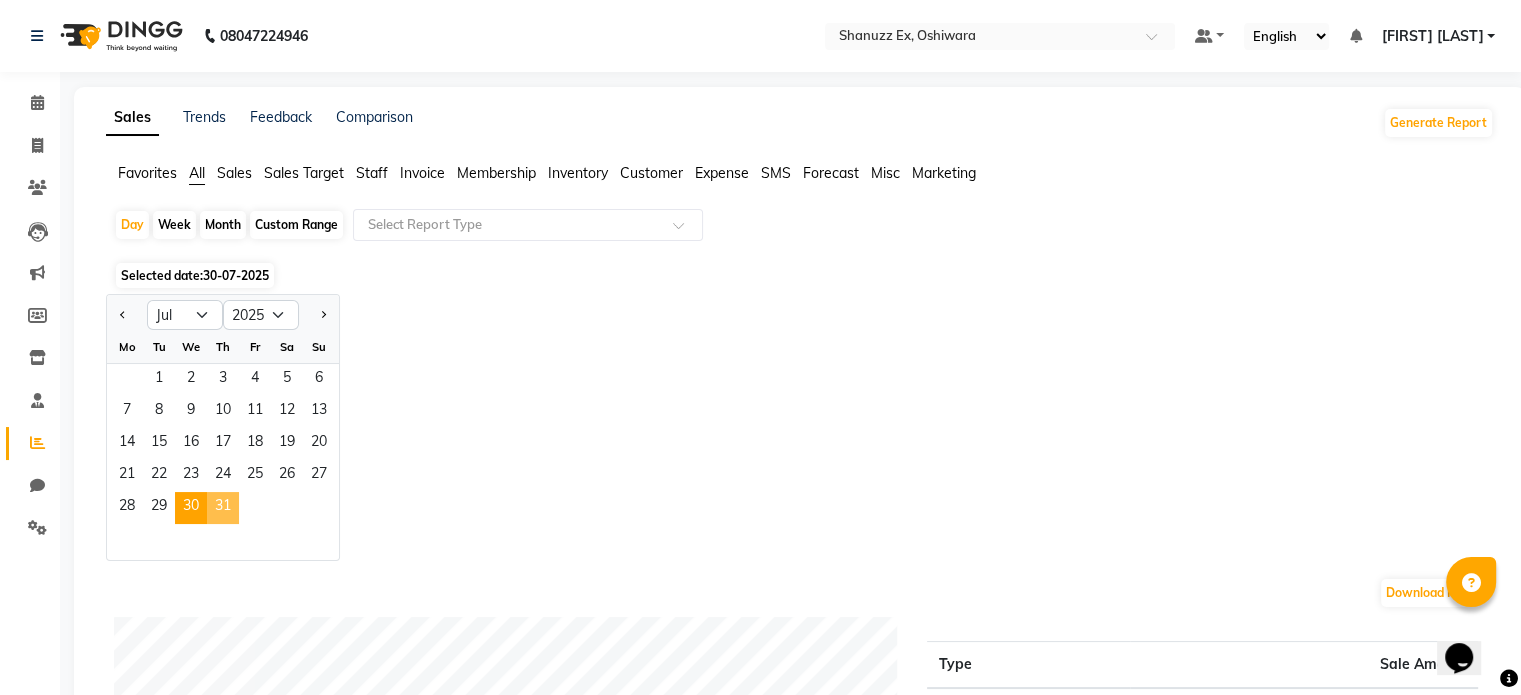 click on "31" 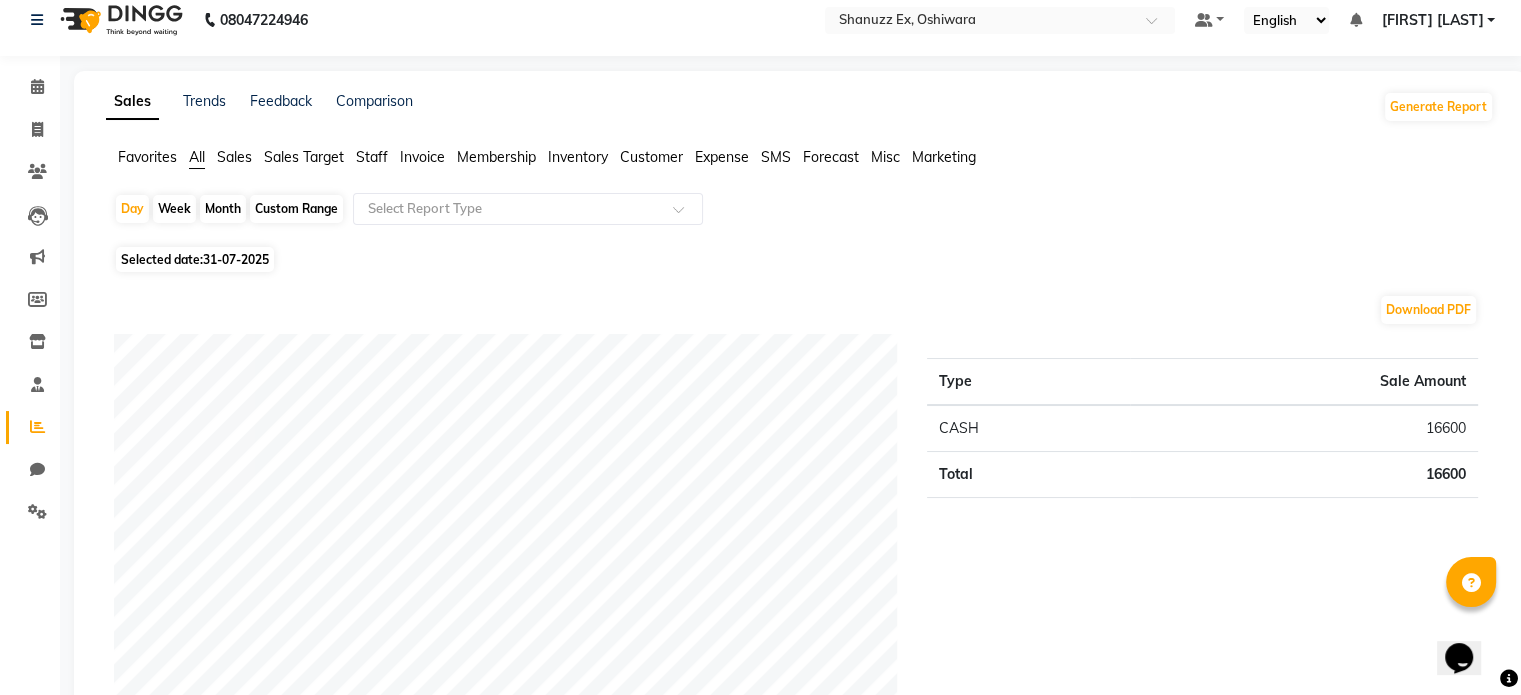 scroll, scrollTop: 0, scrollLeft: 0, axis: both 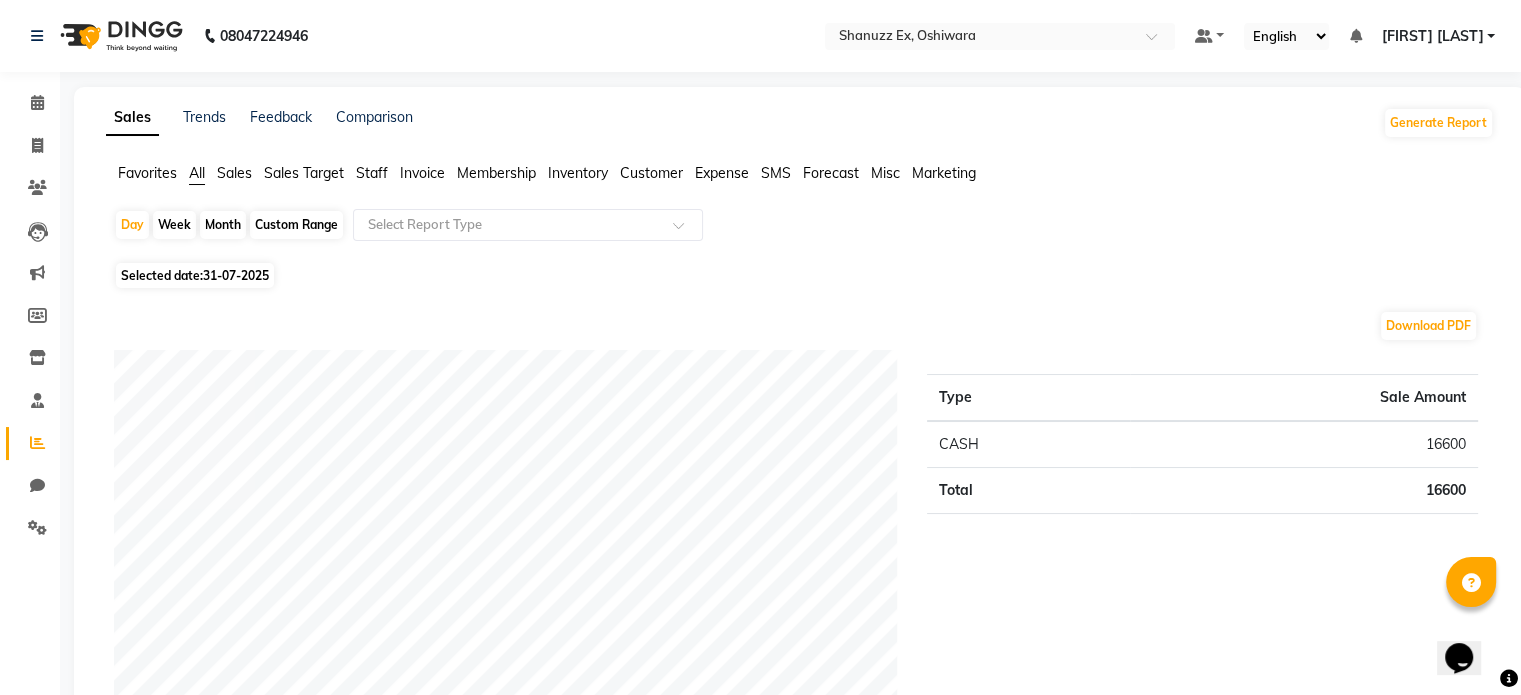 click on "Selected date:  31-07-2025" 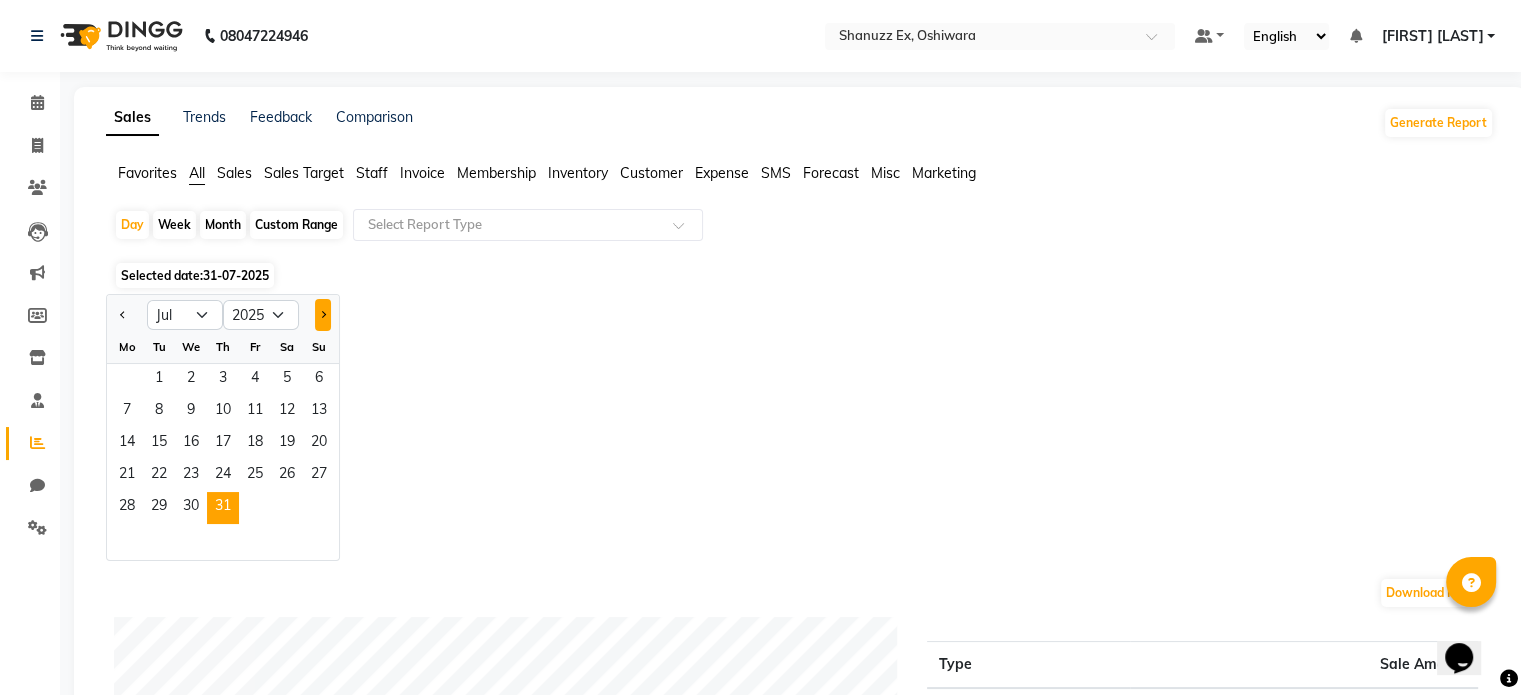 click 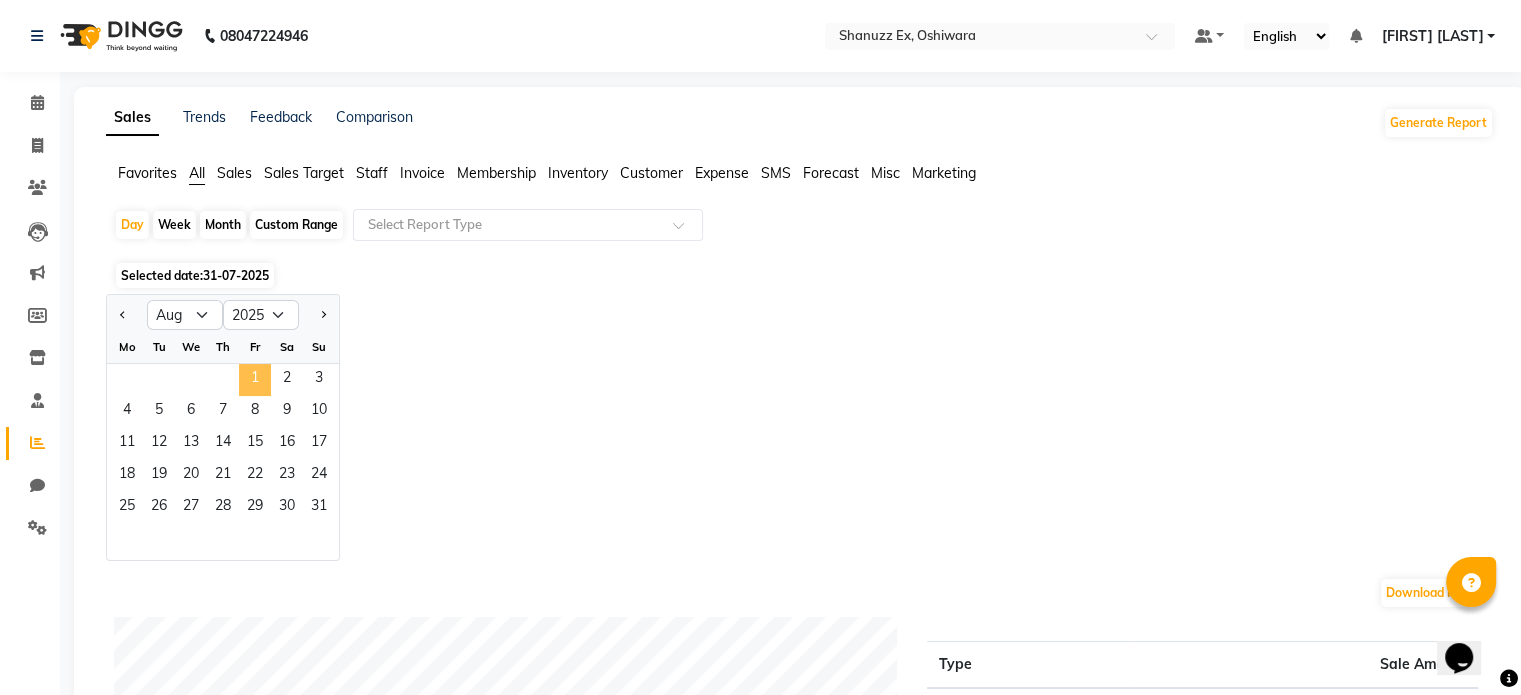 click on "1" 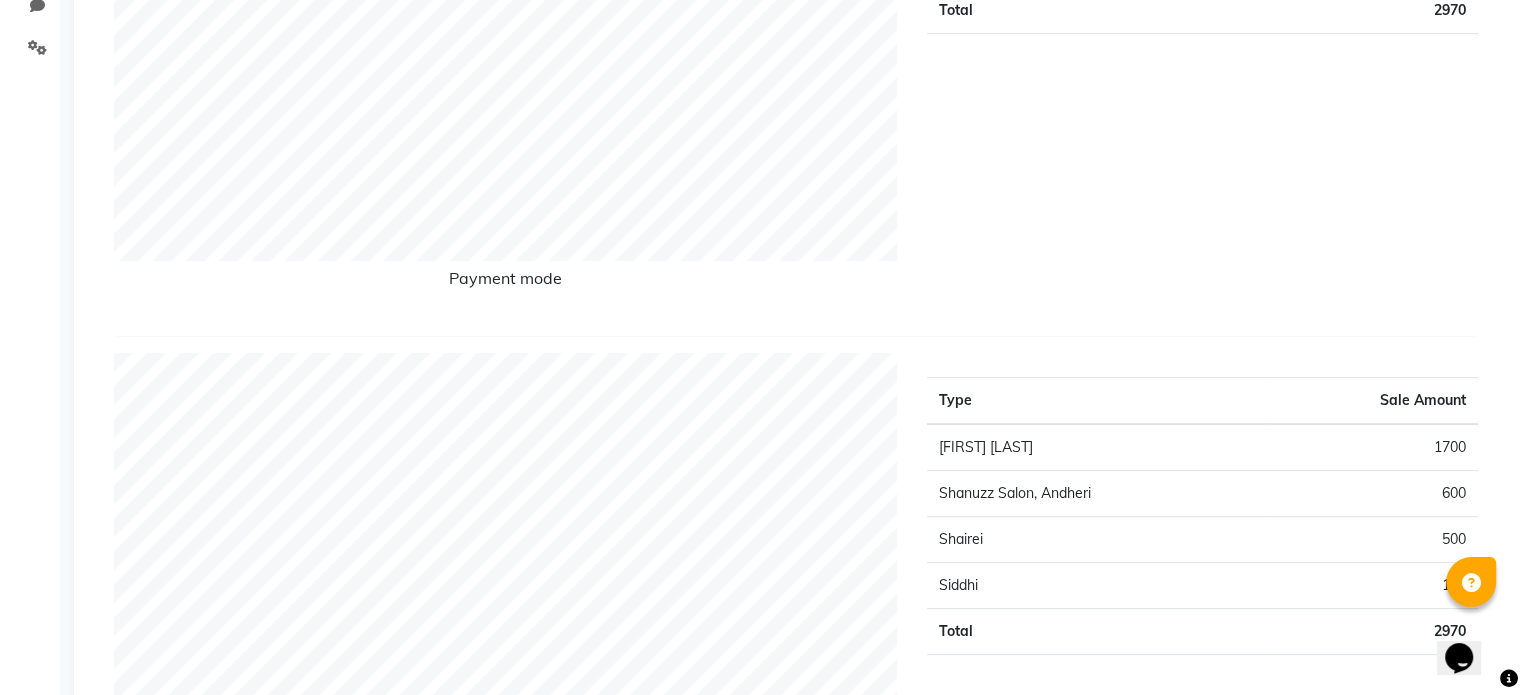 scroll, scrollTop: 0, scrollLeft: 0, axis: both 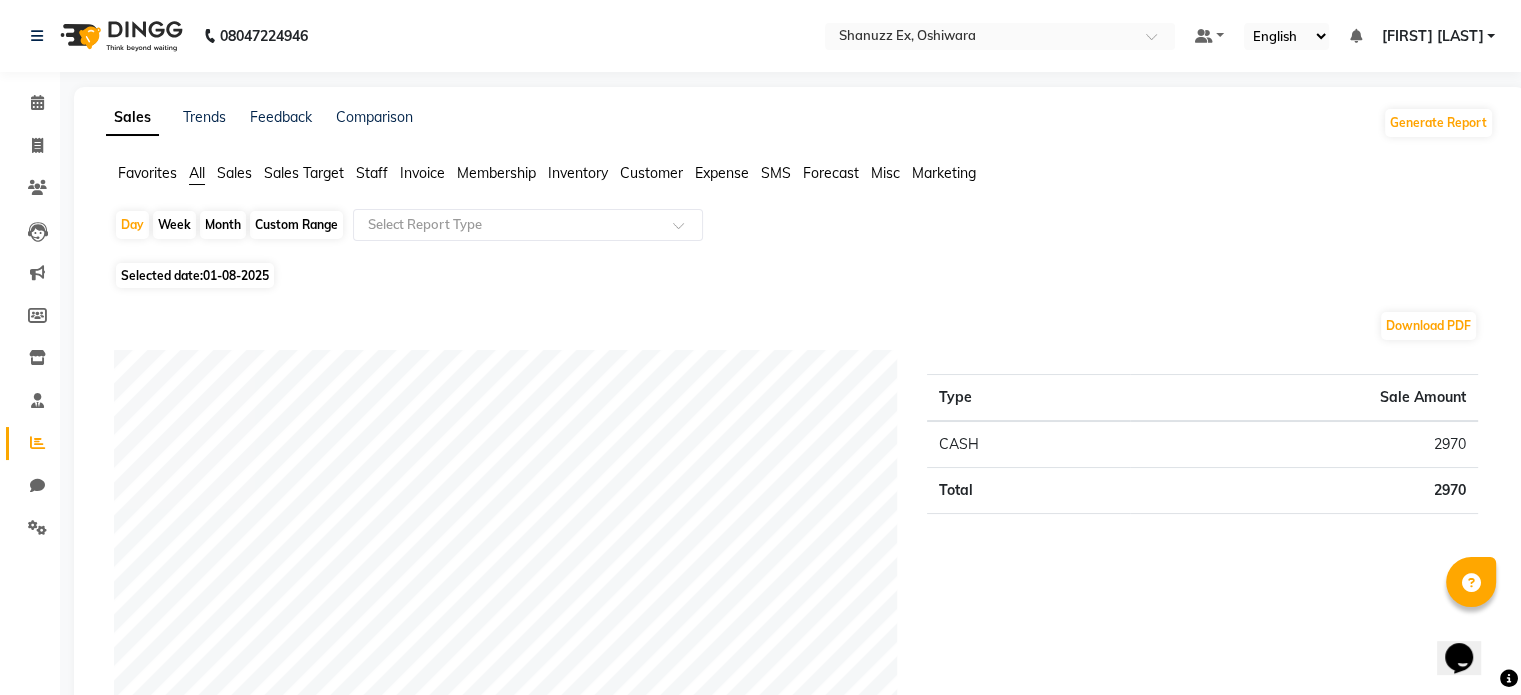 click on "01-08-2025" 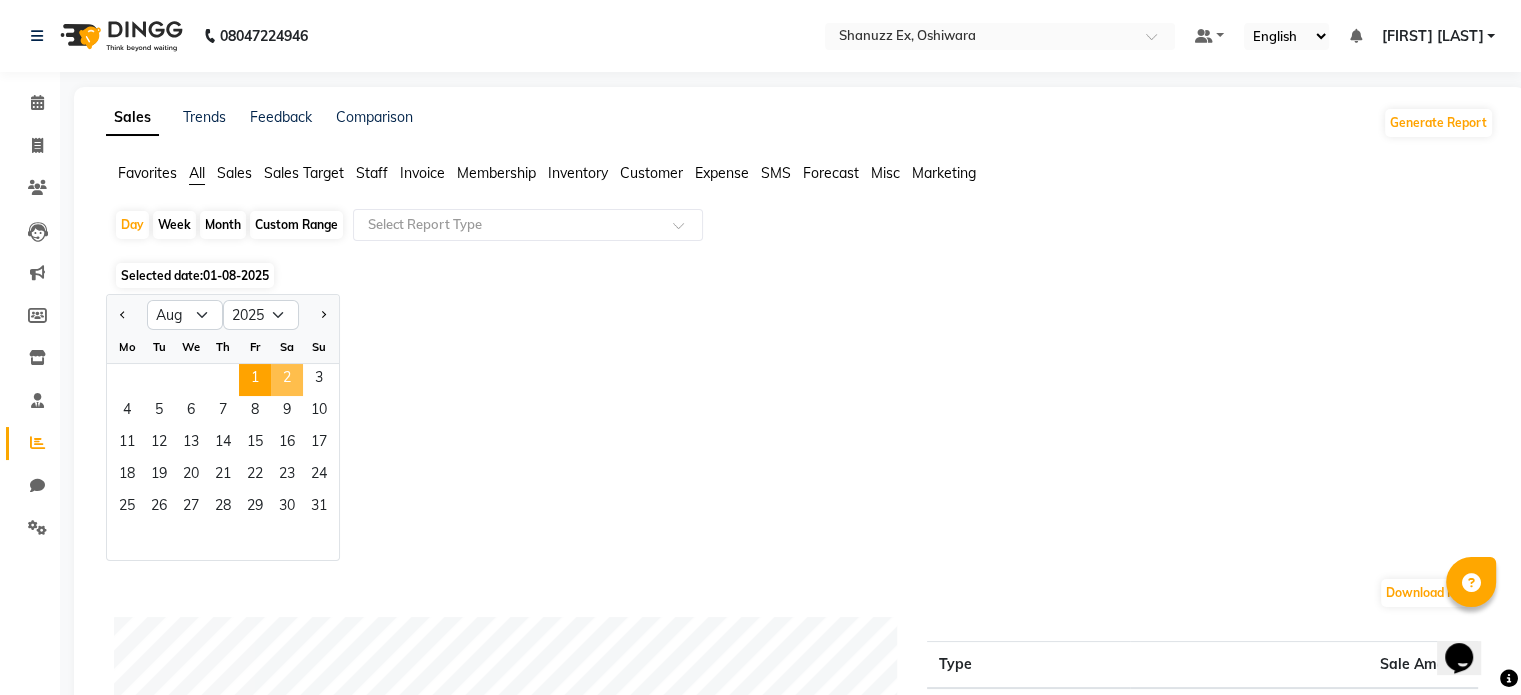 click on "2" 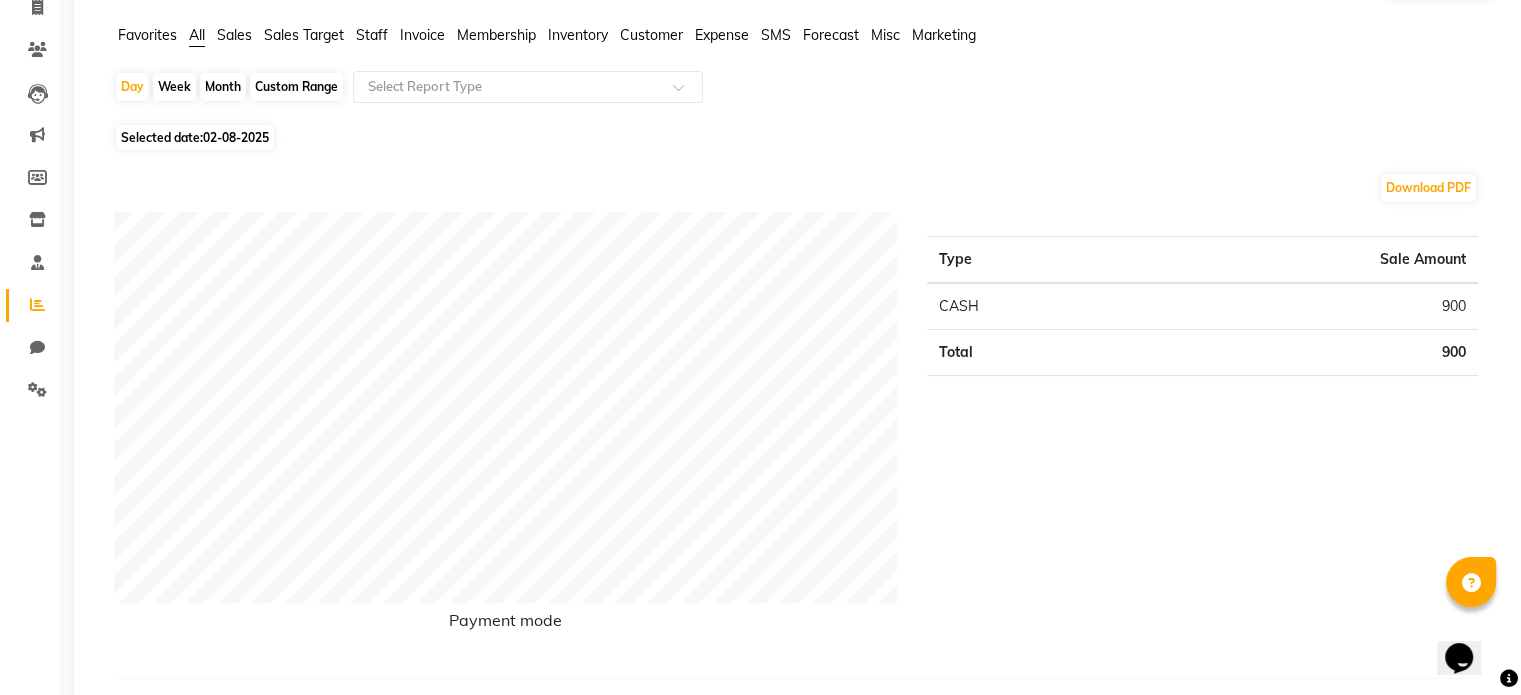 scroll, scrollTop: 72, scrollLeft: 0, axis: vertical 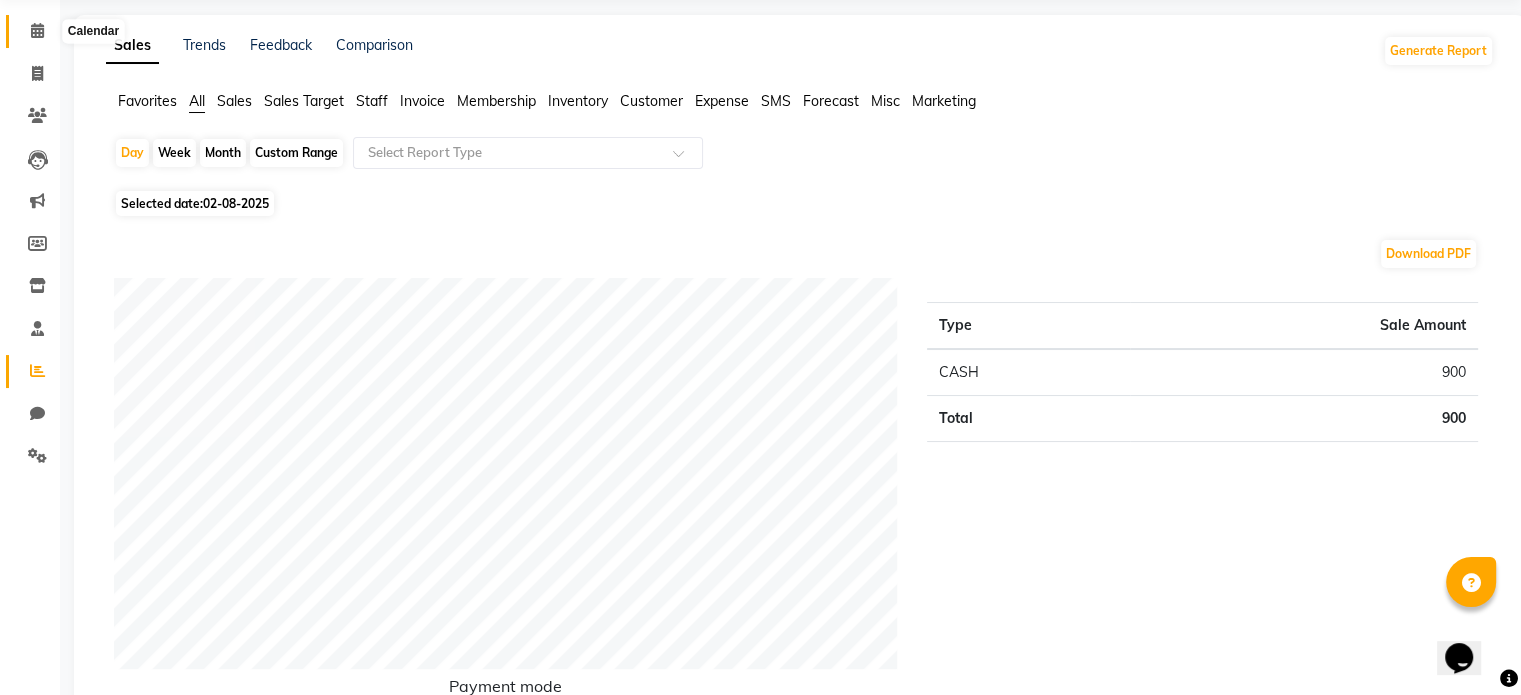 click 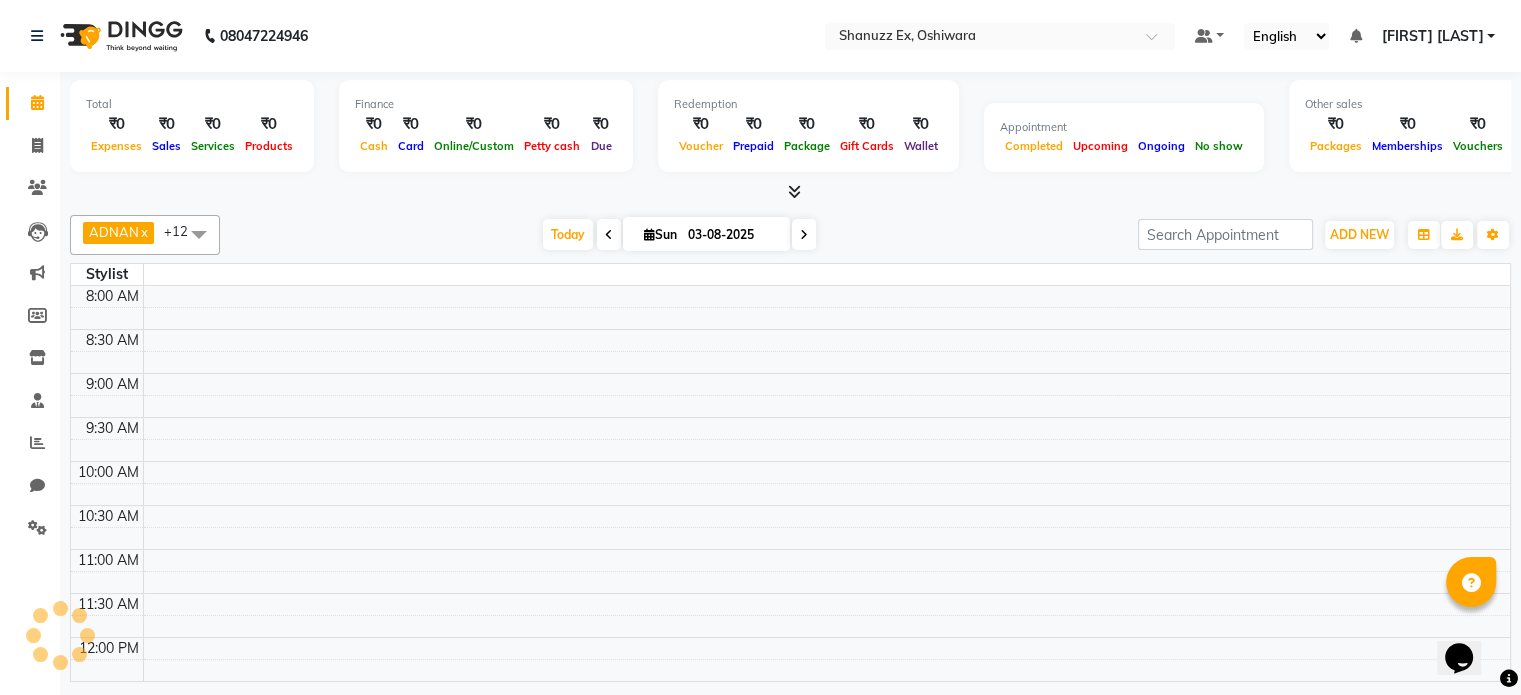 scroll, scrollTop: 0, scrollLeft: 0, axis: both 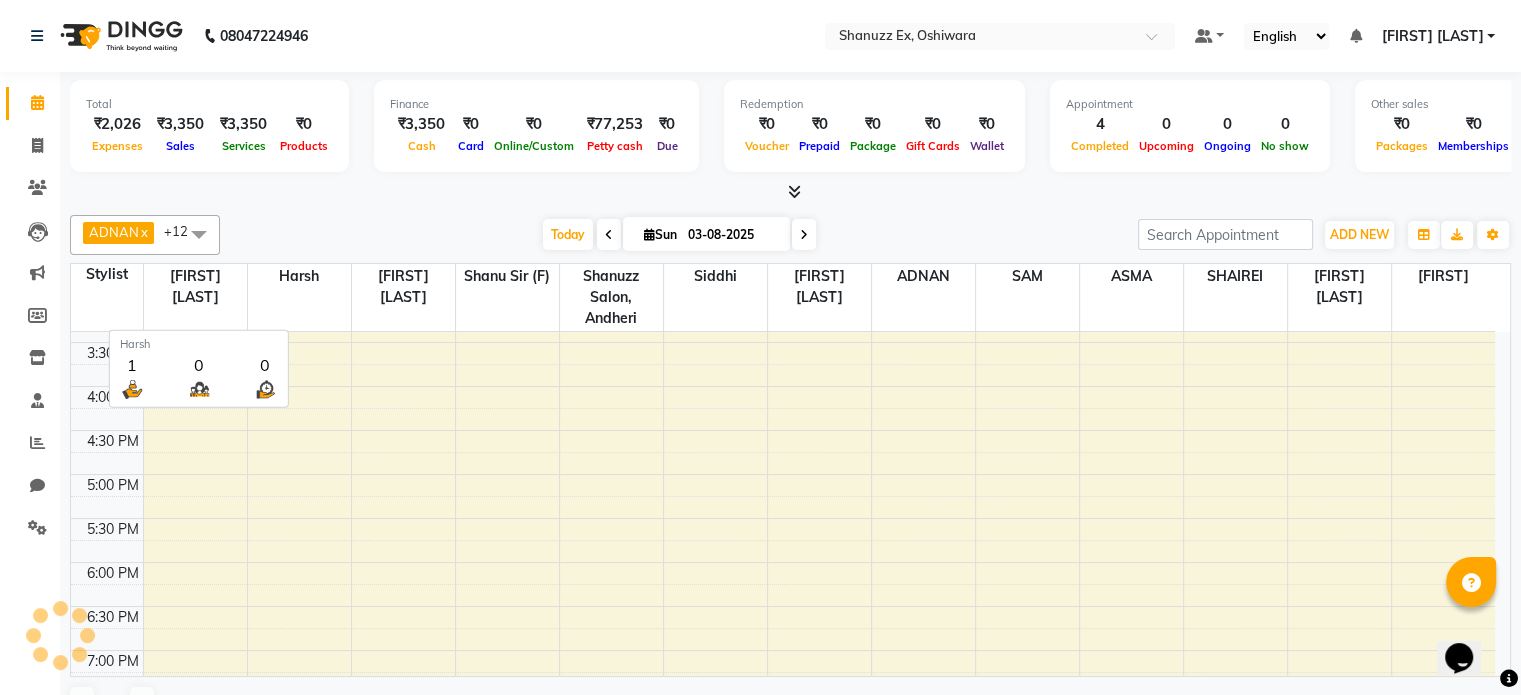click on "Harsh" at bounding box center (299, 298) 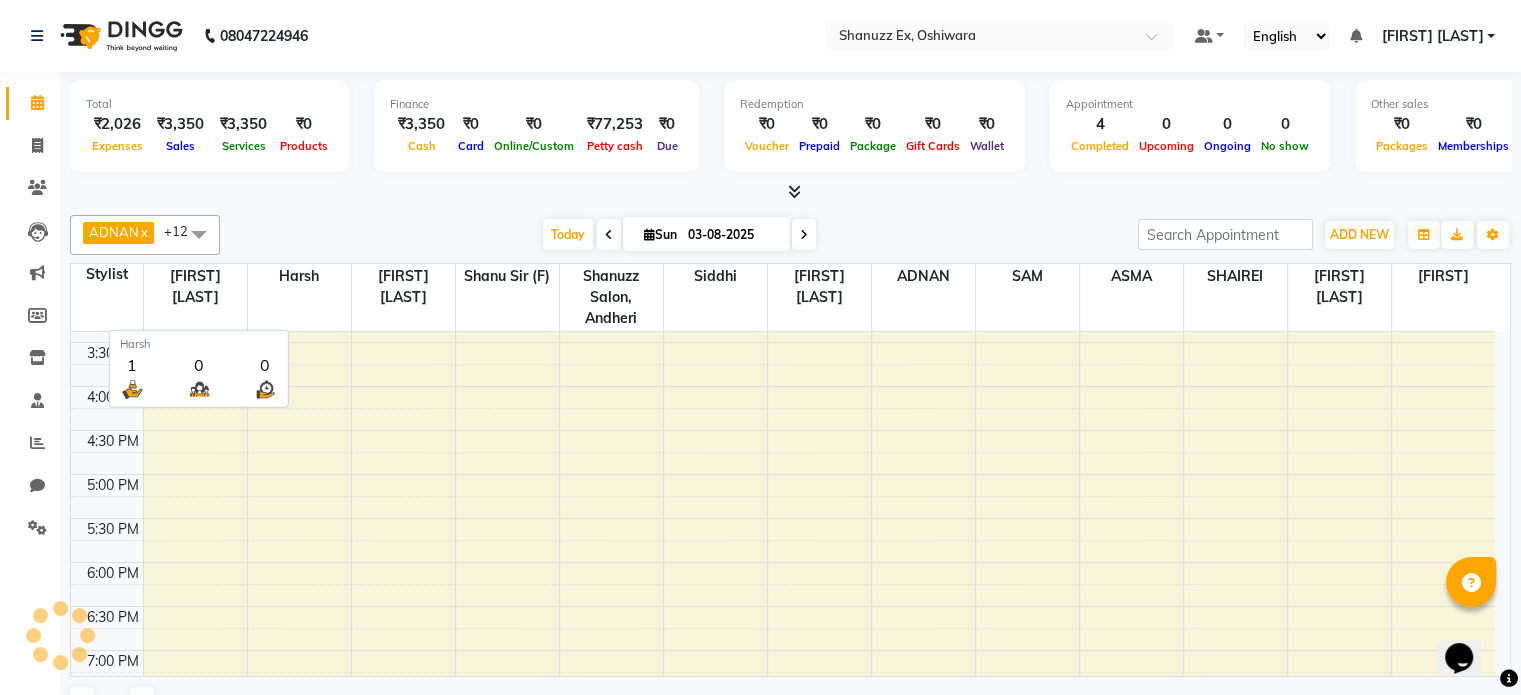 scroll, scrollTop: 0, scrollLeft: 0, axis: both 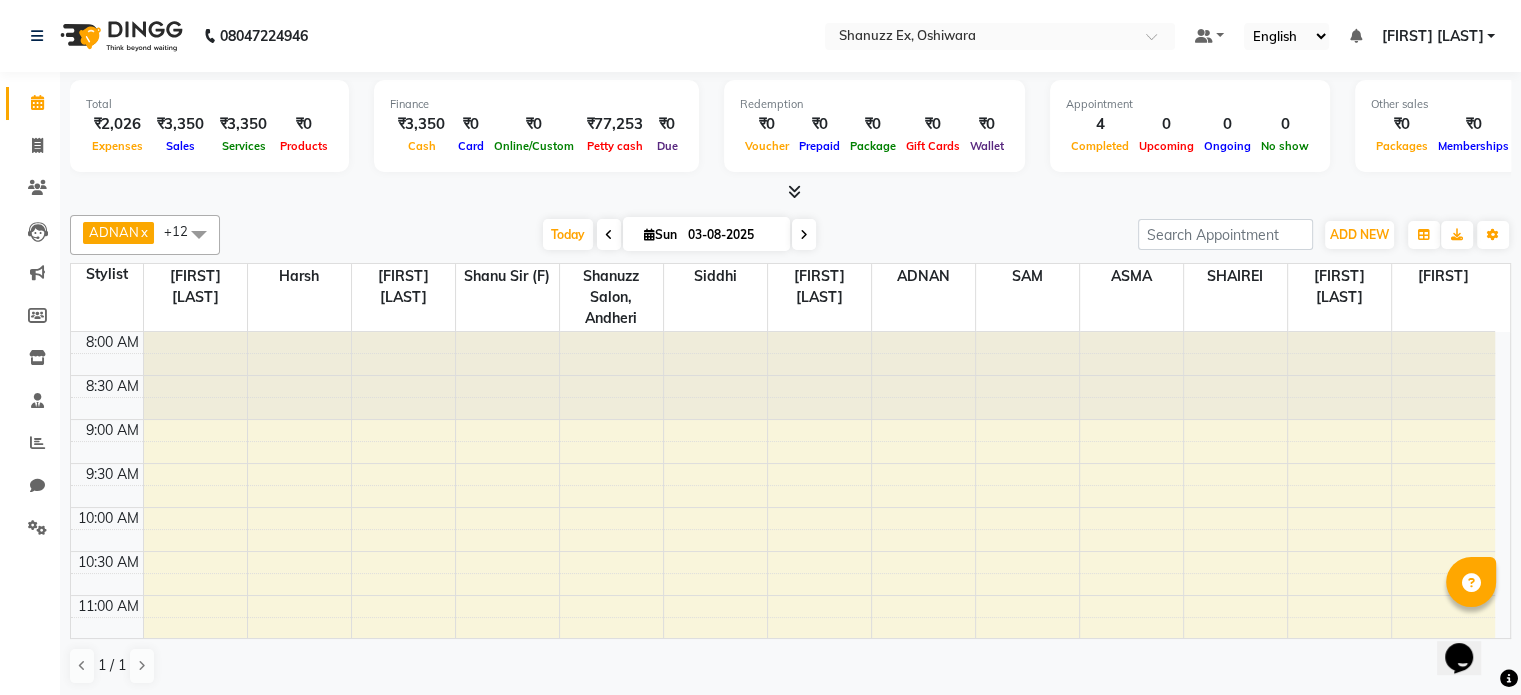 click at bounding box center [299, 375] 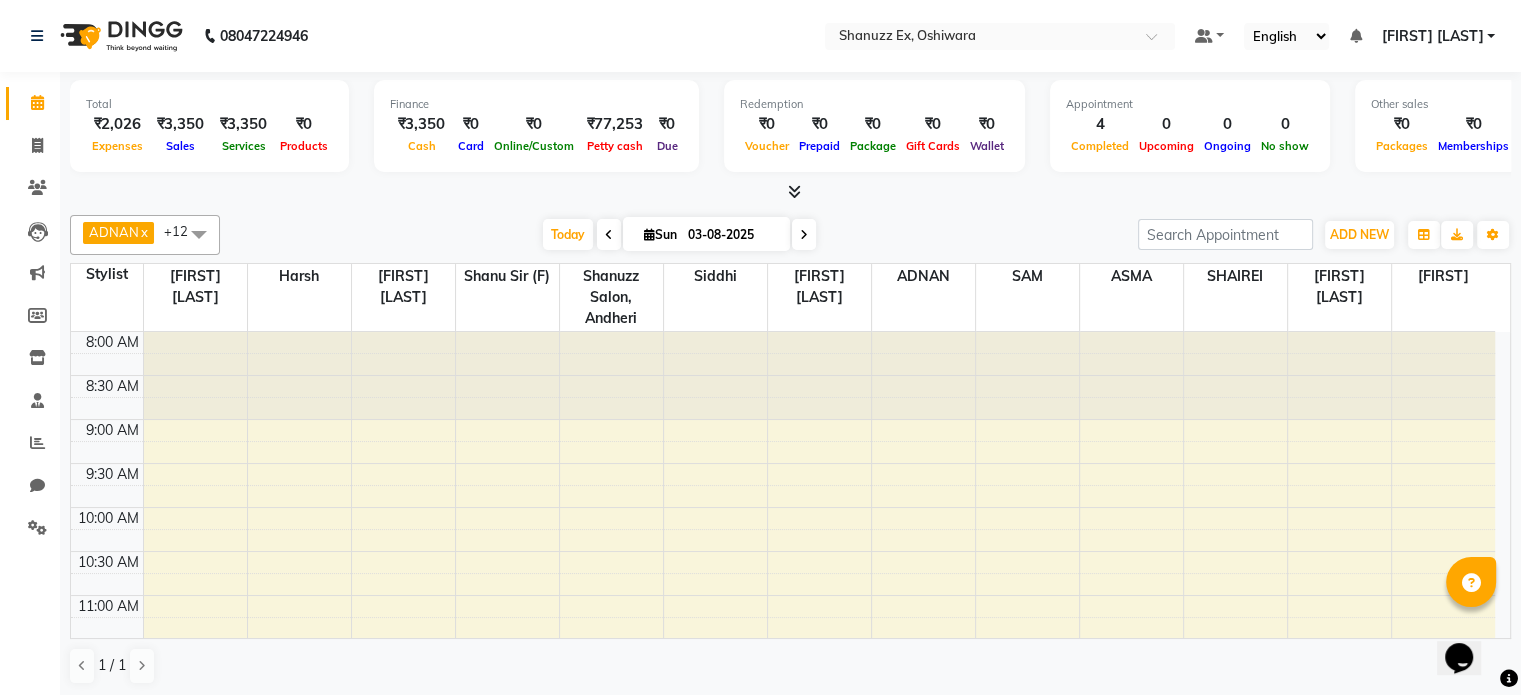 drag, startPoint x: 323, startPoint y: 367, endPoint x: 328, endPoint y: 378, distance: 12.083046 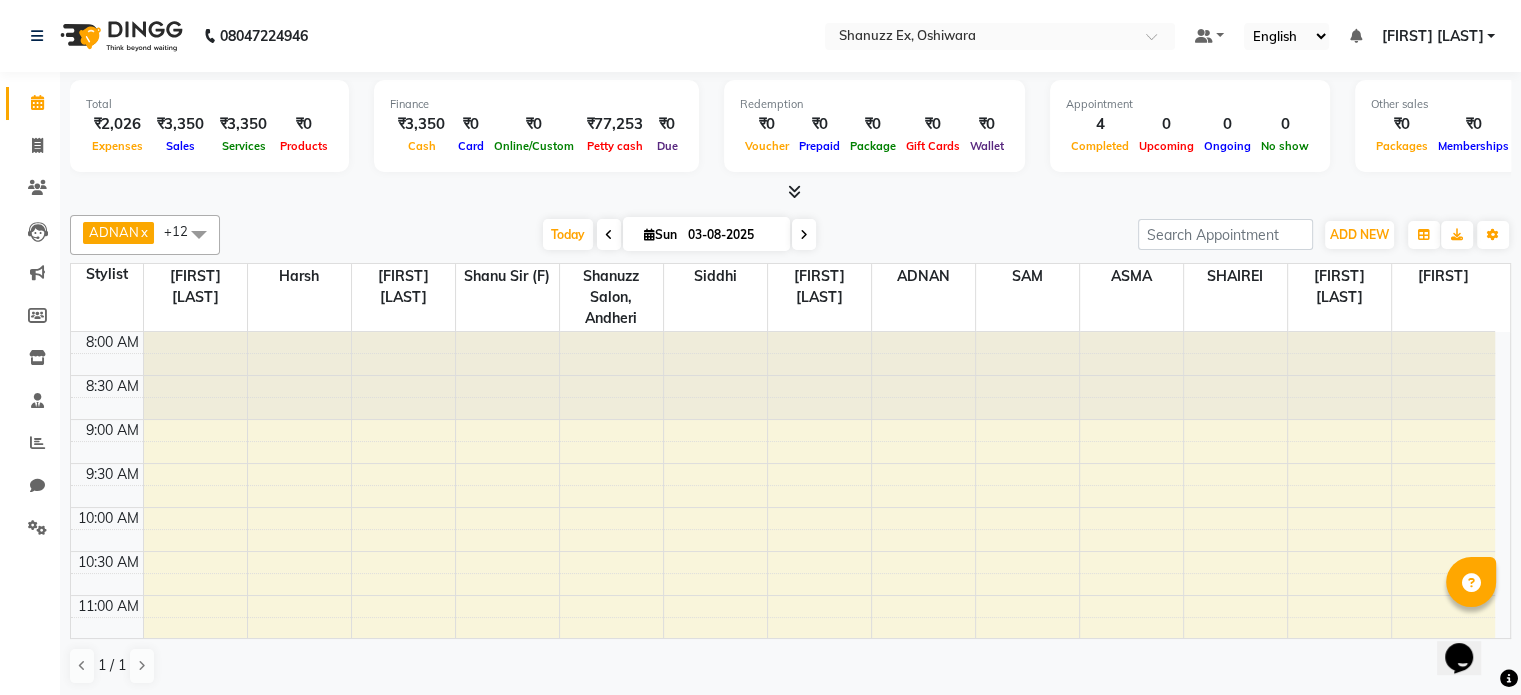 click at bounding box center [299, 375] 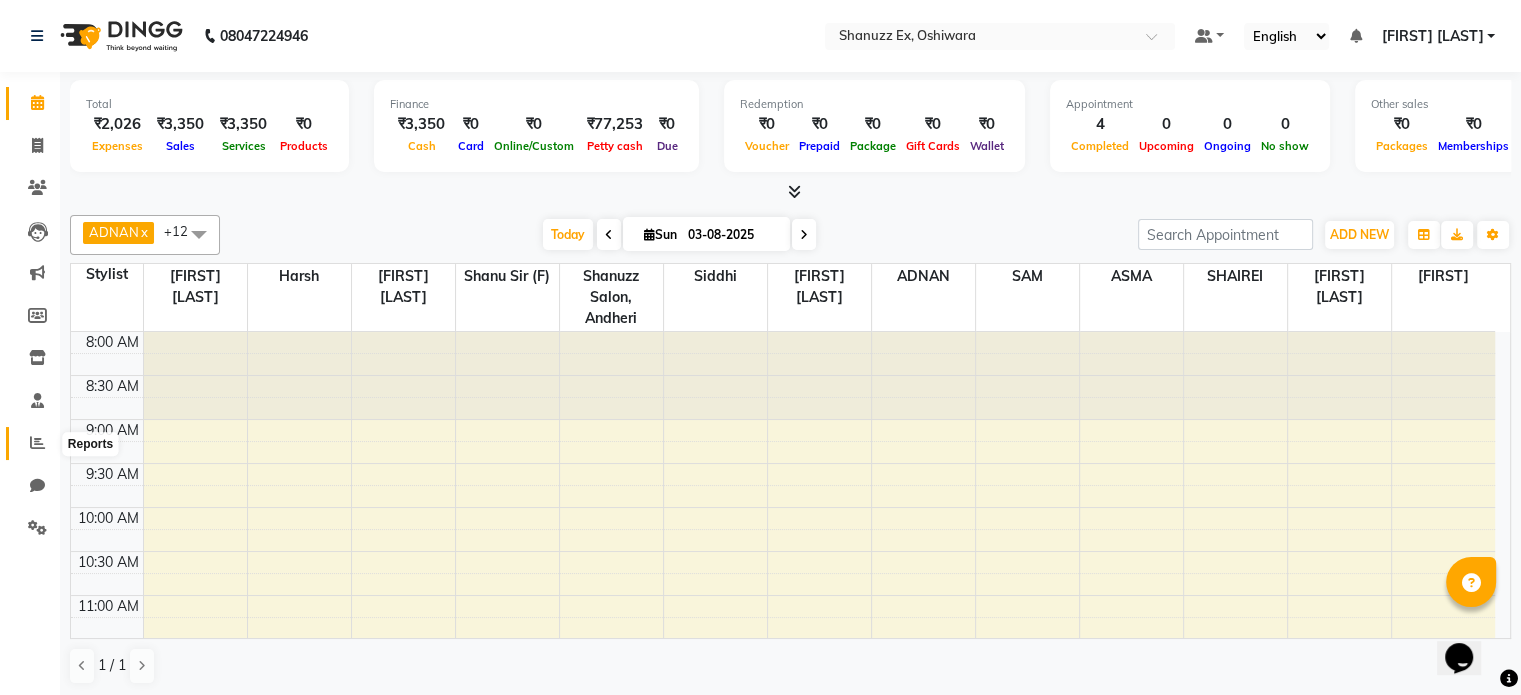 click 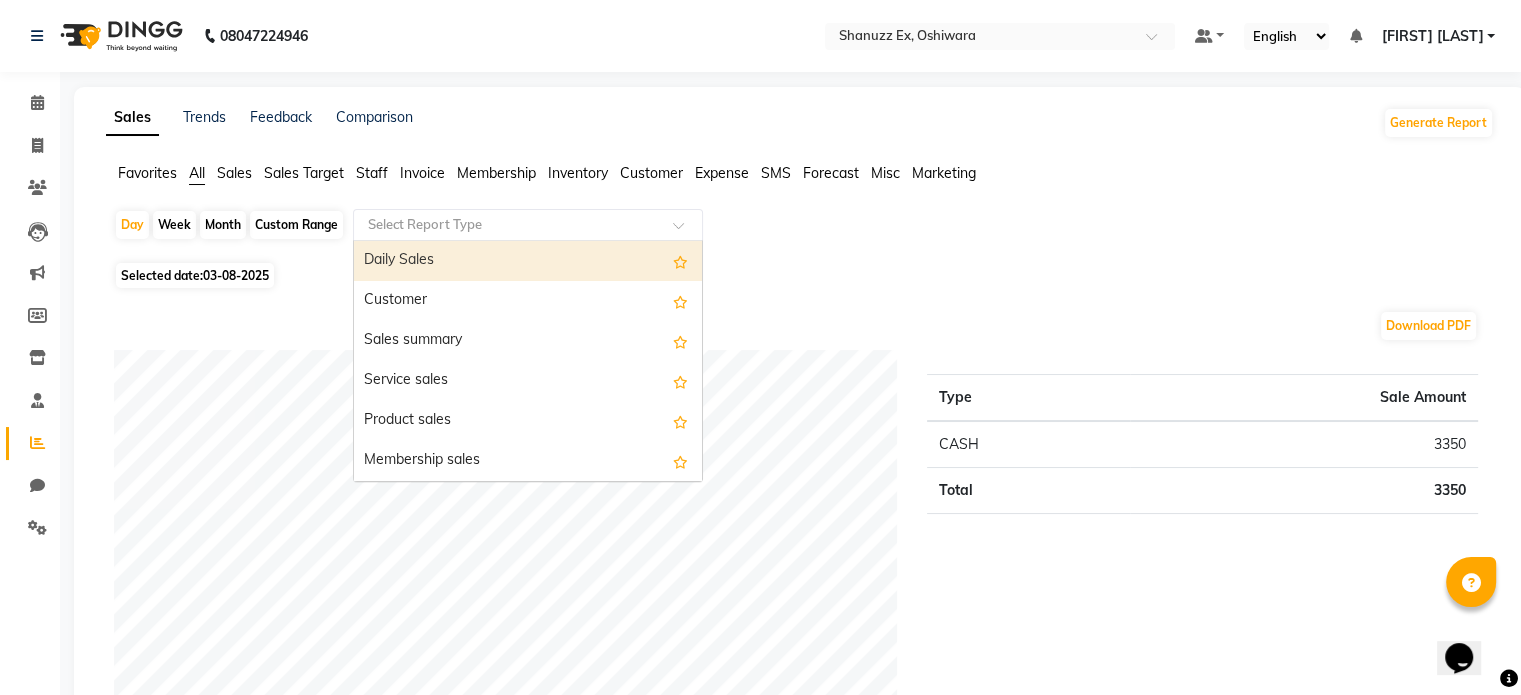 click 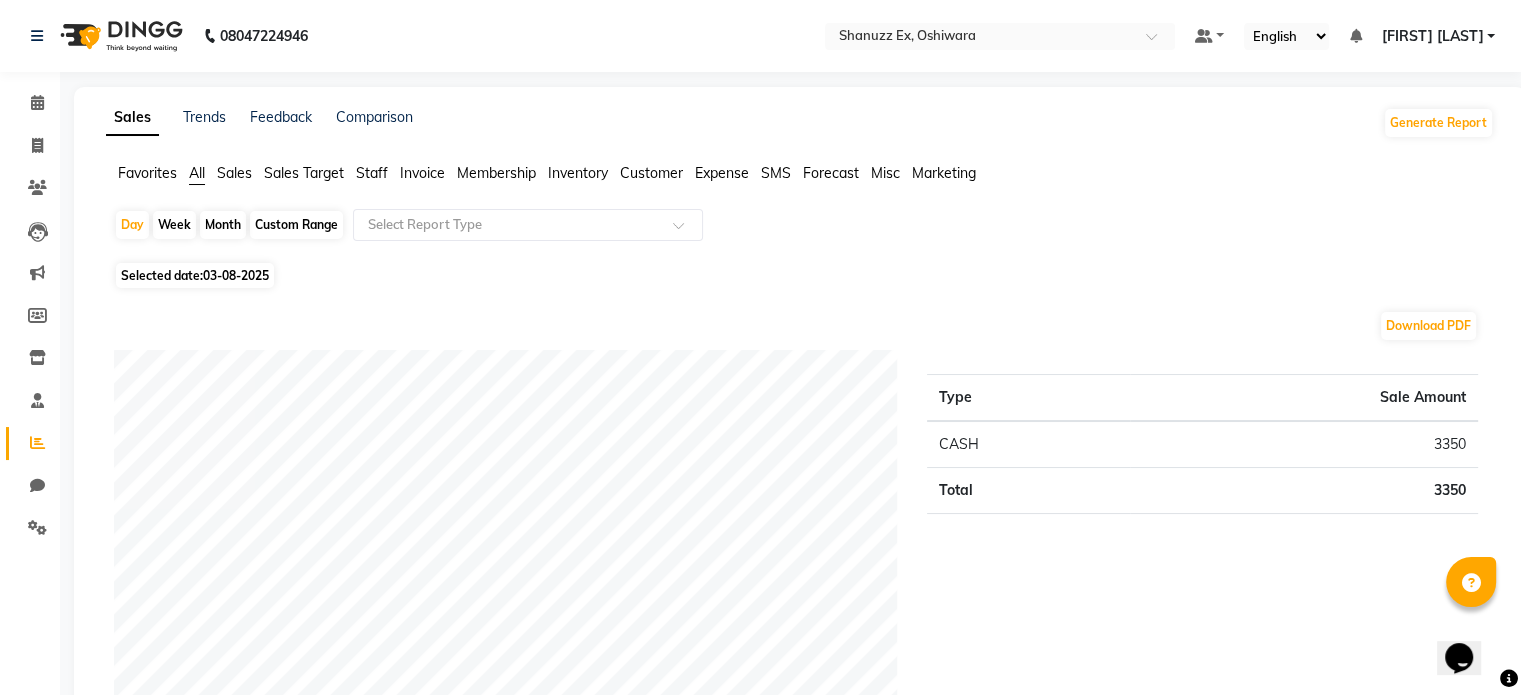click on "Expense" 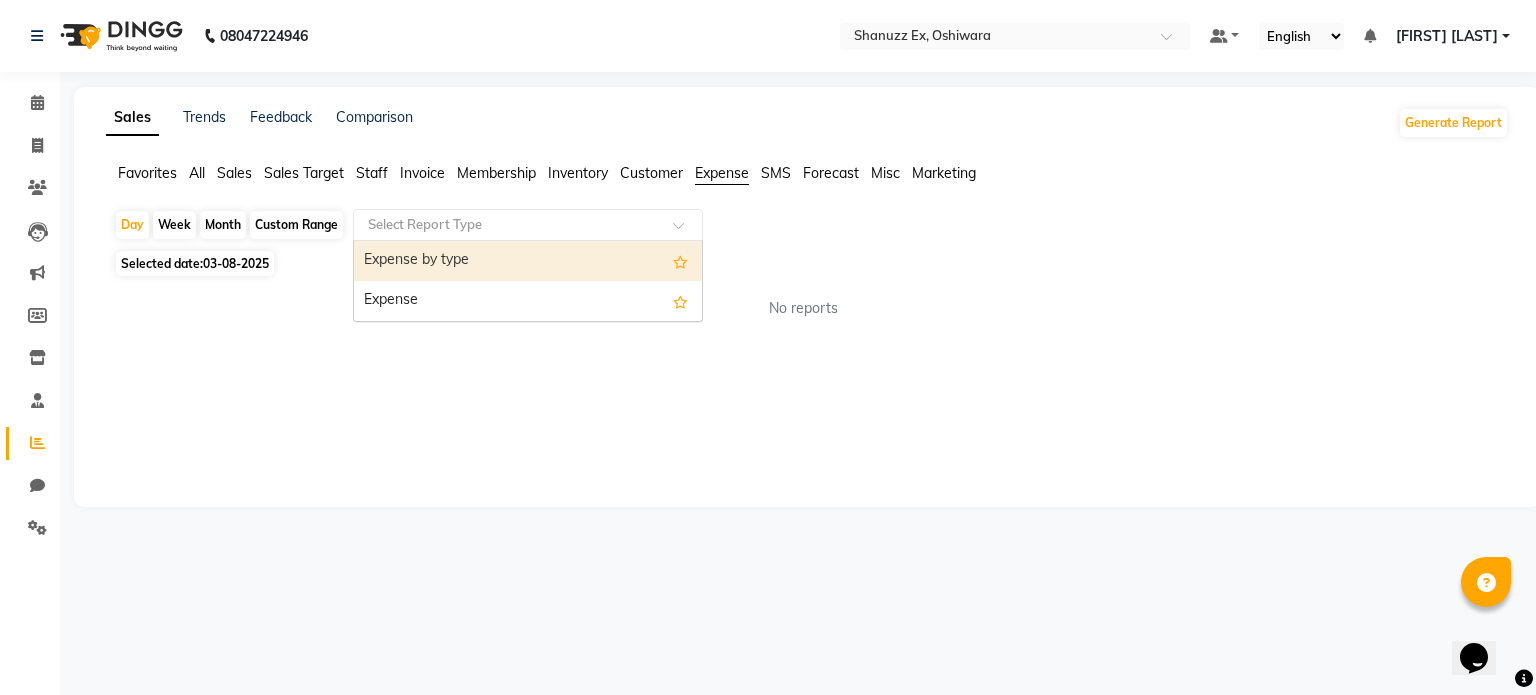 click 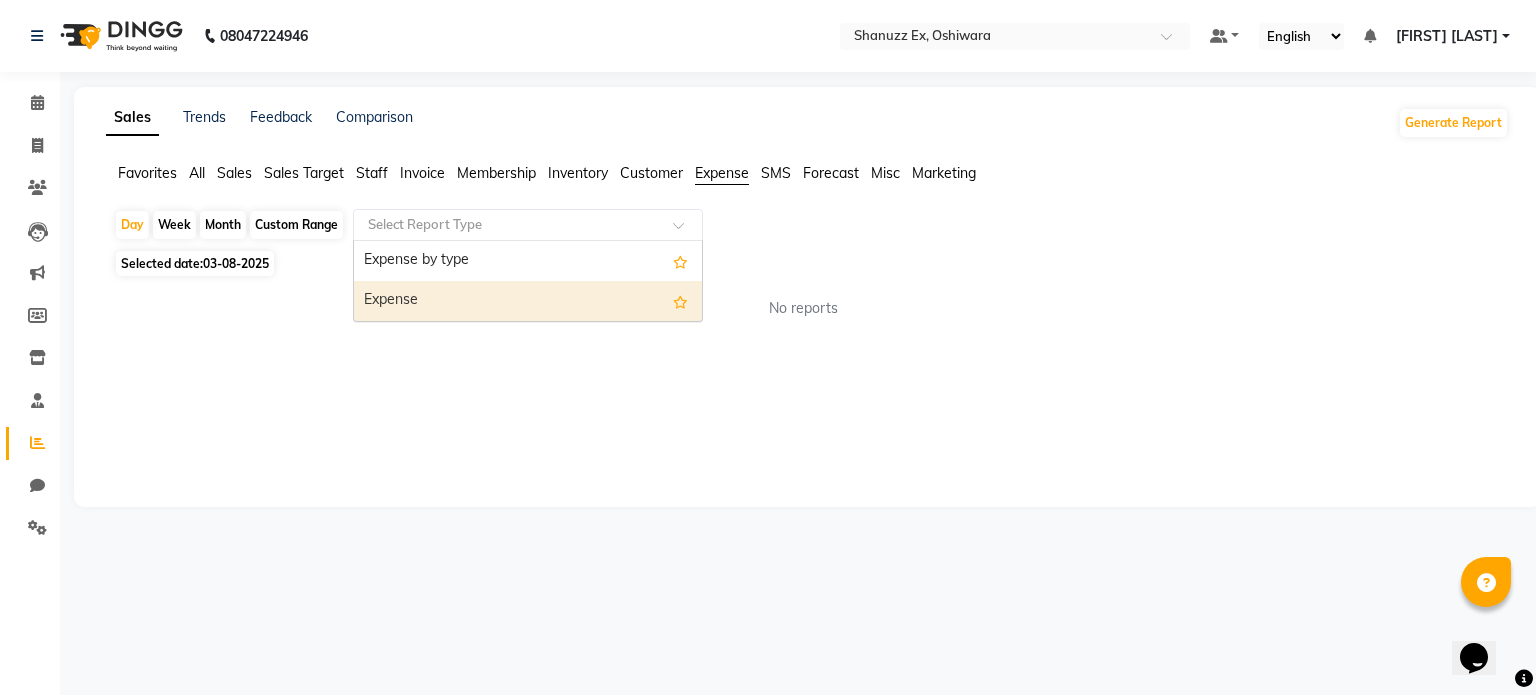click on "Expense" at bounding box center (528, 301) 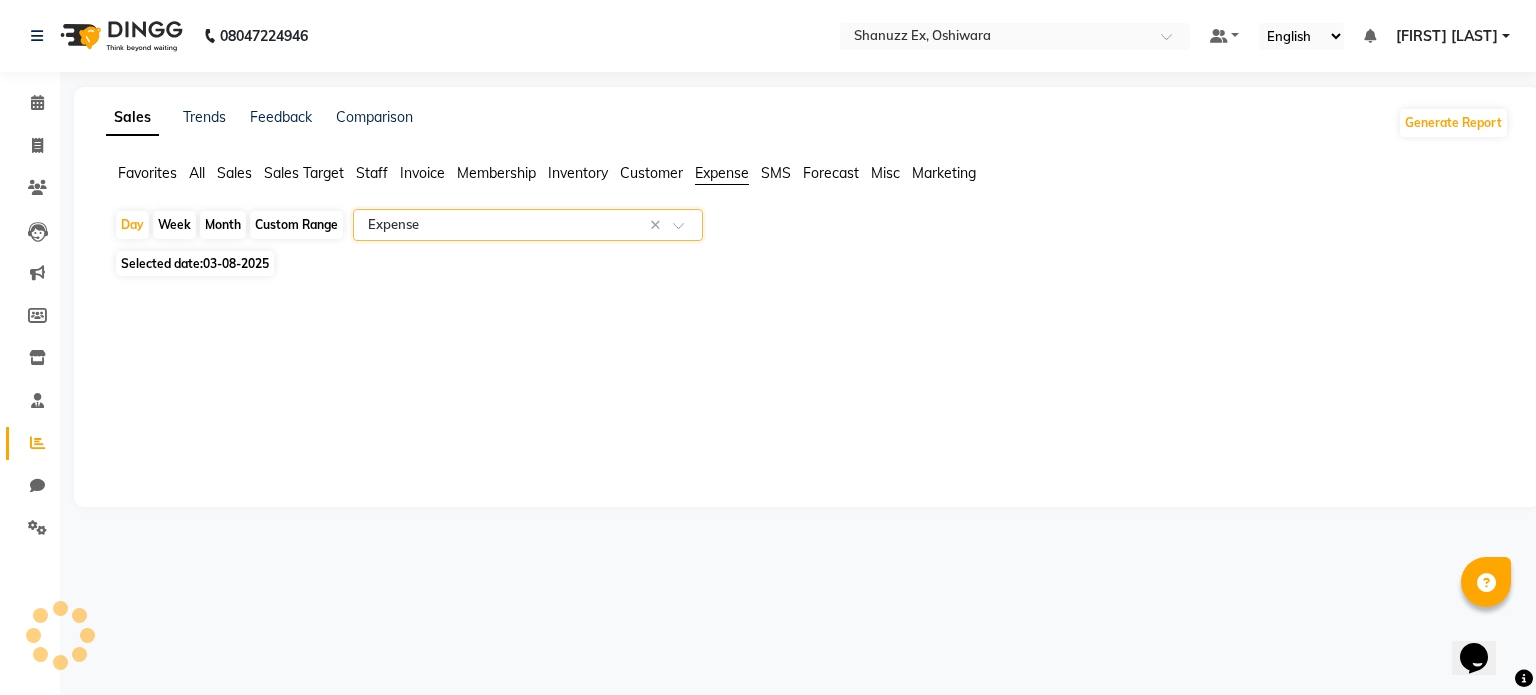select on "full_report" 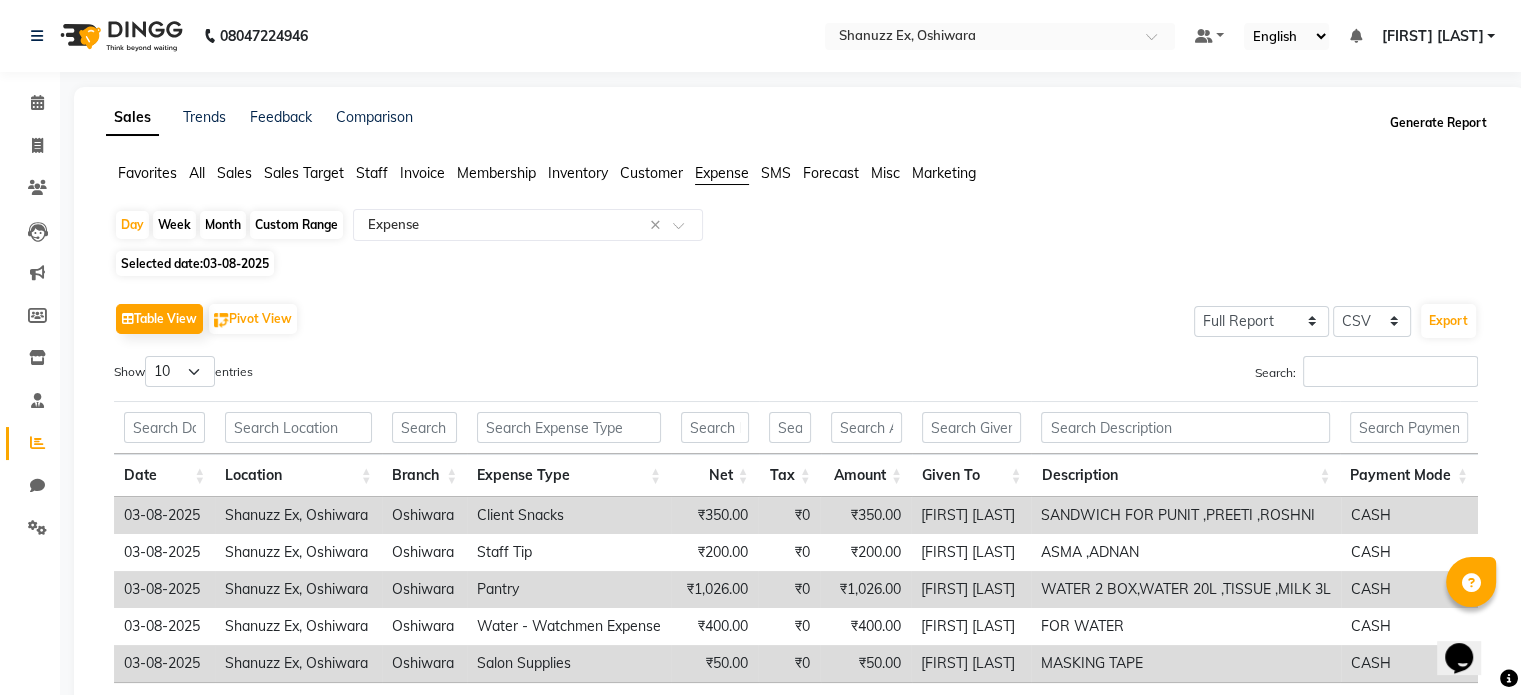 click on "Generate Report" 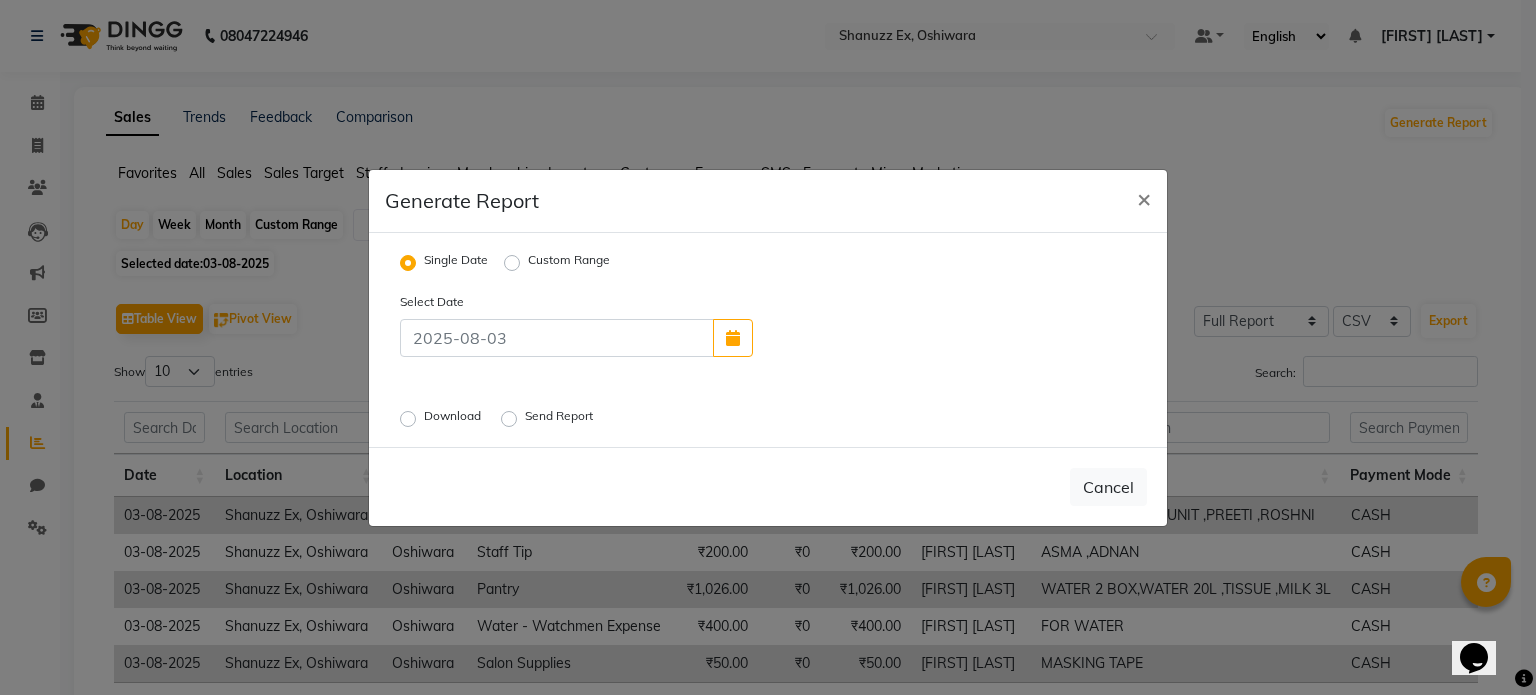 click on "Download" 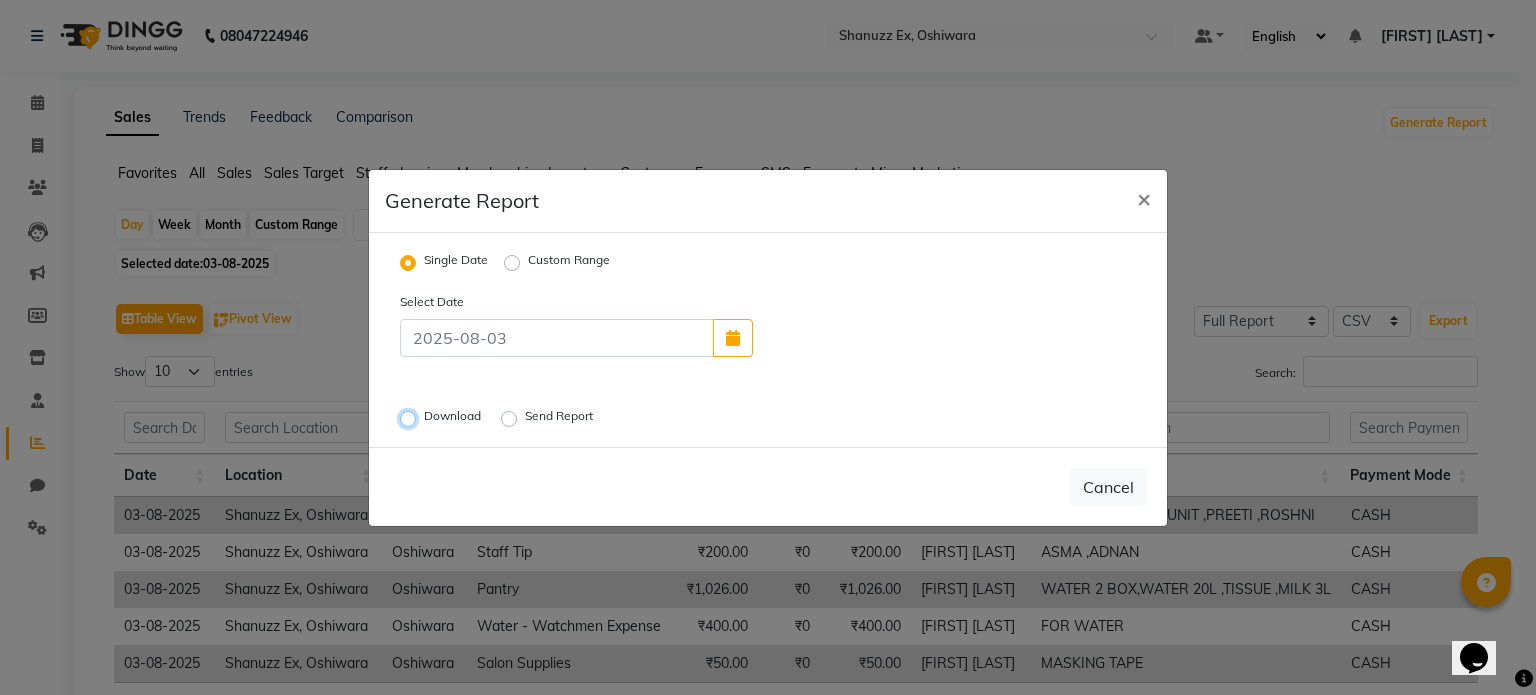 click on "Download" at bounding box center [411, 418] 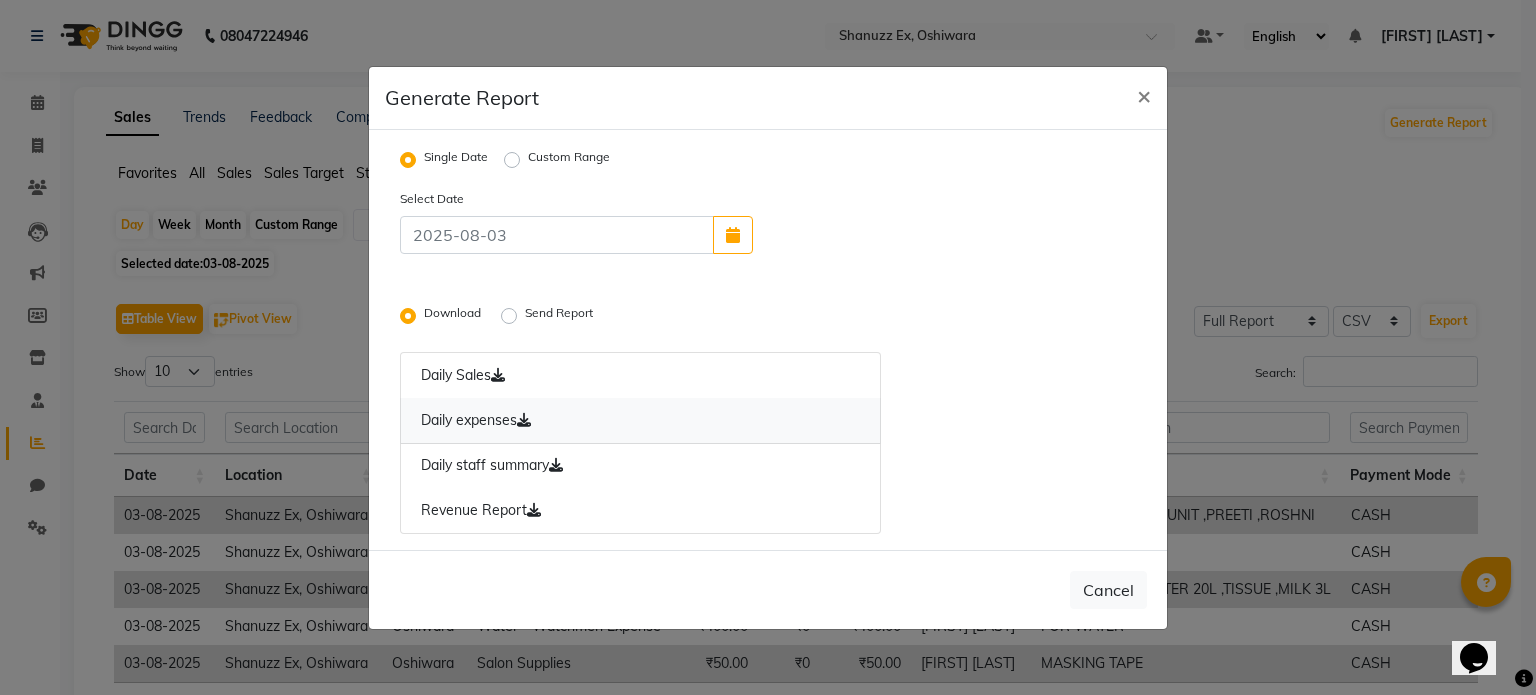 click on "Daily expenses" 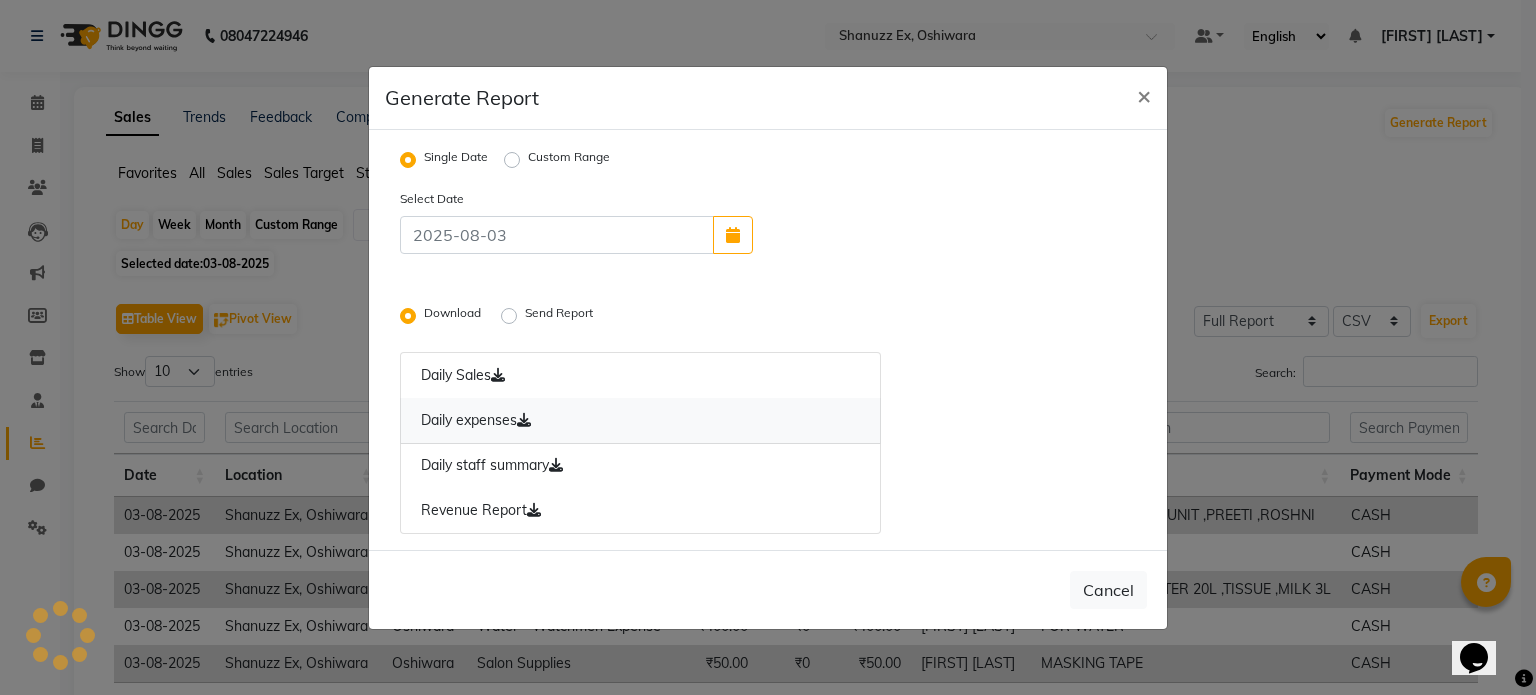 click on "Daily expenses" 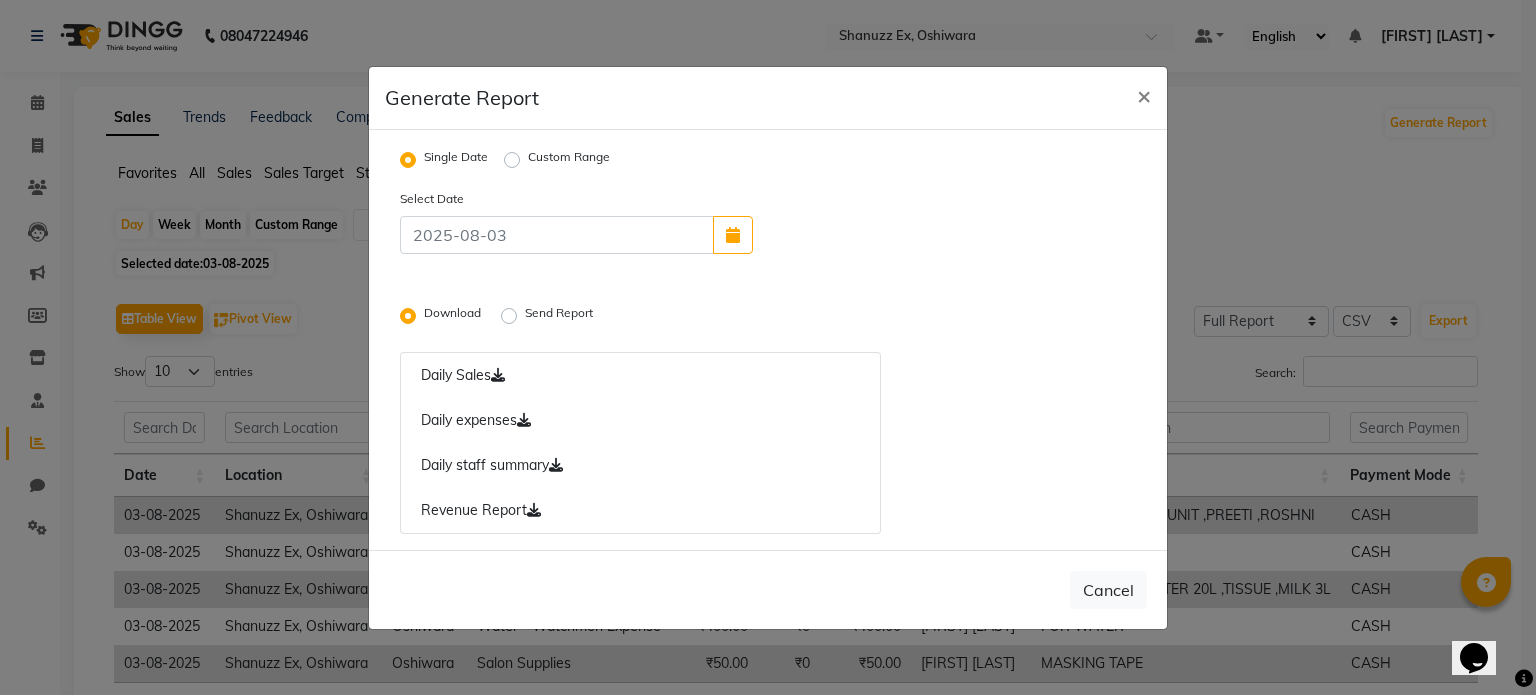 click on "Generate Report × Single Date Custom Range Select Date Download  Send Report   Daily Sales   Daily expenses   Daily staff summary   Revenue Report   Cancel" 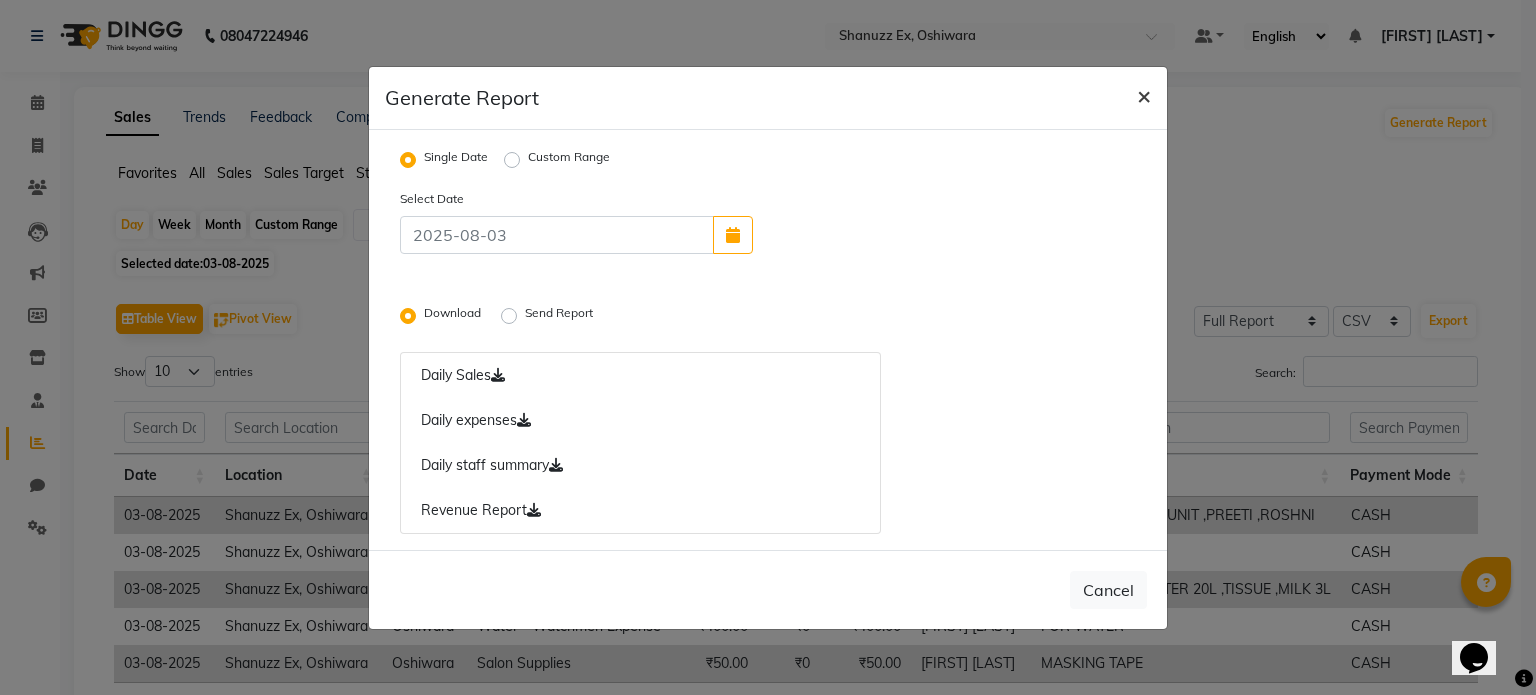 click on "×" 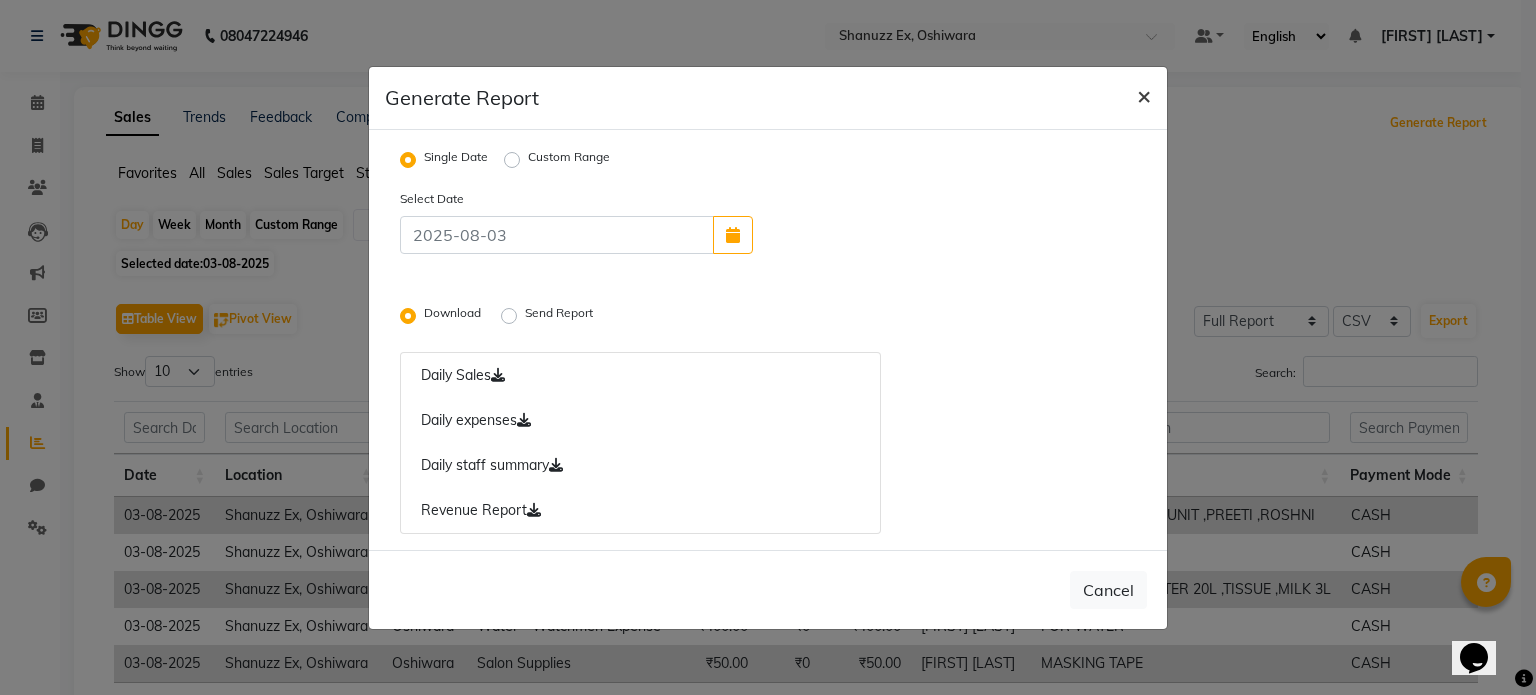 radio on "false" 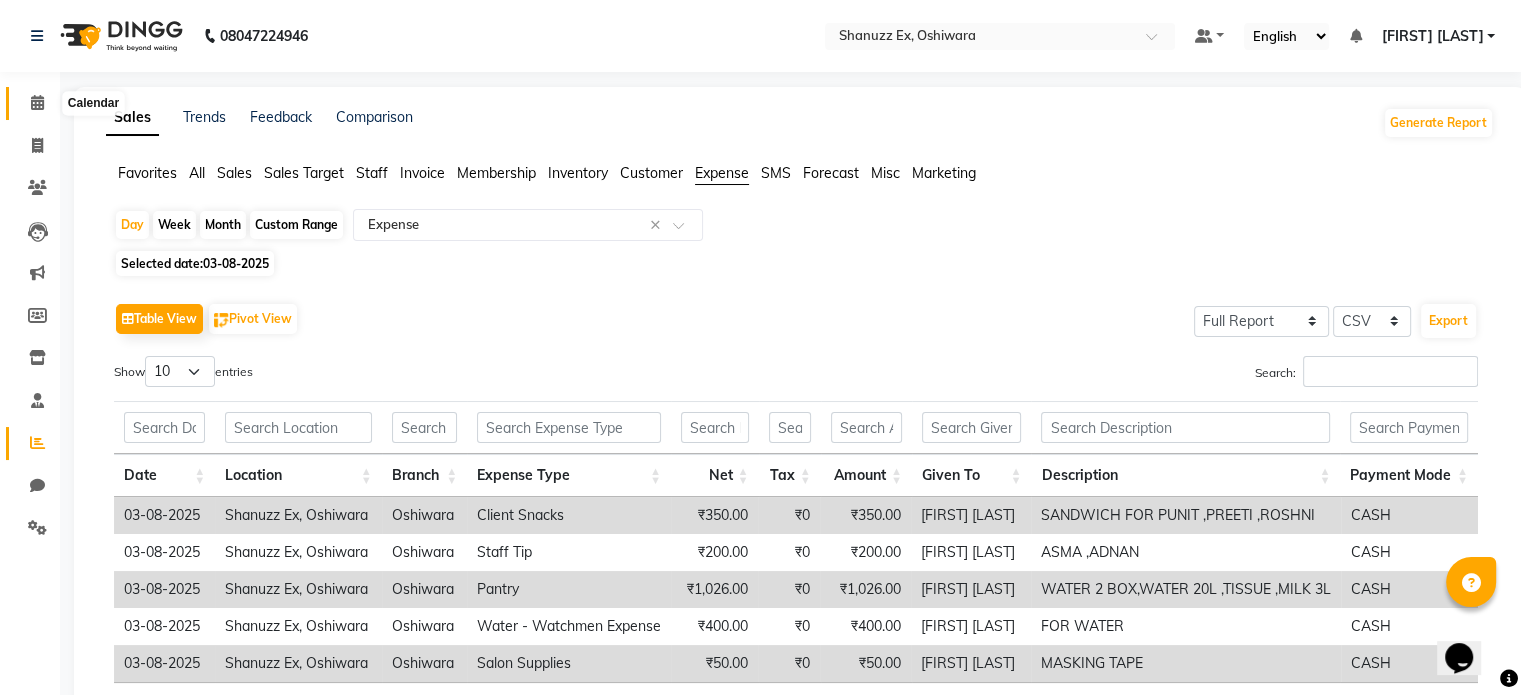 click 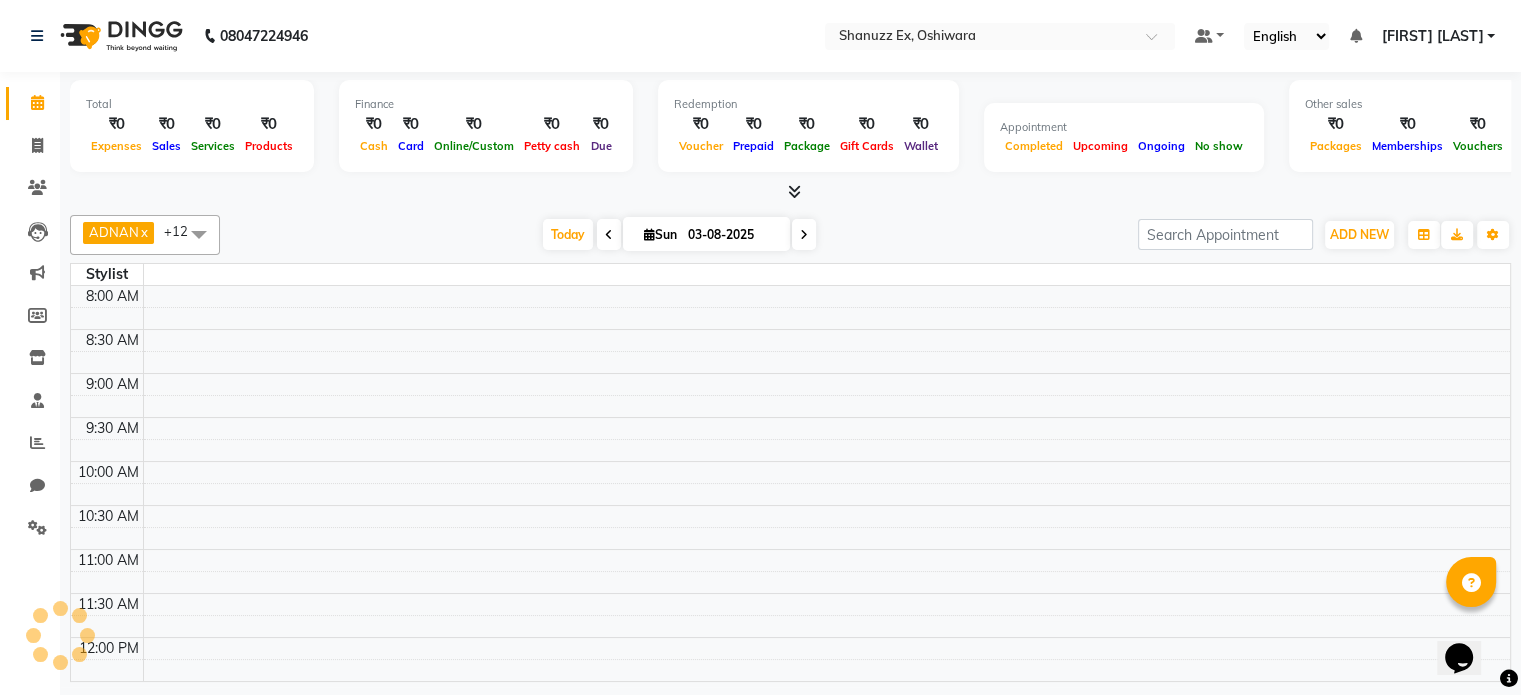 scroll, scrollTop: 0, scrollLeft: 0, axis: both 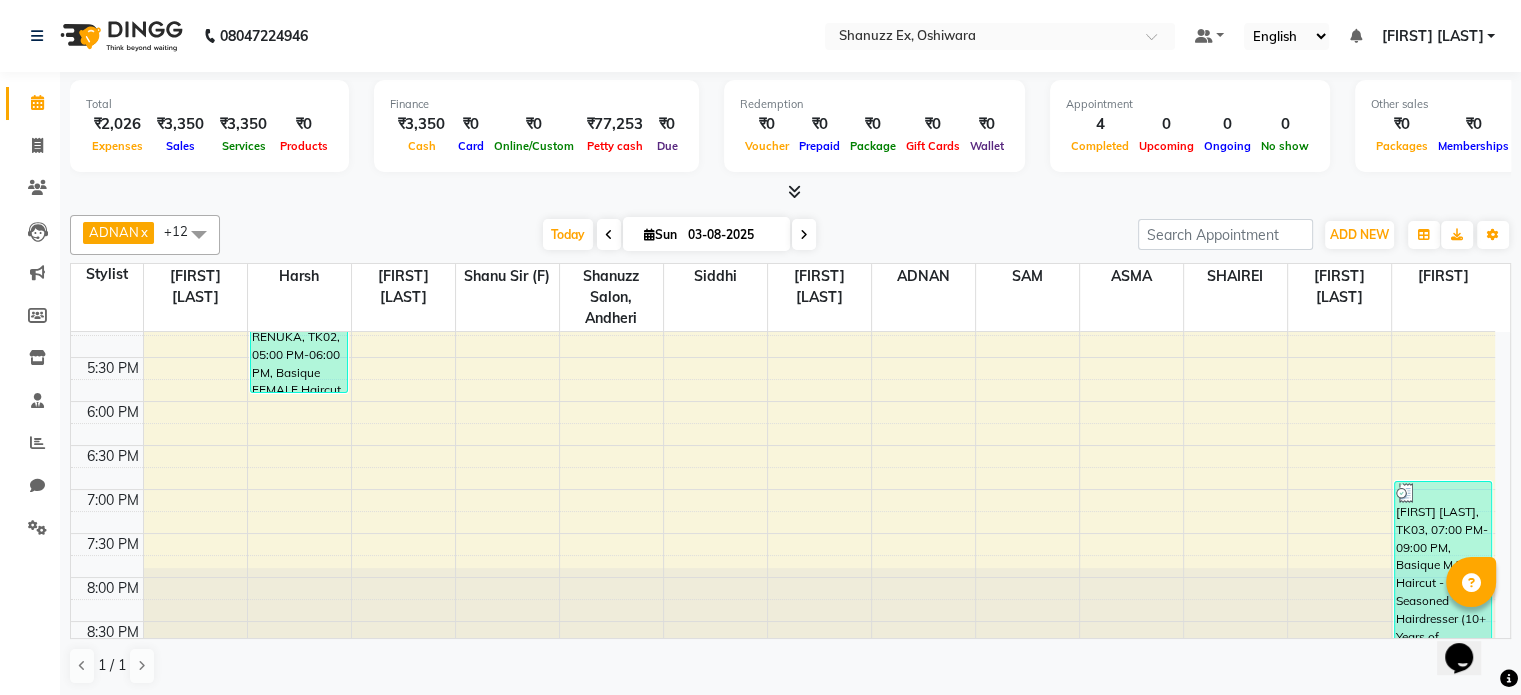 click on "8:00 AM 8:30 AM 9:00 AM 9:30 AM 10:00 AM 10:30 AM 11:00 AM 11:30 AM 12:00 PM 12:30 PM 1:00 PM 1:30 PM 2:00 PM 2:30 PM 3:00 PM 3:30 PM 4:00 PM 4:30 PM 5:00 PM 5:30 PM 6:00 PM 6:30 PM 7:00 PM 7:30 PM 8:00 PM 8:30 PM     RENUKA, TK02, 05:00 PM-06:00 PM, Basique FEMALE Haircut - By Experienced Hairdresser (3+ Years of Experience)     Nilesh, TK01, 12:30 PM-01:30 PM, Basique MALE Haircut - By Experienced Hairdresser (3+ Years of Experience)     Nilesh, TK01, 01:30 PM-02:00 PM, SHAVE / BEARD TRIM - By Experienced Hairdresser (3+ Years of Experience)     rahim walkin, TK03, 07:00 PM-09:00 PM, Basique MALE Haircut - By Seasoned Hairdresser (10+ Years of Experience),SHAVE / BEARD TRIM - By Seasoned Hairdresser (10+ Years of Experience)" at bounding box center [783, 93] 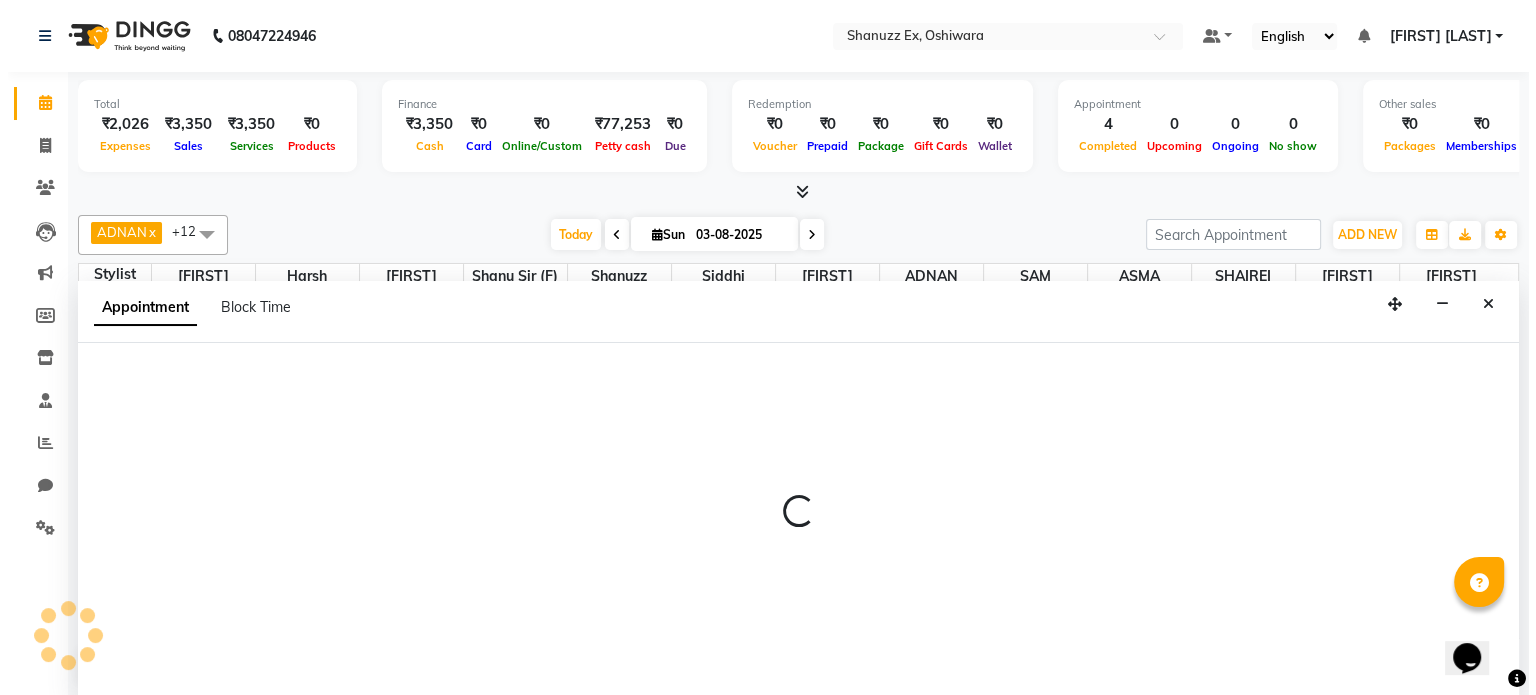 scroll, scrollTop: 0, scrollLeft: 0, axis: both 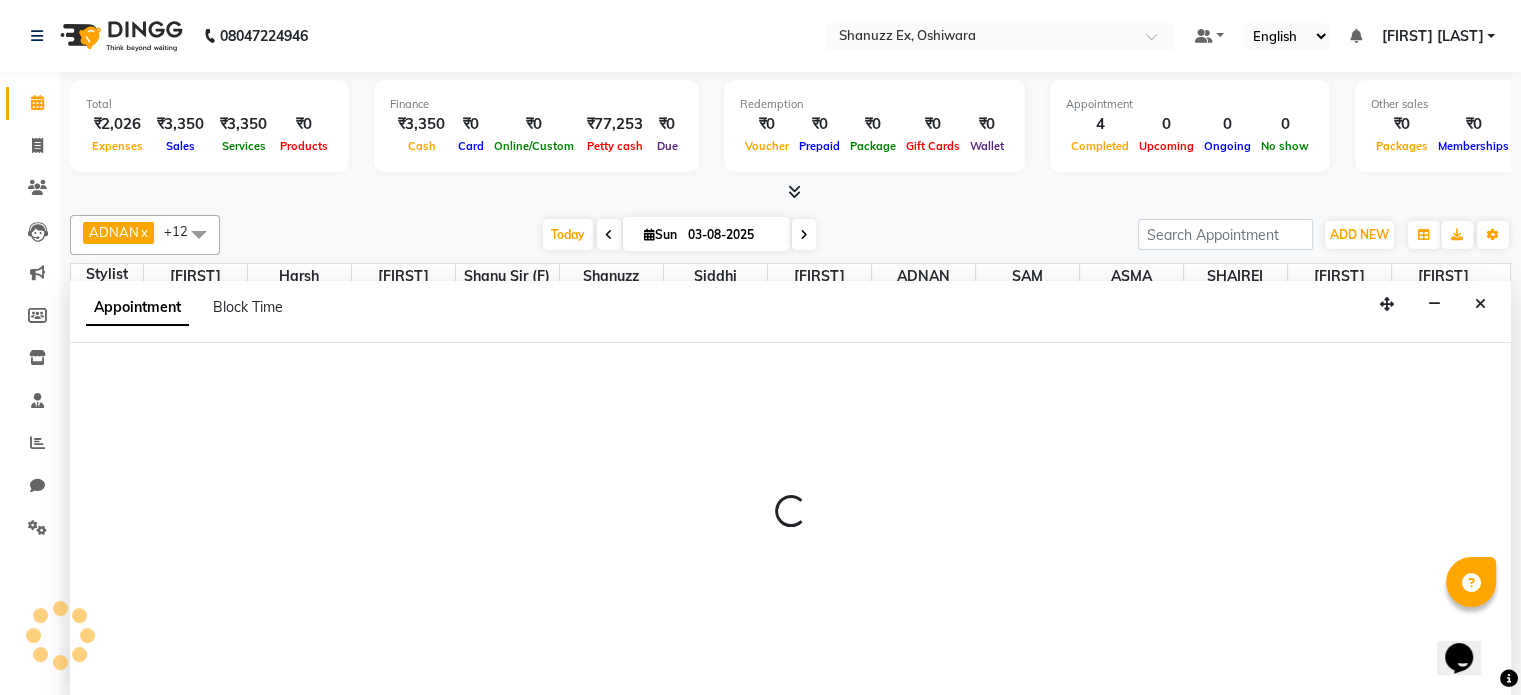 select on "77958" 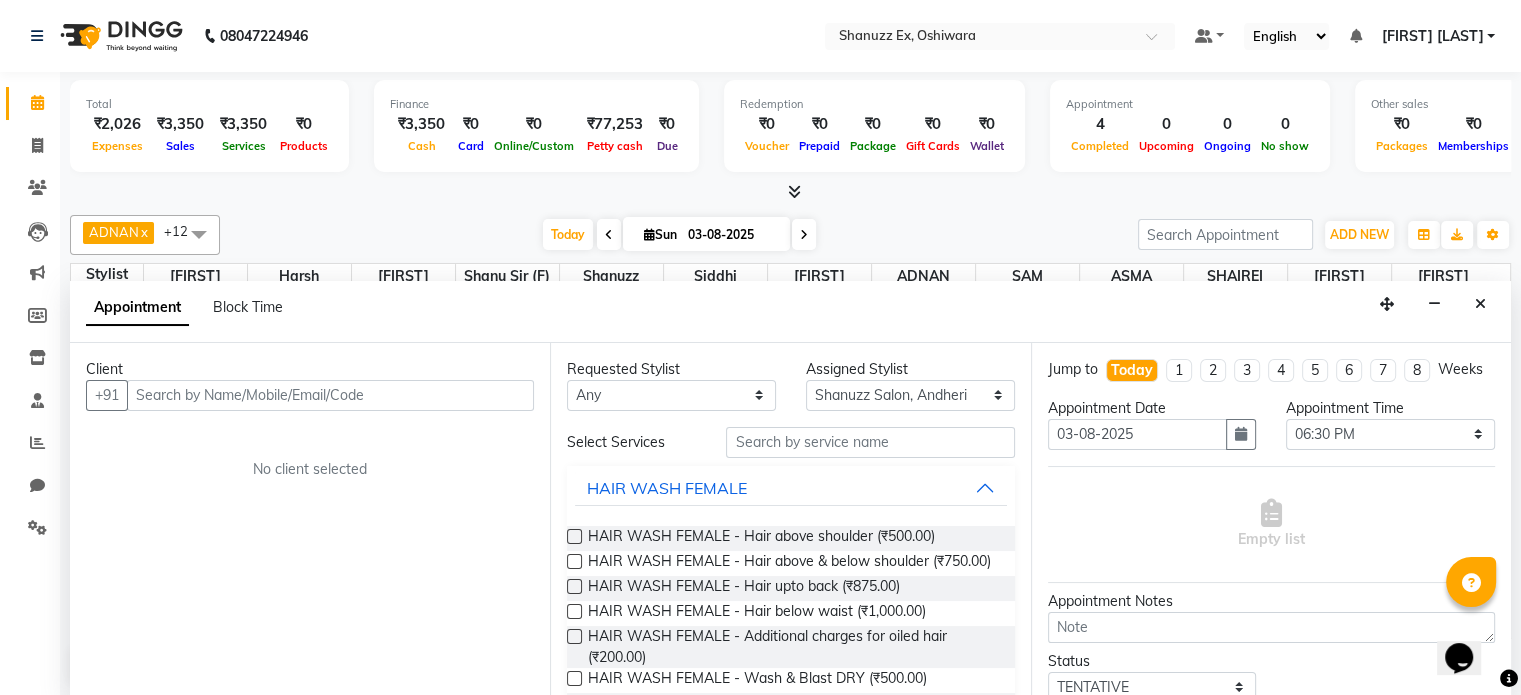click at bounding box center (330, 395) 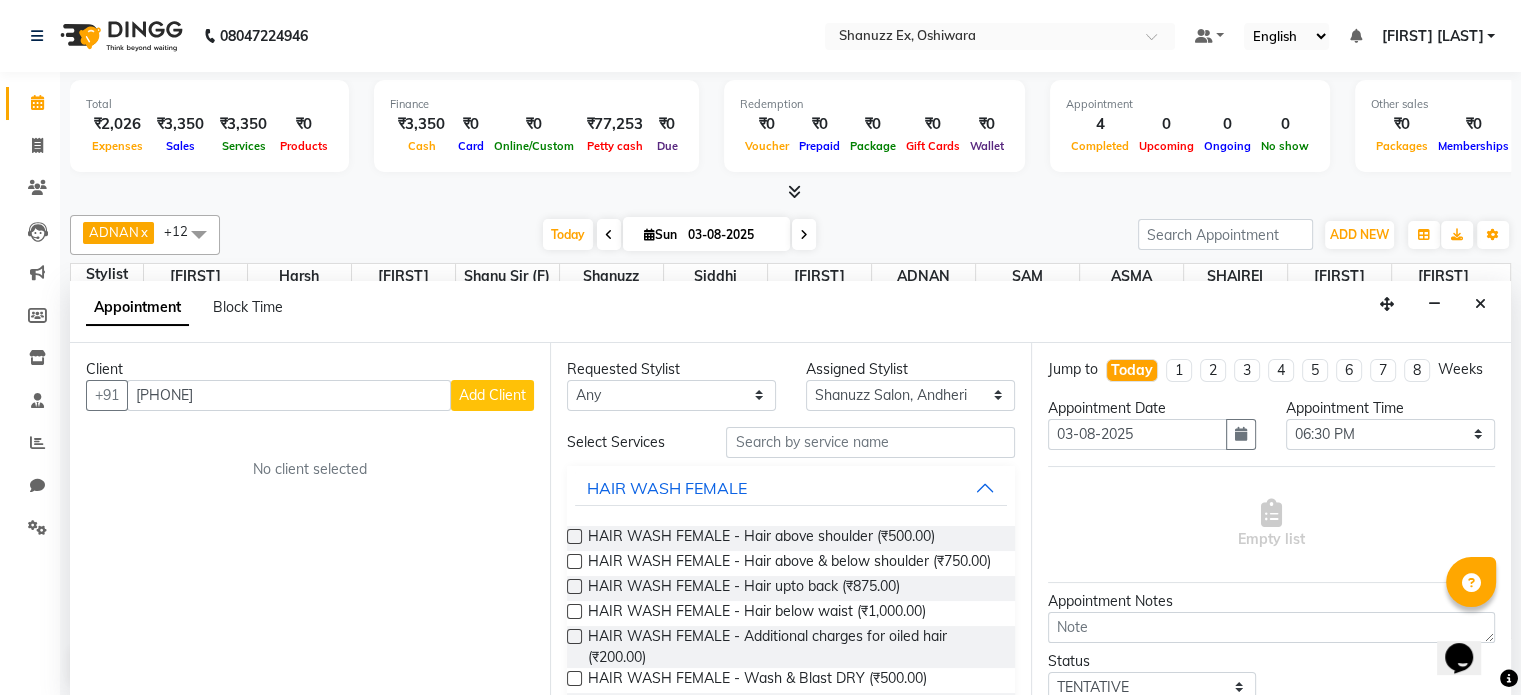 type on "8850688953" 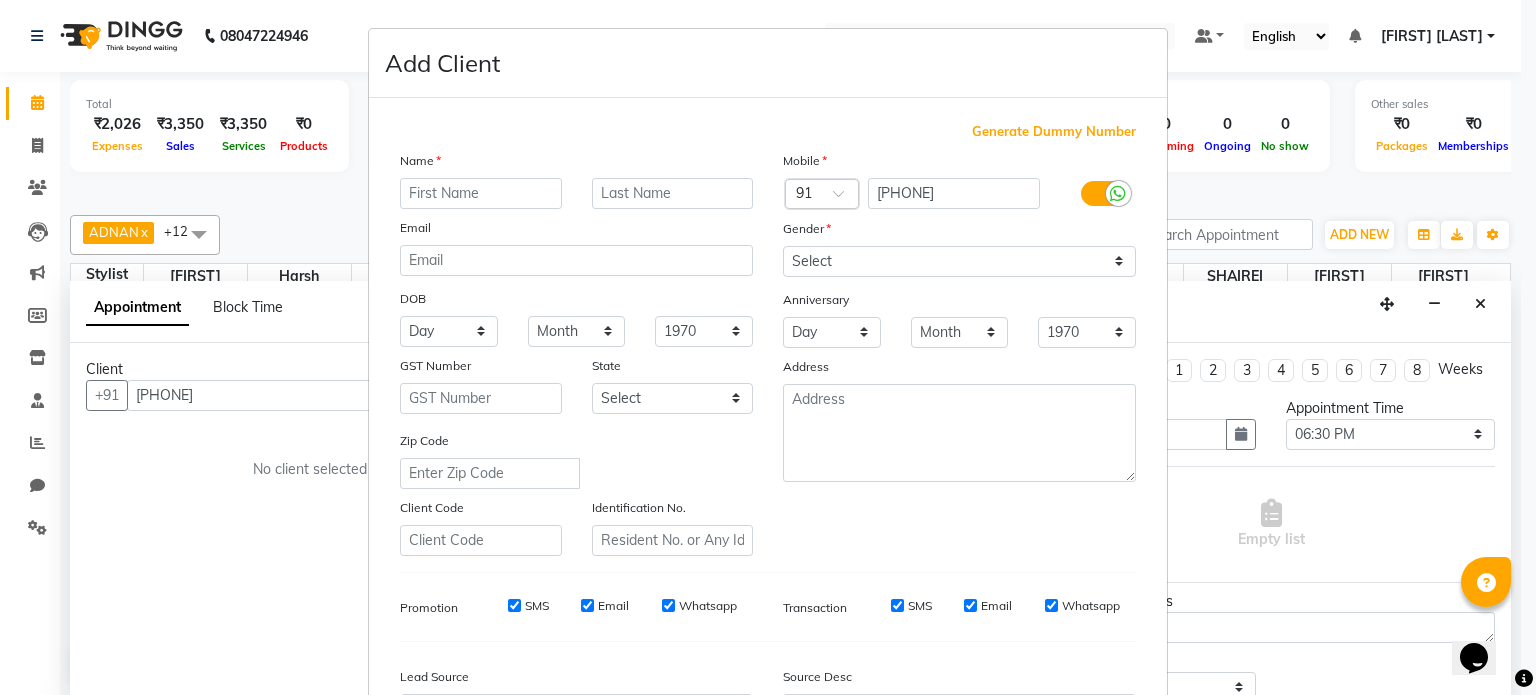 click at bounding box center [481, 193] 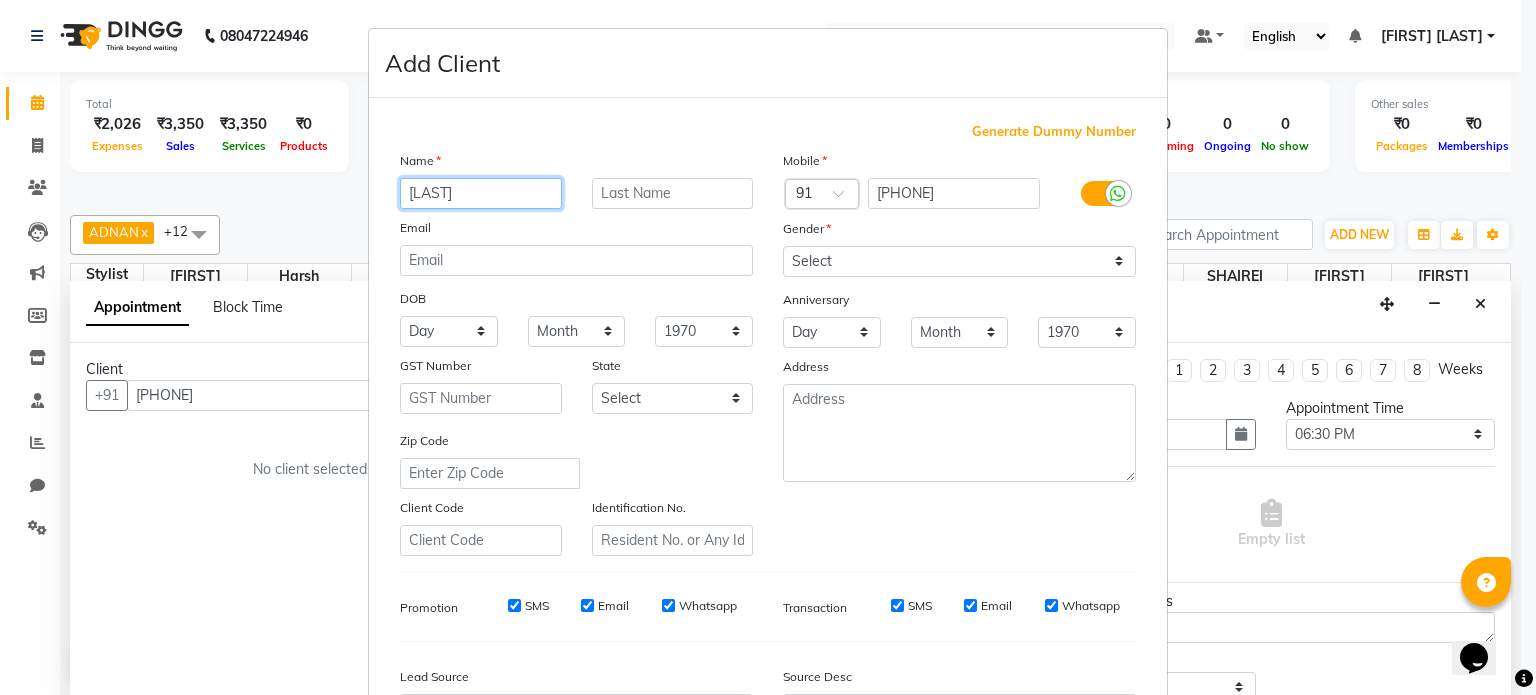 click on "TABASU" at bounding box center [481, 193] 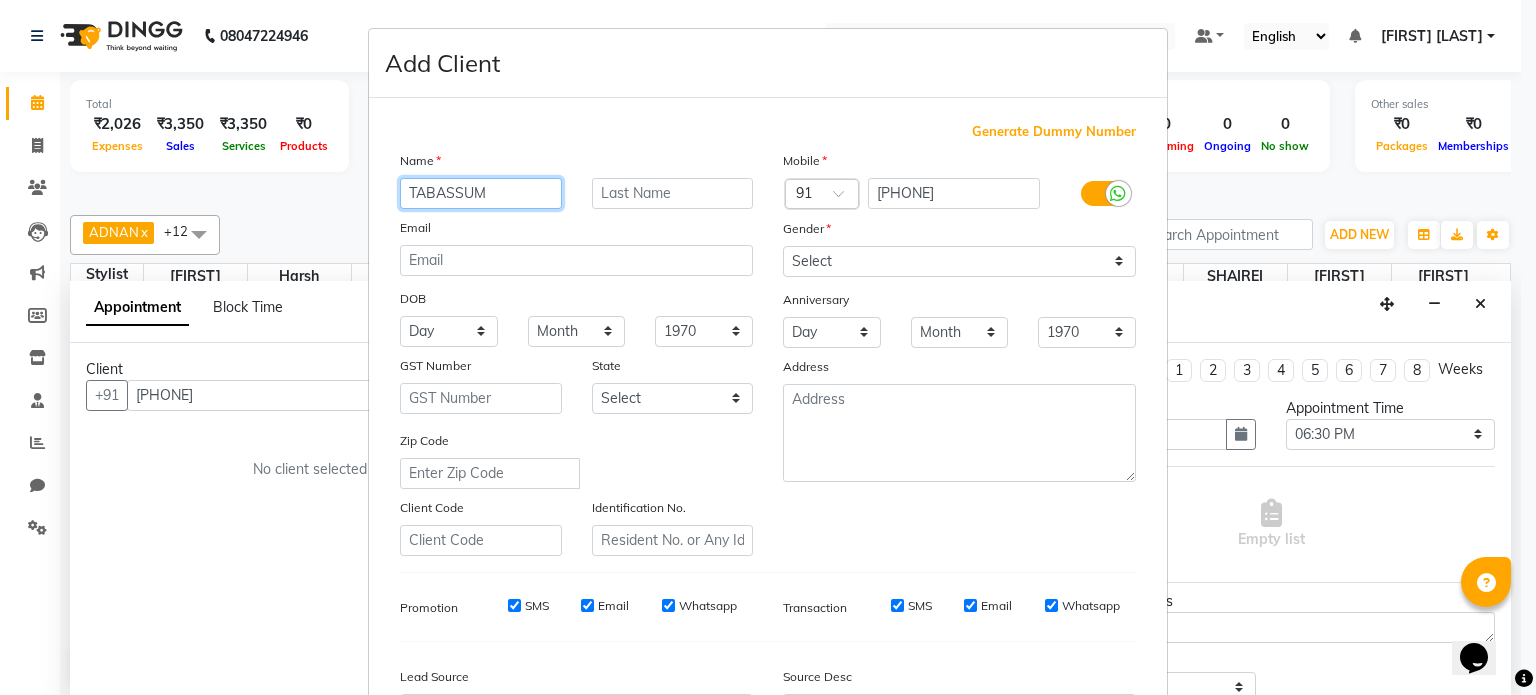 type on "TABASSUM" 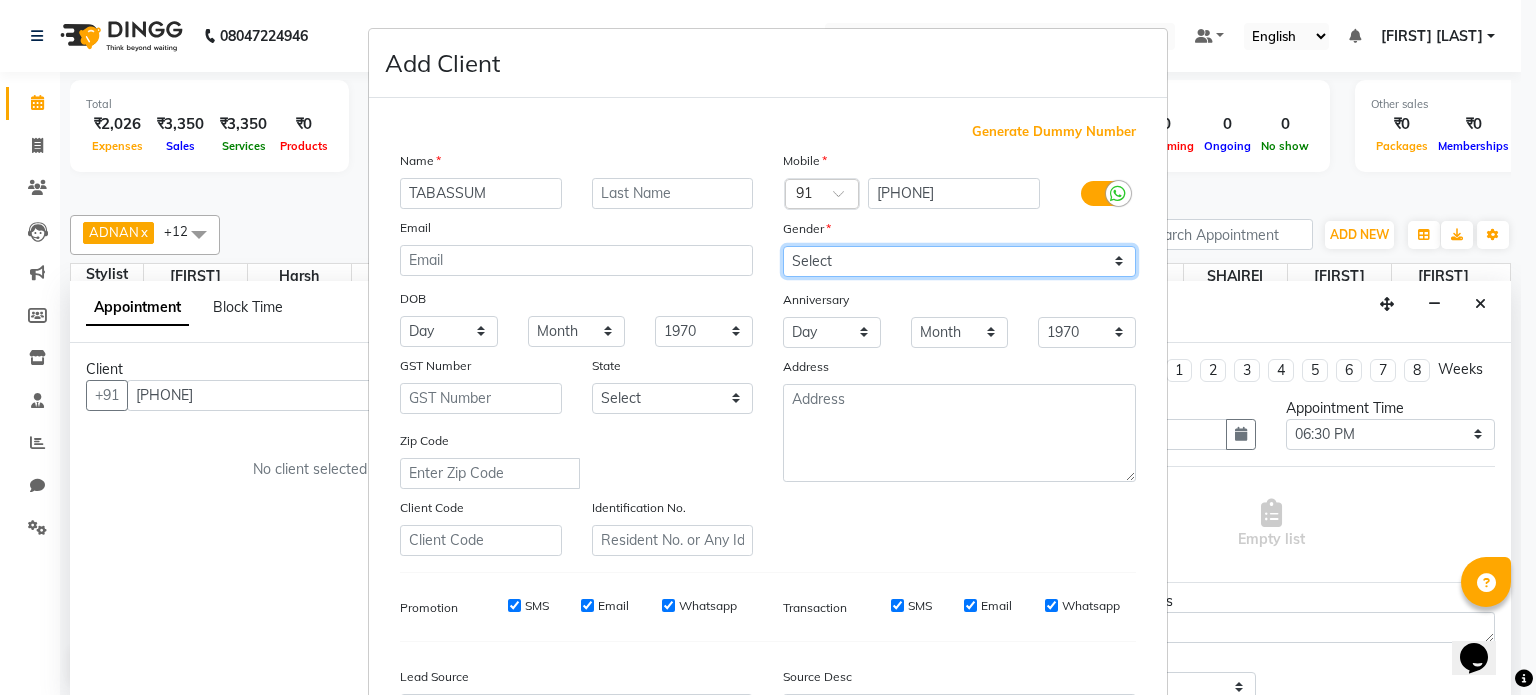 click on "Select Male Female Other Prefer Not To Say" at bounding box center [959, 261] 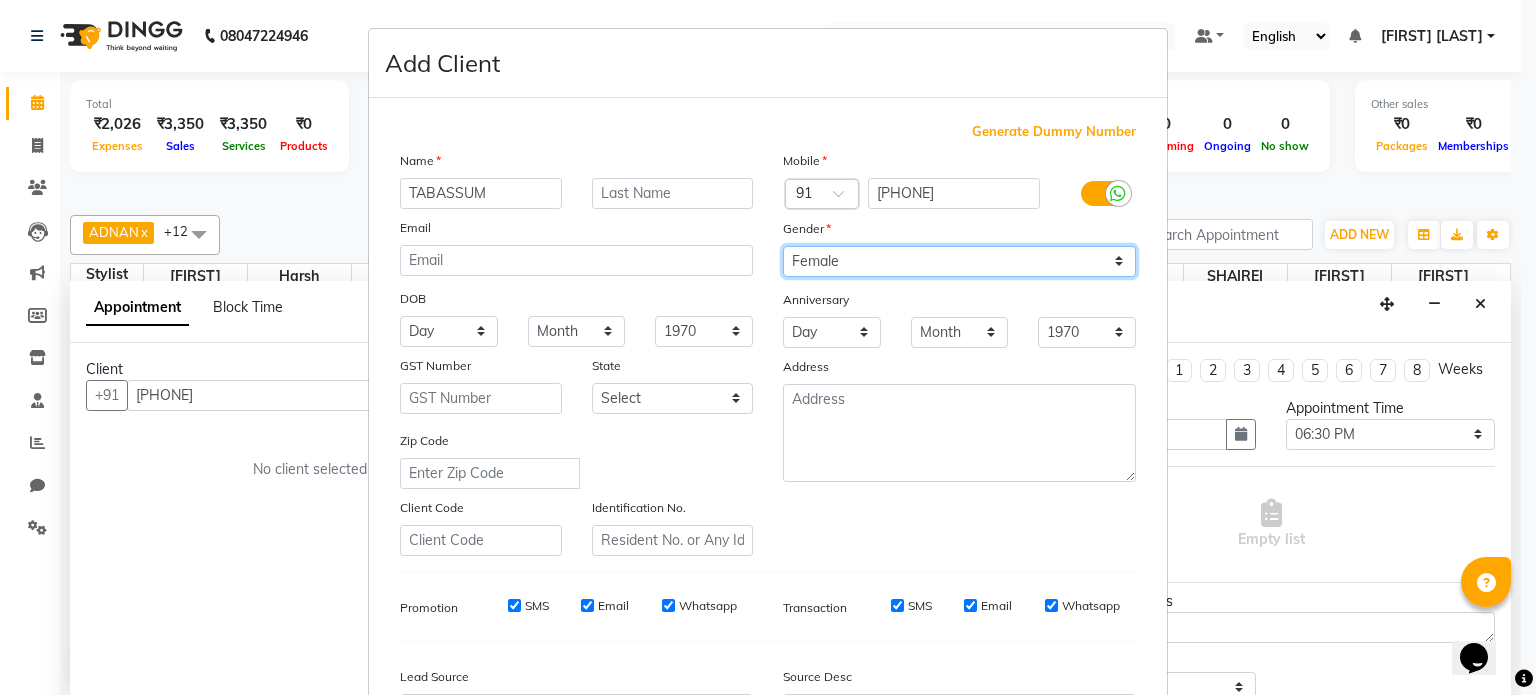 click on "Select Male Female Other Prefer Not To Say" at bounding box center [959, 261] 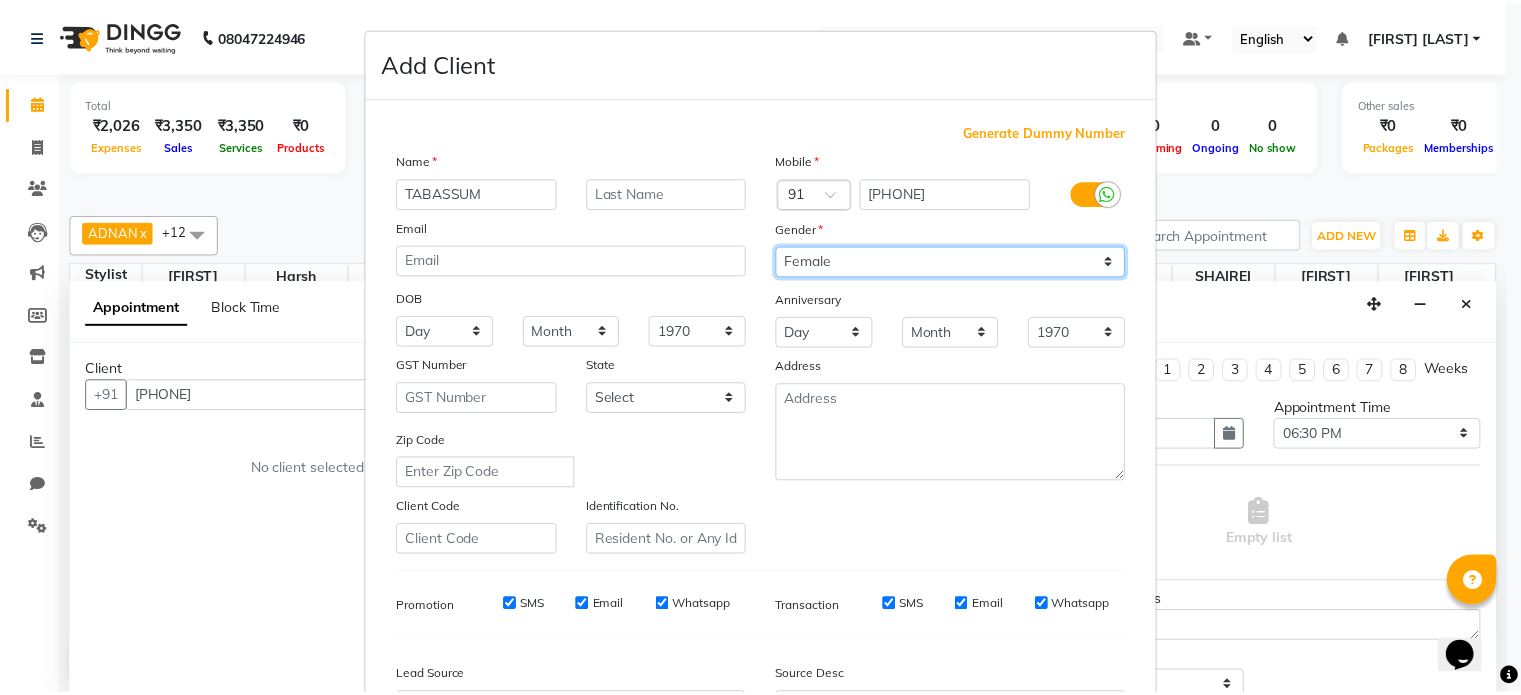 scroll, scrollTop: 237, scrollLeft: 0, axis: vertical 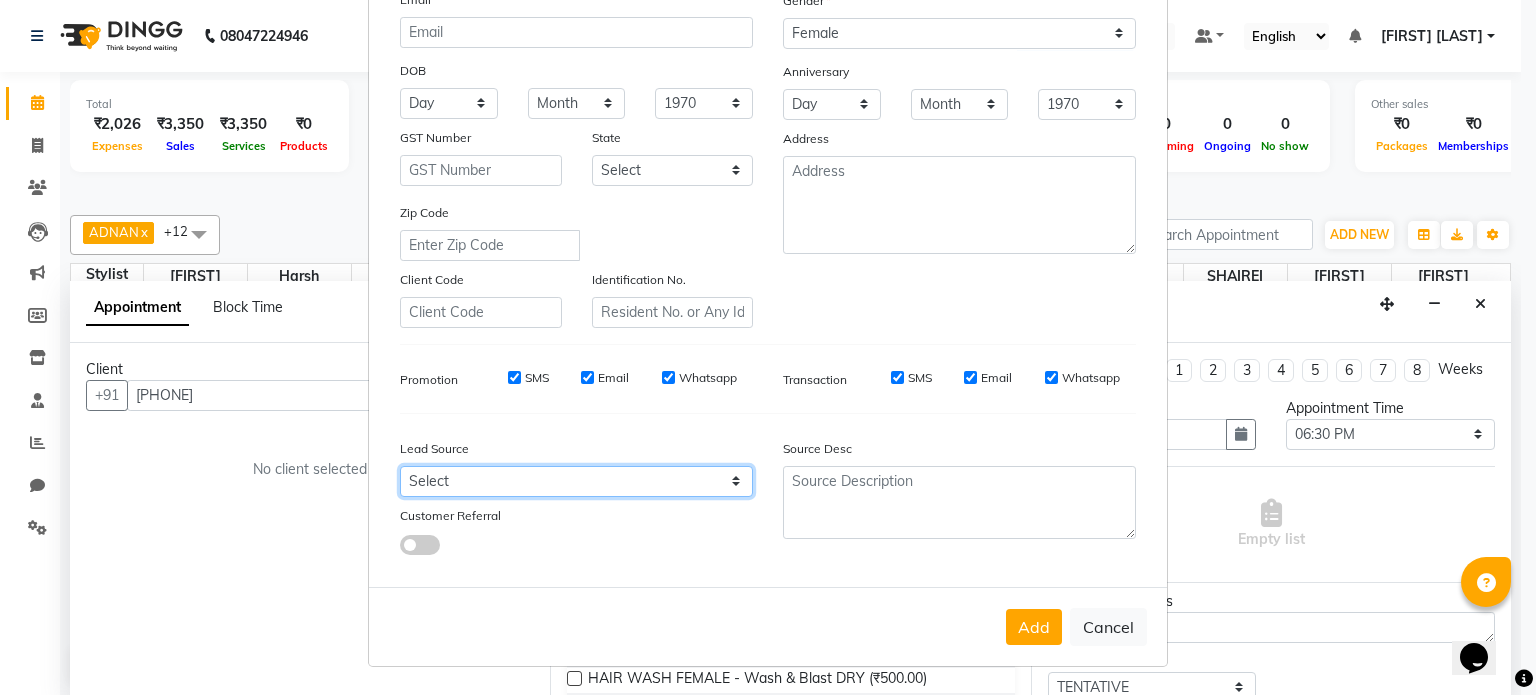 click on "Select Walk-in Referral Internet Friend Word of Mouth Advertisement Facebook JustDial Google Other" at bounding box center [576, 481] 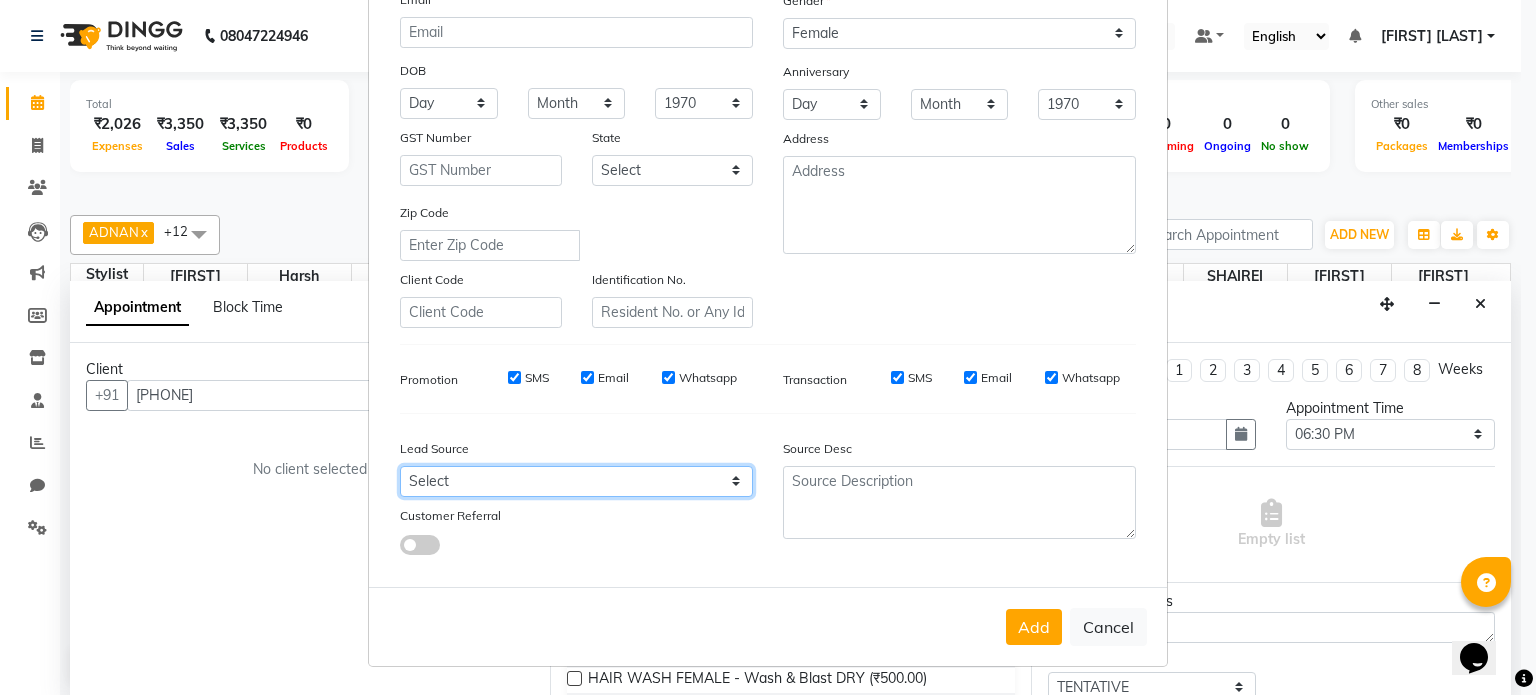 select on "54359" 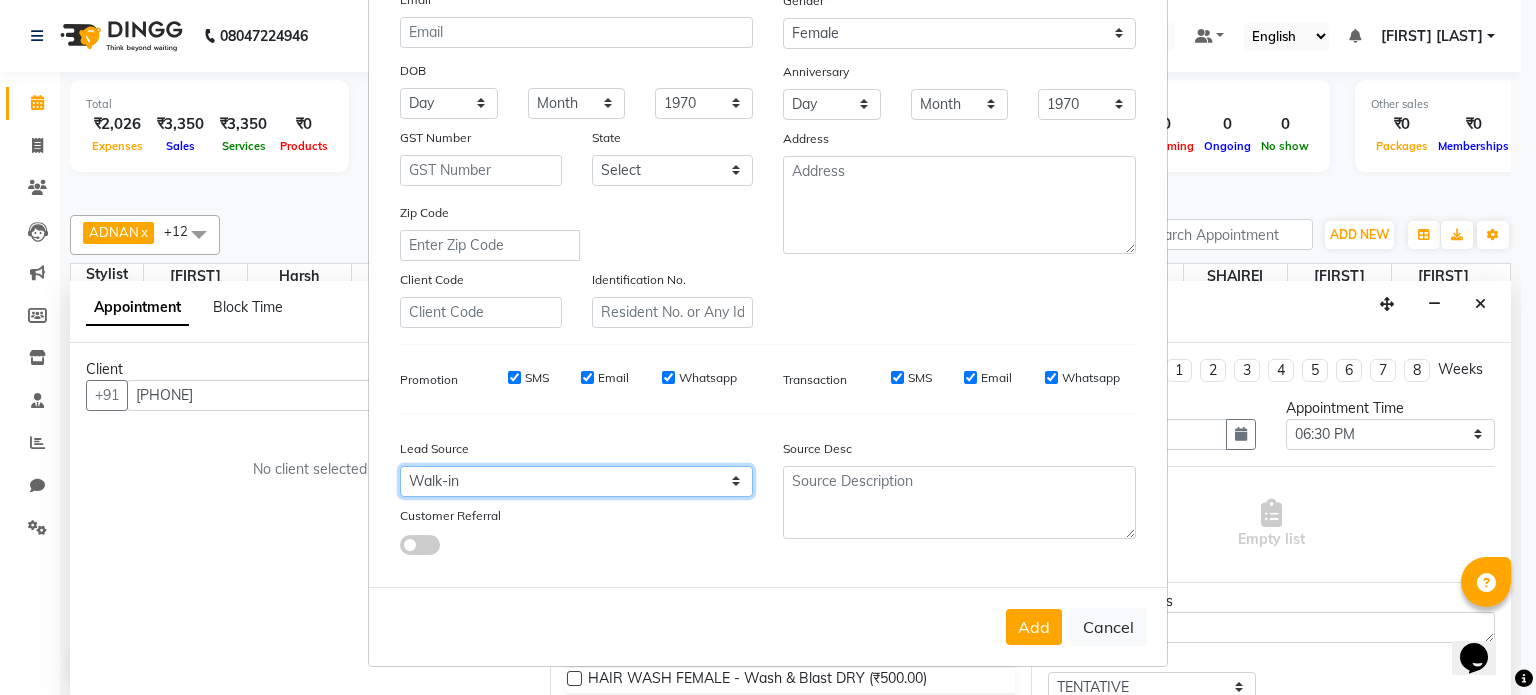 click on "Select Walk-in Referral Internet Friend Word of Mouth Advertisement Facebook JustDial Google Other" at bounding box center [576, 481] 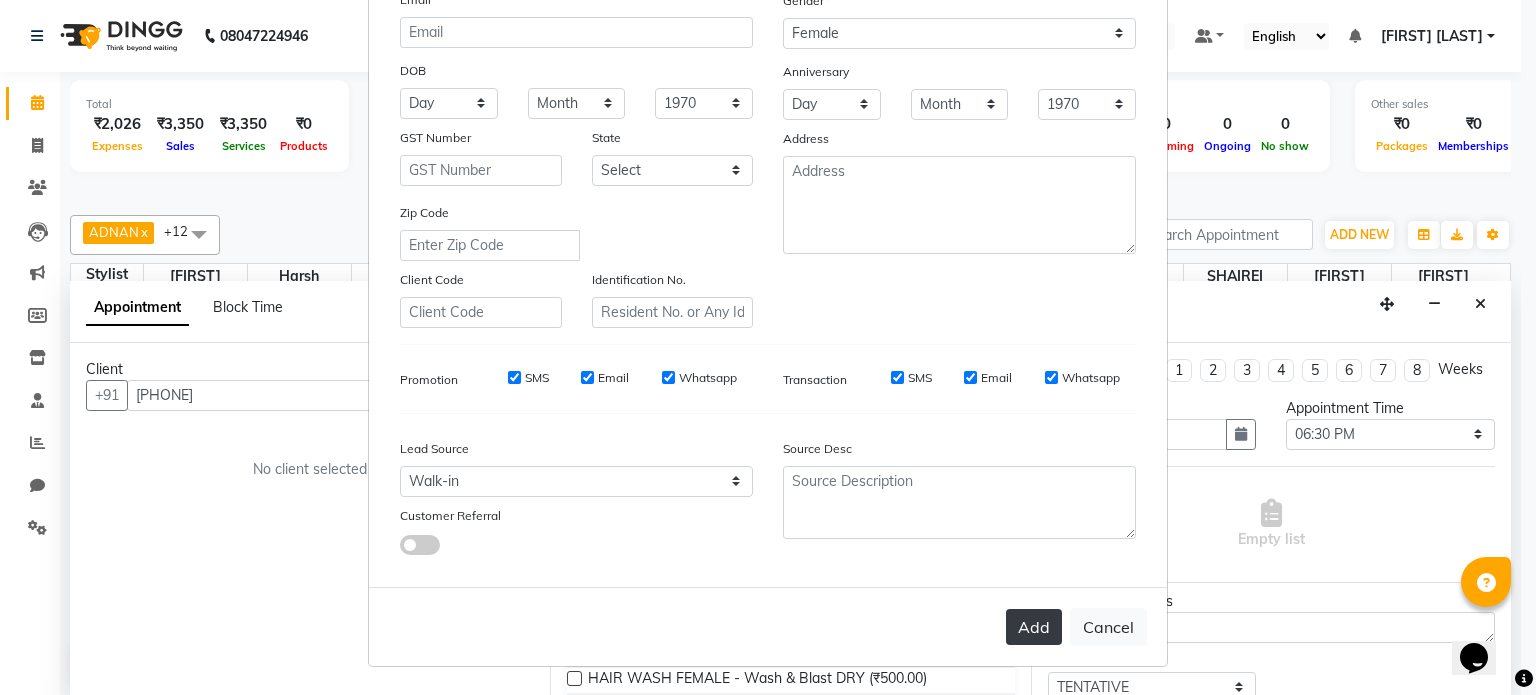 click on "Add" at bounding box center (1034, 627) 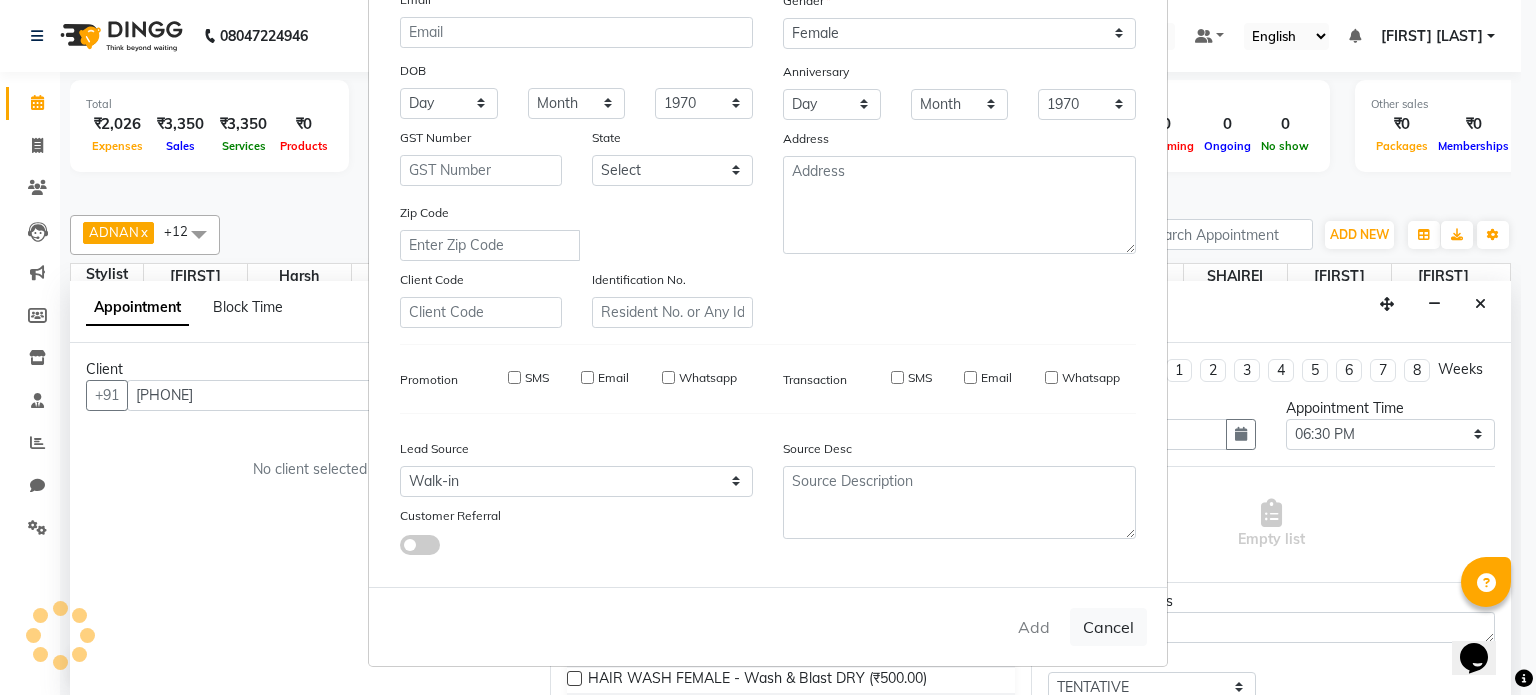 type 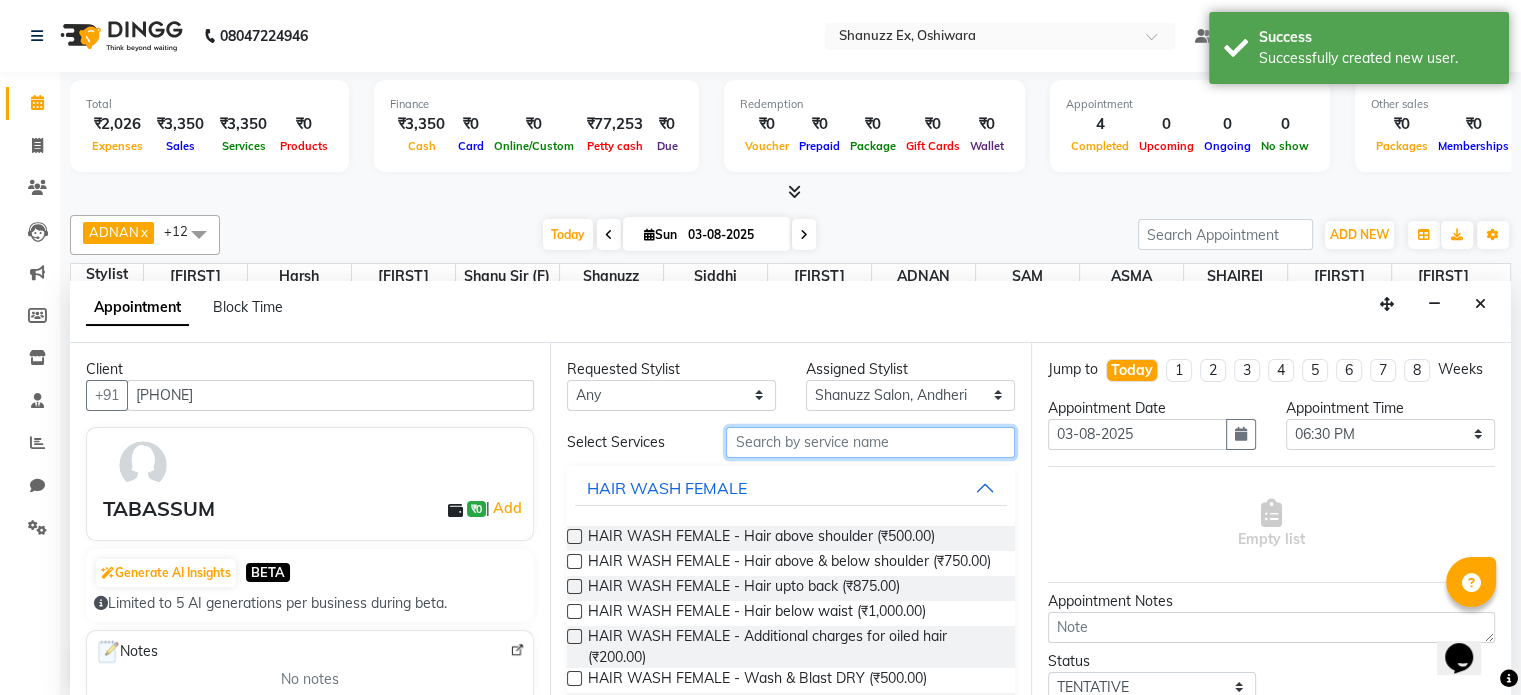 click at bounding box center (870, 442) 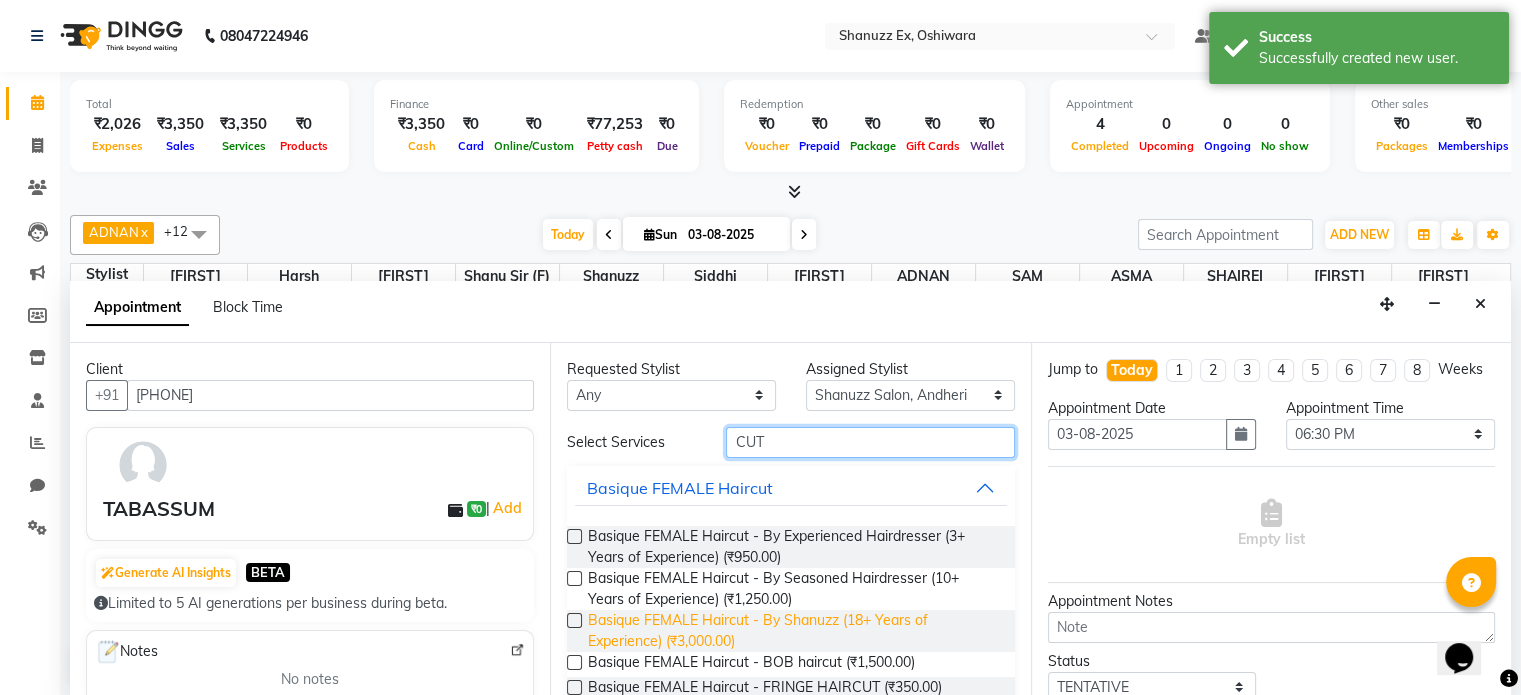 scroll, scrollTop: 148, scrollLeft: 0, axis: vertical 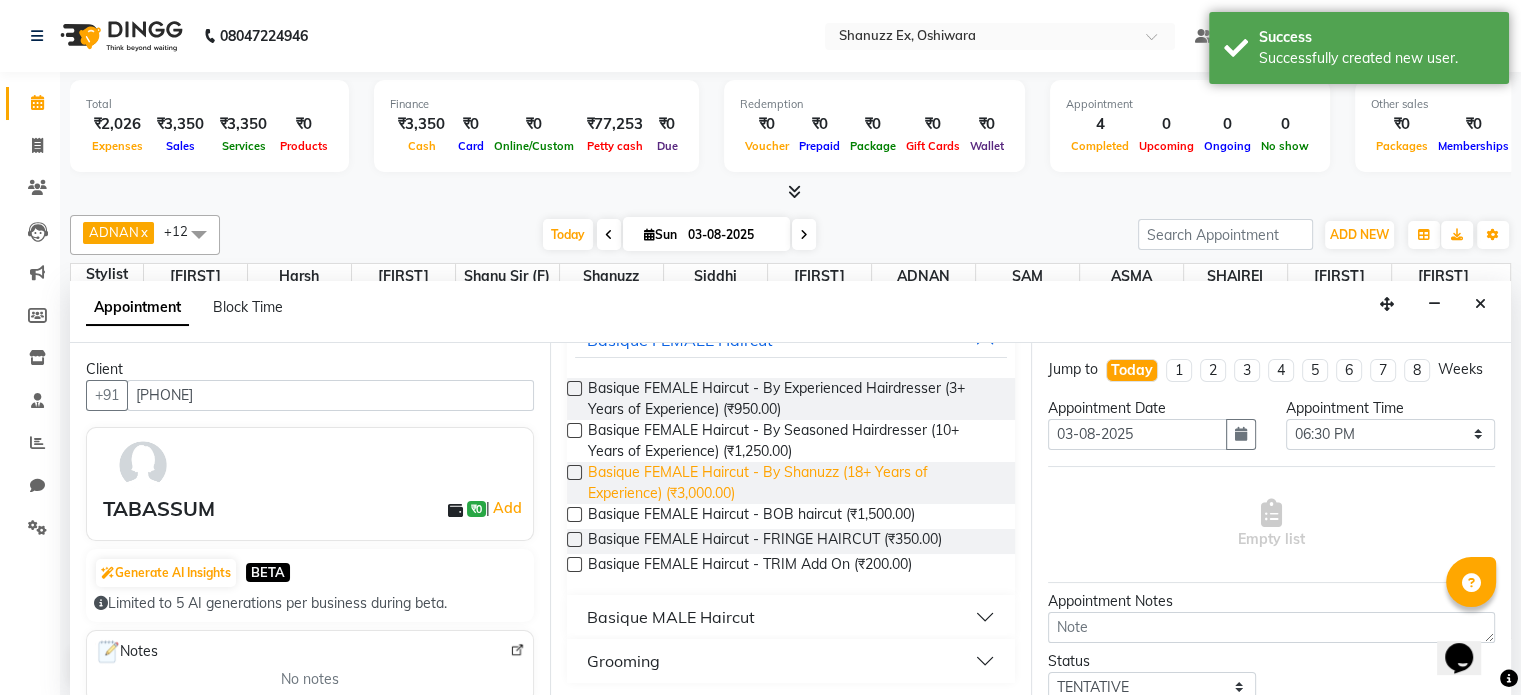 type on "CUT" 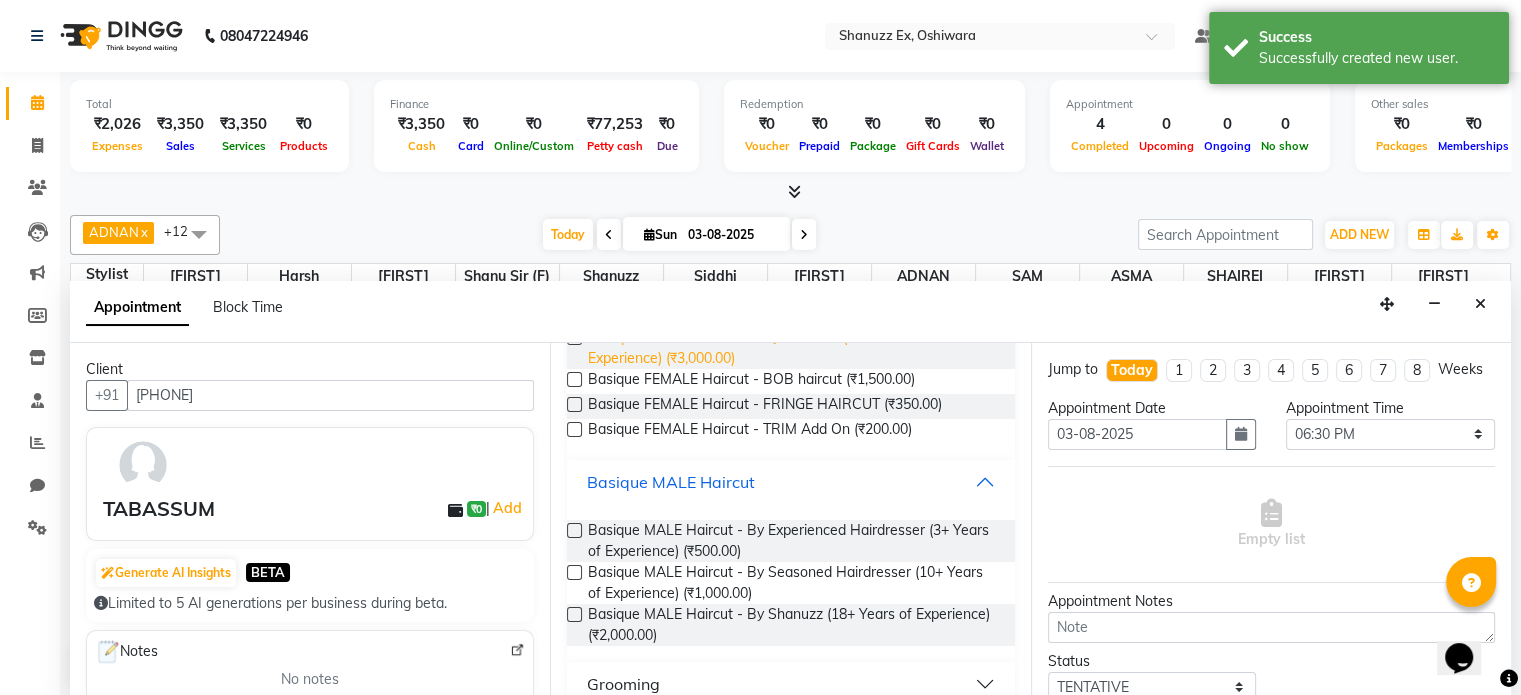 scroll, scrollTop: 306, scrollLeft: 0, axis: vertical 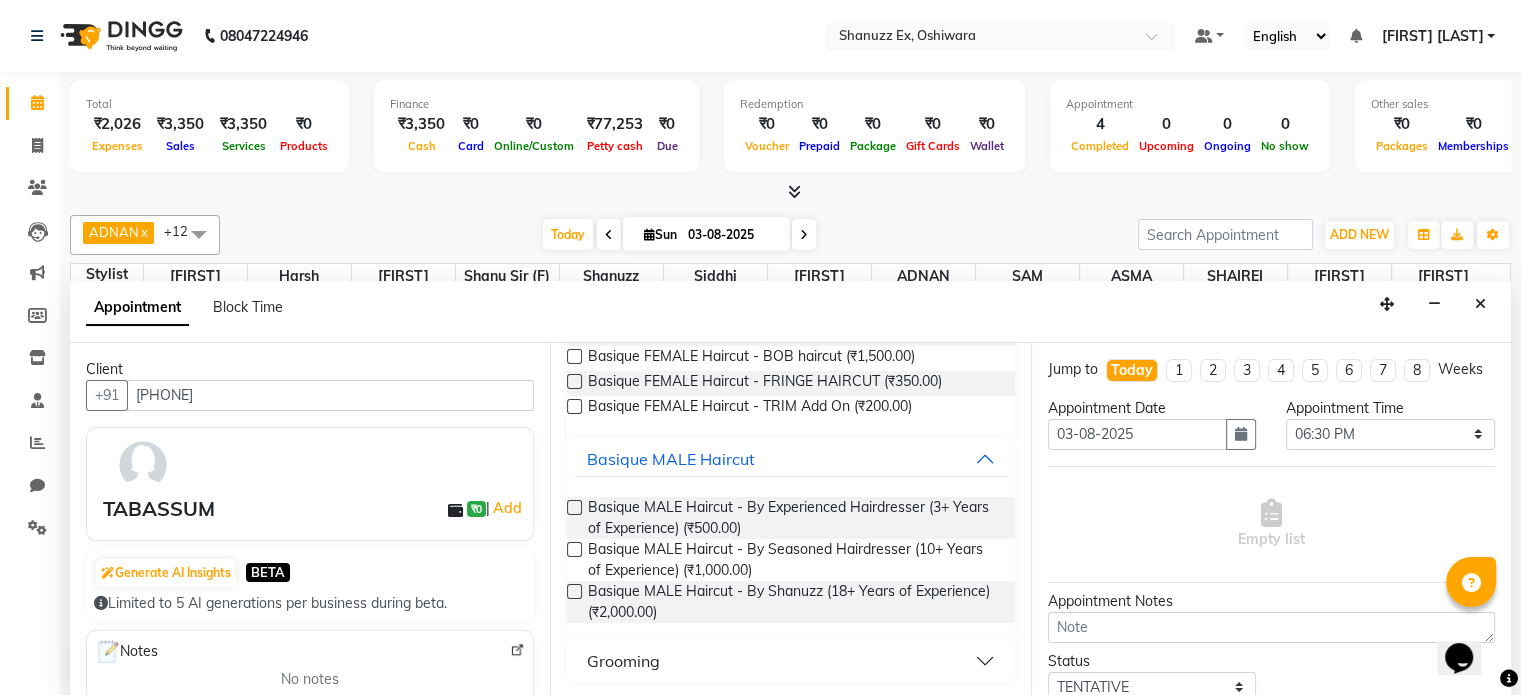 click at bounding box center [574, 507] 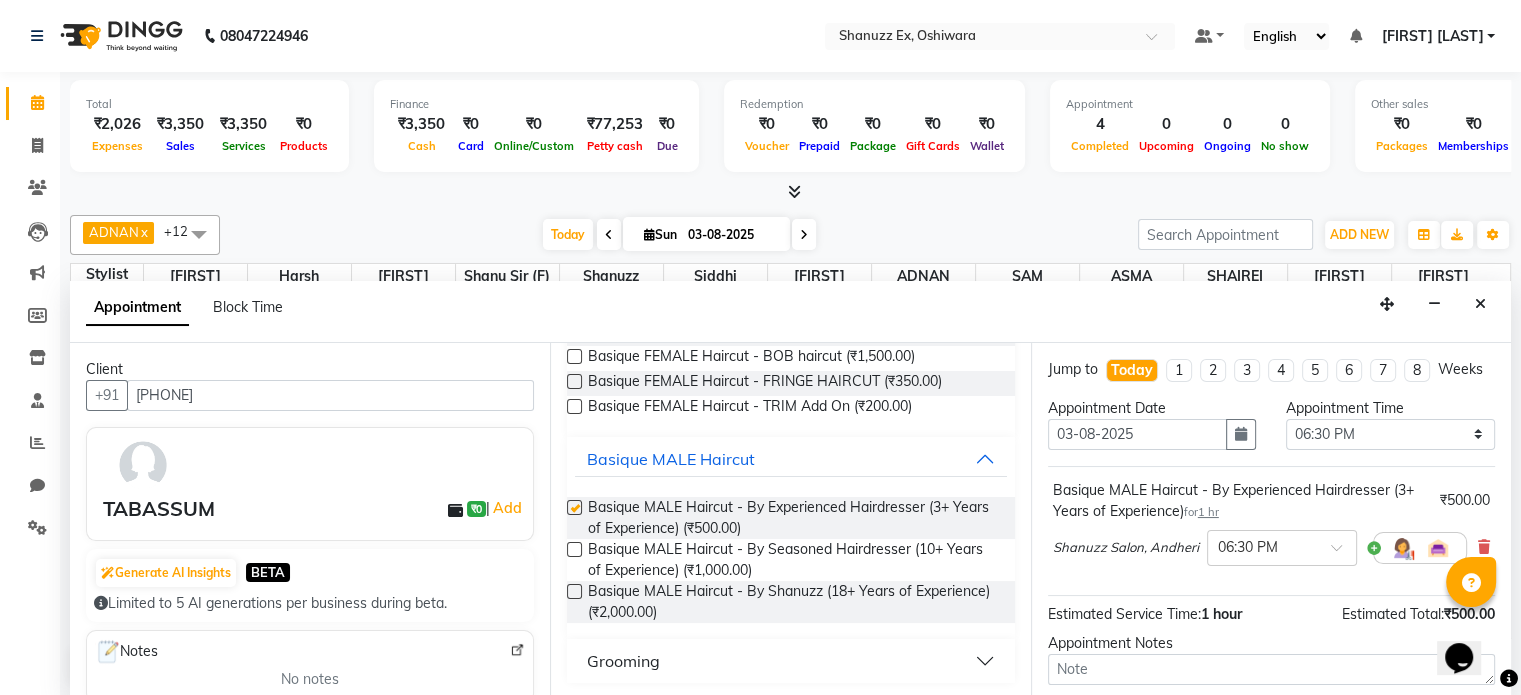 checkbox on "false" 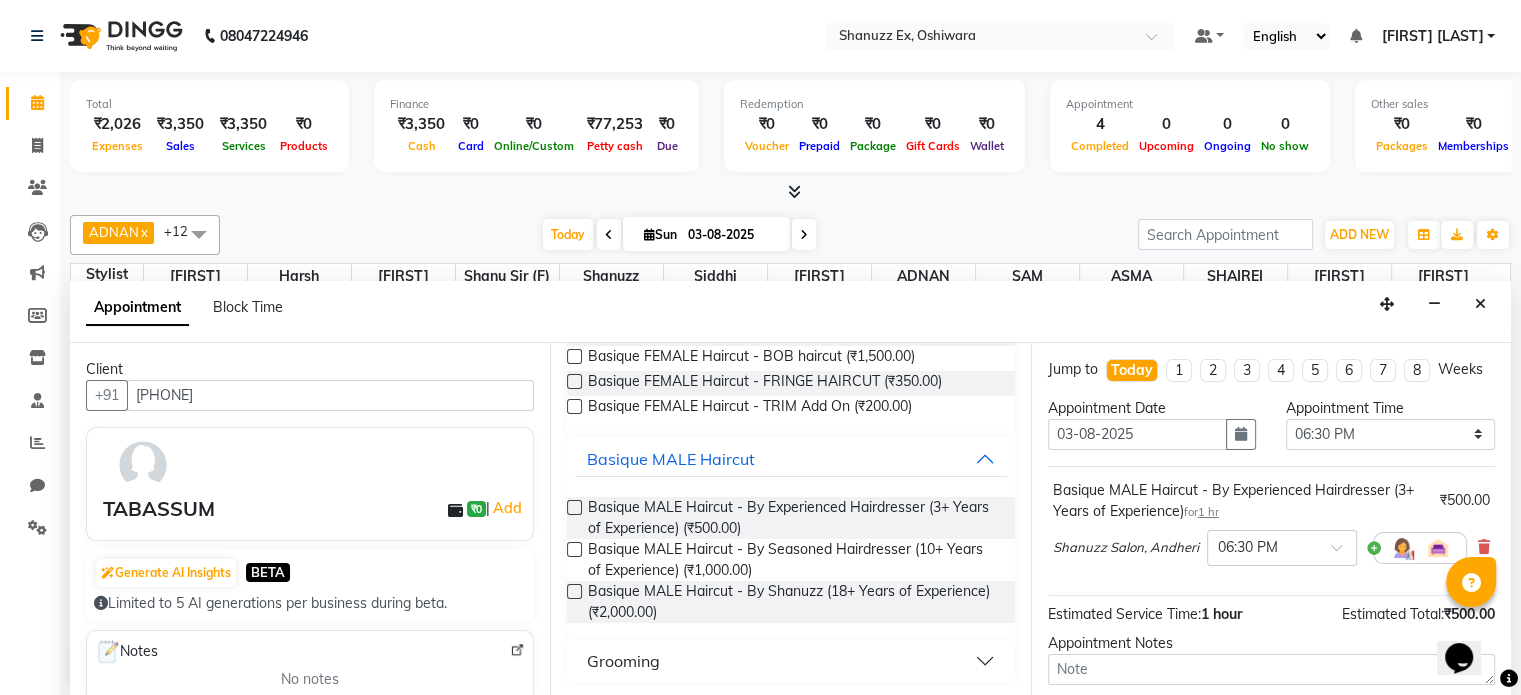 scroll, scrollTop: 194, scrollLeft: 0, axis: vertical 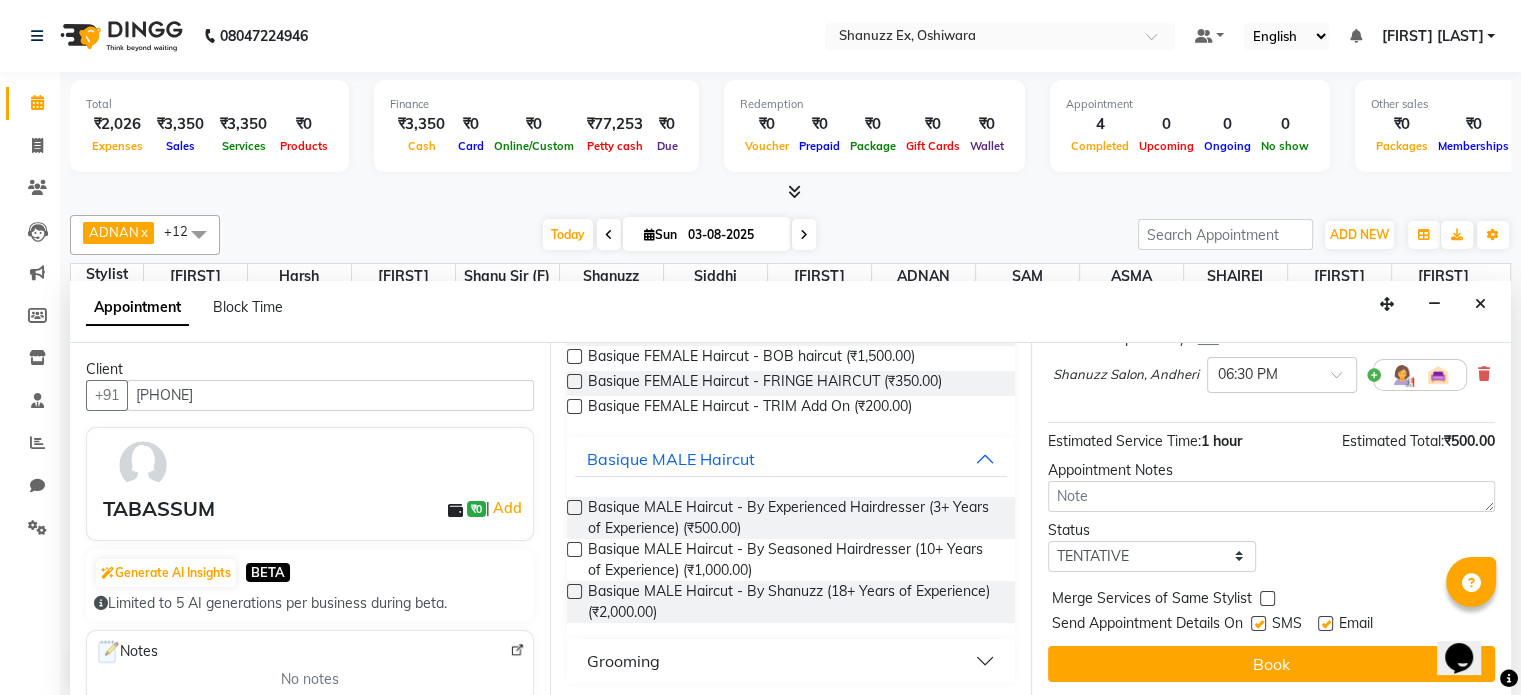 click at bounding box center [1258, 623] 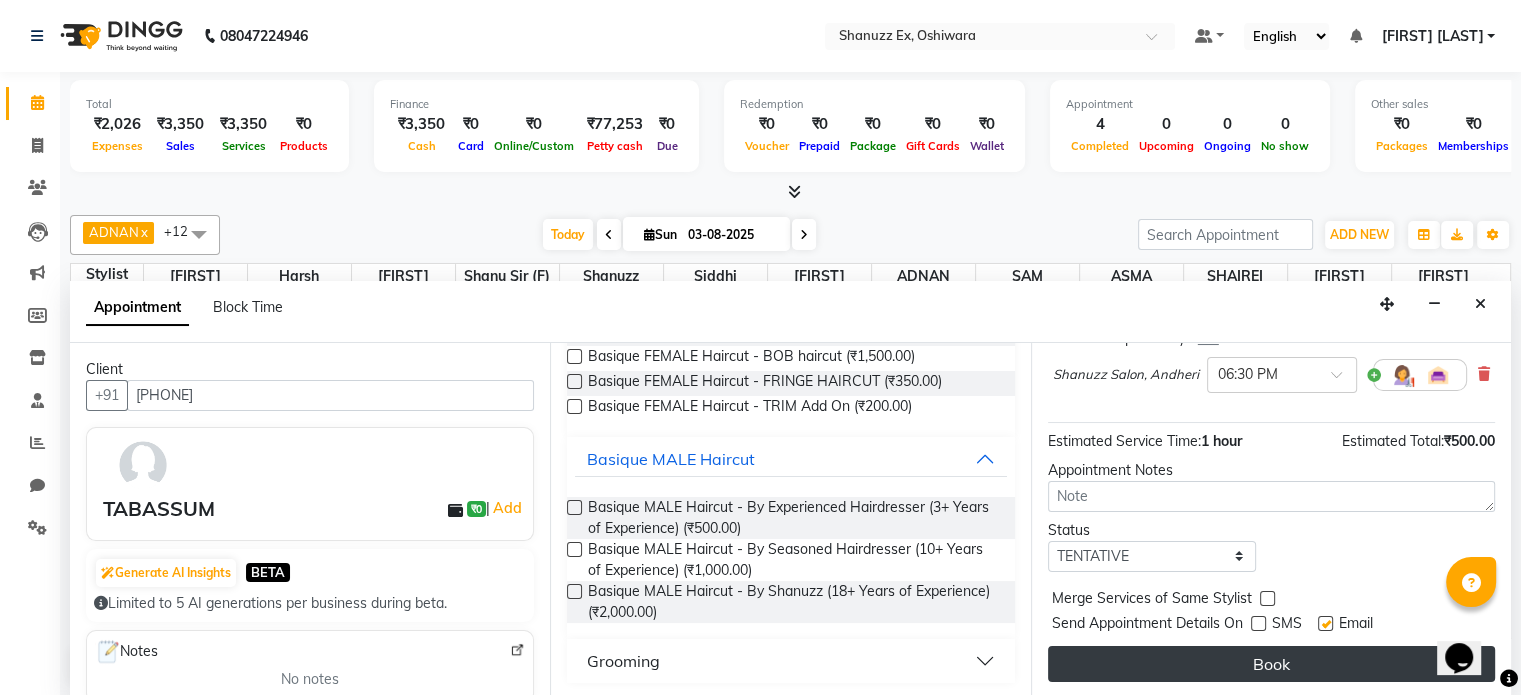 click on "Book" at bounding box center (1271, 664) 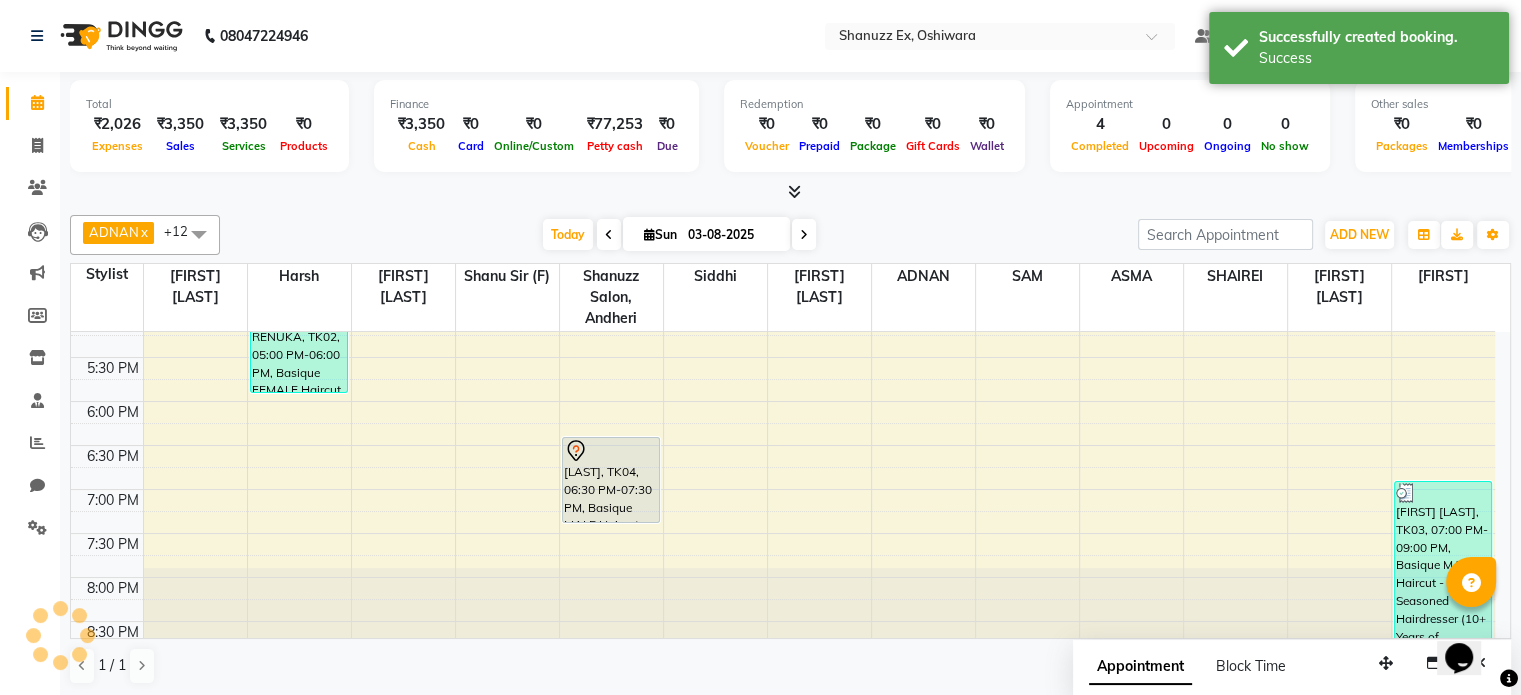 scroll, scrollTop: 0, scrollLeft: 0, axis: both 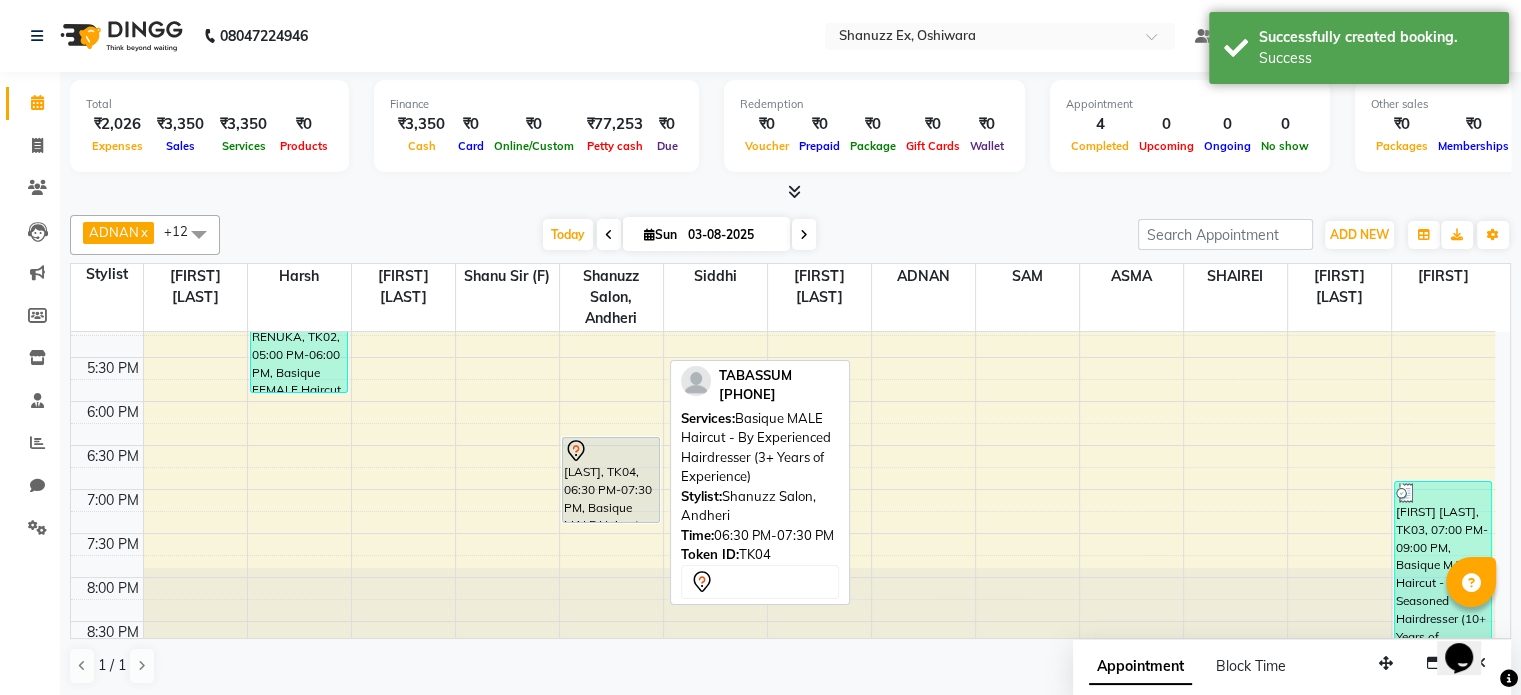 click at bounding box center (611, 451) 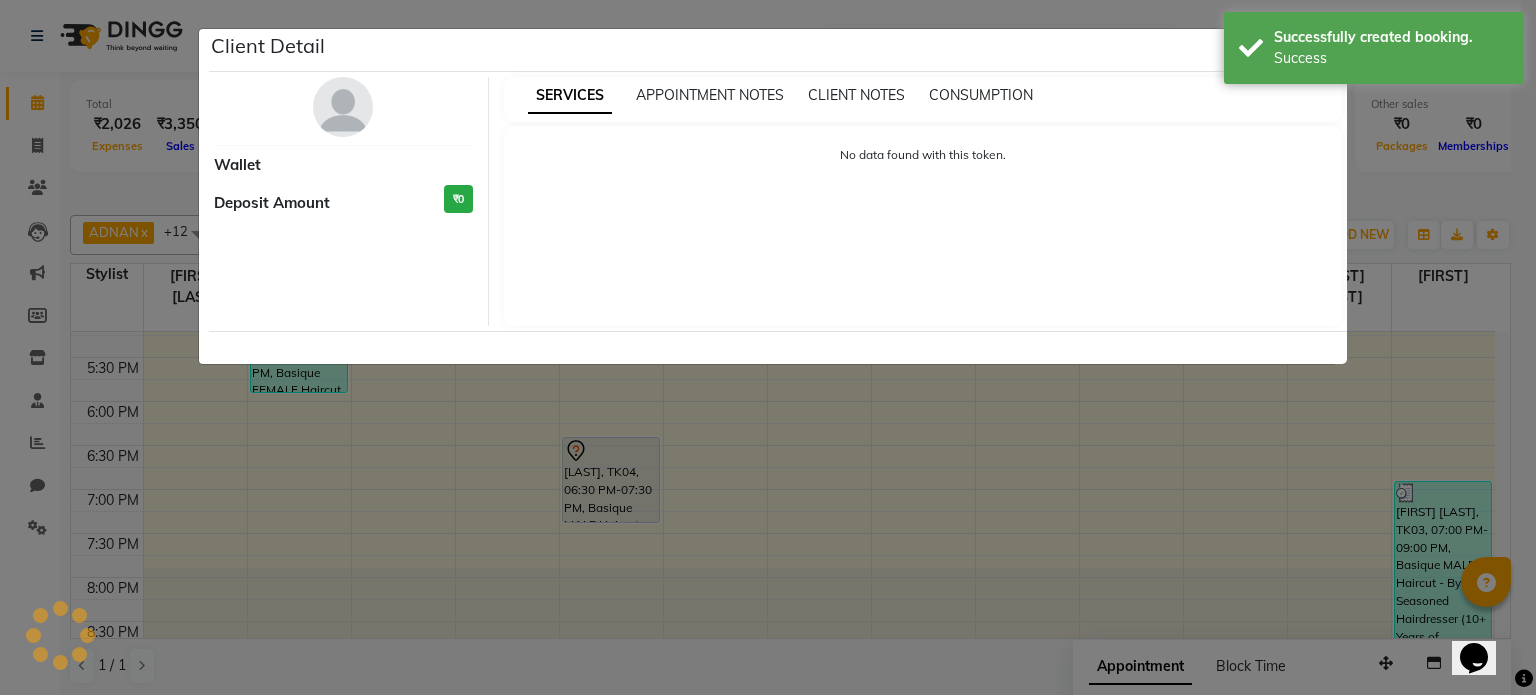 select on "7" 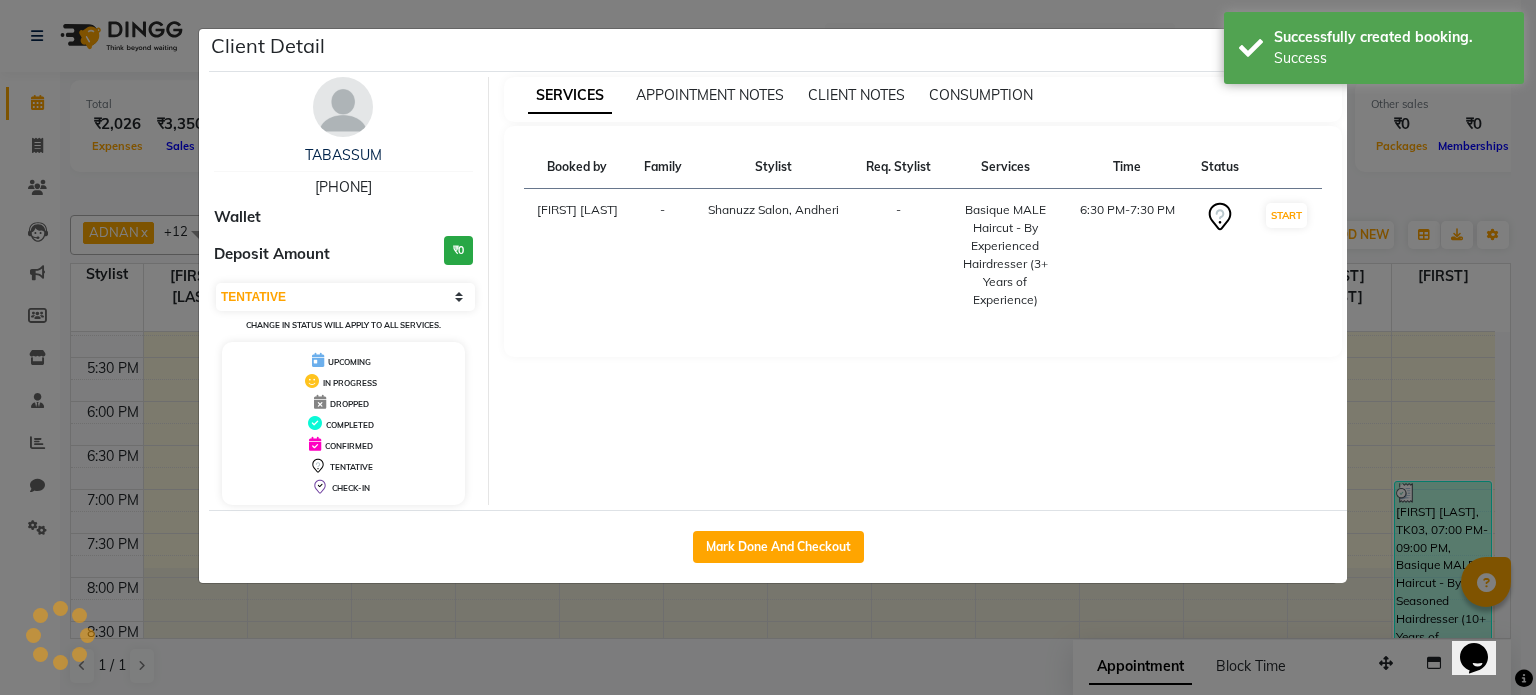 click on "Mark Done And Checkout" 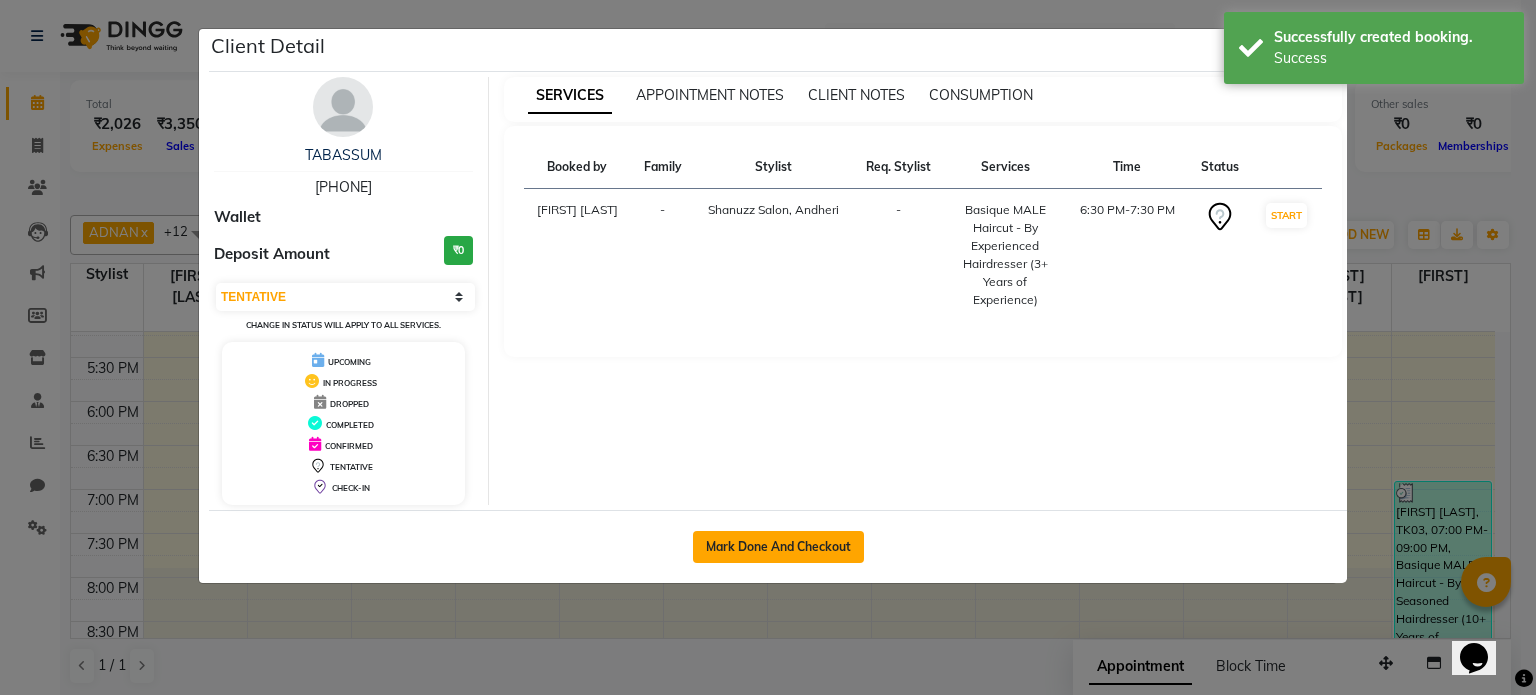 click on "Mark Done And Checkout" 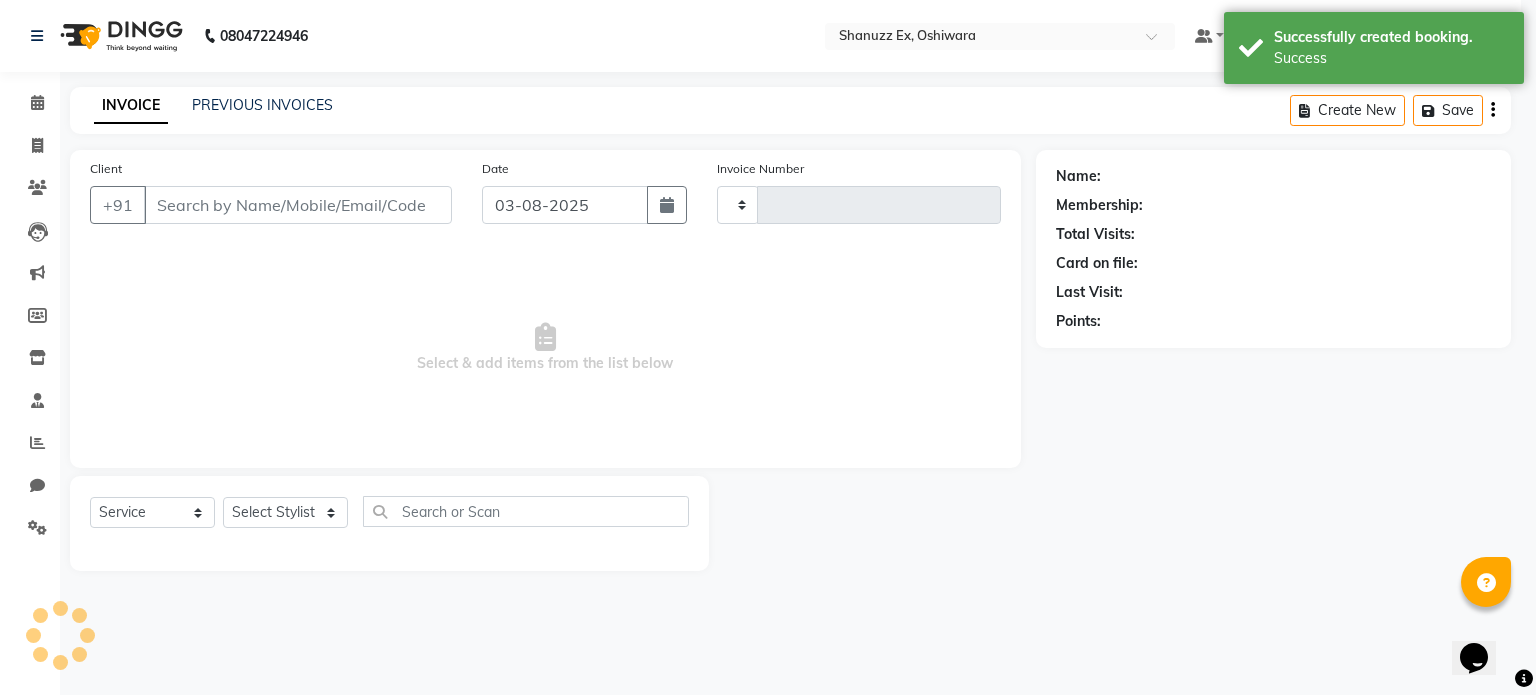 type on "0257" 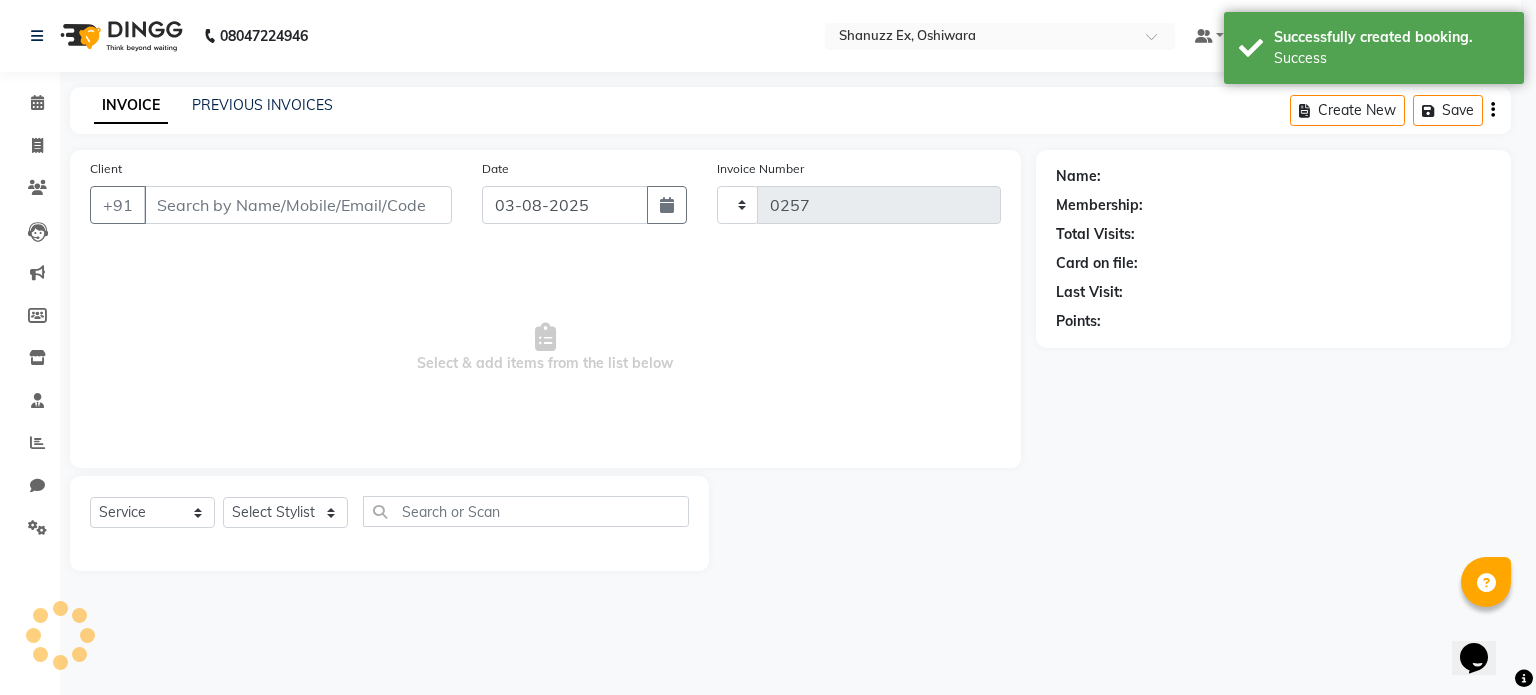 select on "3" 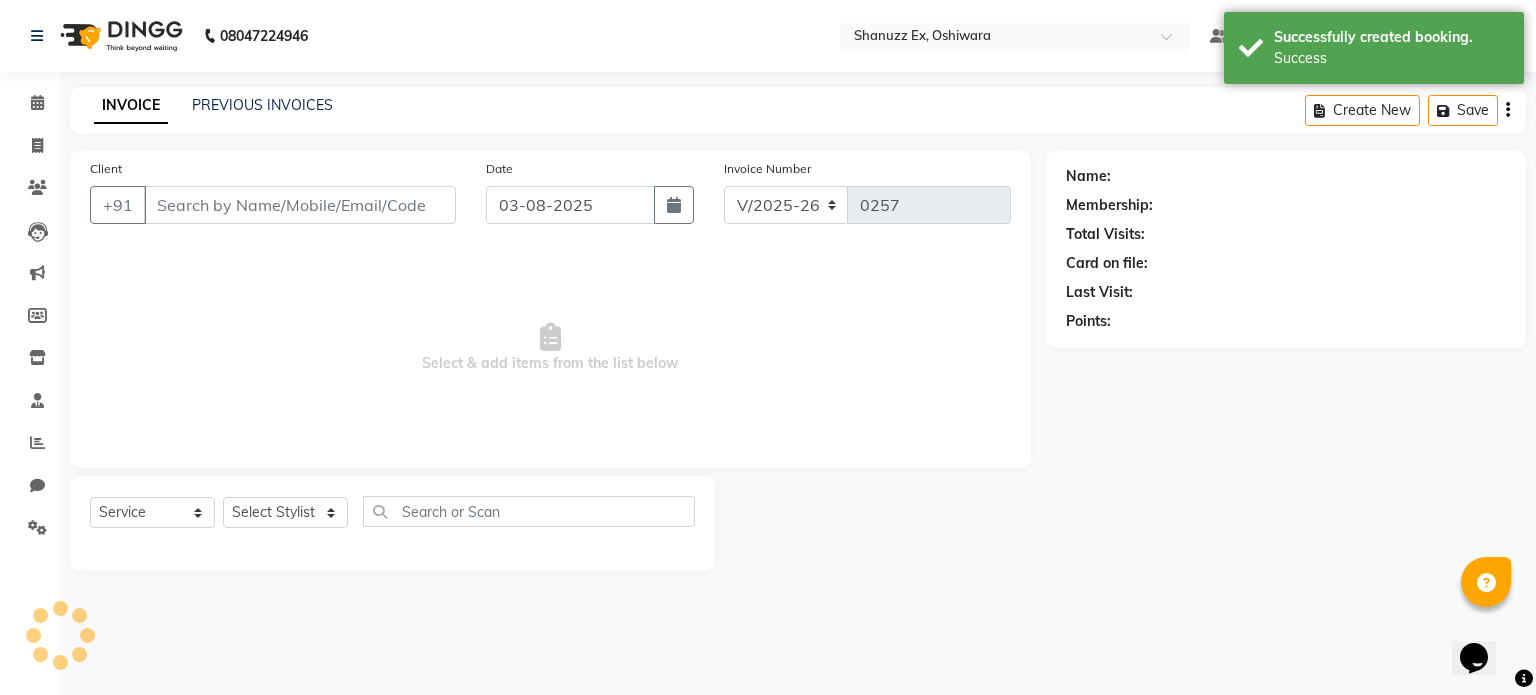 type on "8850688953" 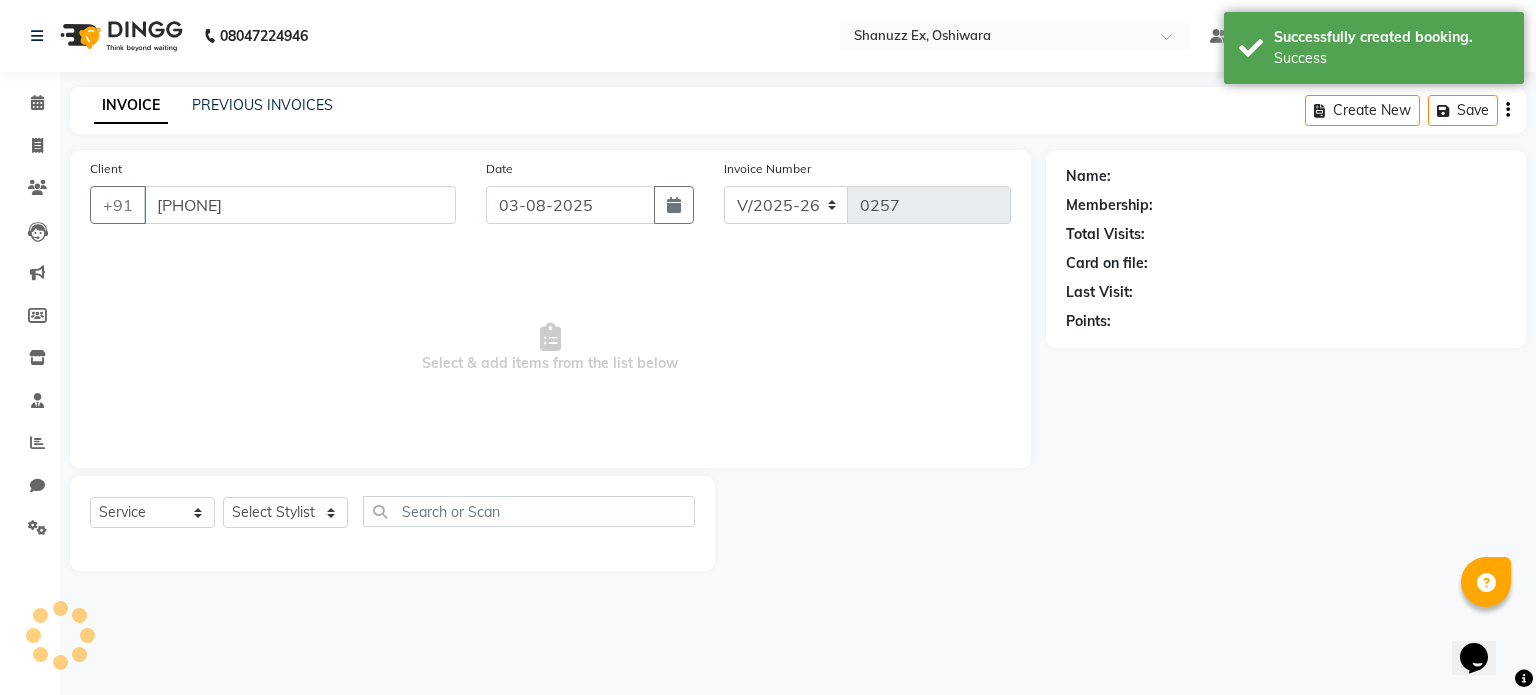select on "77958" 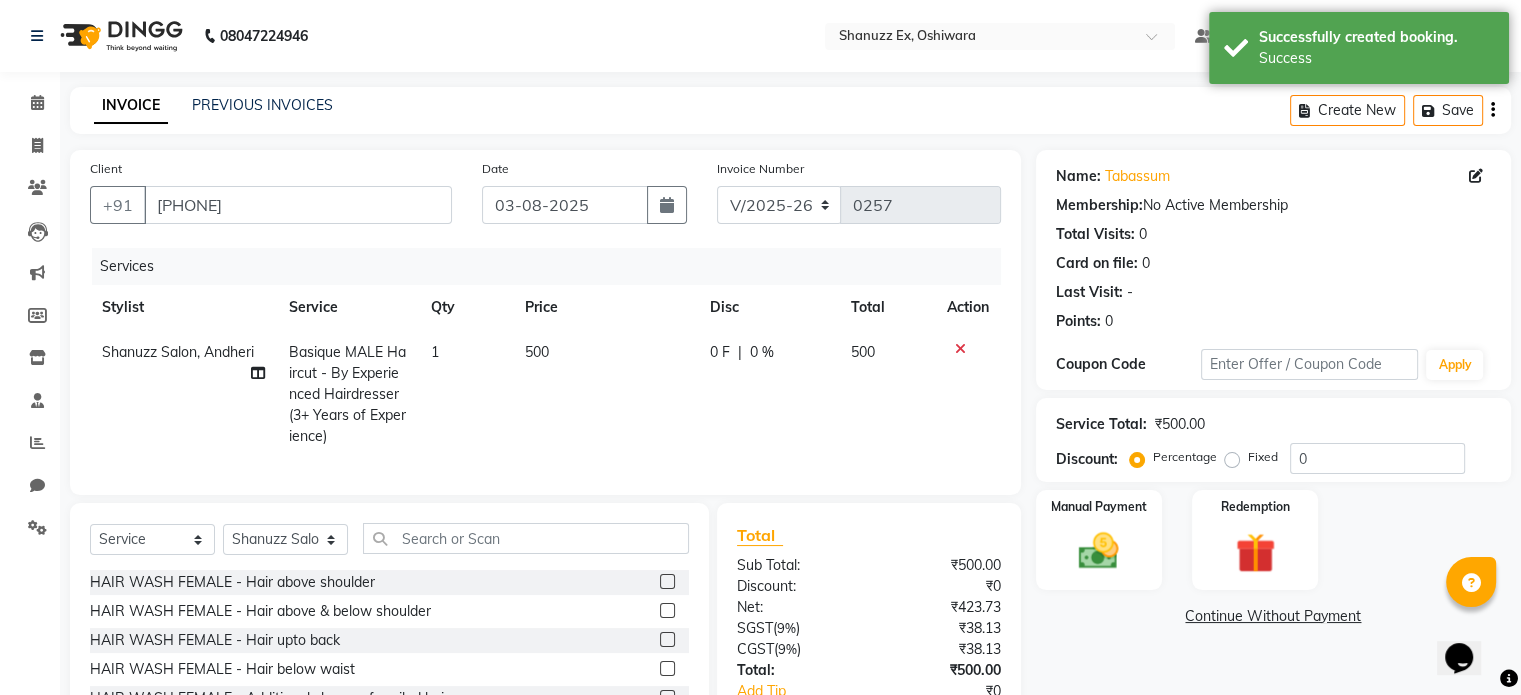 scroll, scrollTop: 148, scrollLeft: 0, axis: vertical 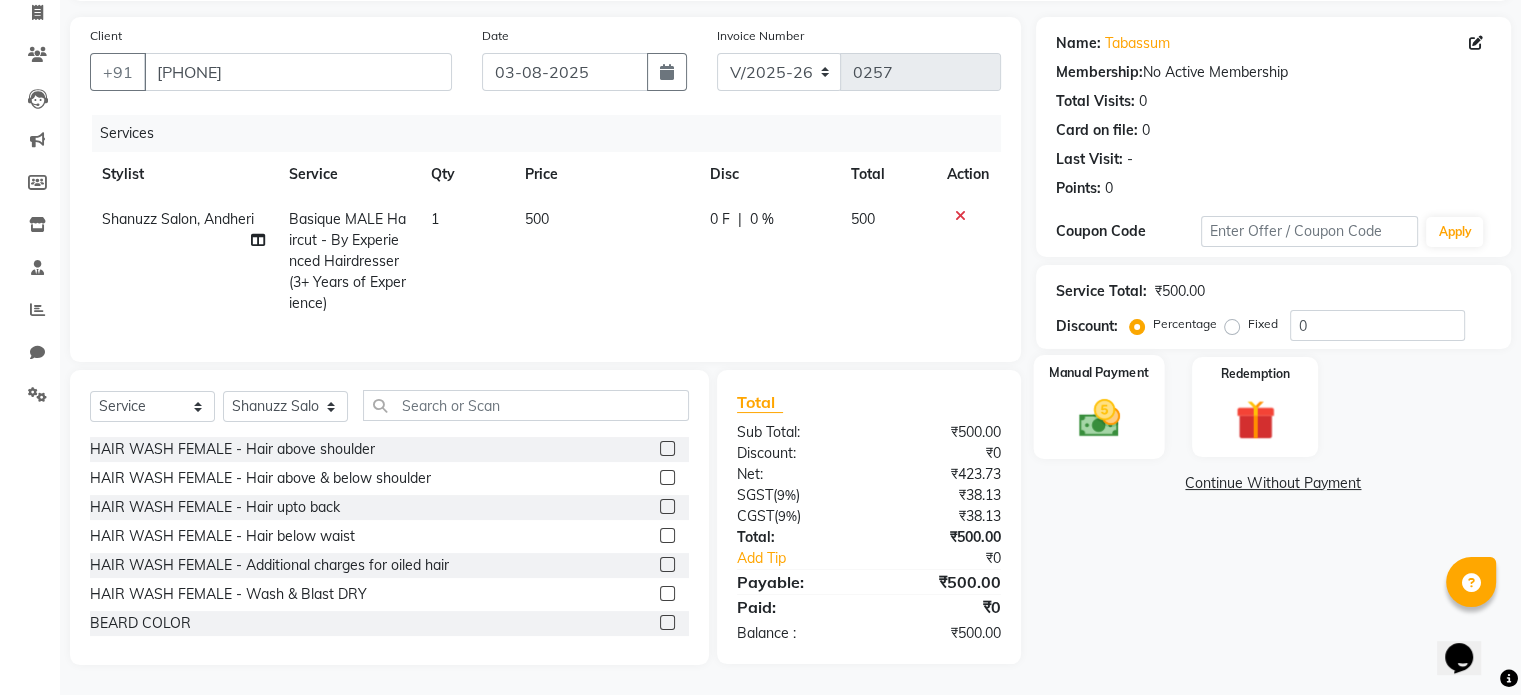 click 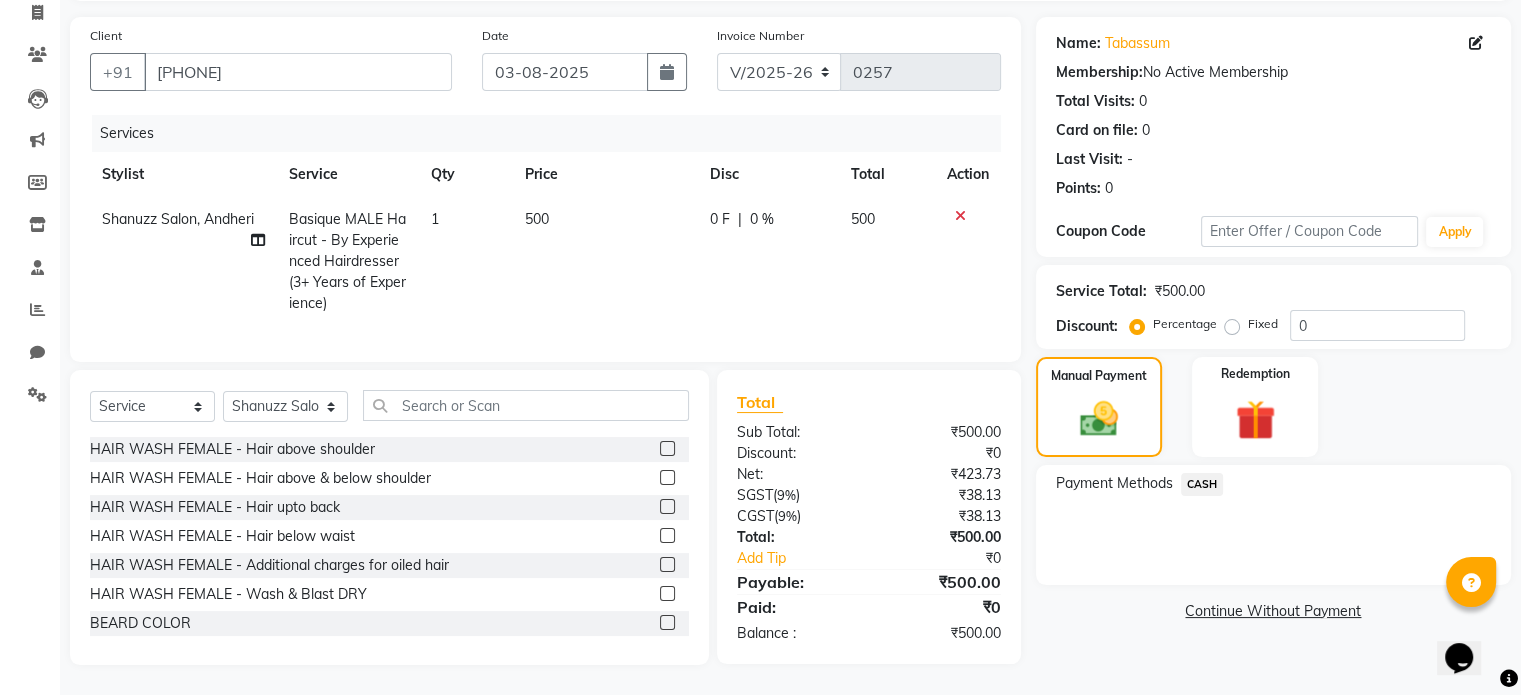 click on "CASH" 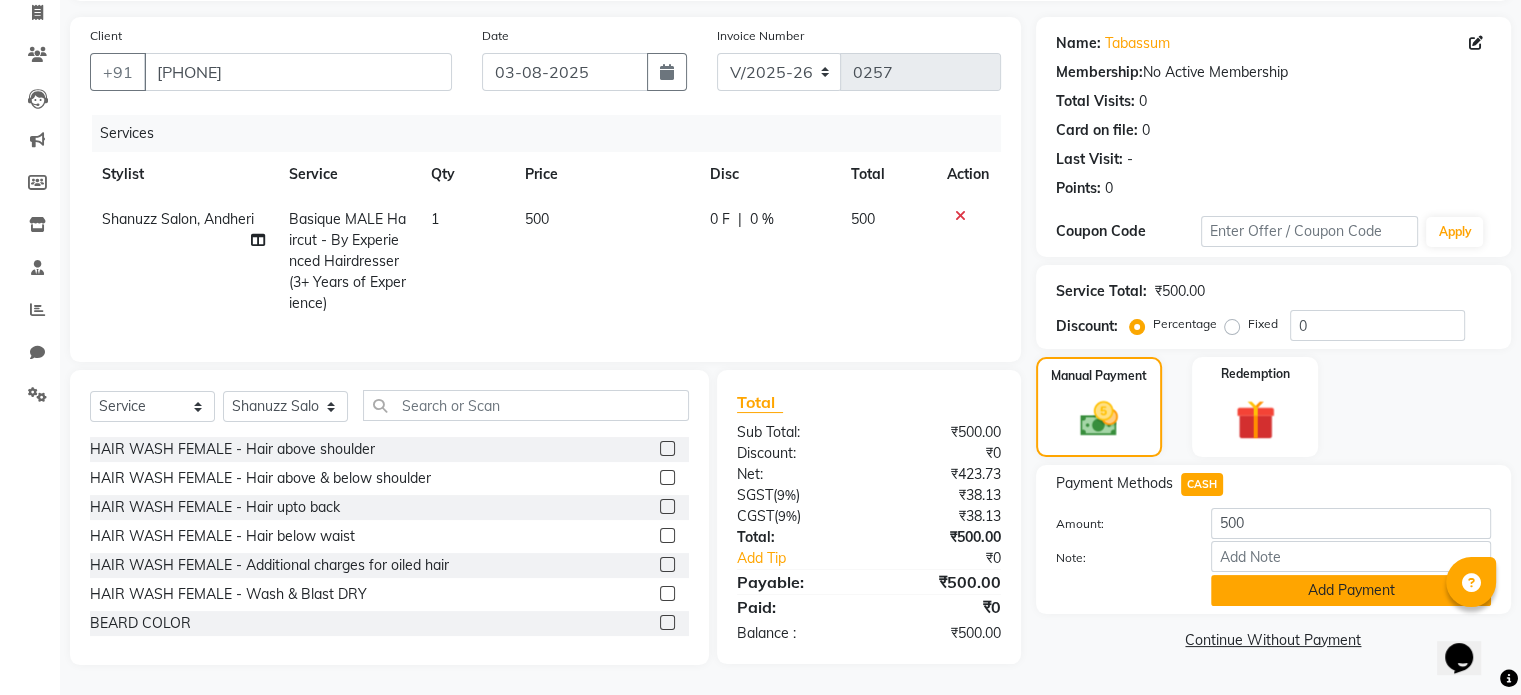click on "Add Payment" 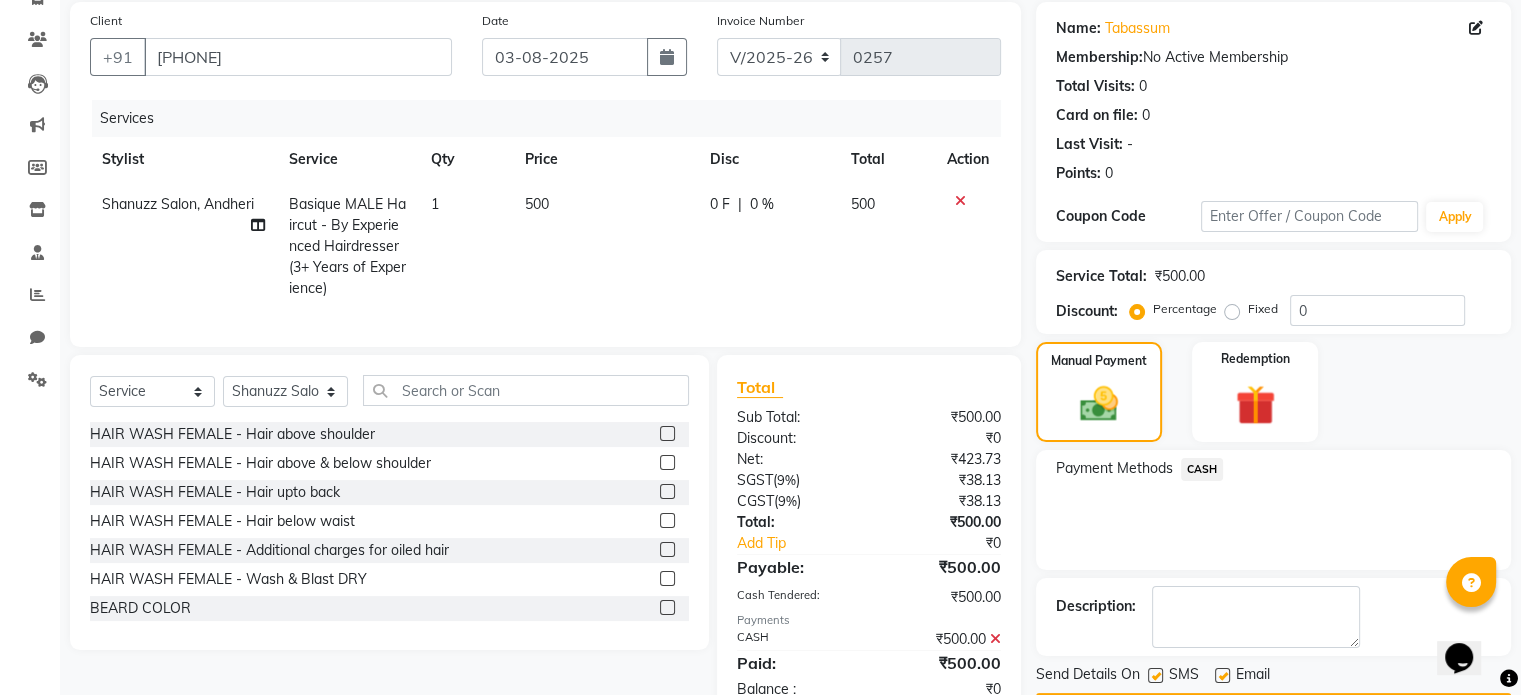click 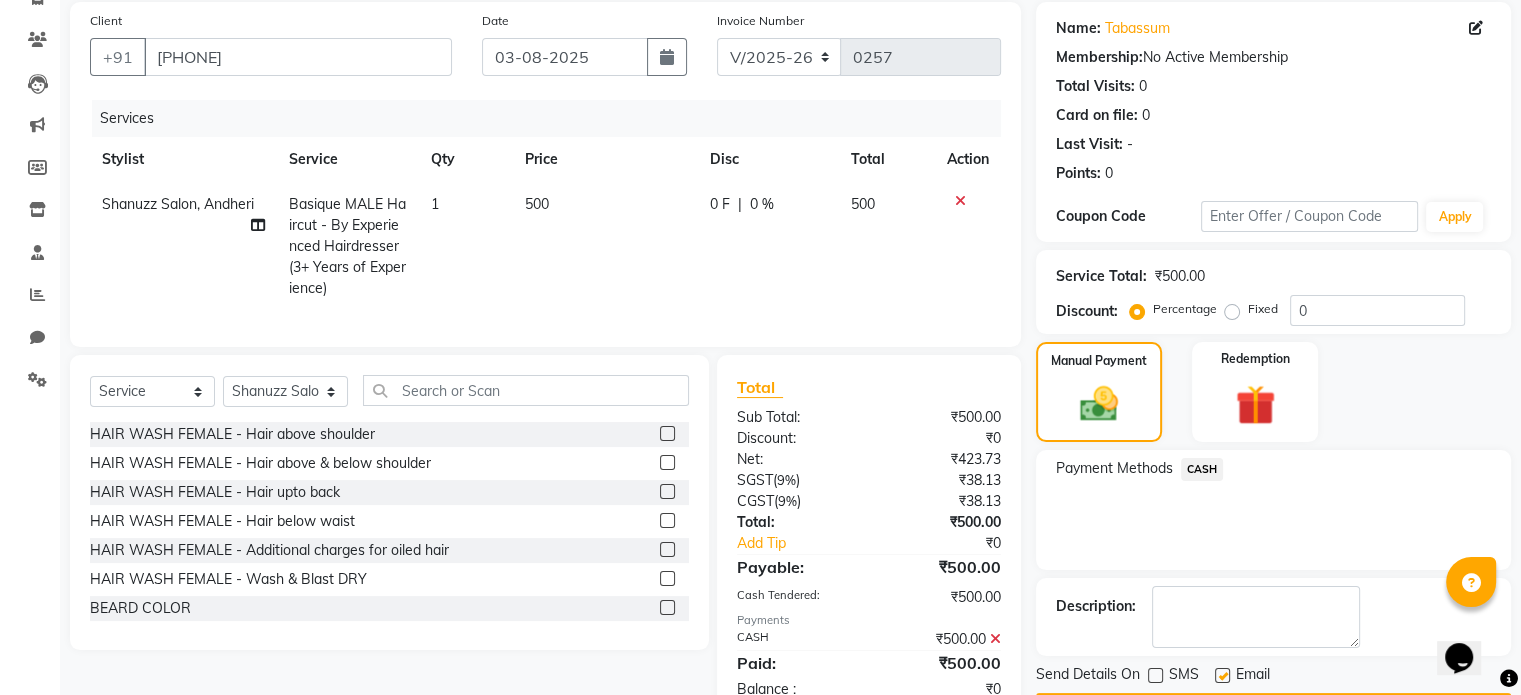 scroll, scrollTop: 218, scrollLeft: 0, axis: vertical 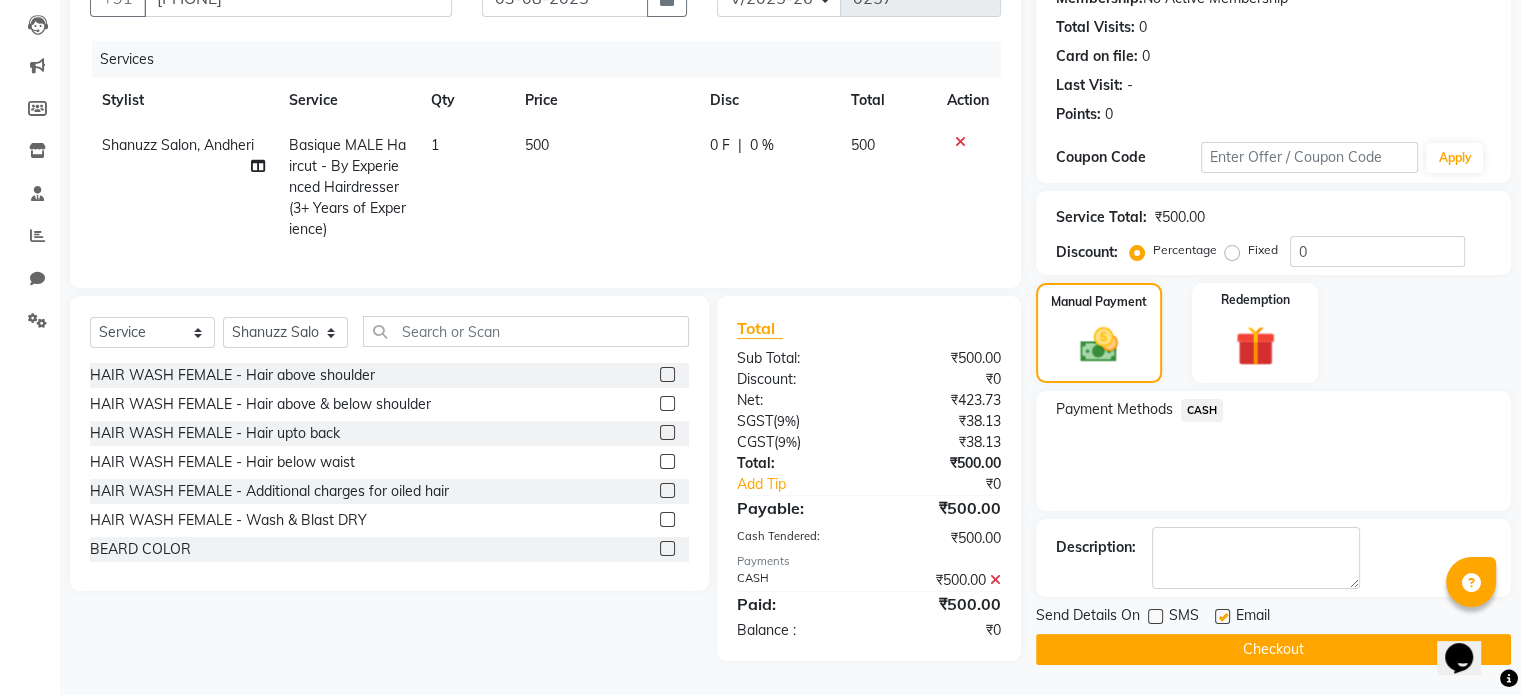 click on "Checkout" 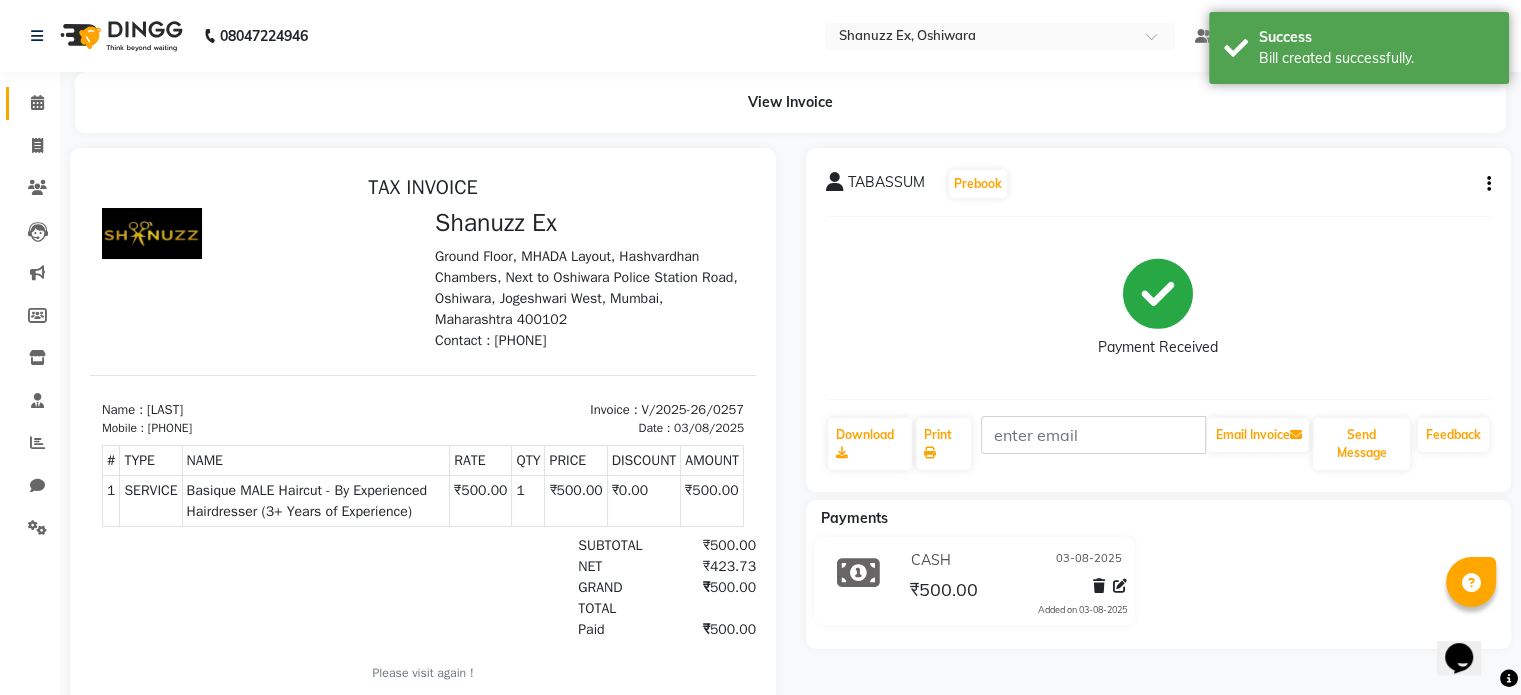 scroll, scrollTop: 0, scrollLeft: 0, axis: both 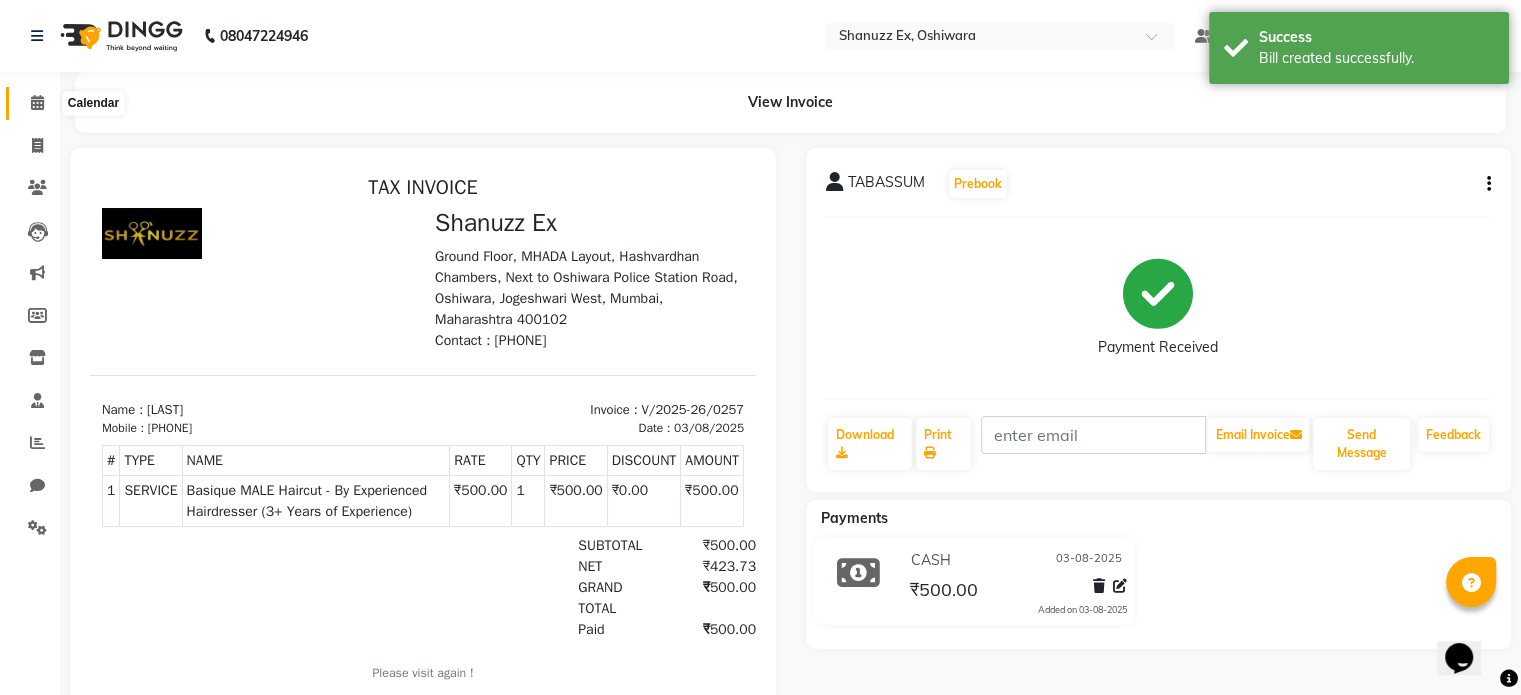 click 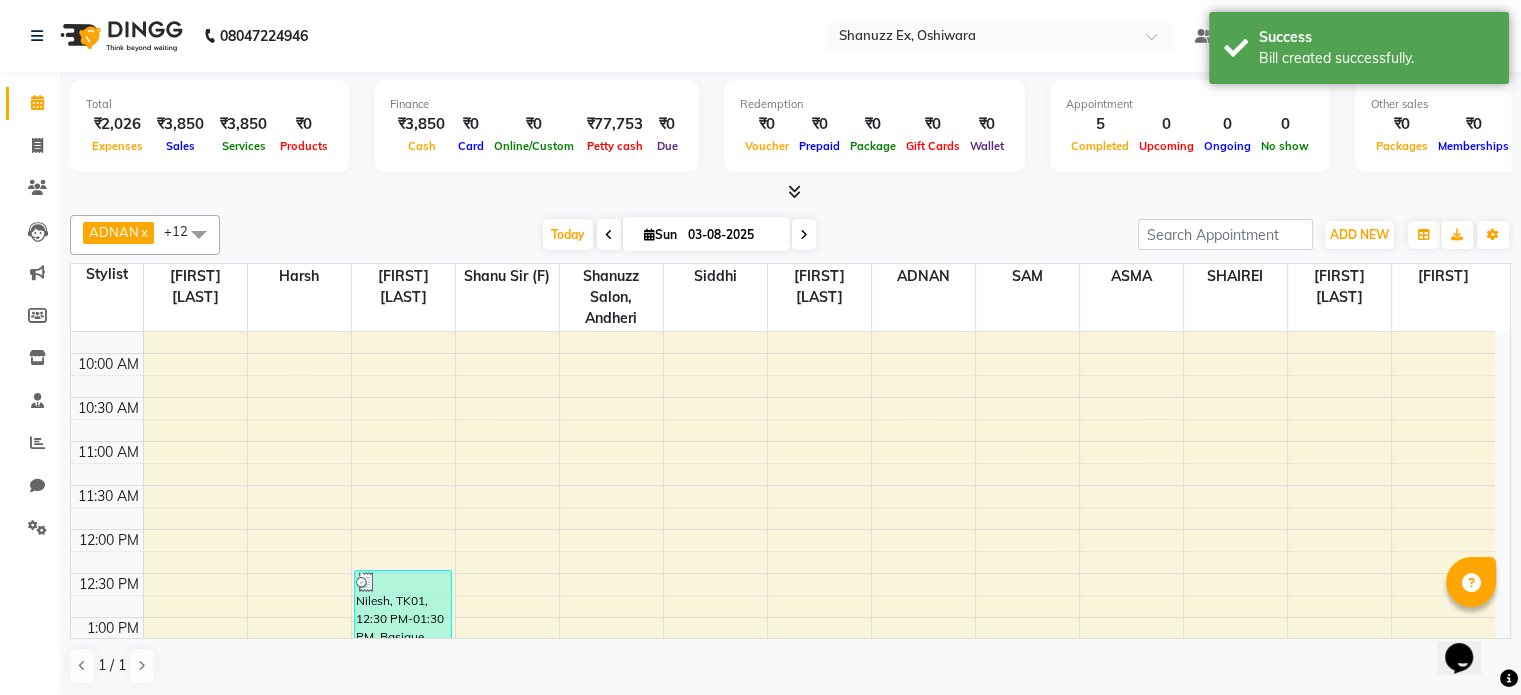 scroll, scrollTop: 152, scrollLeft: 0, axis: vertical 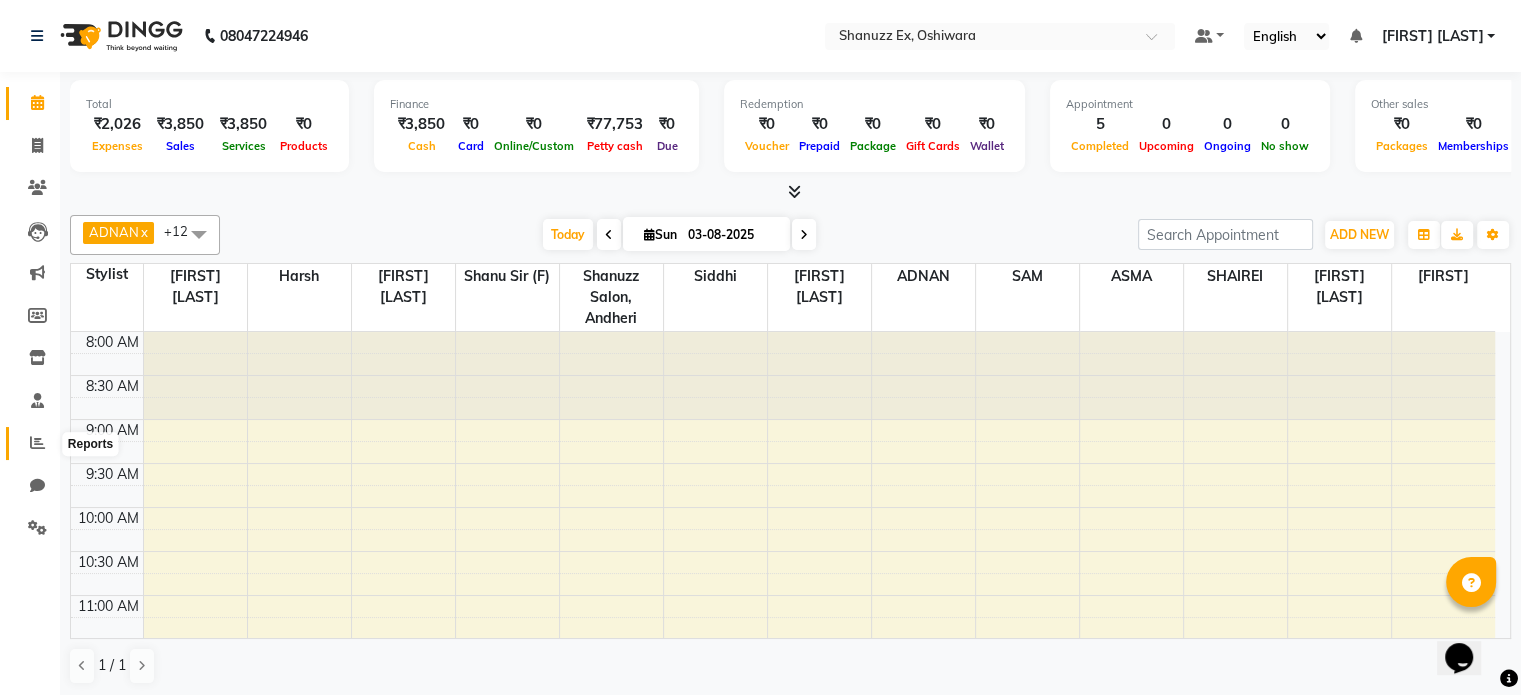 click 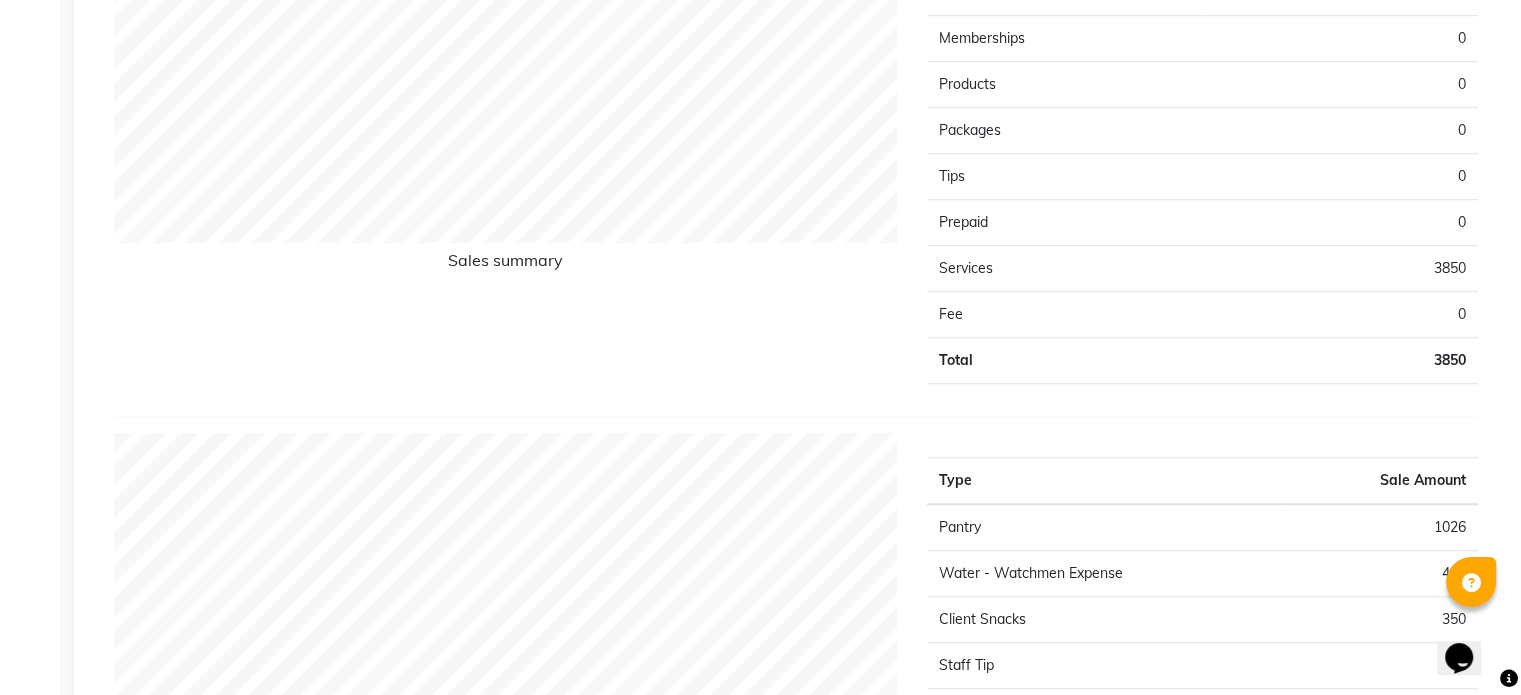 scroll, scrollTop: 1432, scrollLeft: 0, axis: vertical 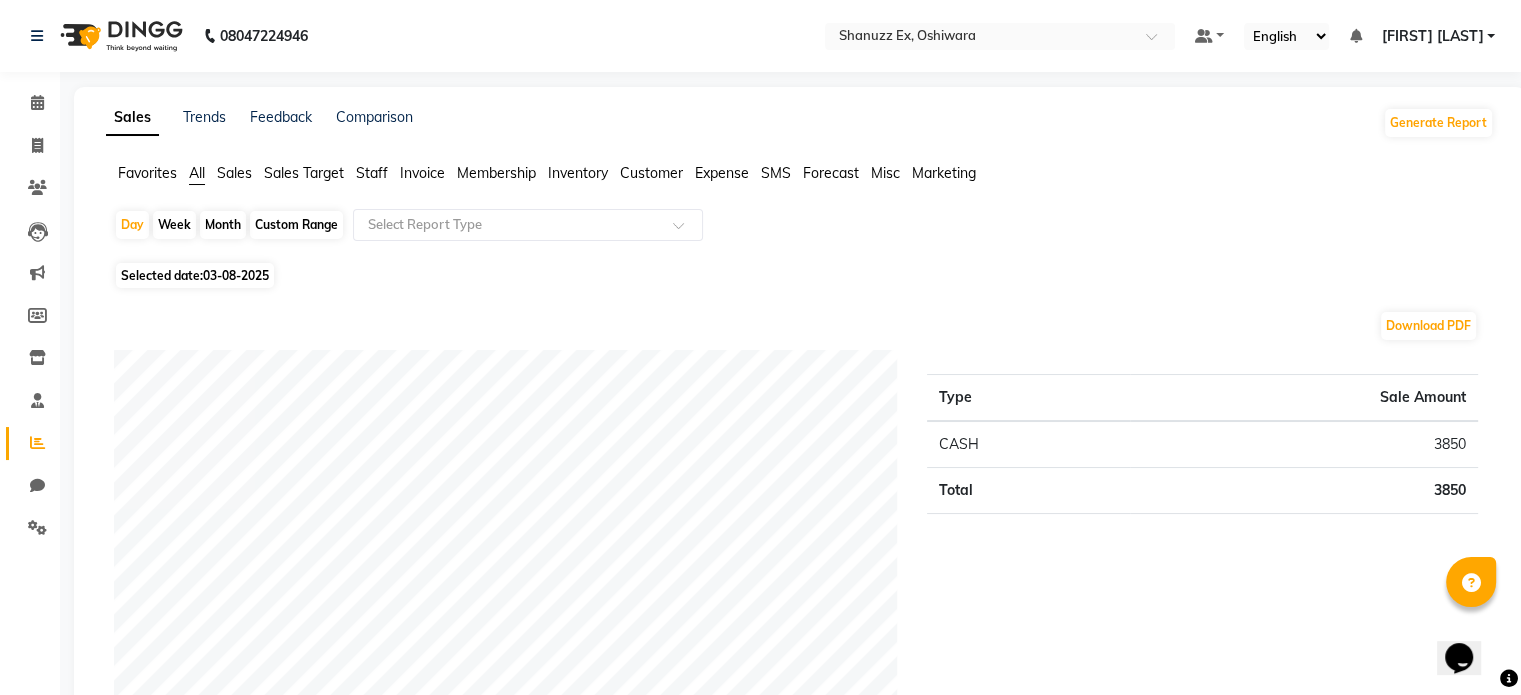 click on "[FIRST] [LAST]" at bounding box center (1432, 36) 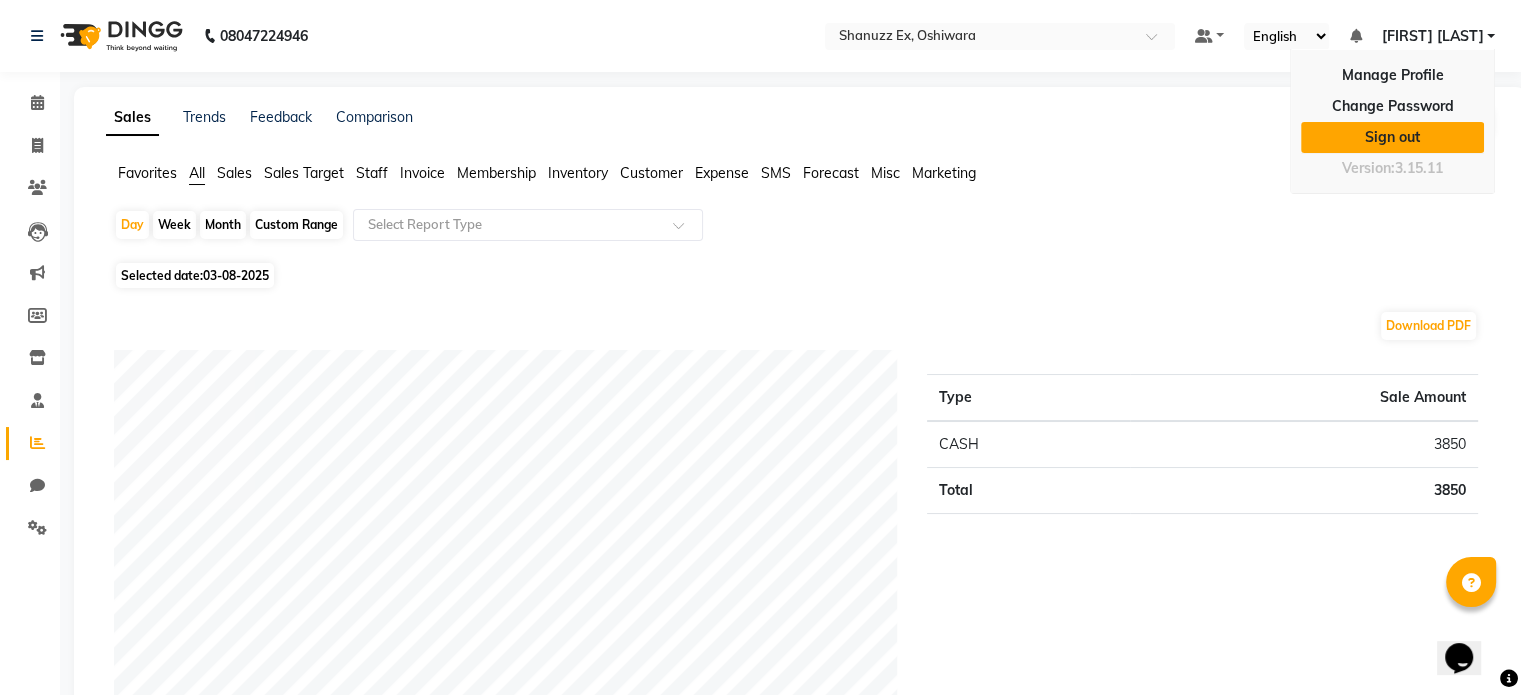click on "Sign out" at bounding box center (1392, 137) 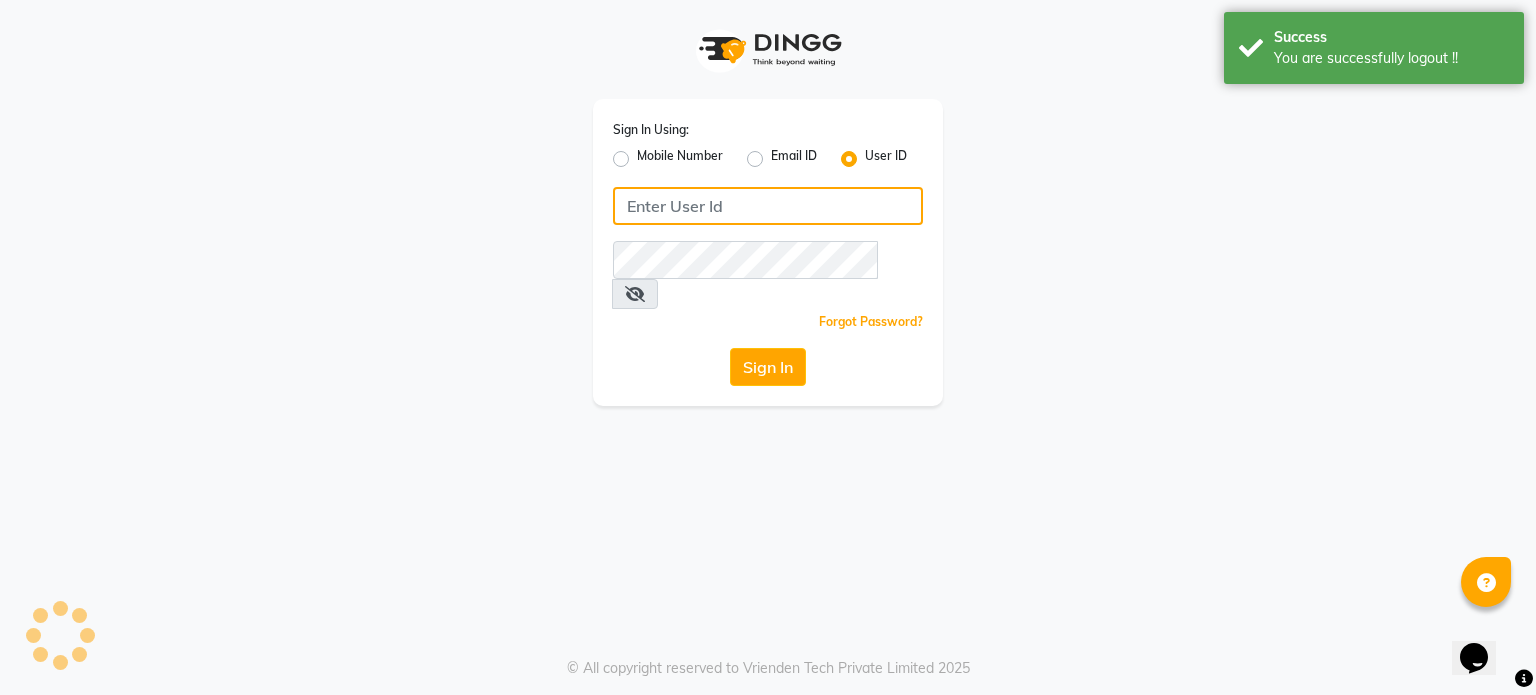 type on "shanuzz" 